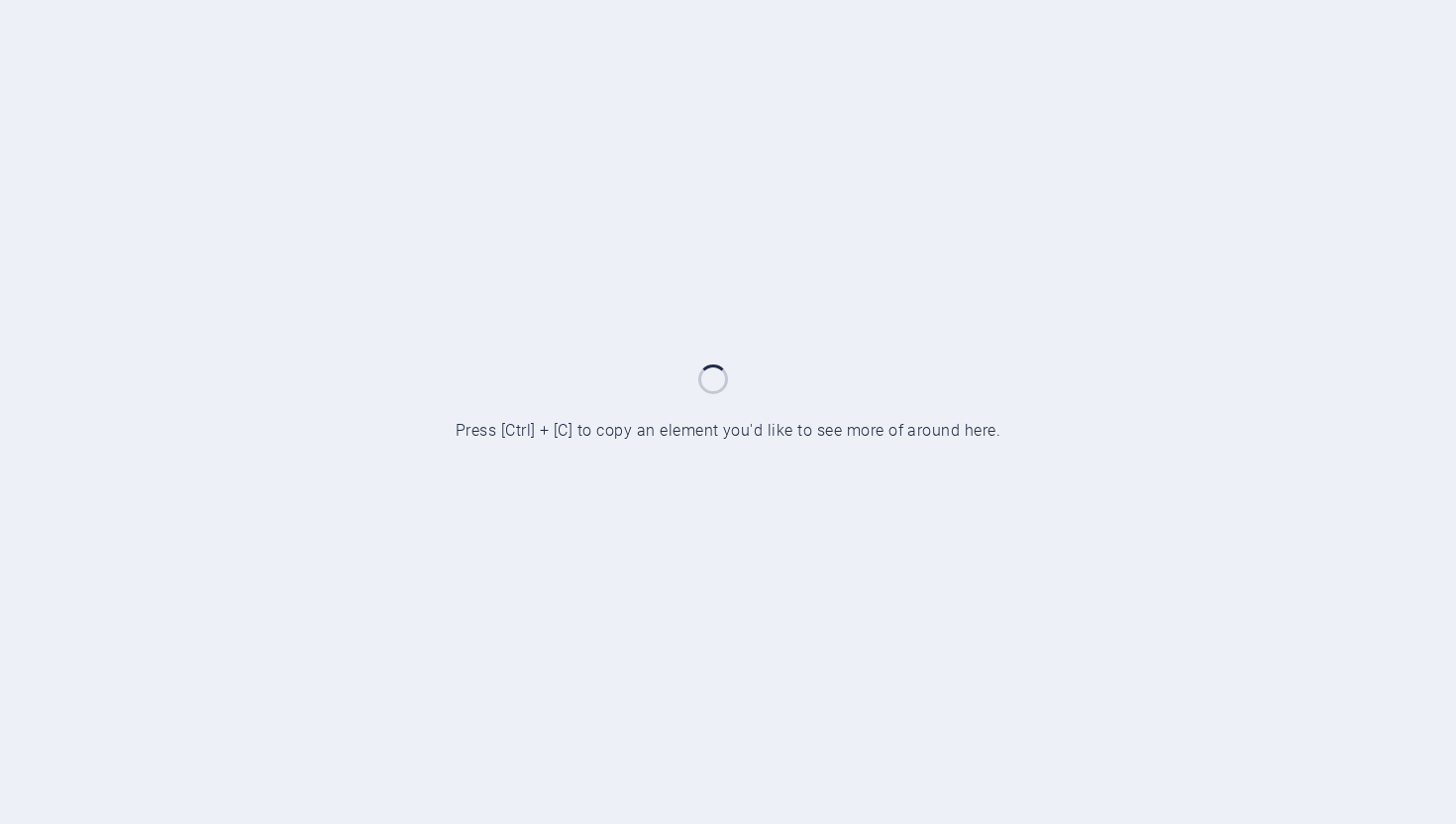 scroll, scrollTop: 0, scrollLeft: 0, axis: both 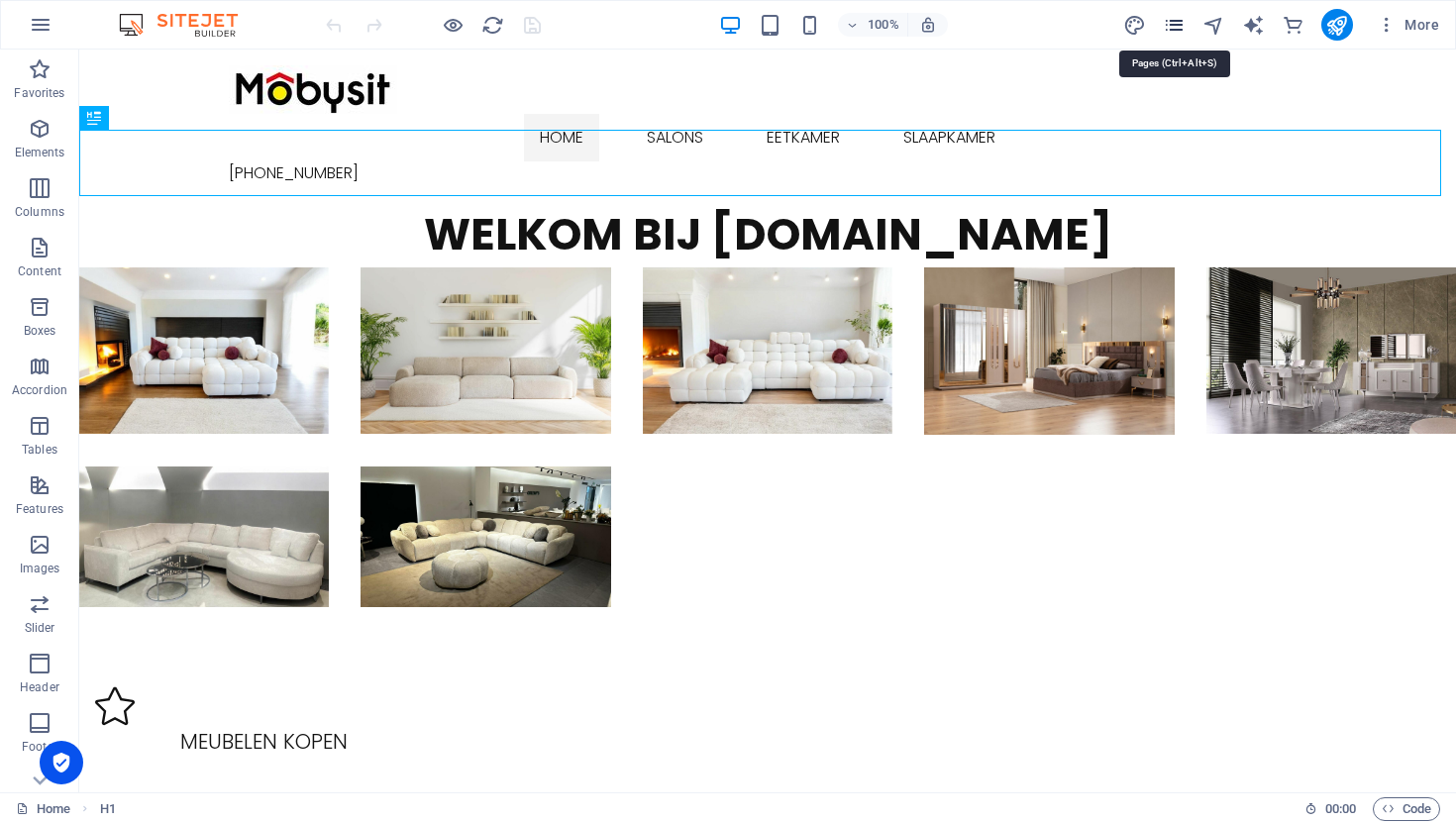 click at bounding box center [1174, 25] 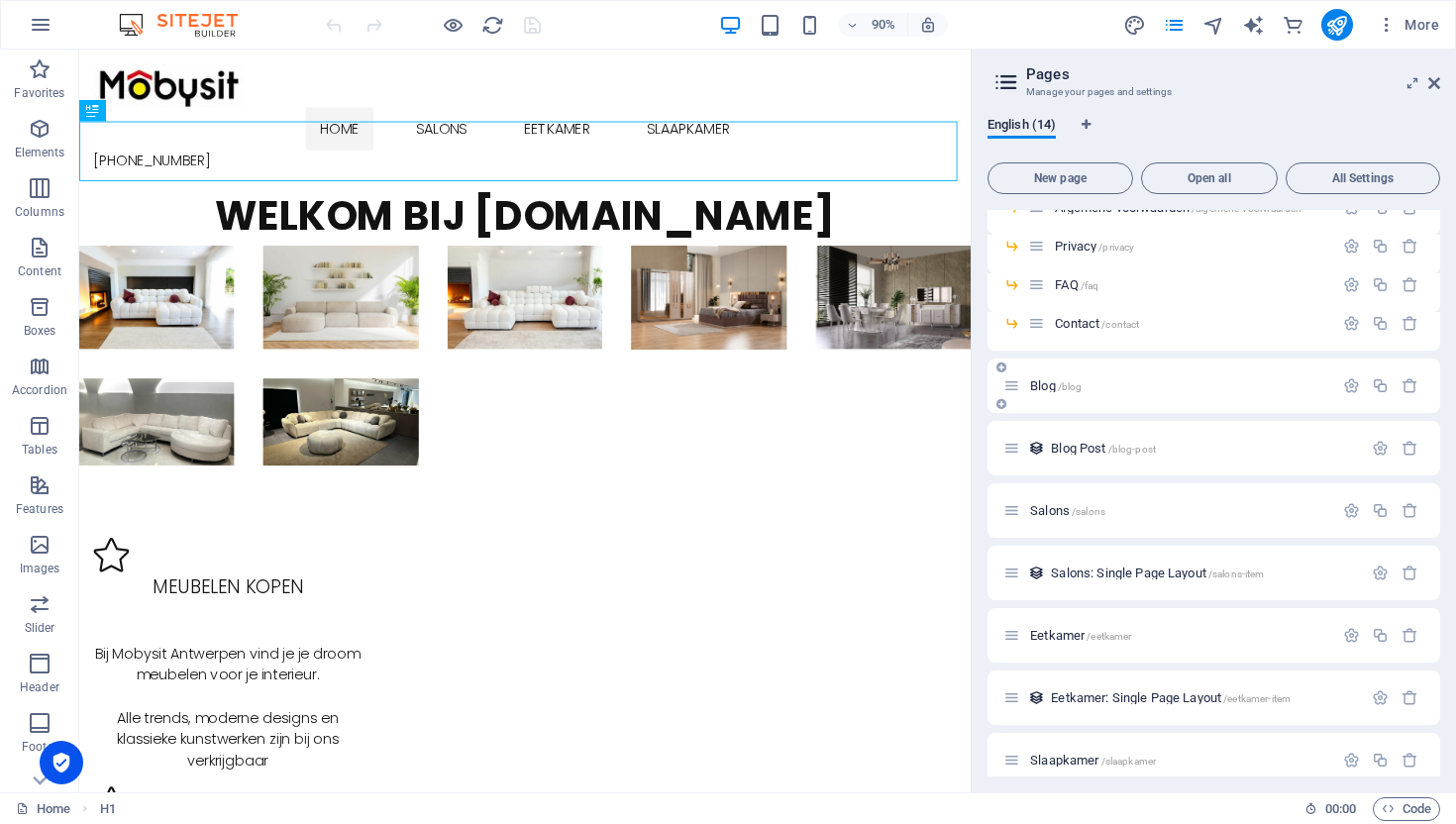 scroll, scrollTop: 0, scrollLeft: 0, axis: both 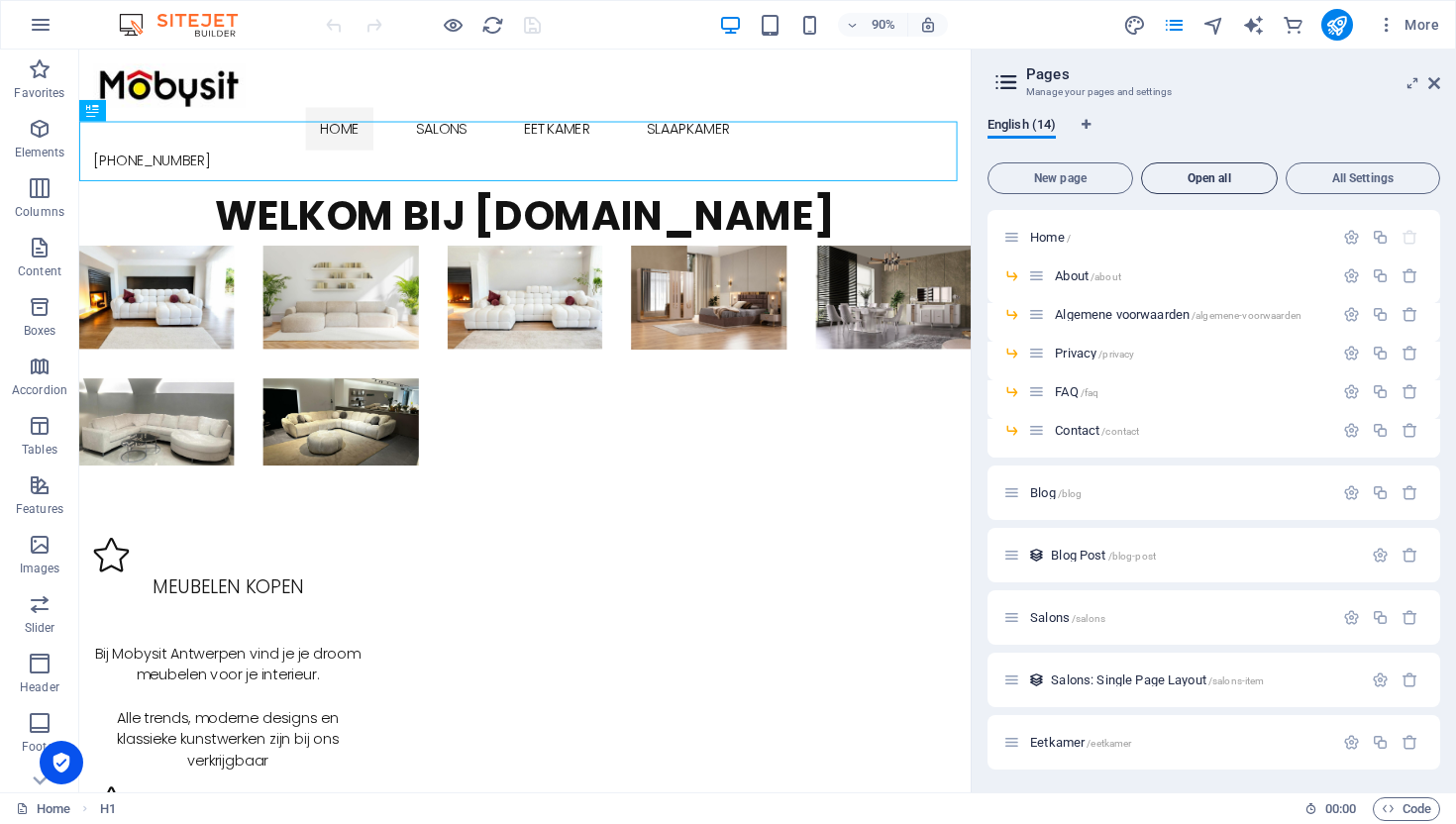 click on "Open all" at bounding box center [1209, 178] 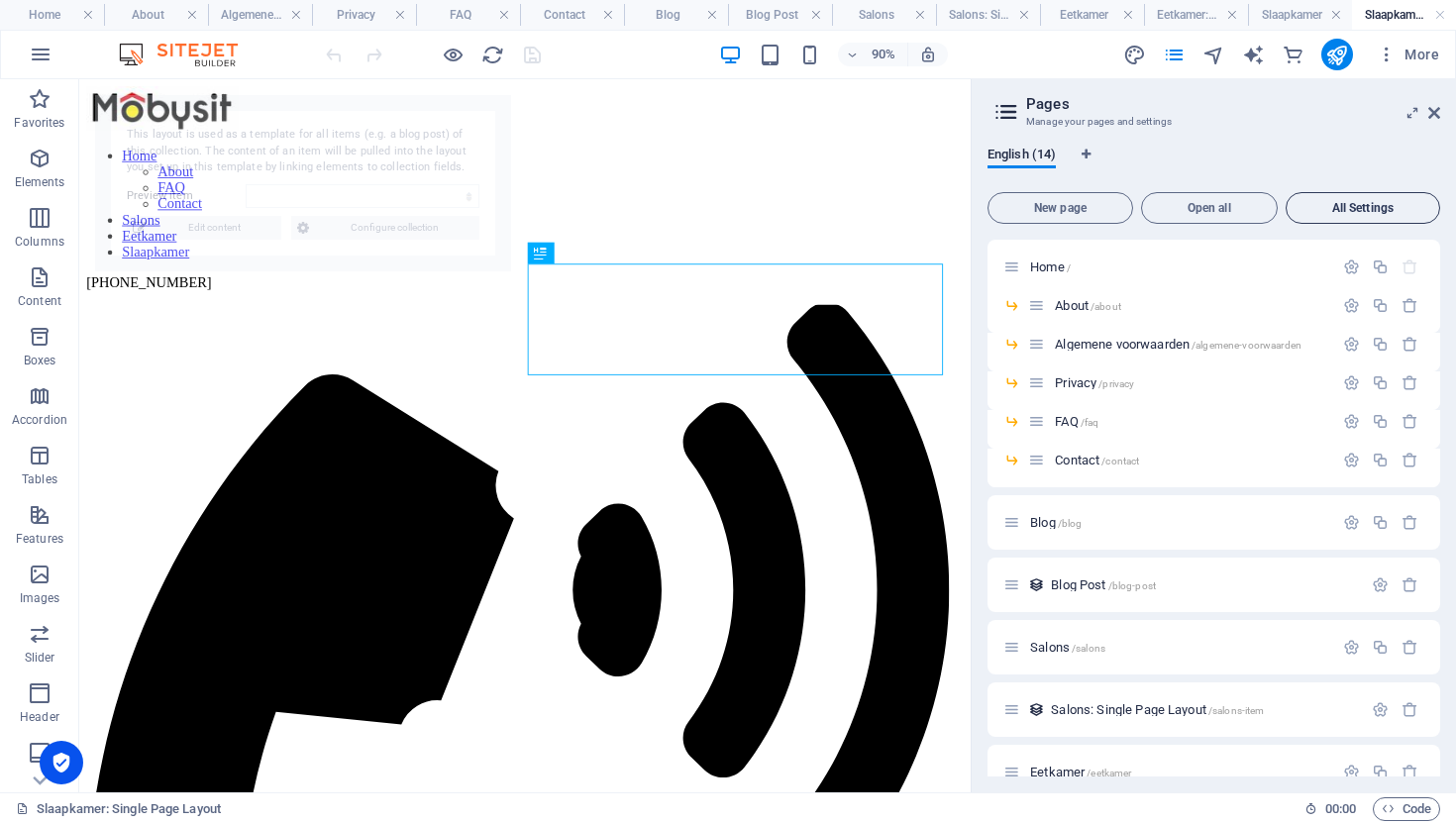 click on "All Settings" at bounding box center [1363, 208] 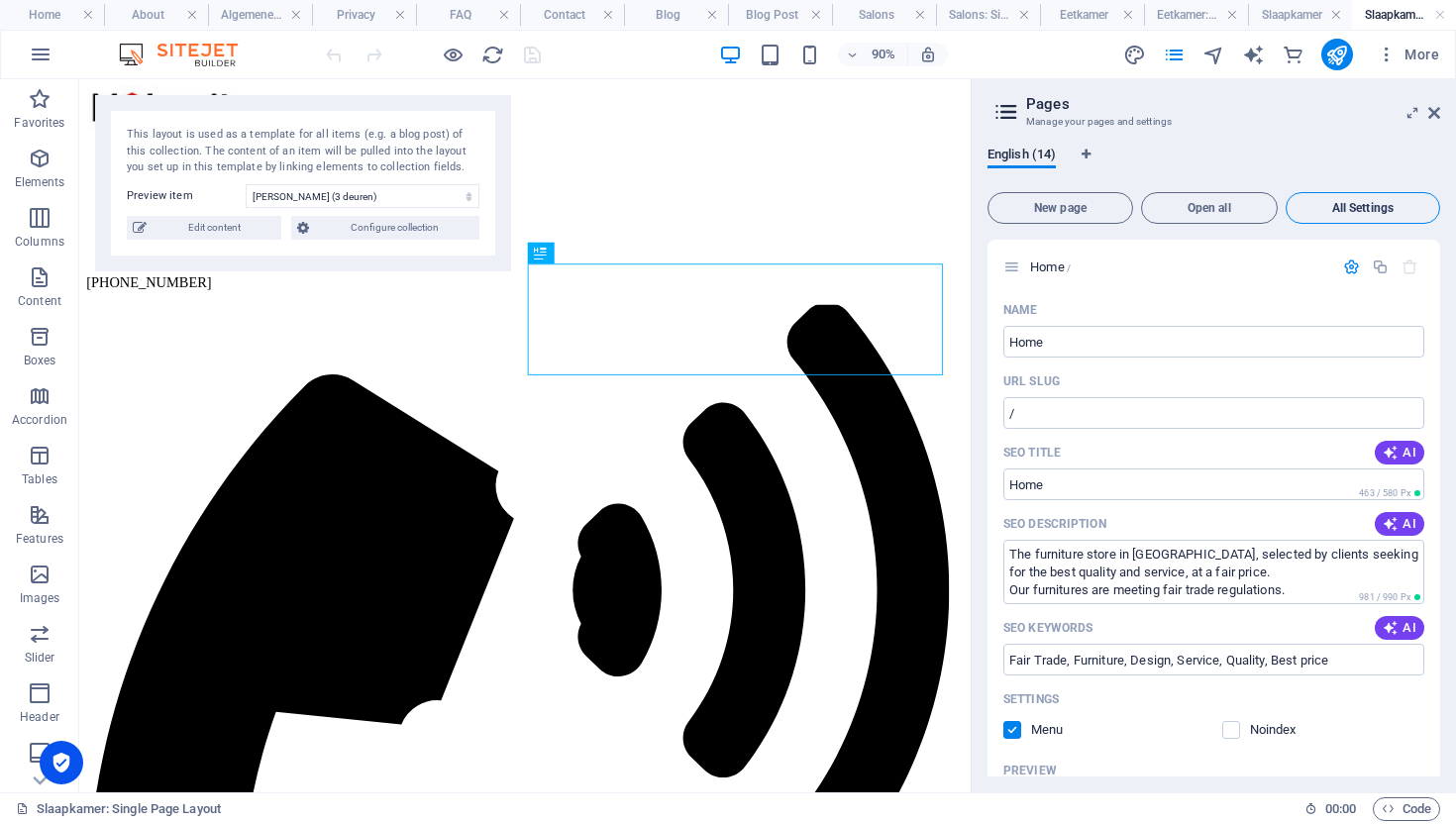 scroll, scrollTop: 0, scrollLeft: 0, axis: both 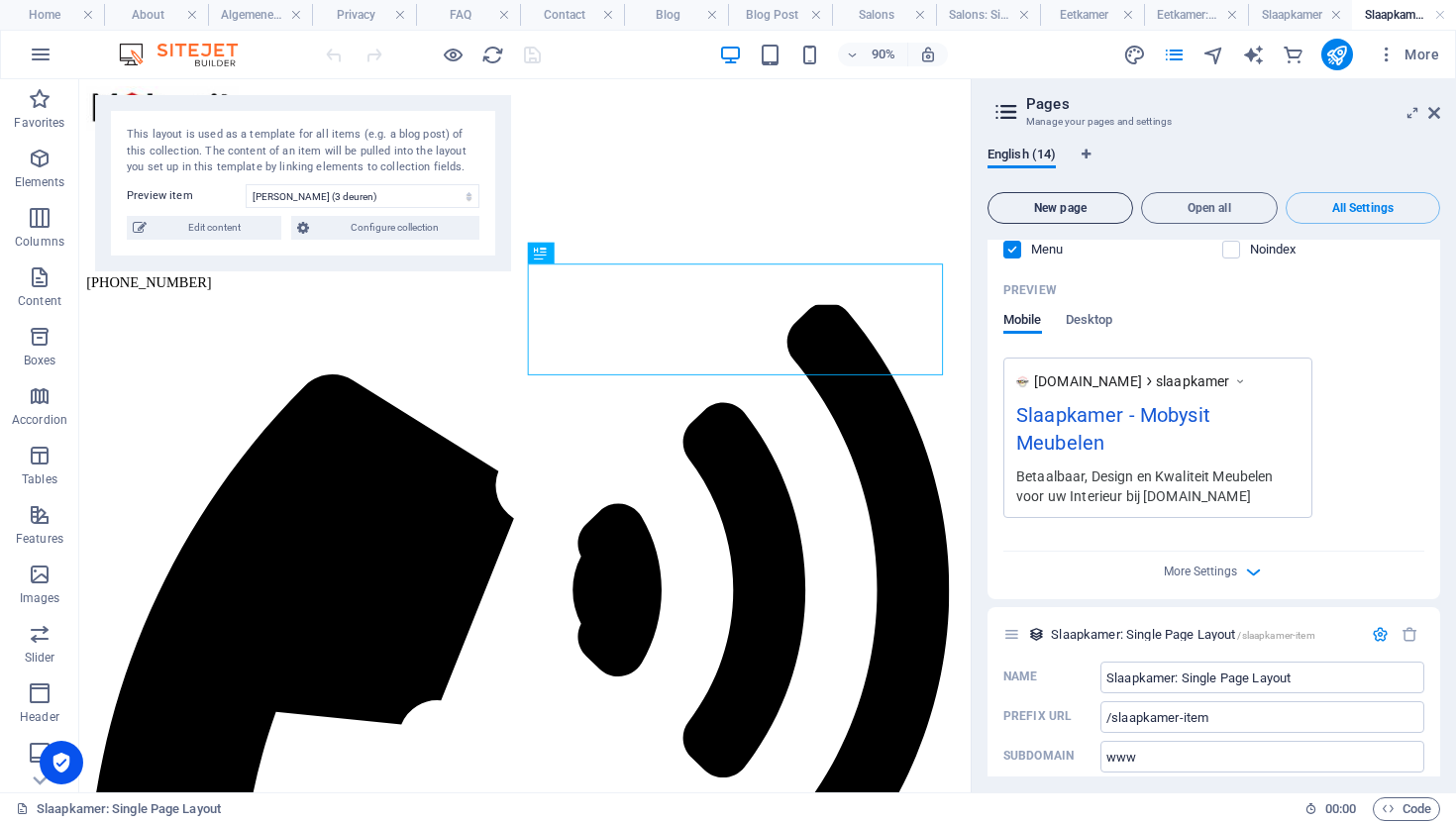 click on "New page" at bounding box center (1060, 208) 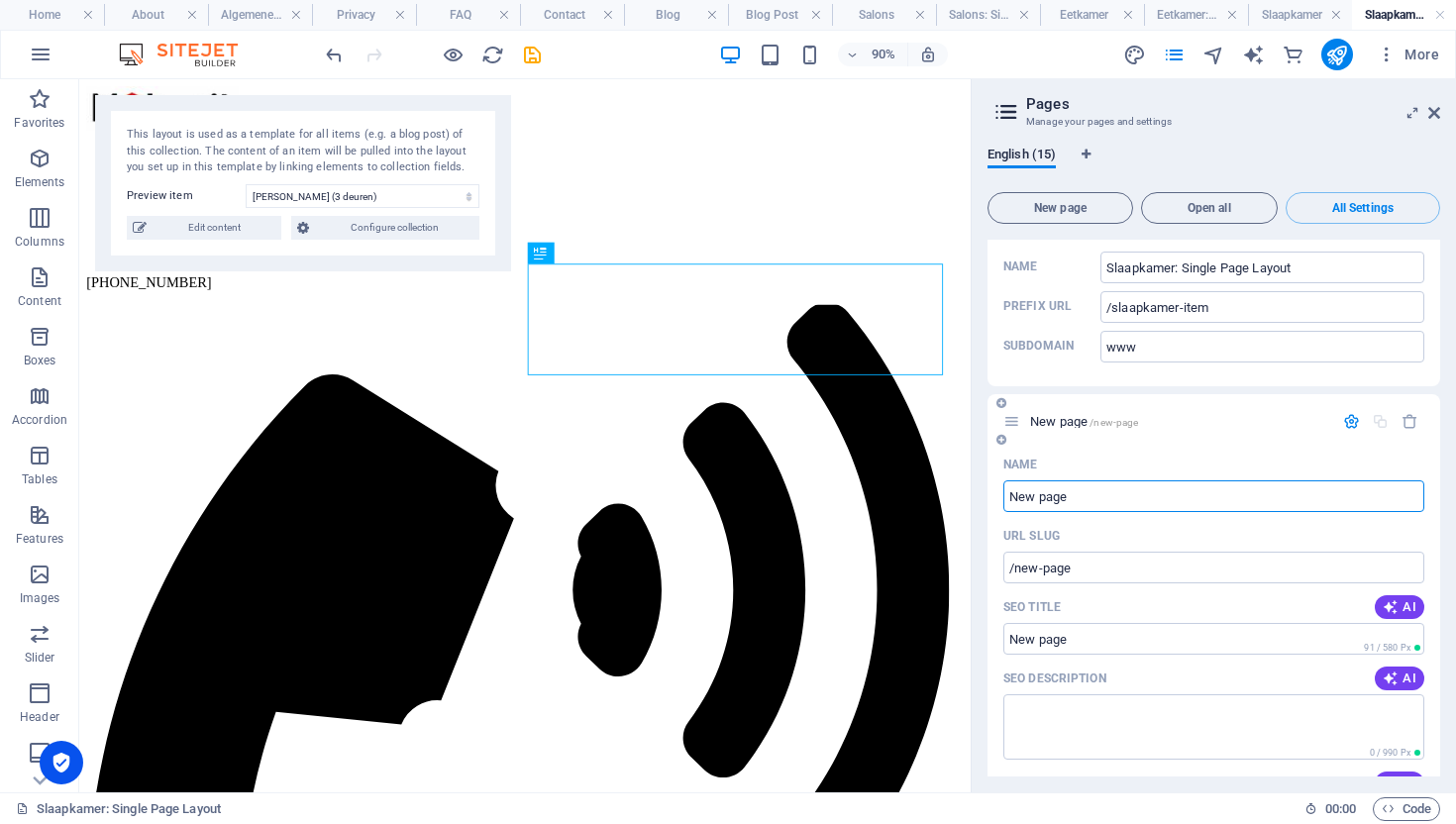 scroll, scrollTop: 8842, scrollLeft: 0, axis: vertical 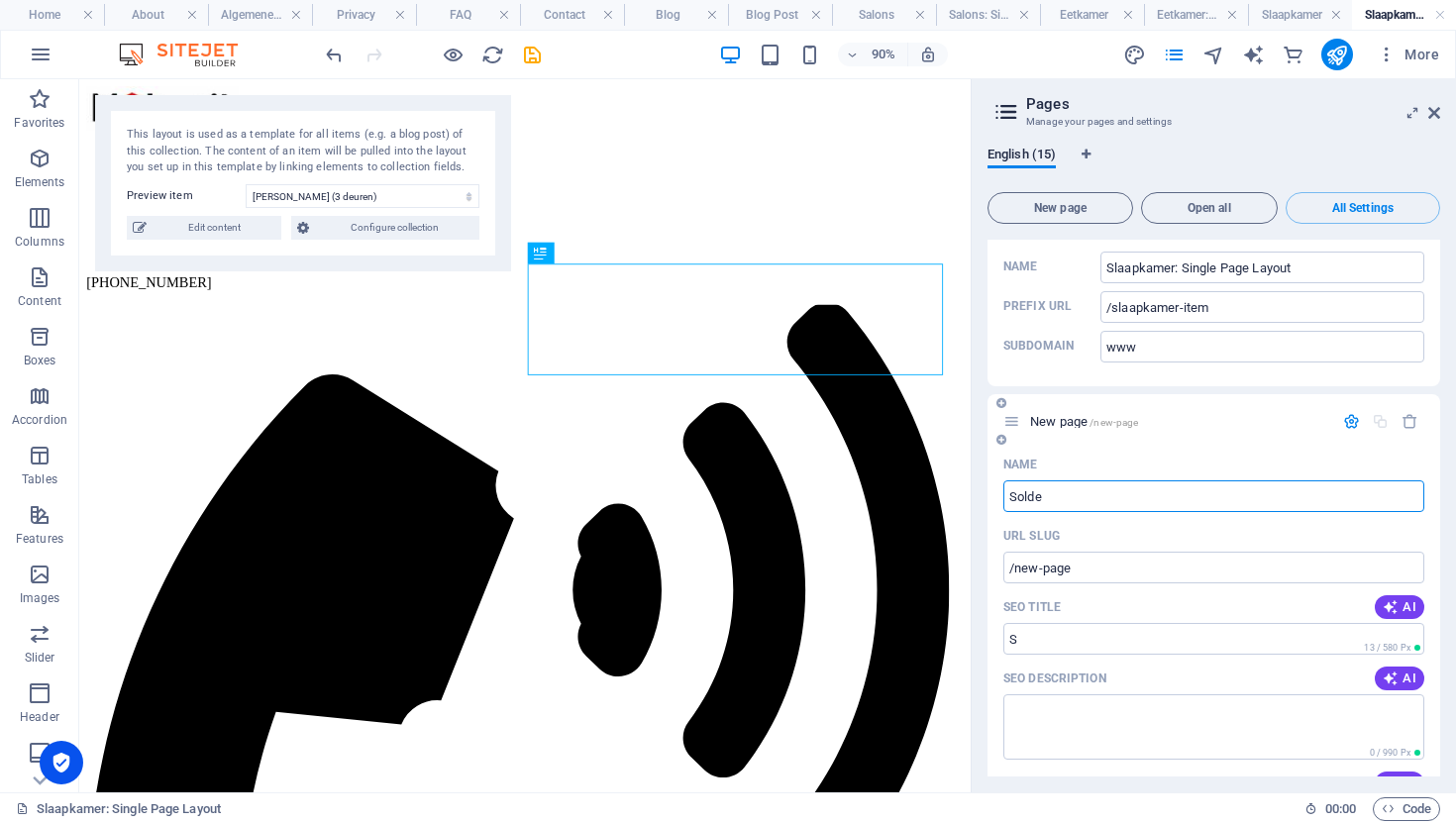 type on "Solden" 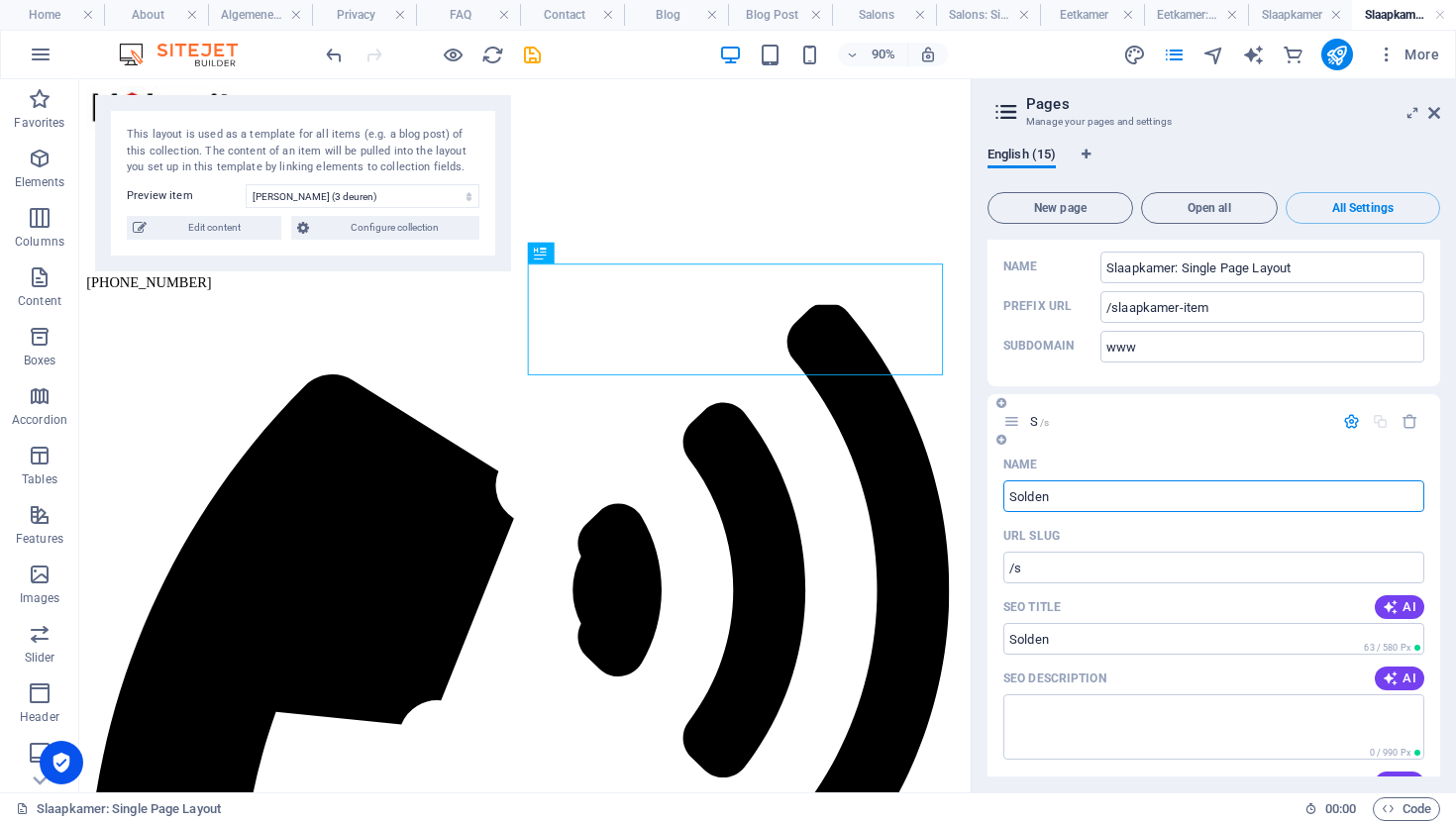type on "/s" 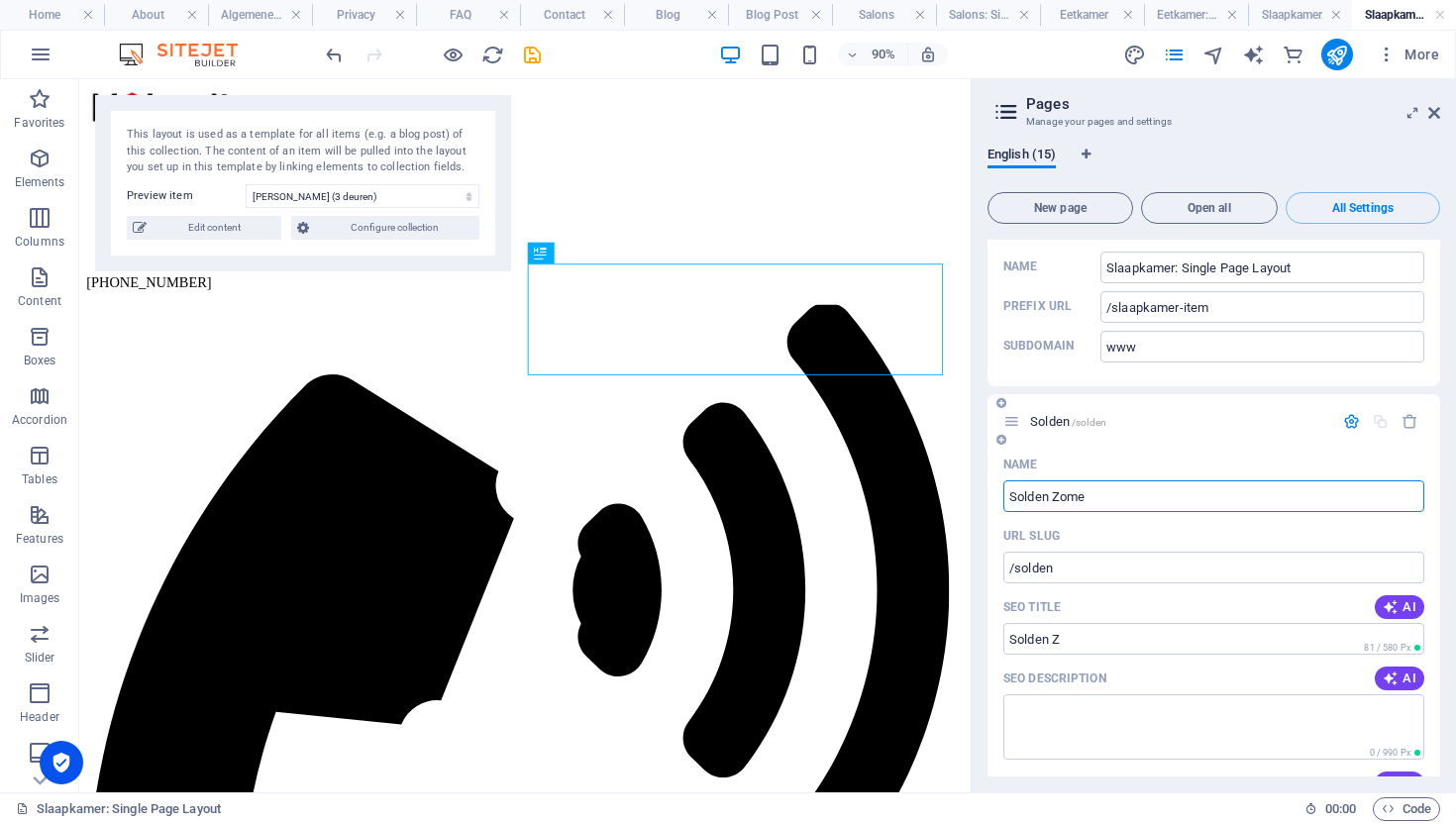 type on "[PERSON_NAME]" 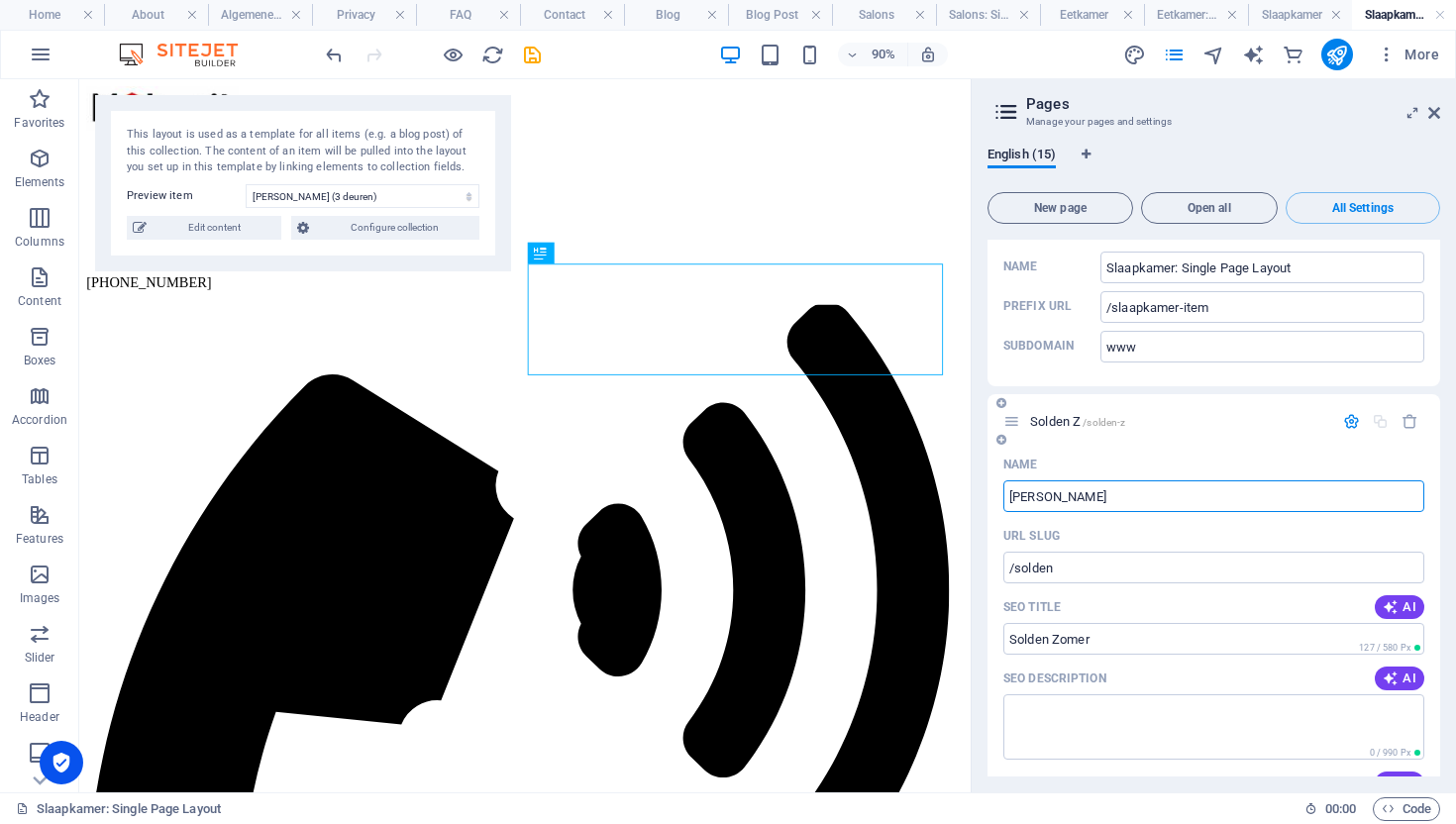 type on "/solden-z" 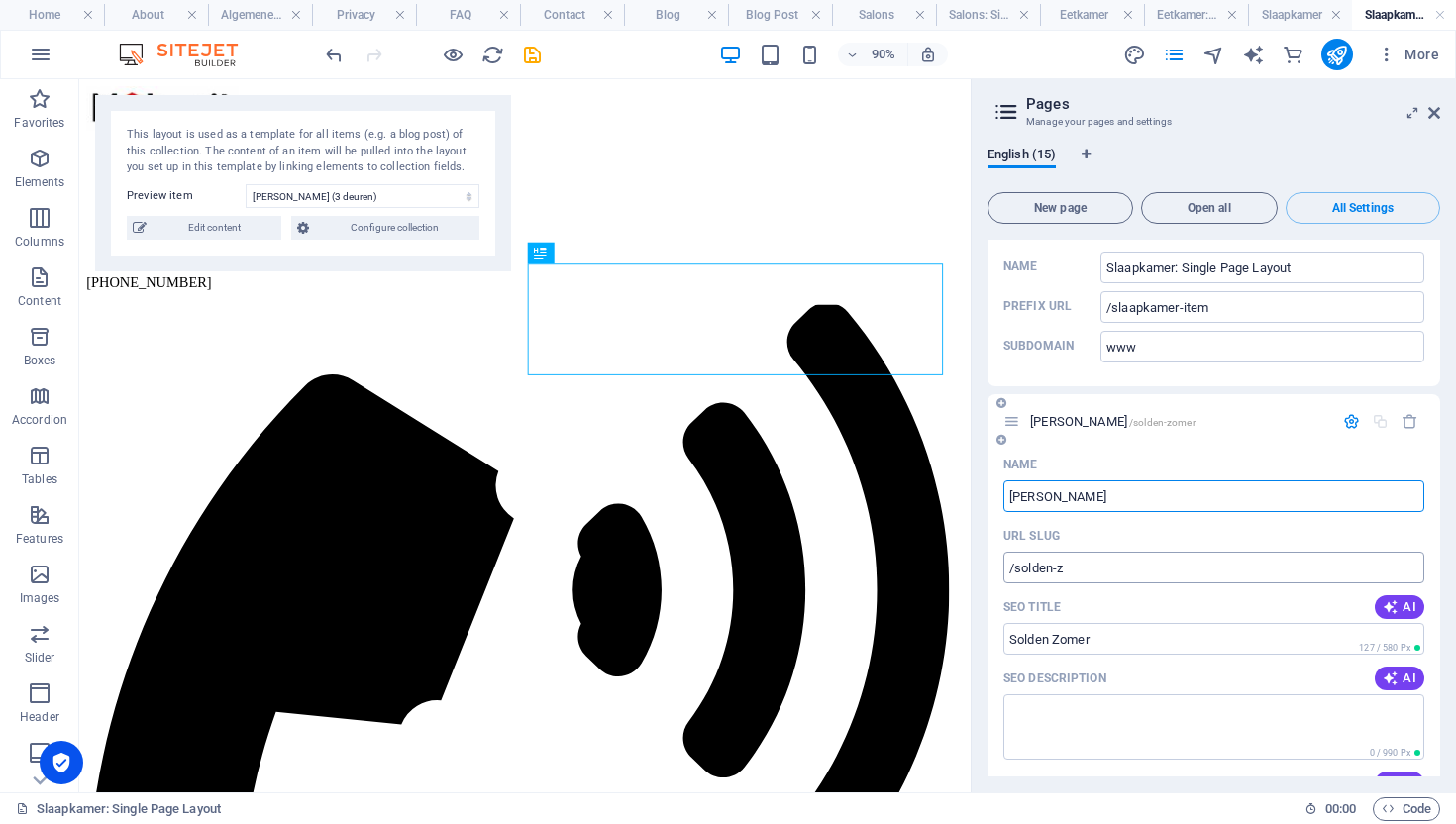 type on "[PERSON_NAME]" 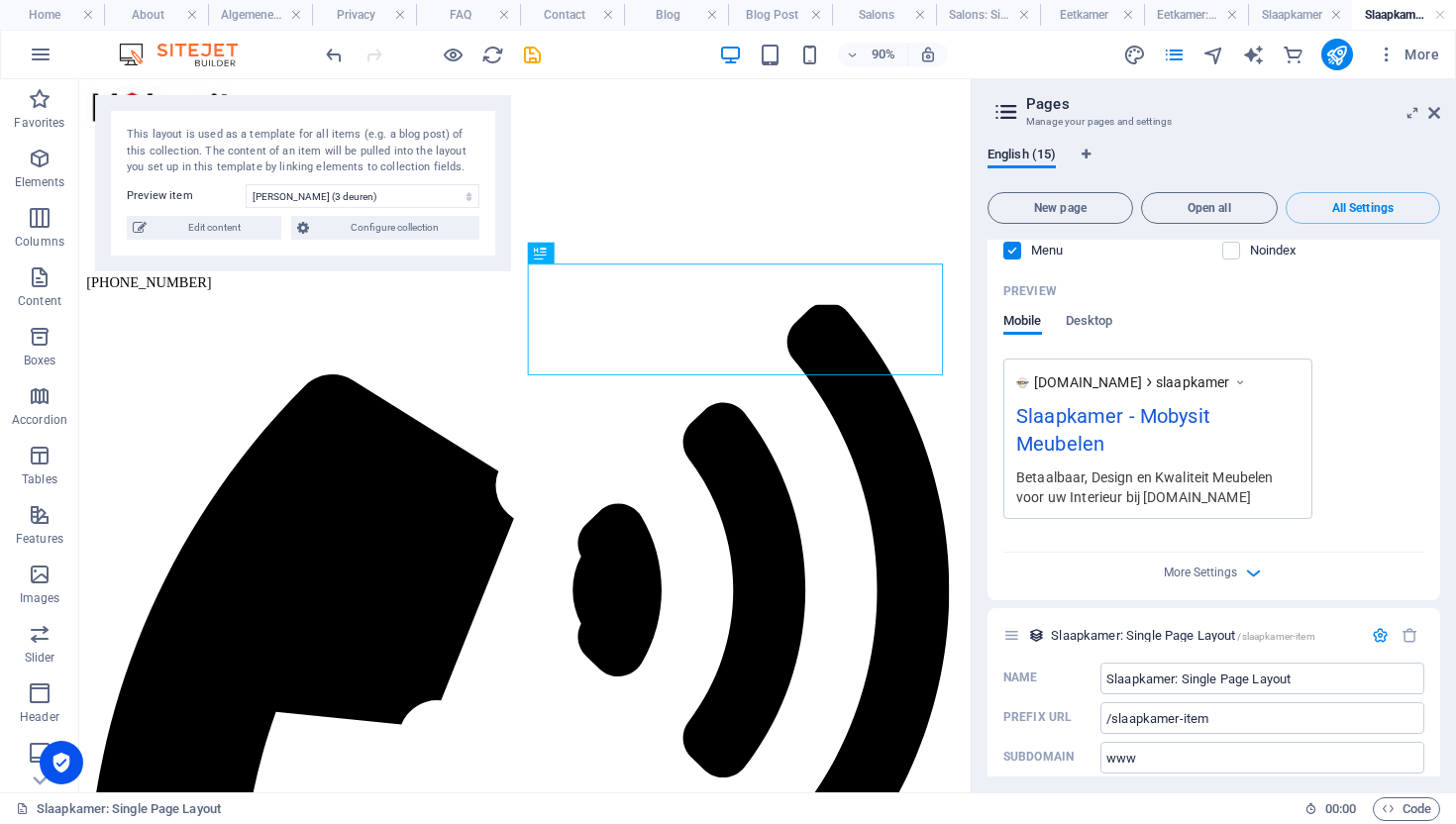 scroll, scrollTop: 8431, scrollLeft: 0, axis: vertical 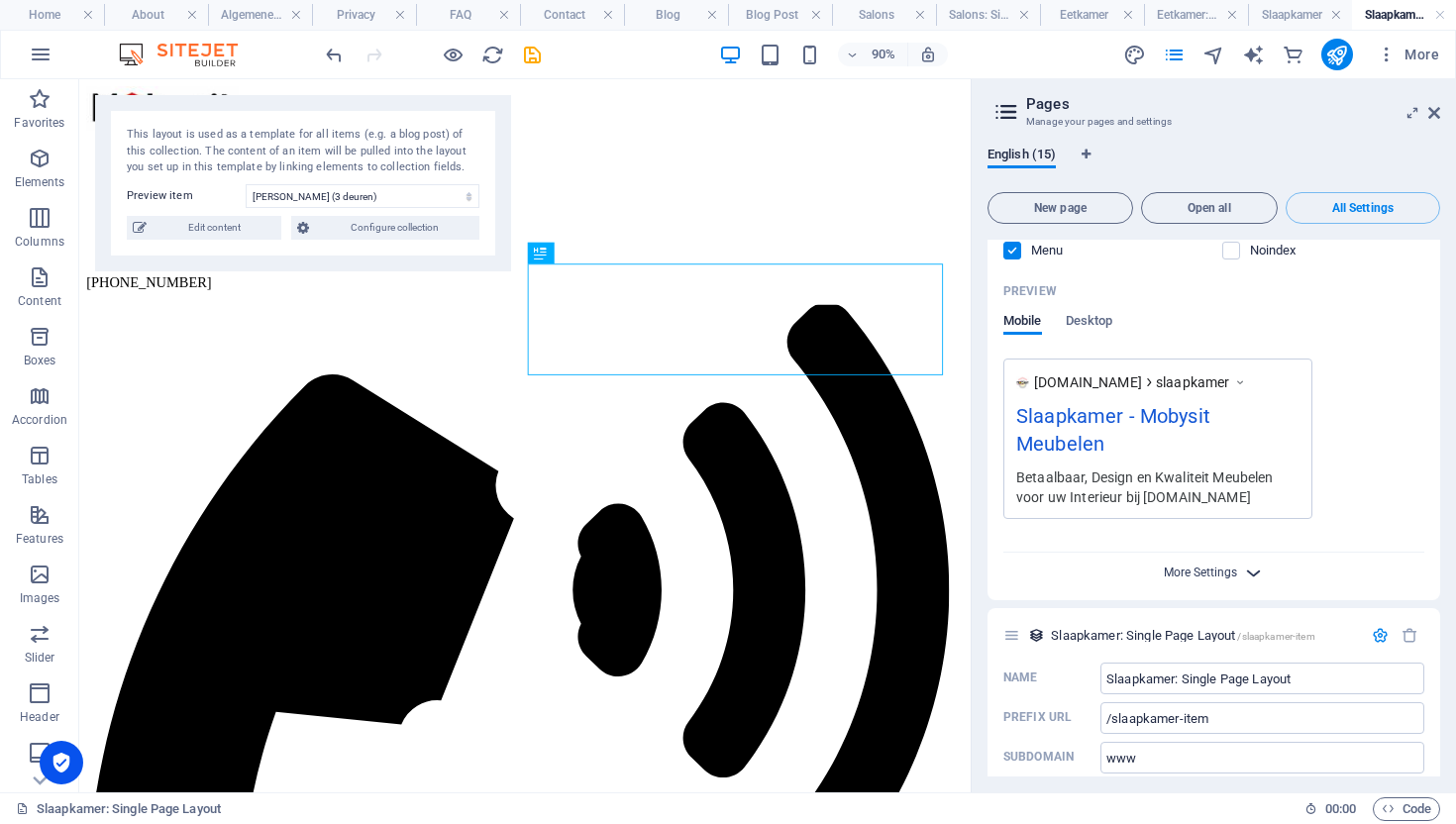 type on "[PERSON_NAME]" 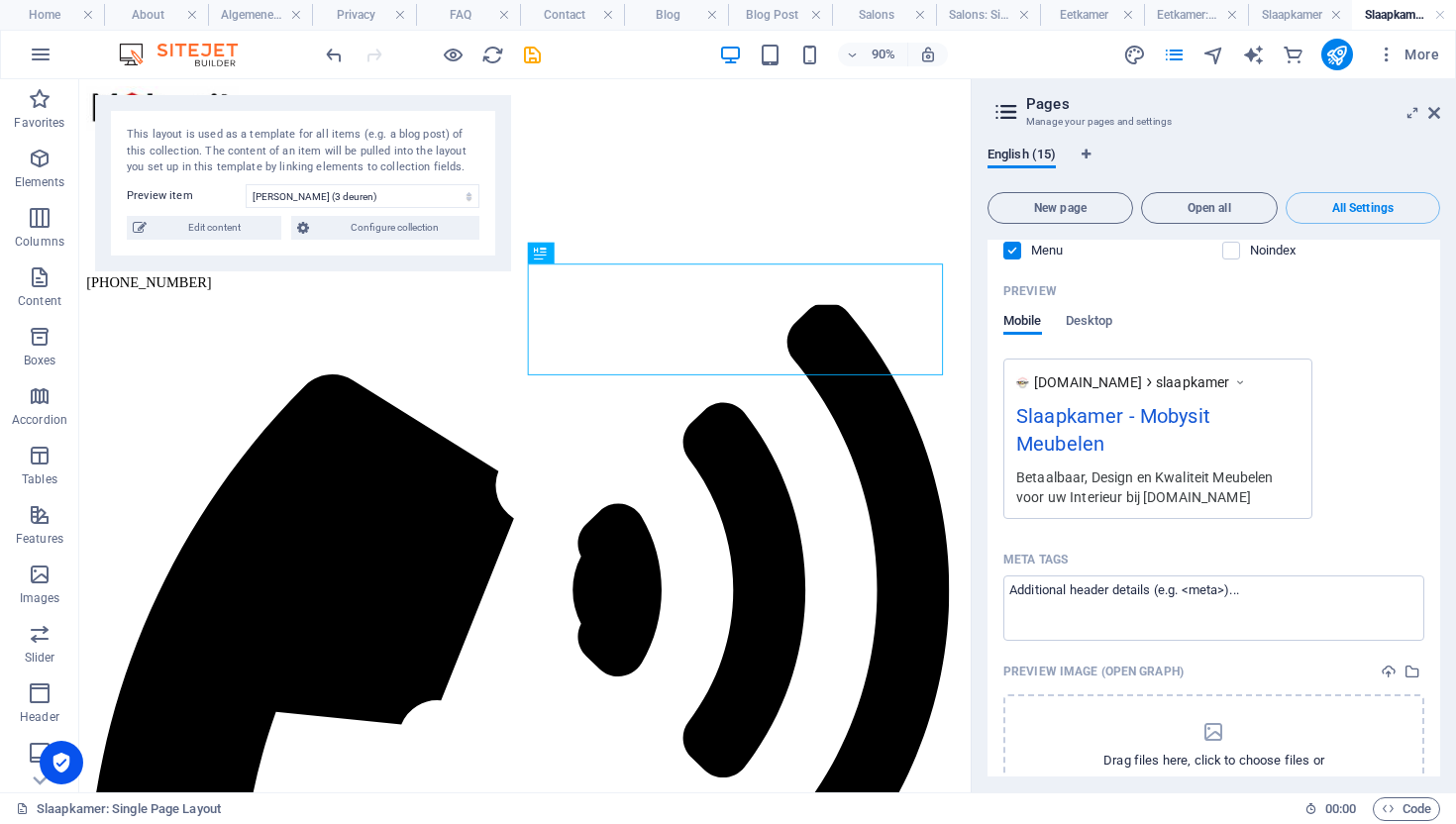 click on "Meta tags" at bounding box center (1213, 560) 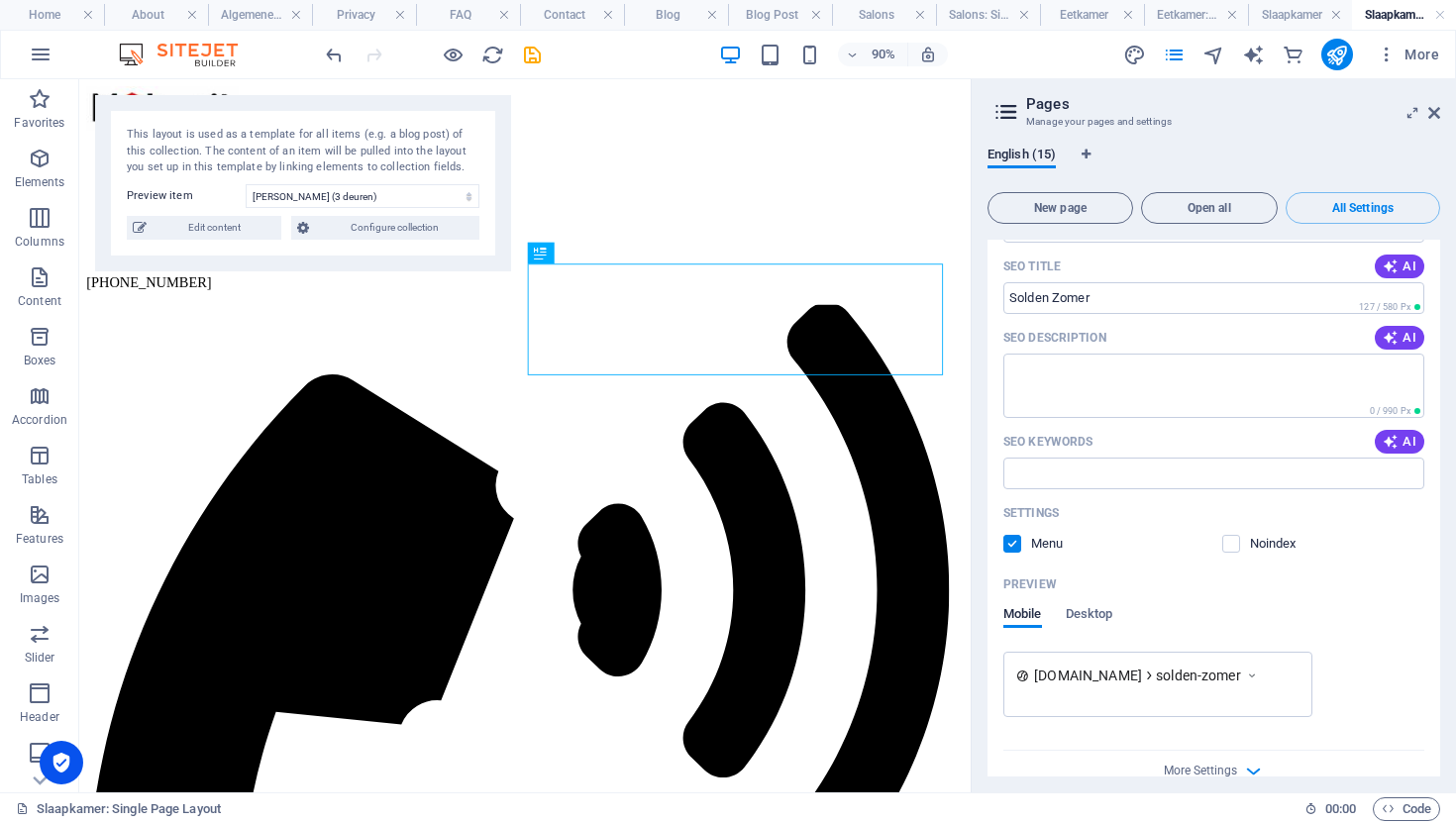 scroll, scrollTop: 9470, scrollLeft: 0, axis: vertical 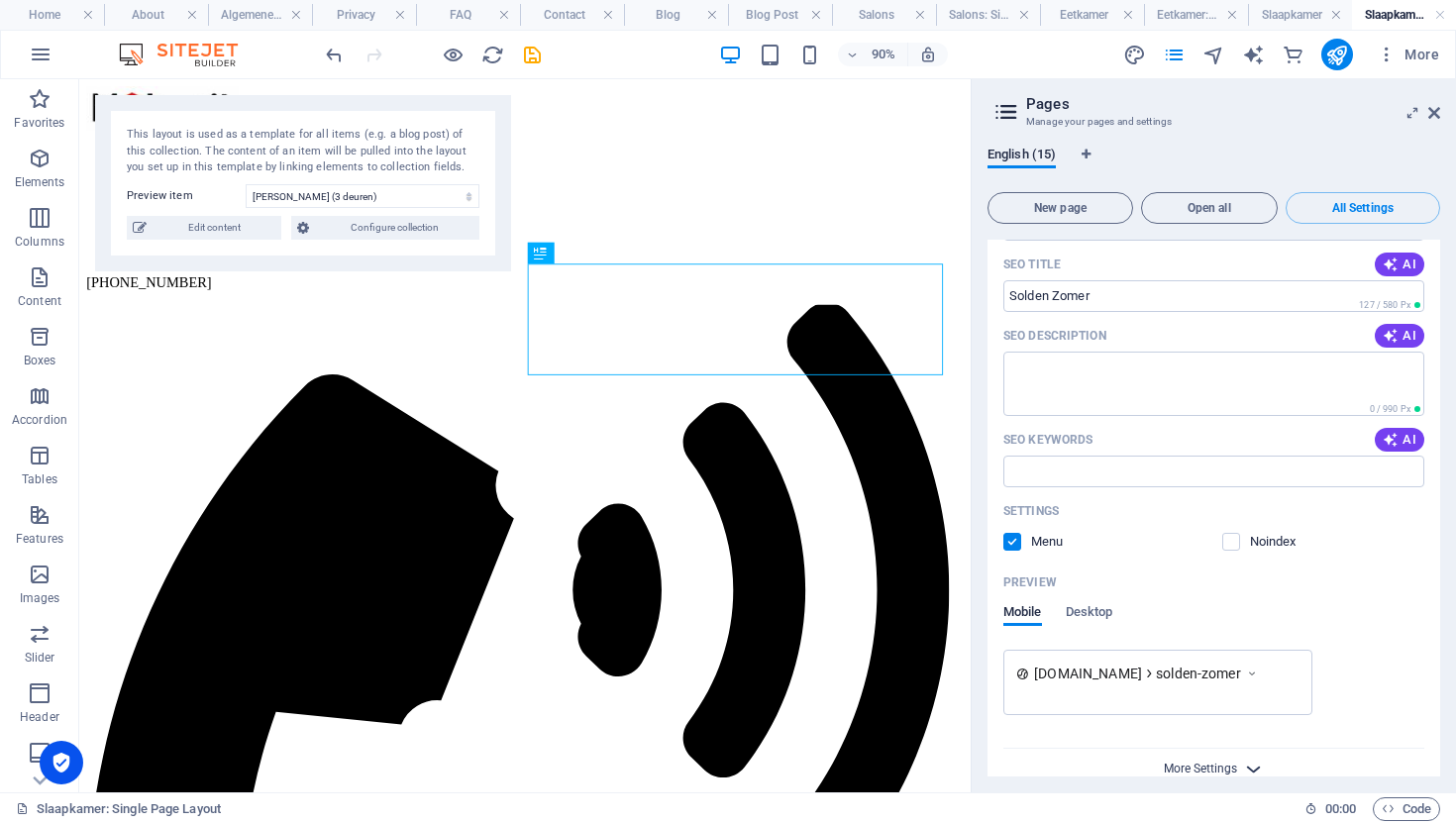 click on "More Settings" at bounding box center (1200, 769) 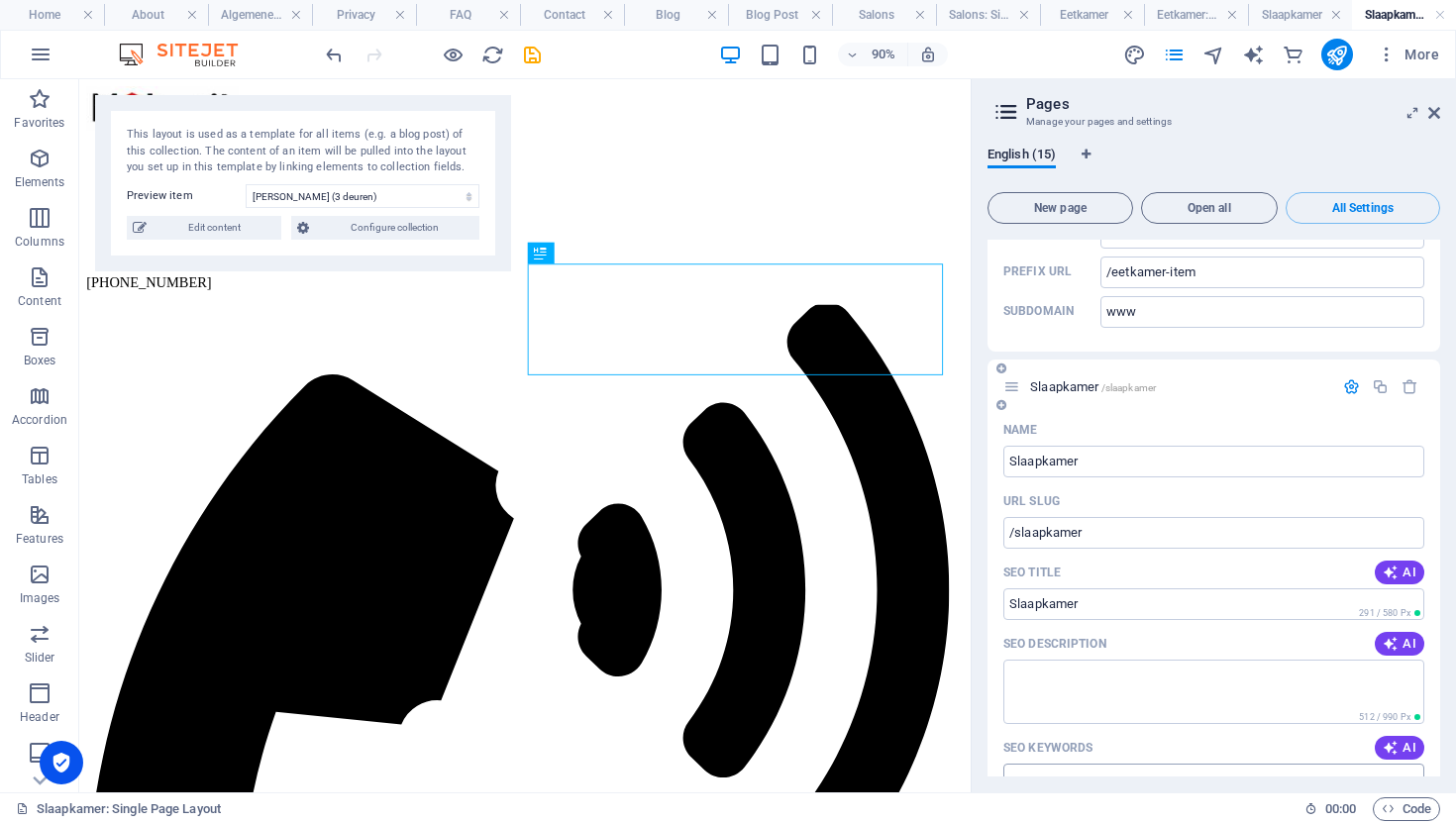 scroll, scrollTop: 7822, scrollLeft: 0, axis: vertical 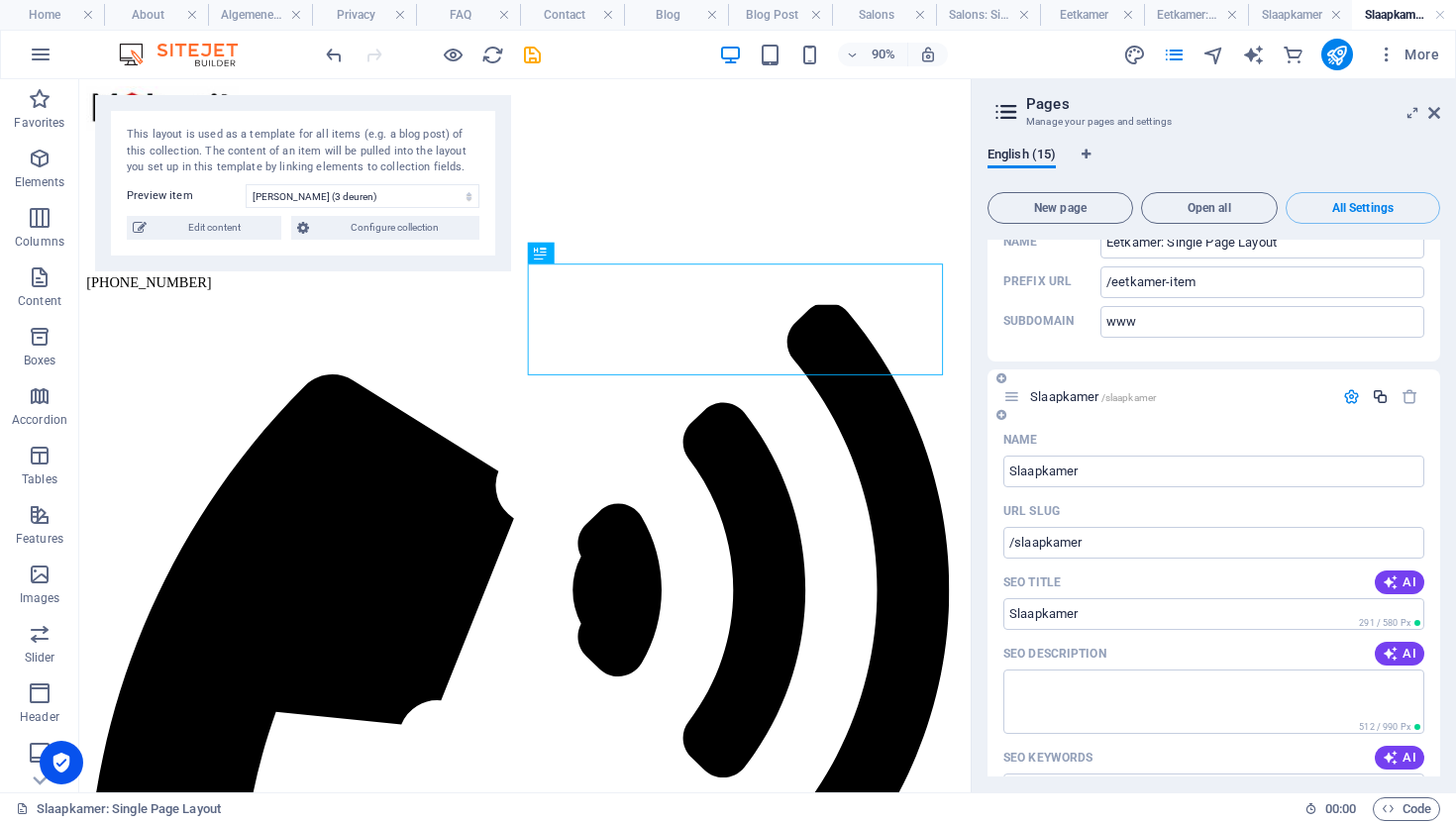 click at bounding box center (1380, 396) 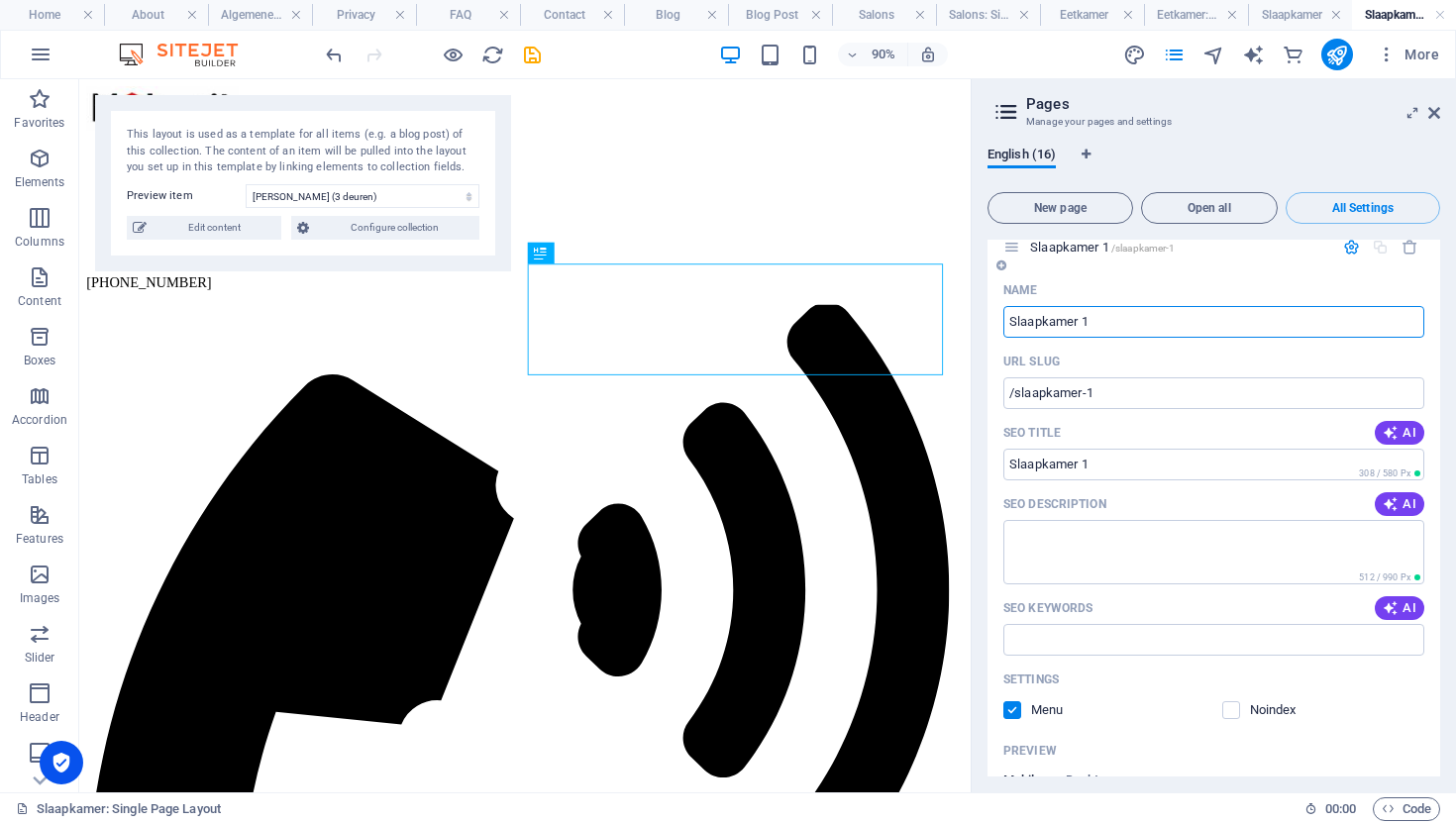 scroll, scrollTop: 8840, scrollLeft: 0, axis: vertical 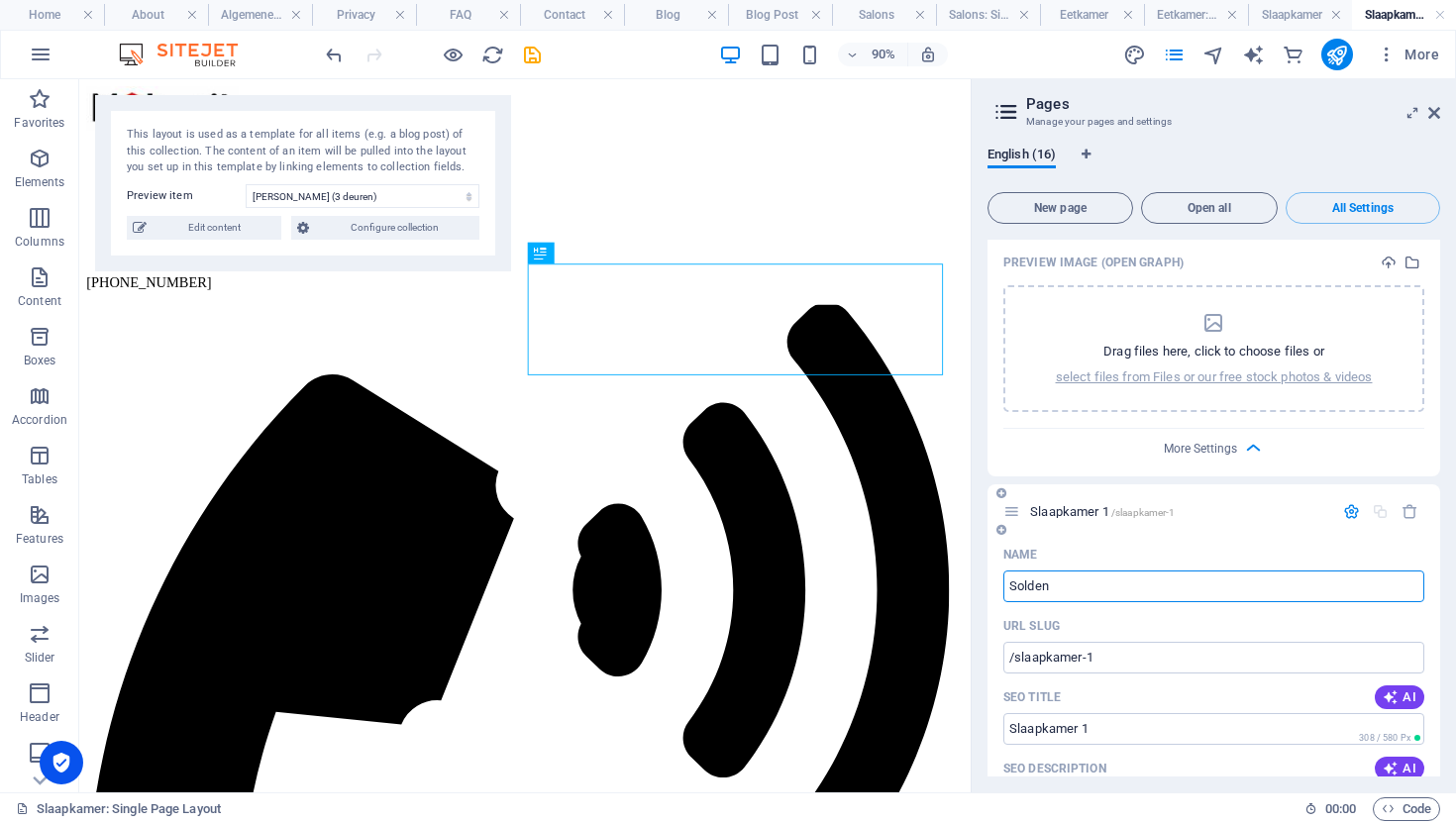 type on "Solden" 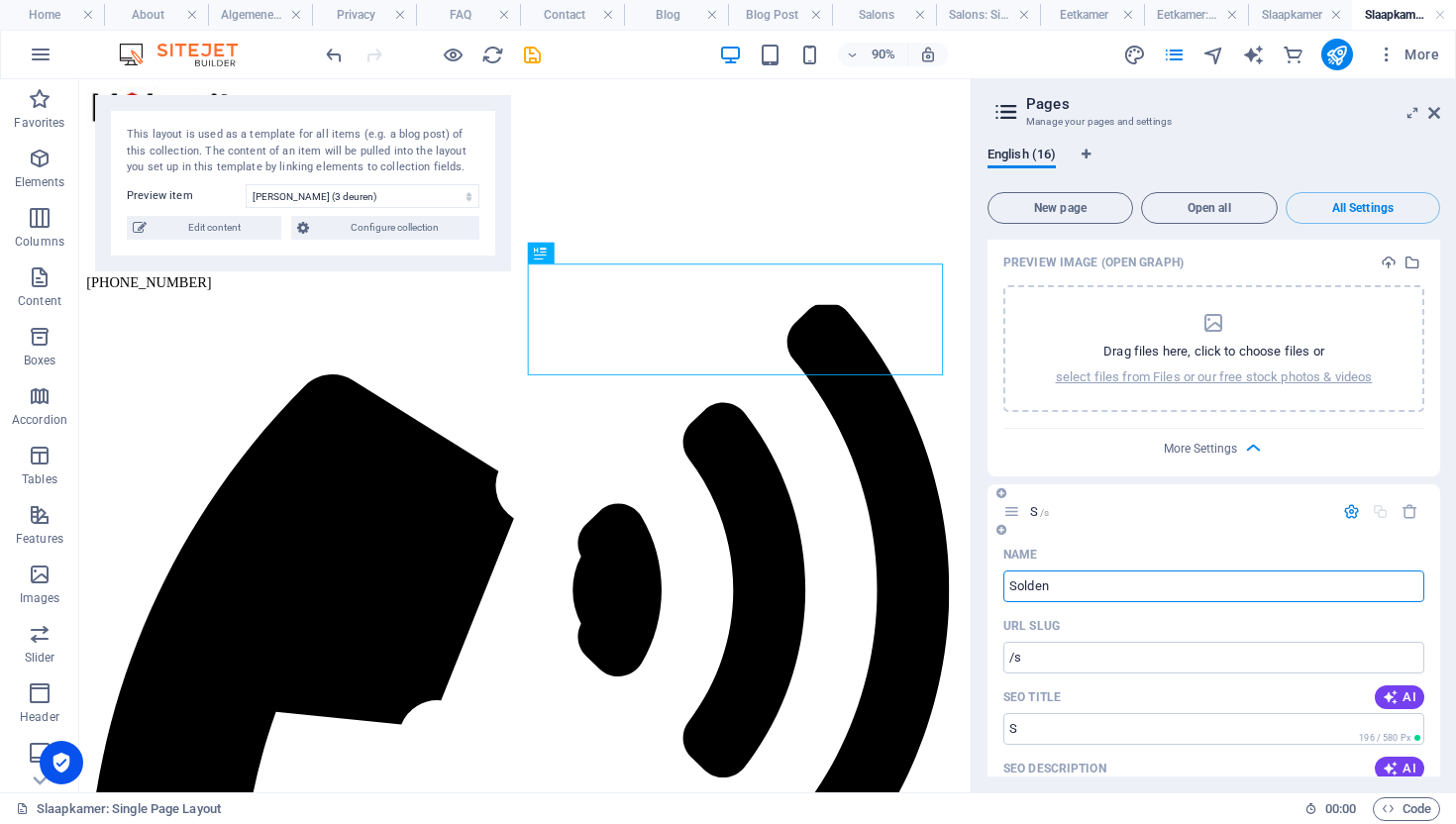 type on "/s" 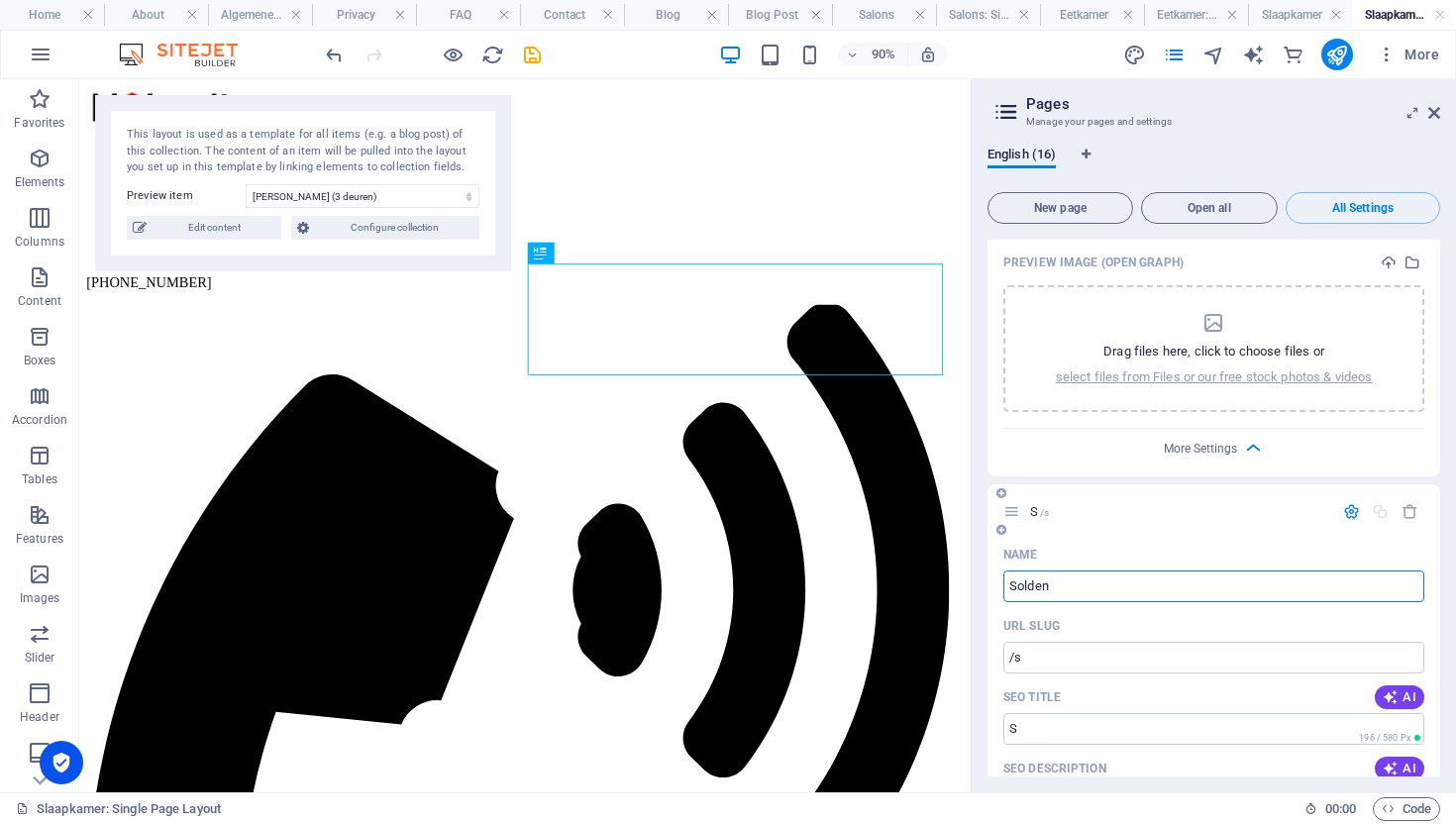type on "S" 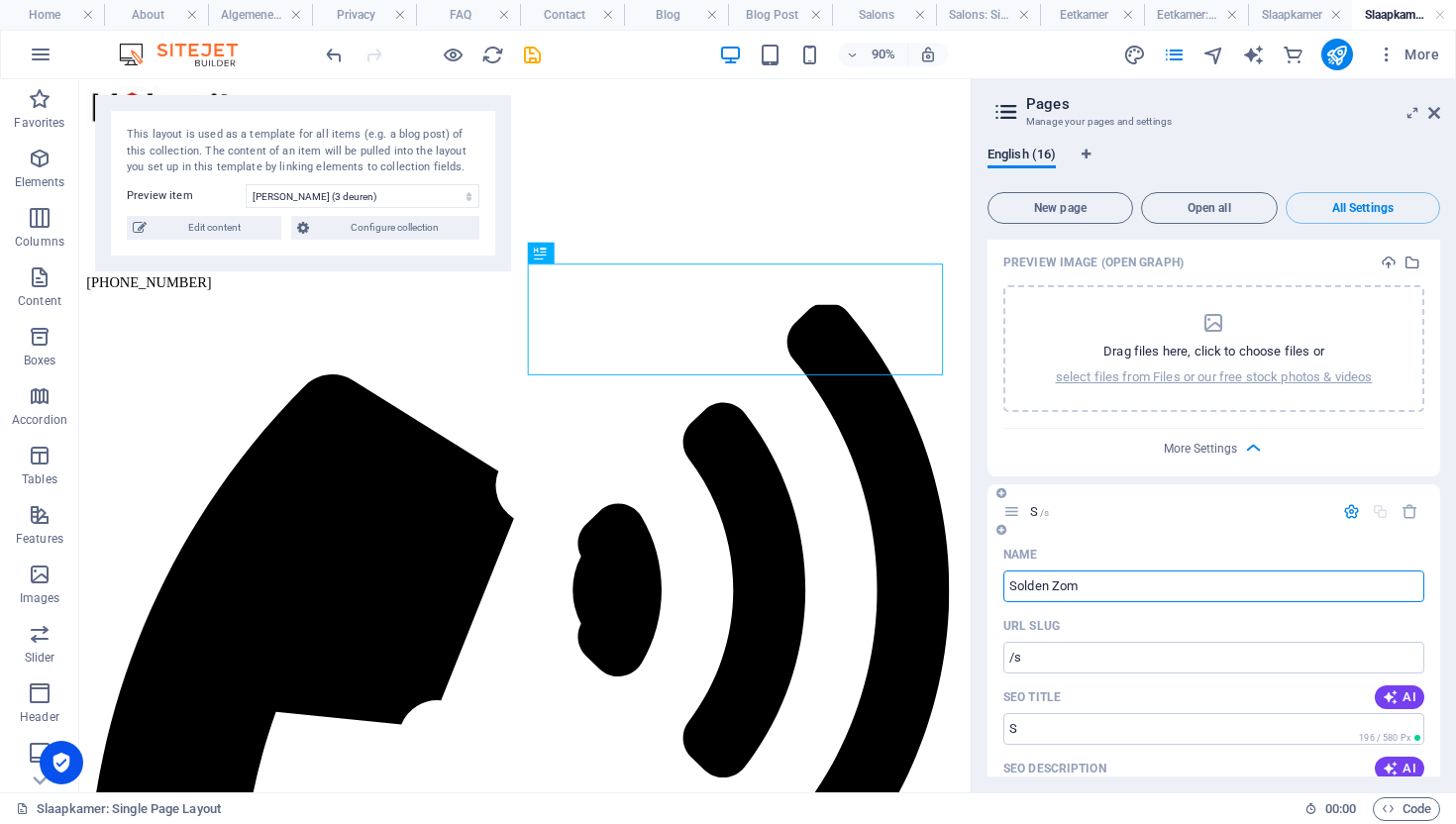 type on "Solden Zome" 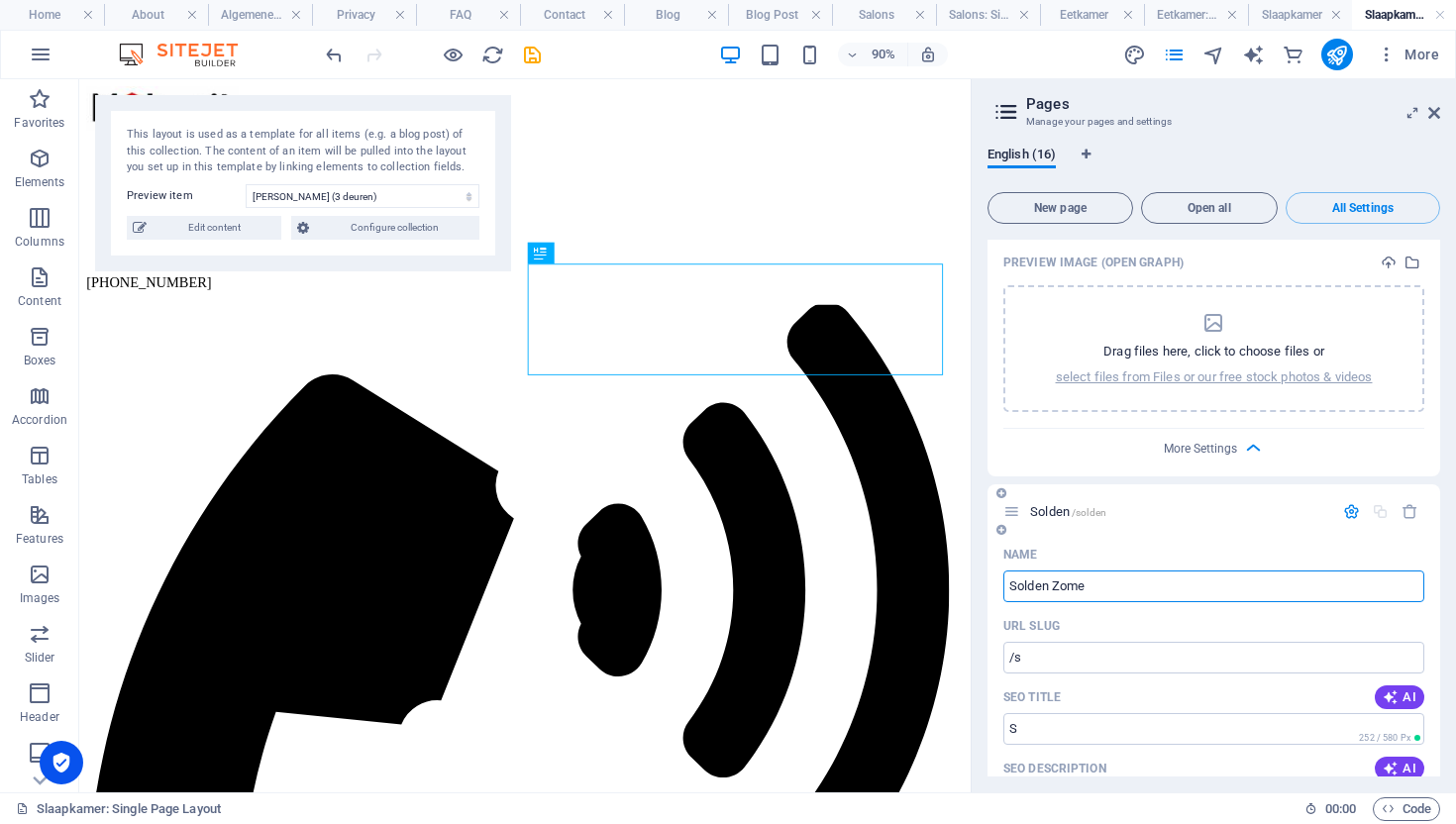type on "/solden" 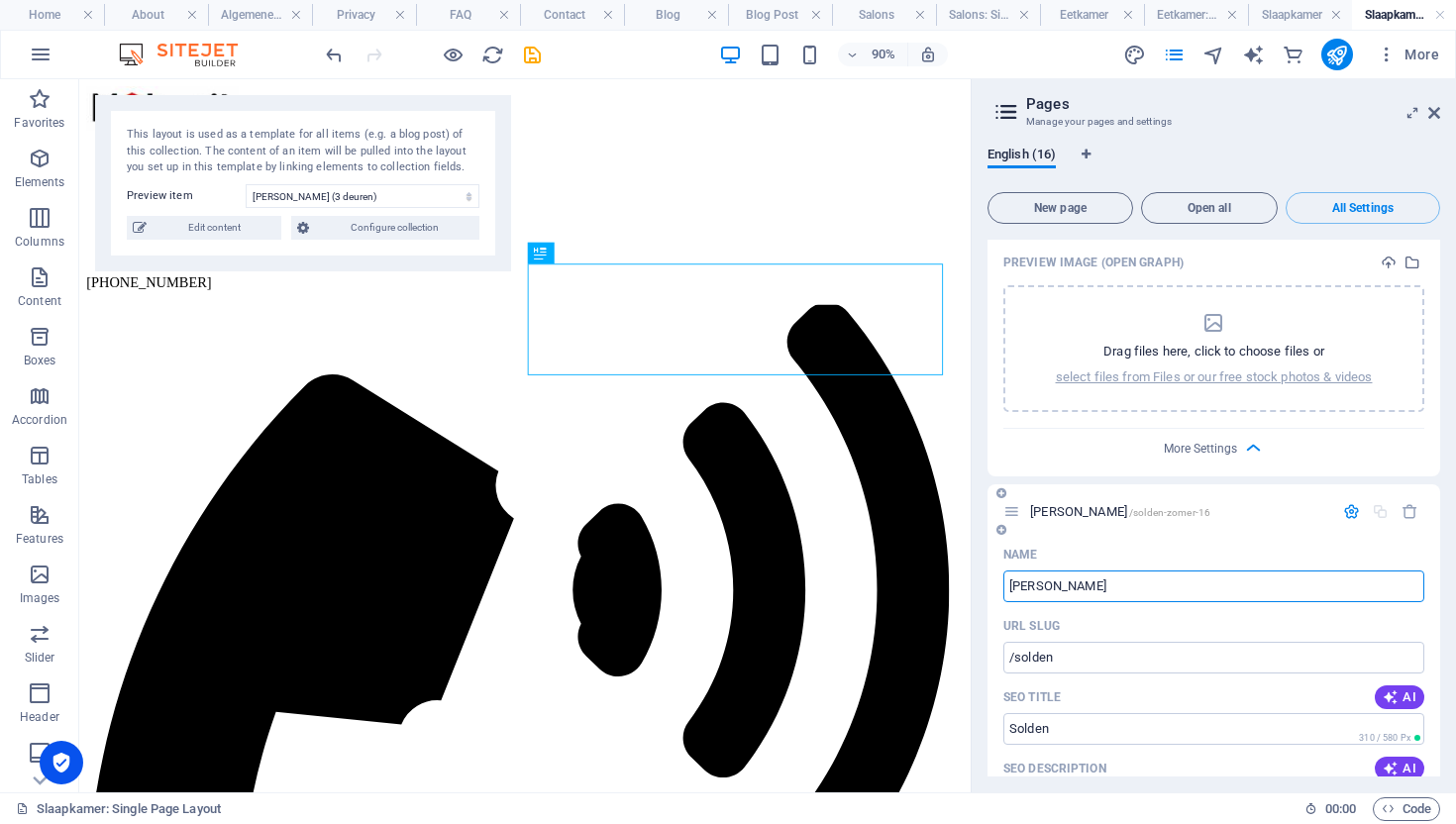 type on "[PERSON_NAME]" 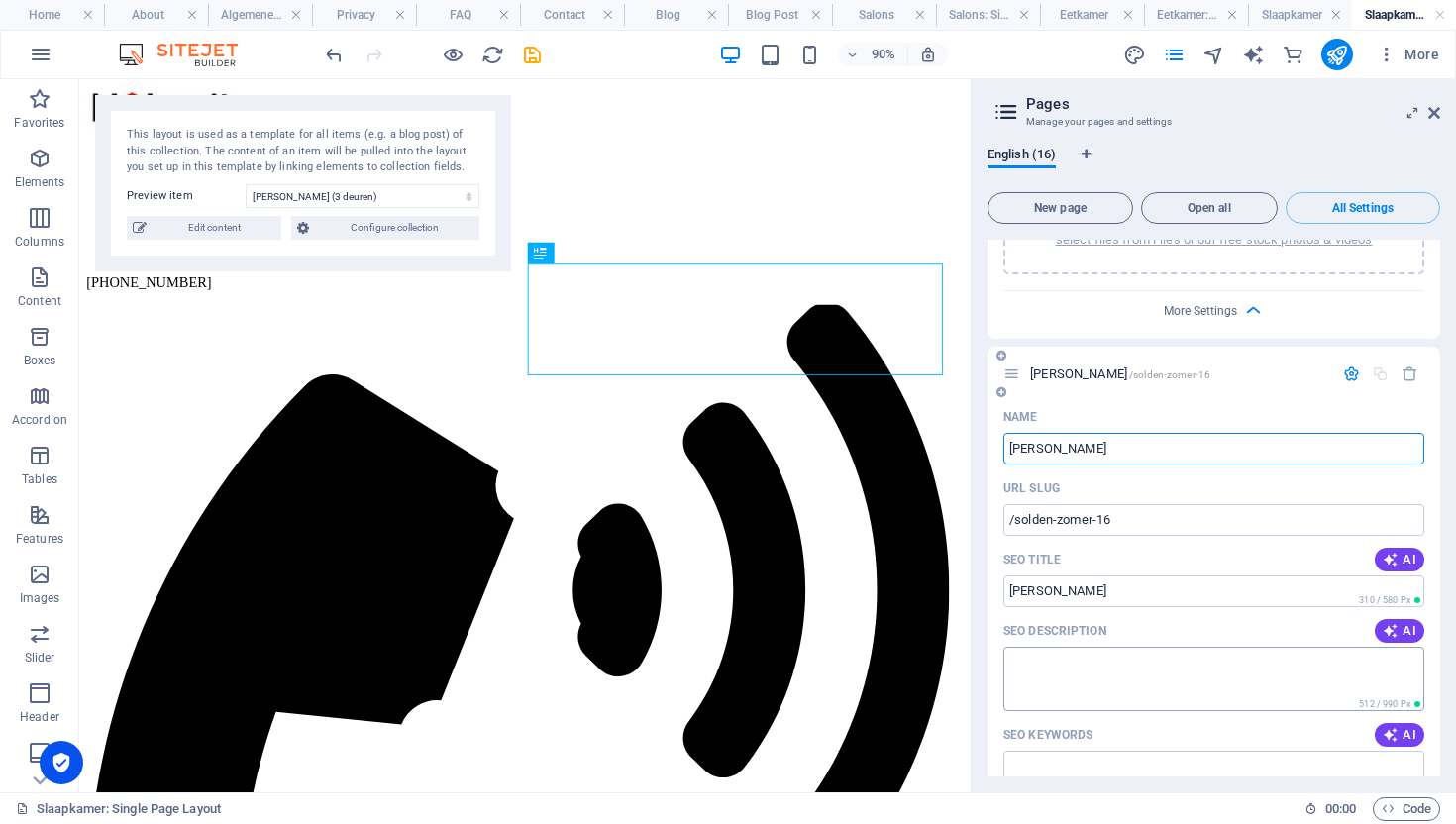 scroll, scrollTop: 8980, scrollLeft: 0, axis: vertical 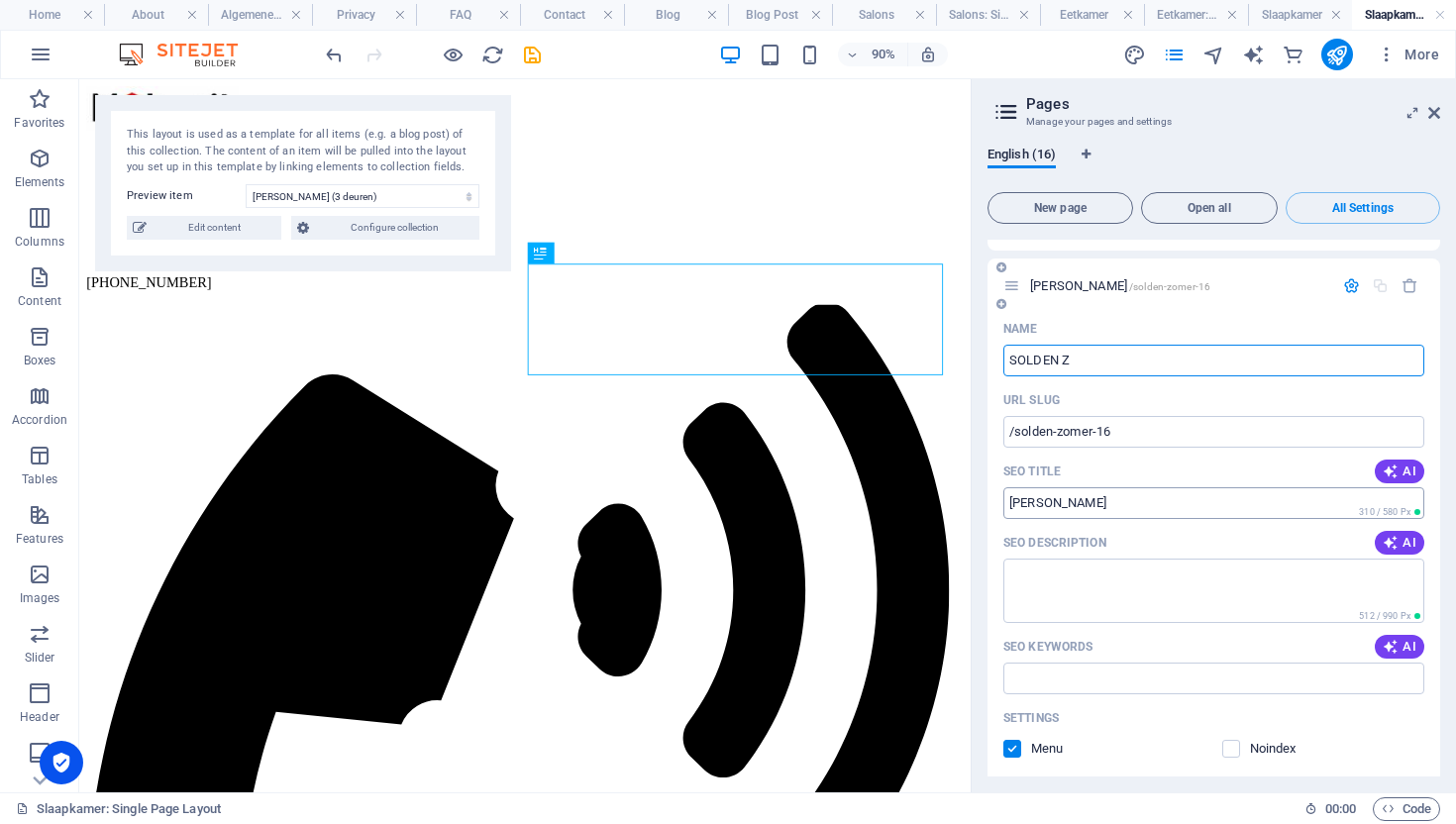 type on "SOLDEN ZO" 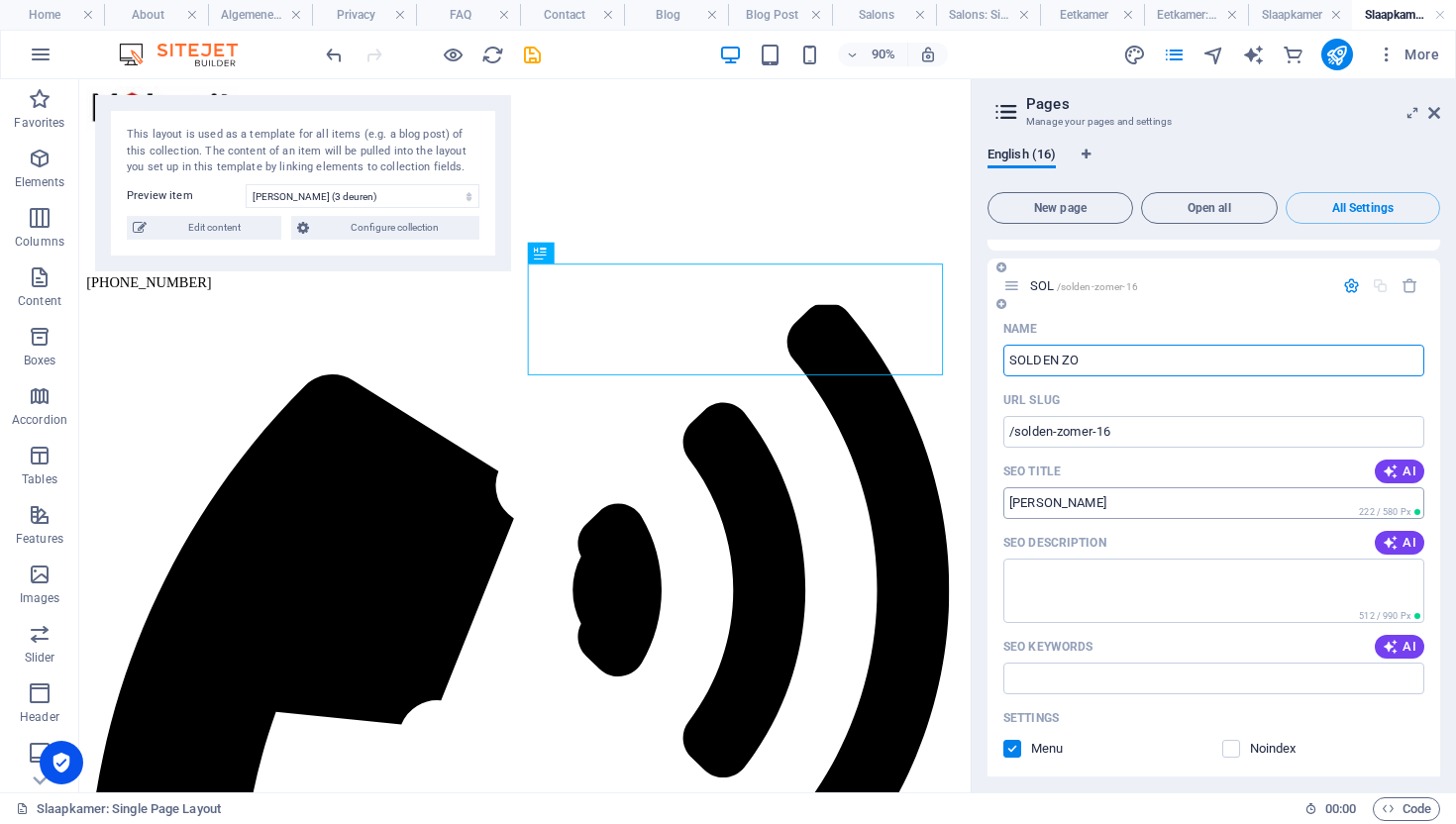type on "SOL" 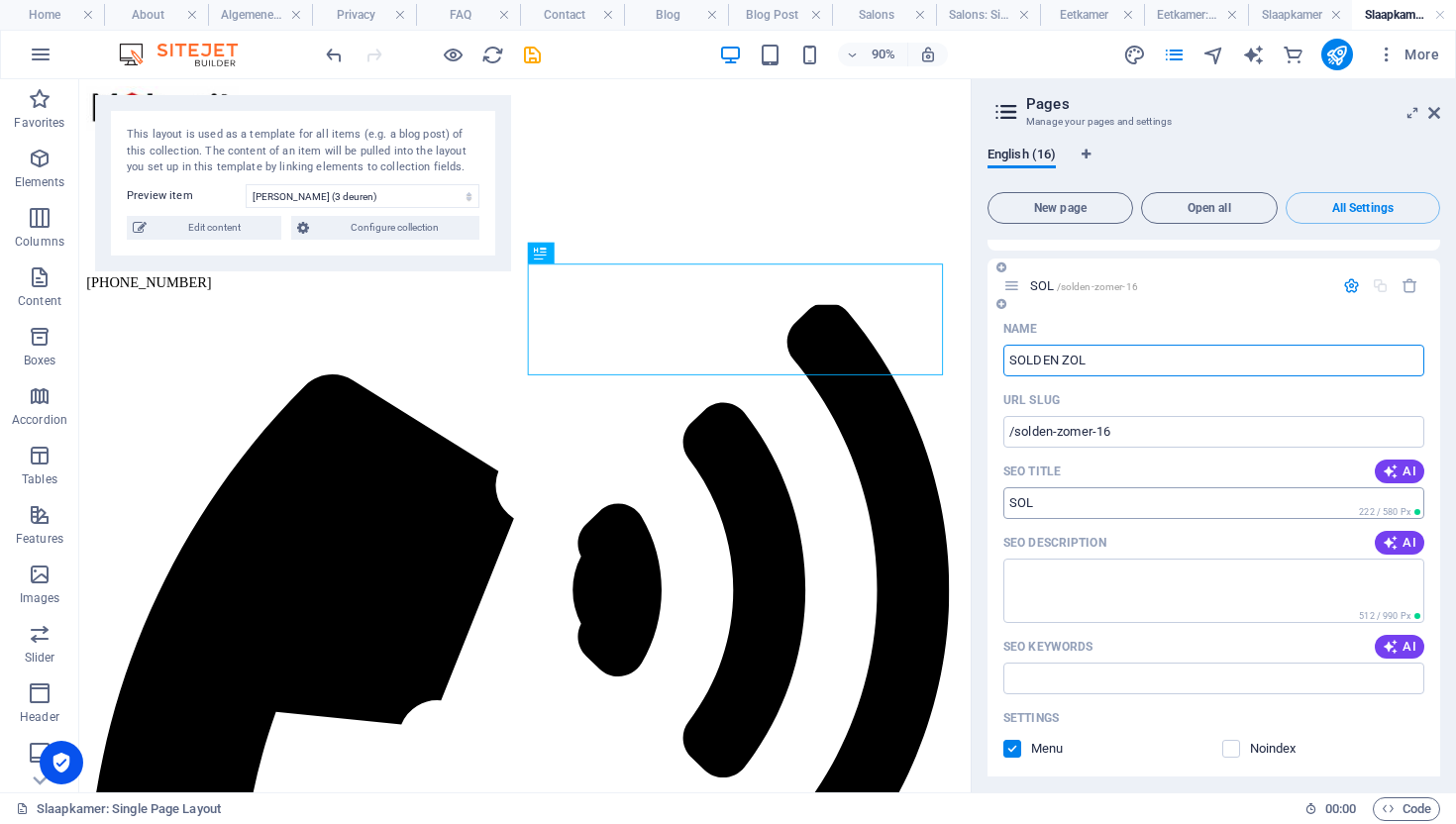 type on "SOLDEN ZO" 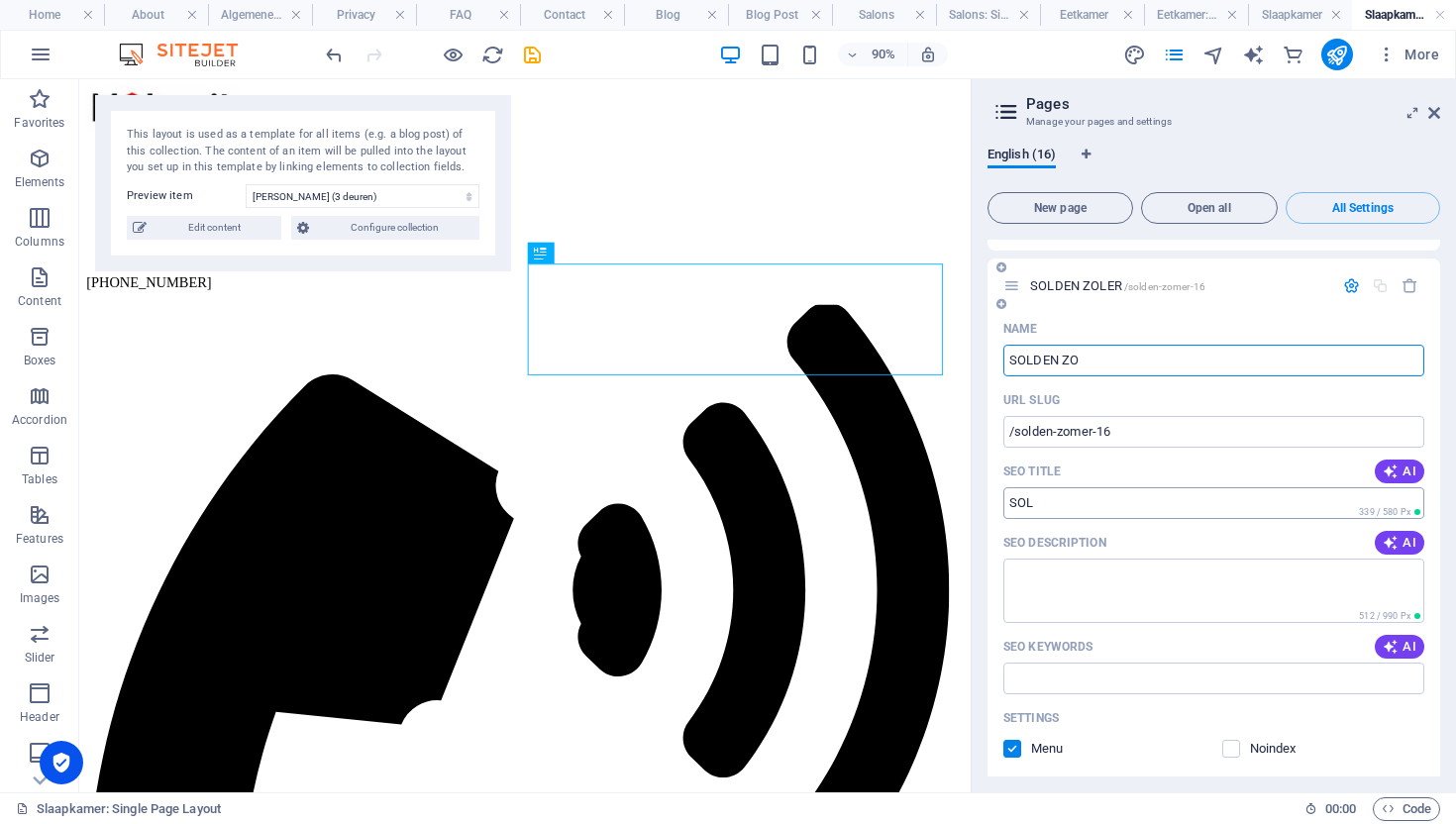 type on "SOLDEN ZOLER" 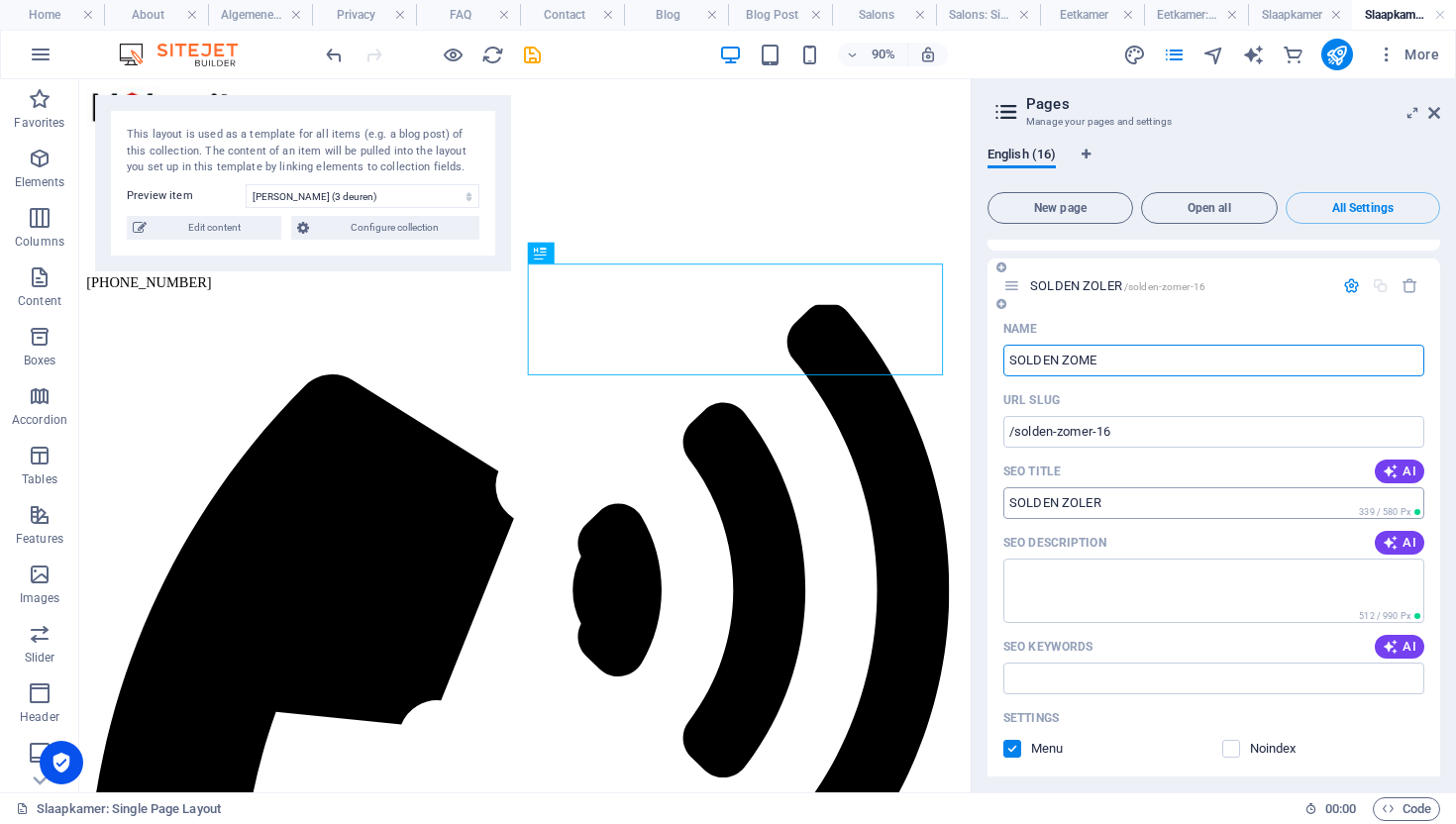 type on "SOLDEN ZOMER" 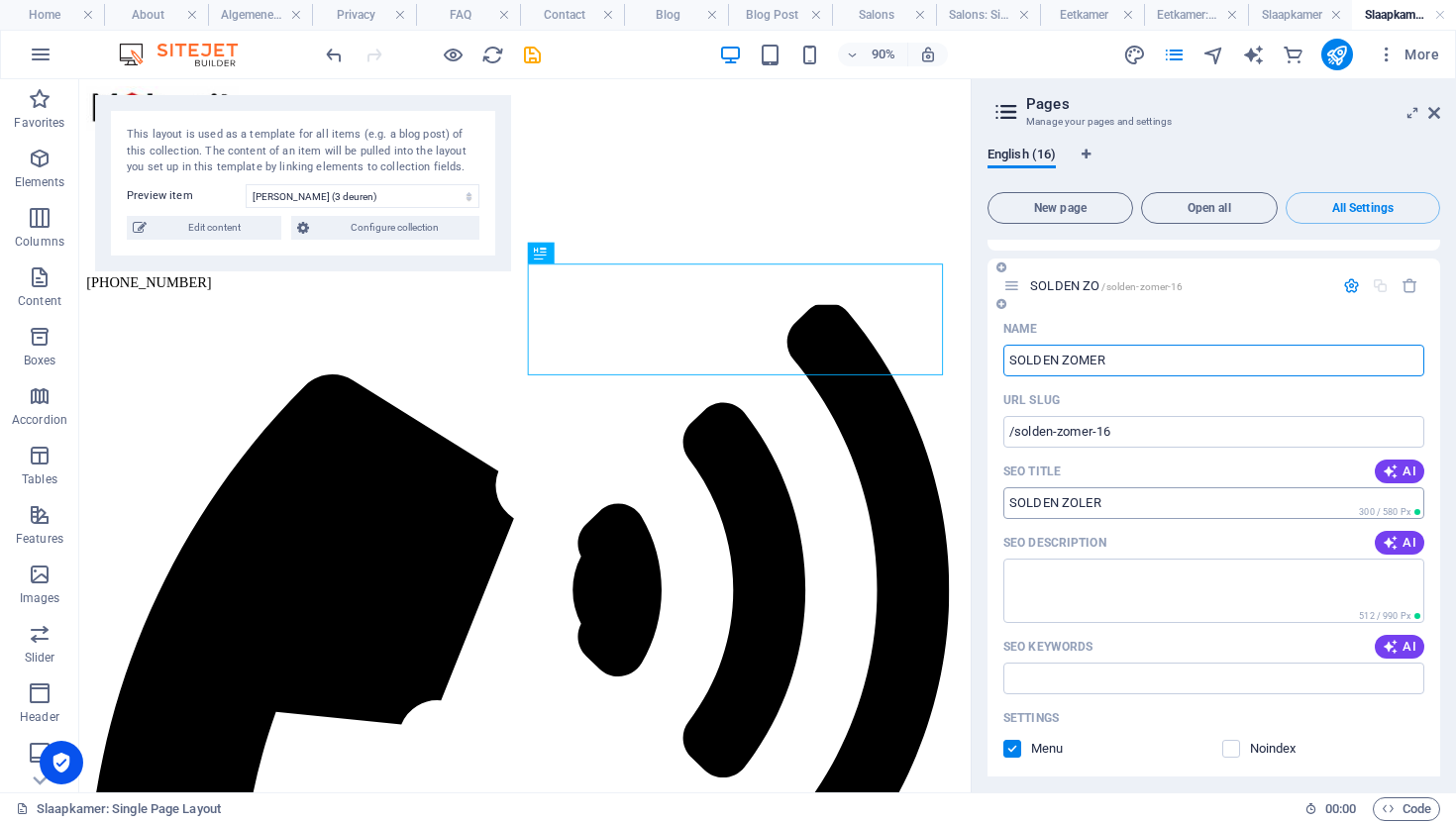 type on "SOLDEN ZO" 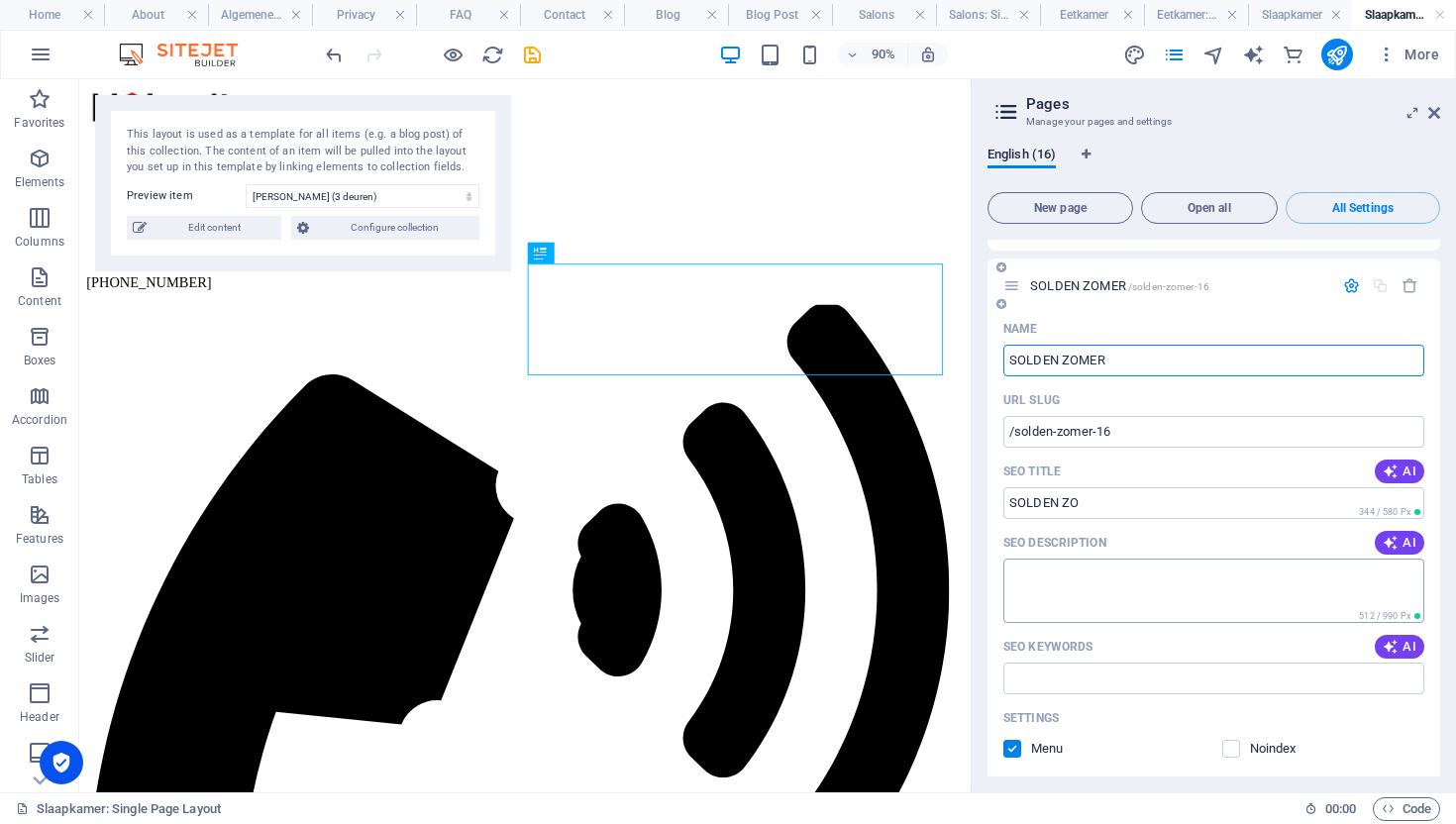 type on "SOLDEN ZOMER" 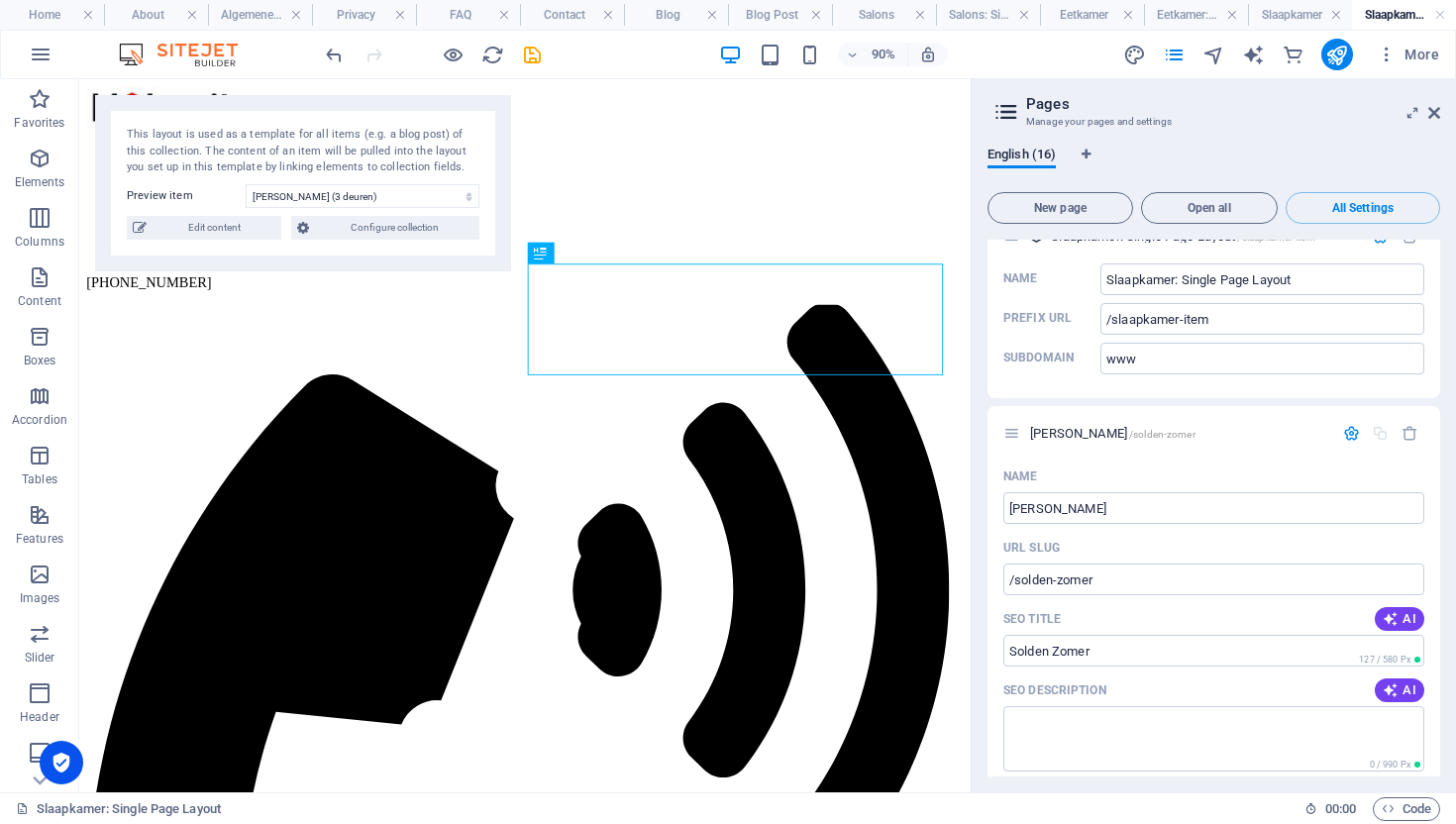 scroll, scrollTop: 9965, scrollLeft: 0, axis: vertical 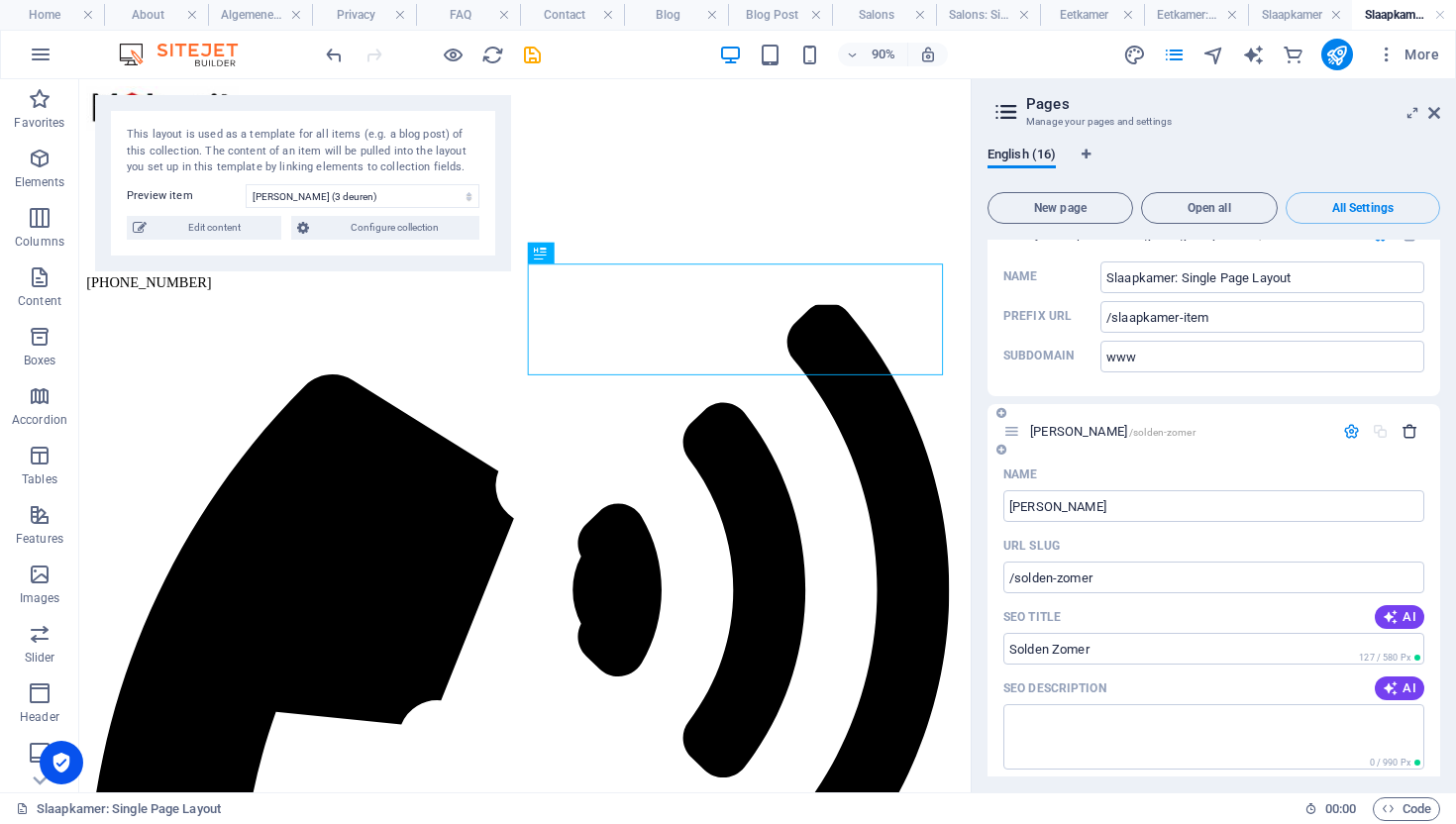 type on "SOLDEN ZOMER" 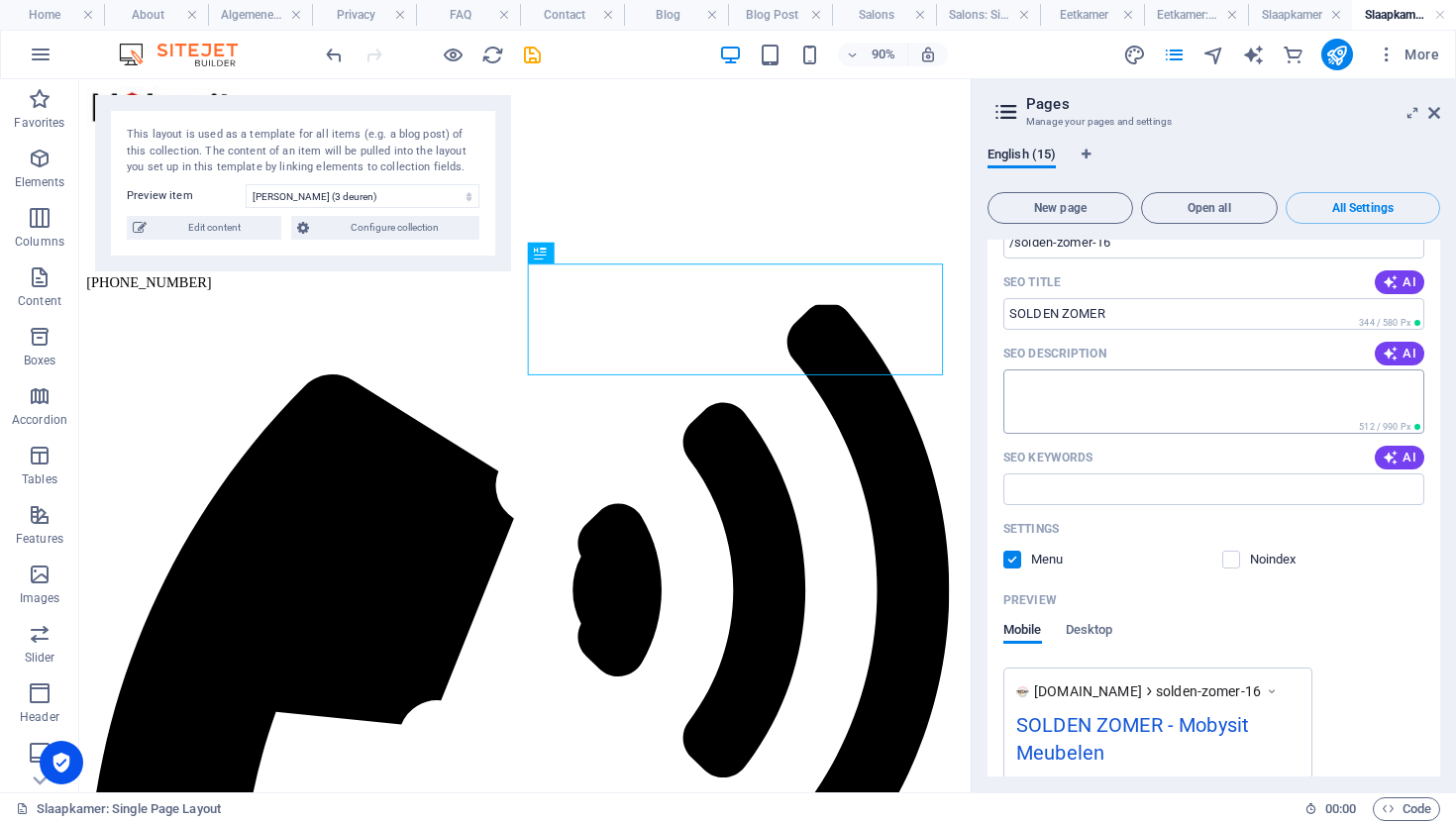 scroll, scrollTop: 9565, scrollLeft: 0, axis: vertical 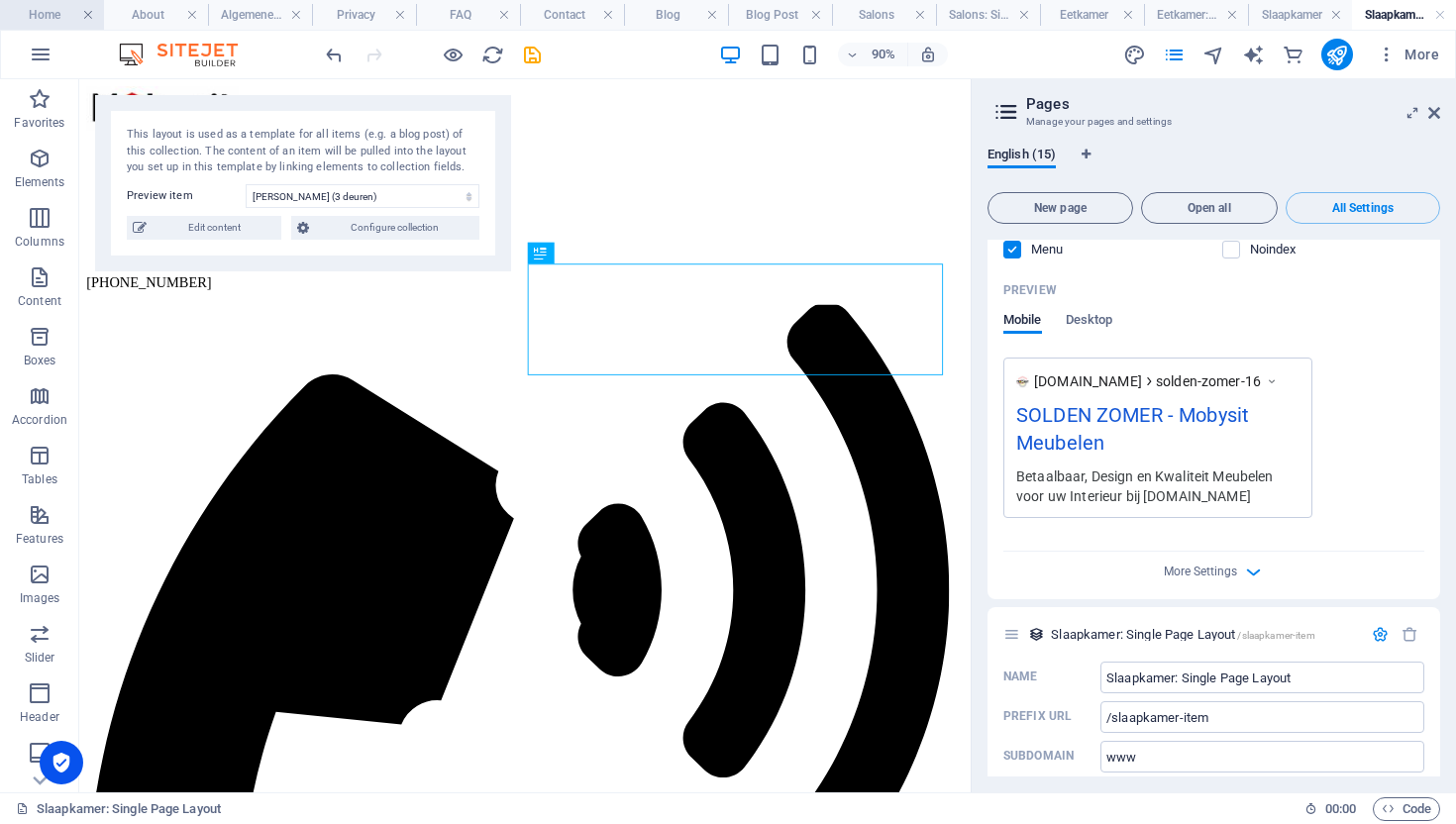 click at bounding box center (88, 15) 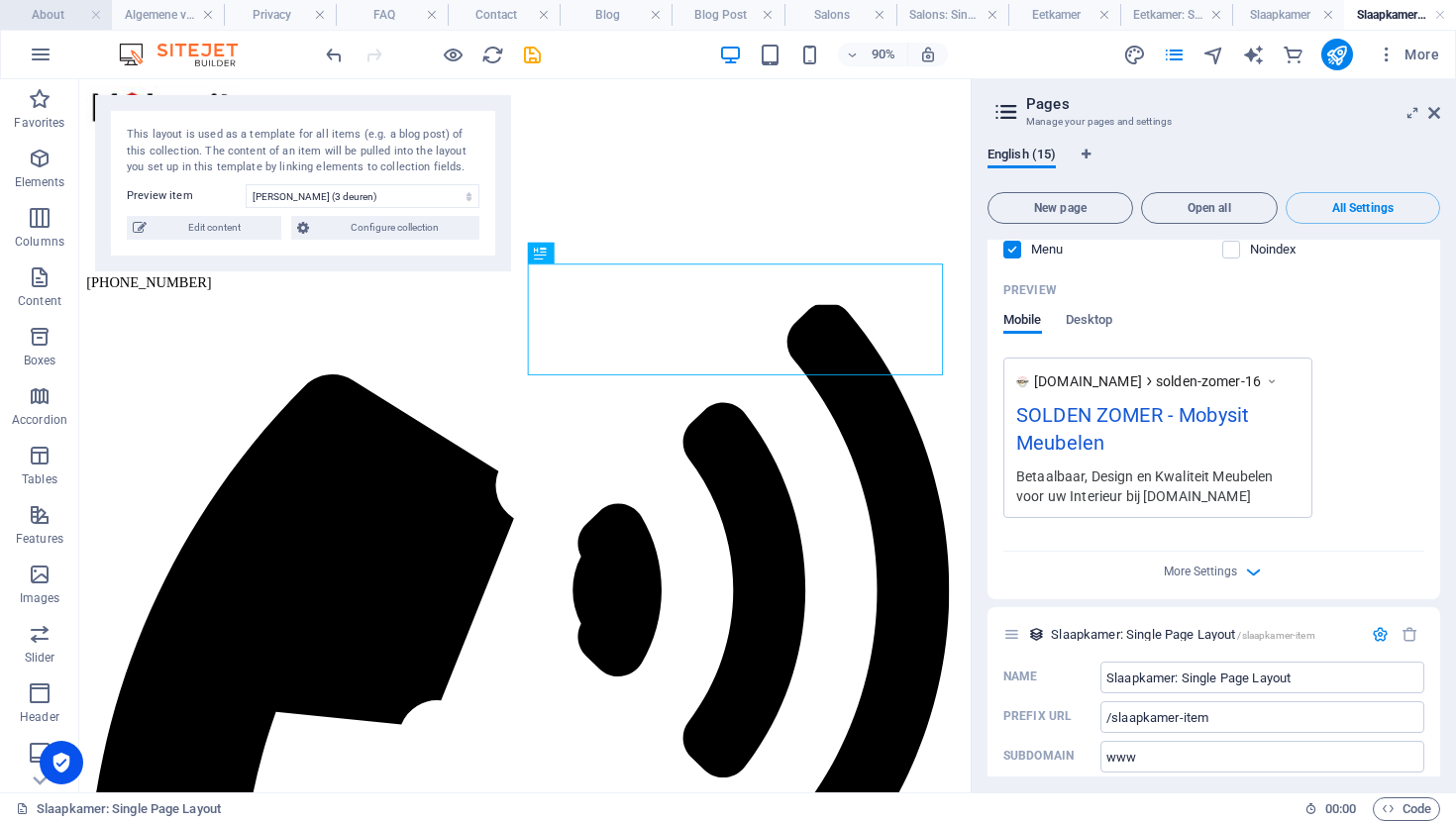 click on "About" at bounding box center [55, 15] 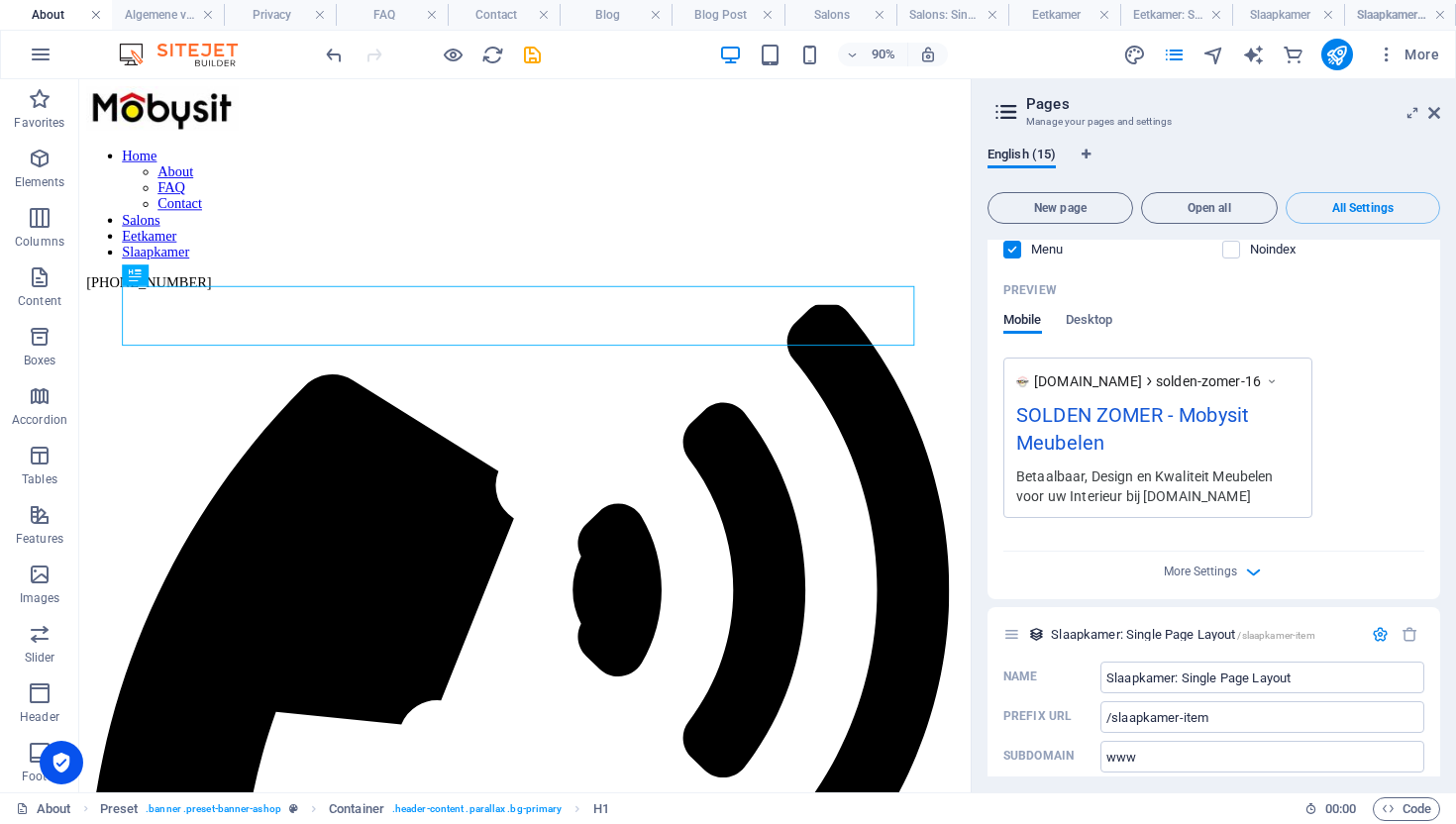 click at bounding box center (96, 15) 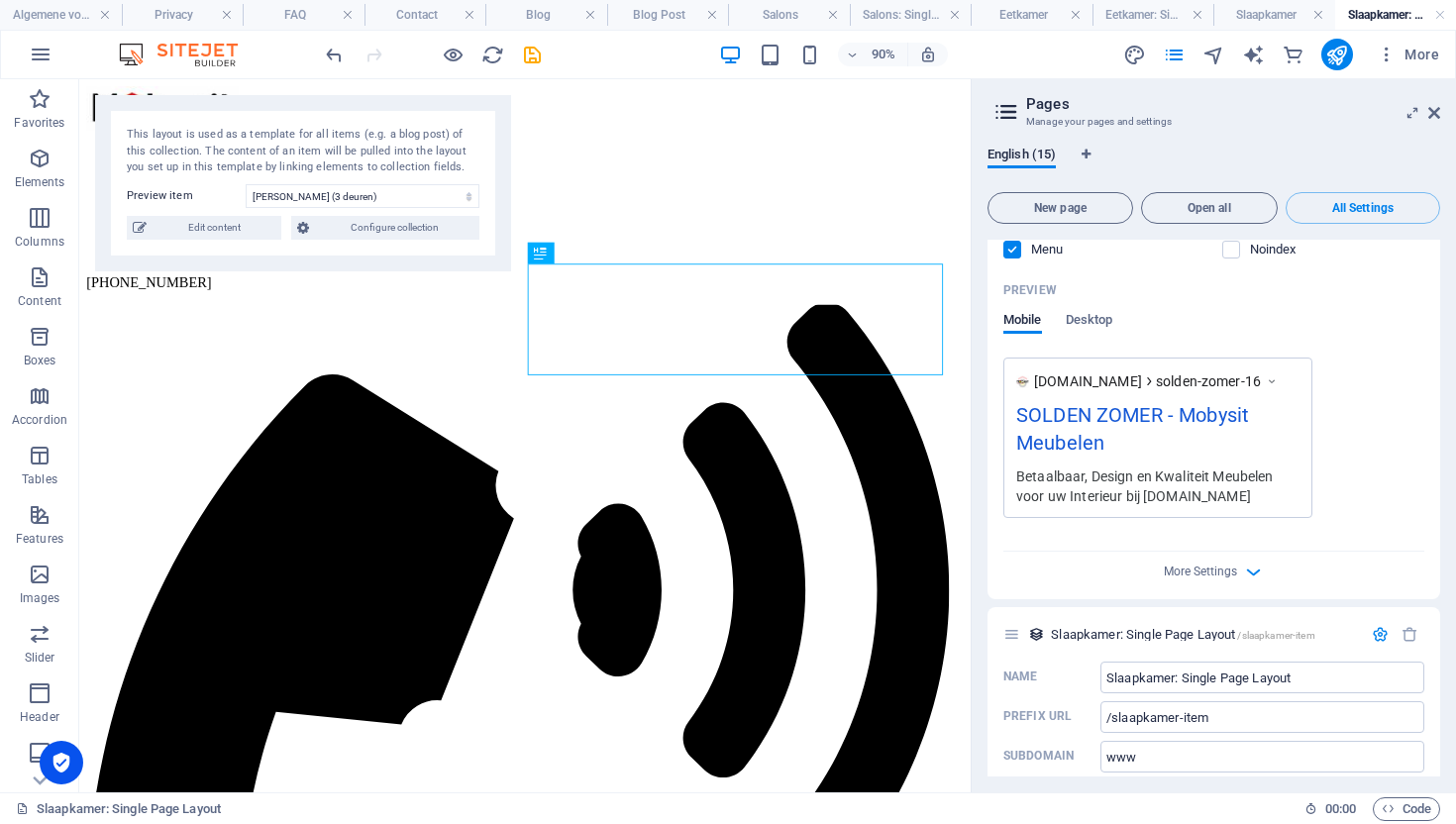 click on "Algemene voorwaarden" at bounding box center [60, 15] 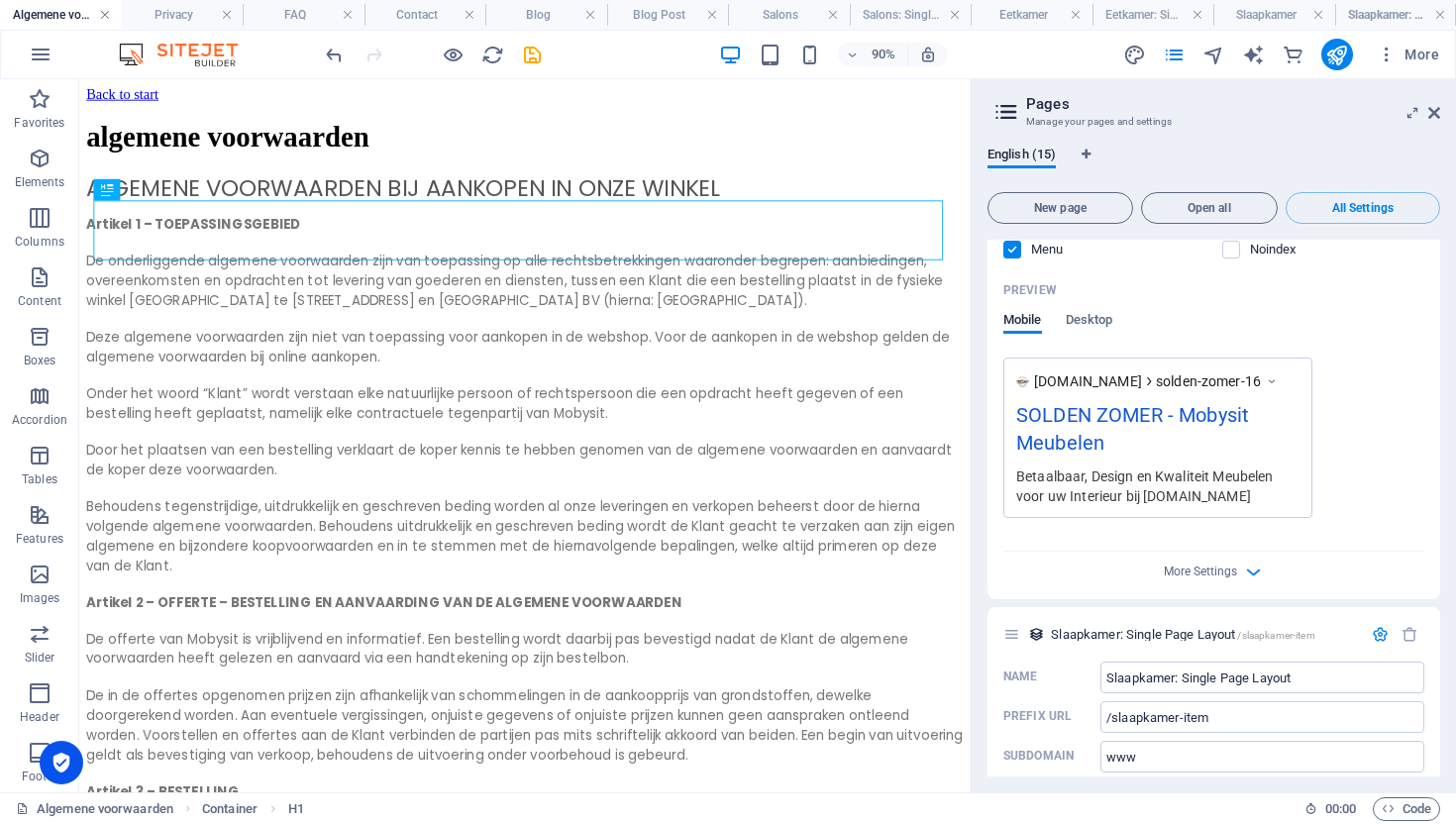 click at bounding box center (105, 15) 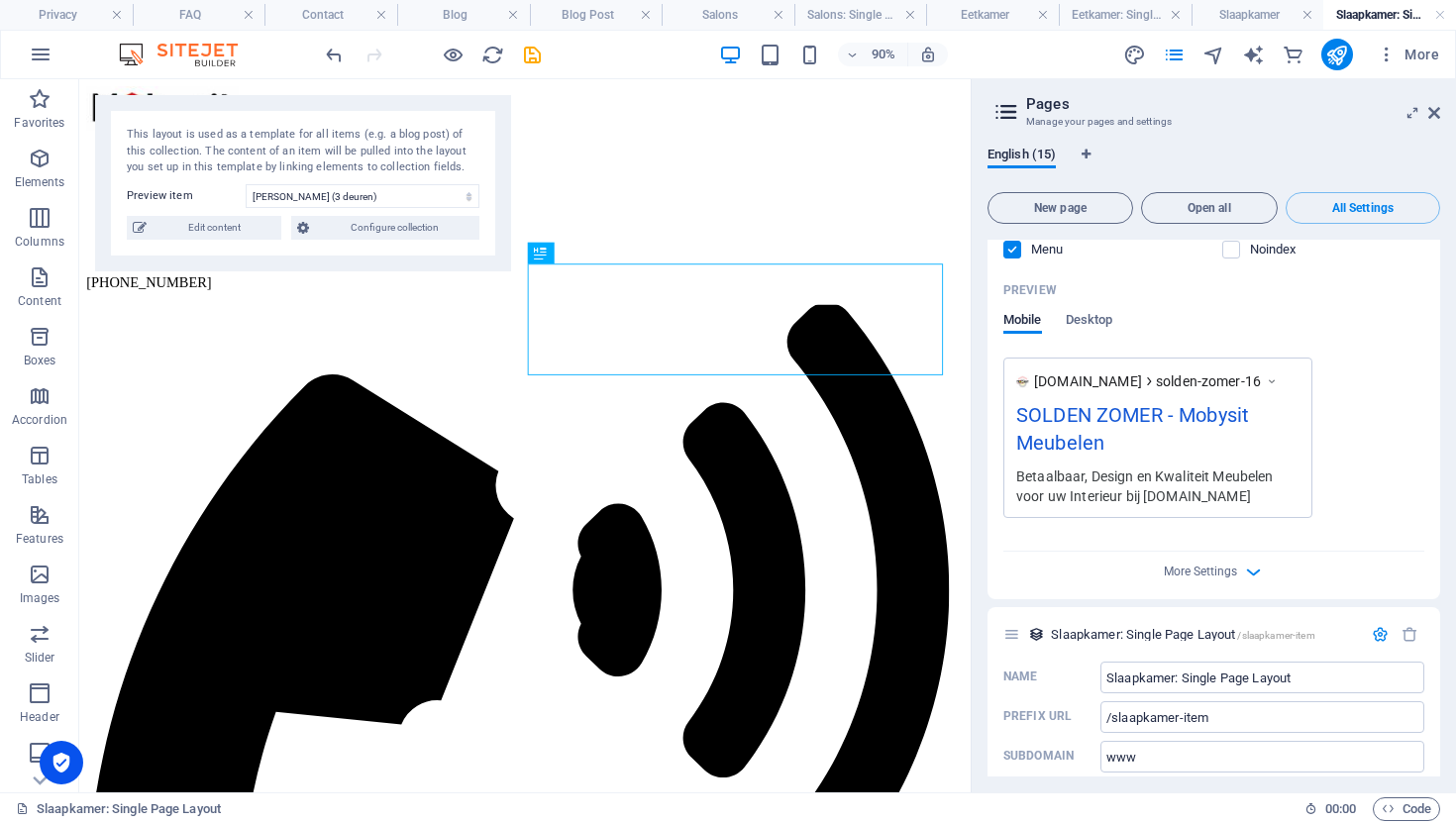 click at bounding box center (117, 15) 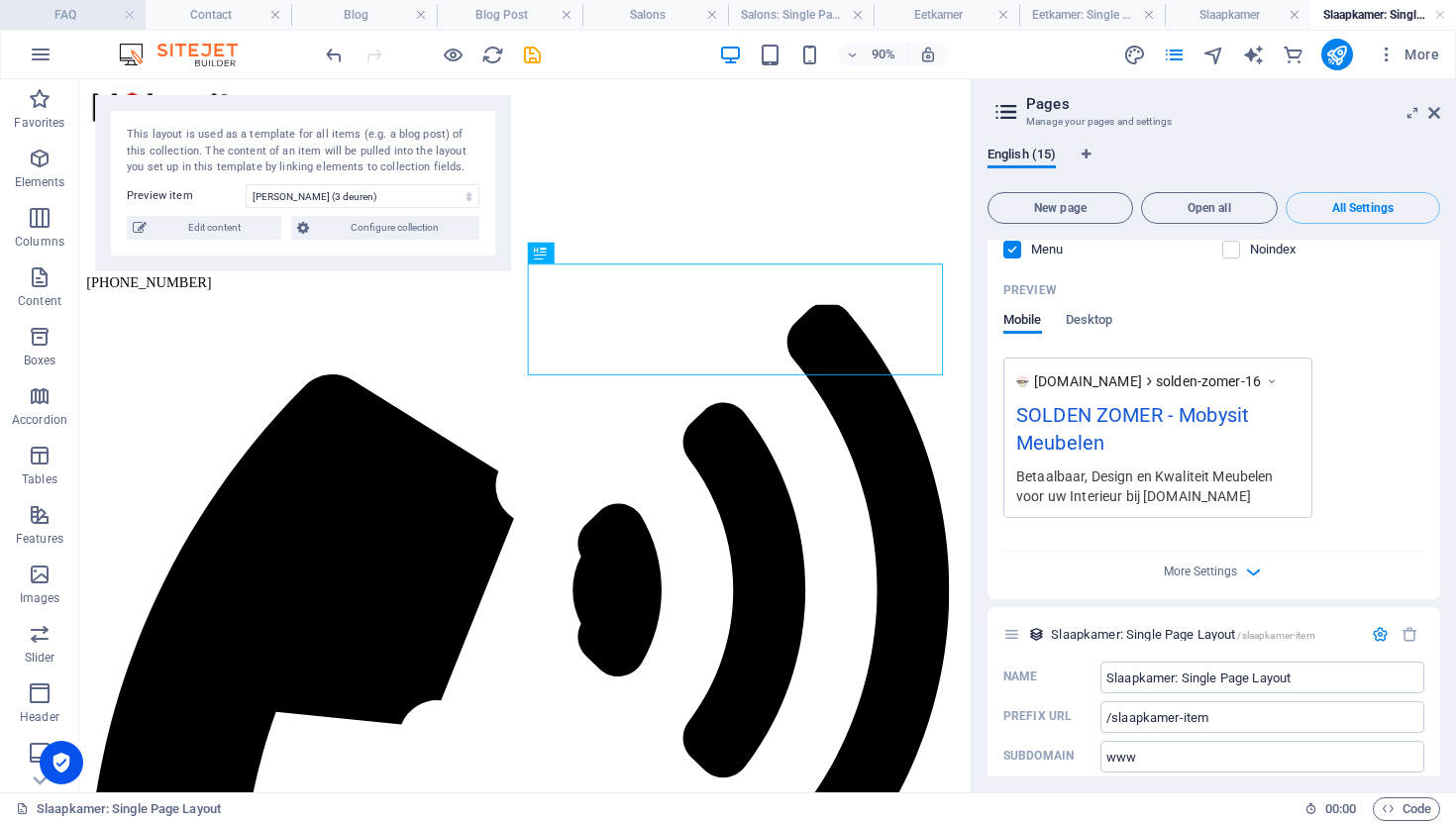 click on "FAQ" at bounding box center [72, 15] 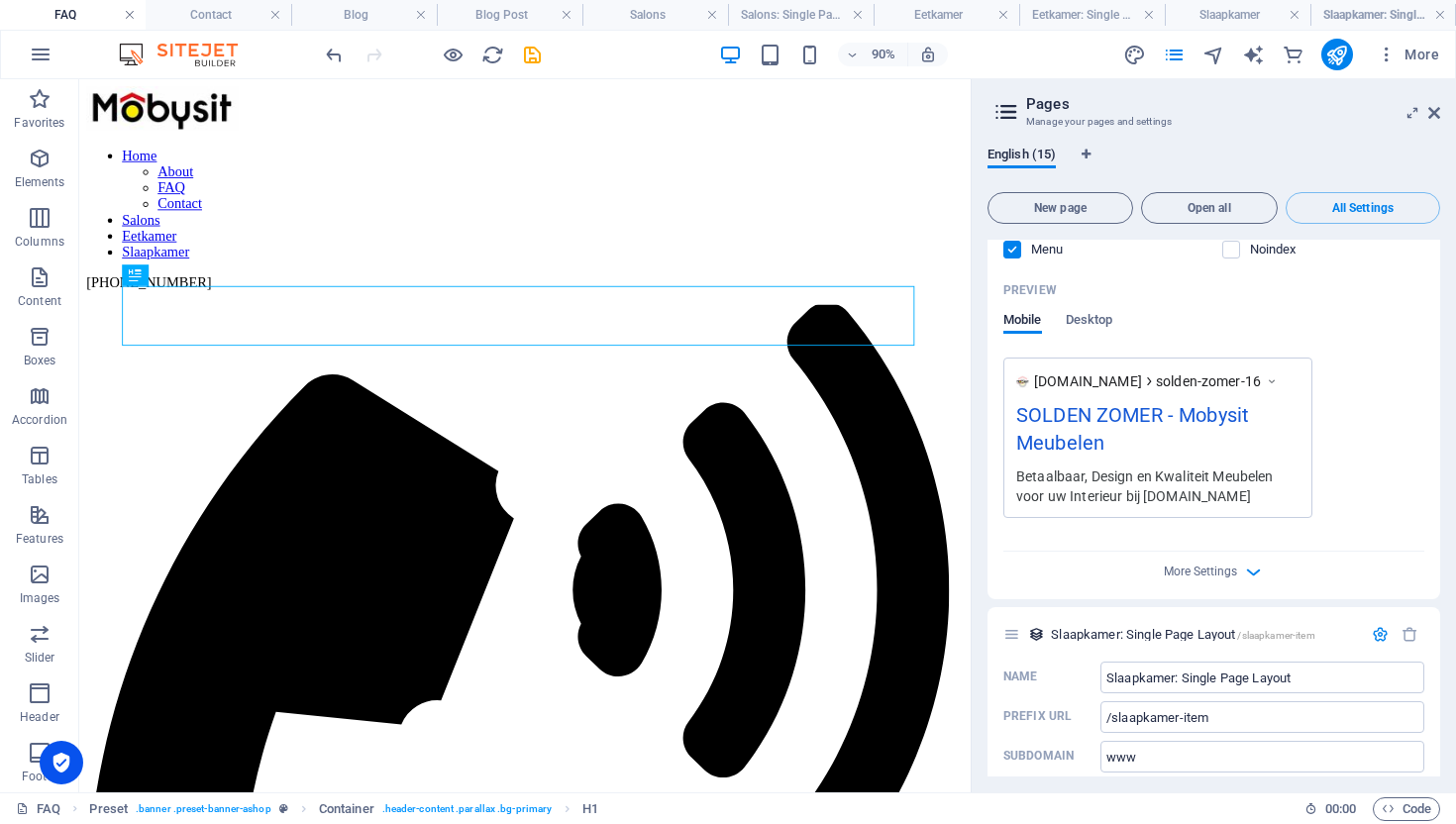 click at bounding box center (130, 15) 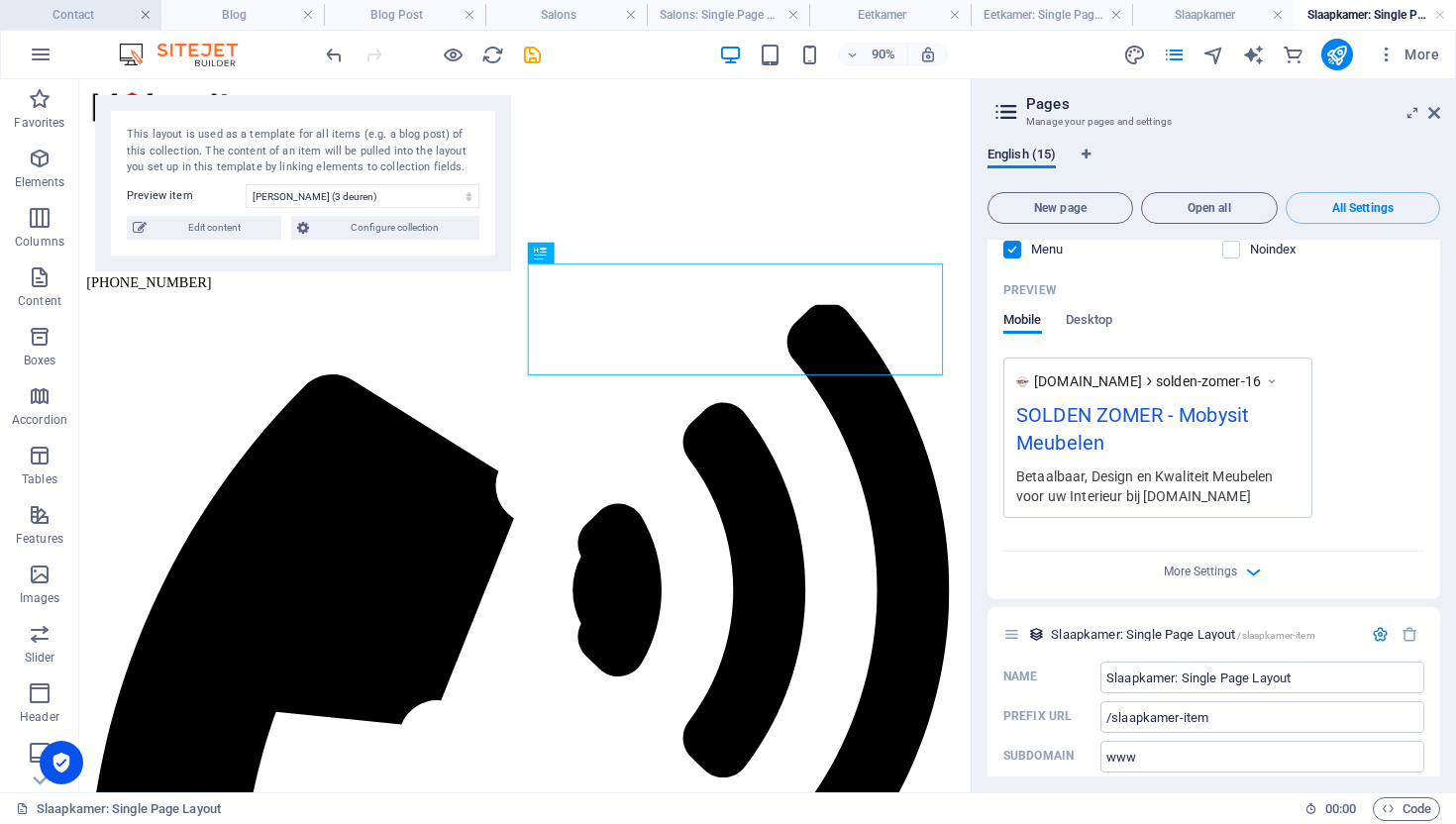 click at bounding box center (146, 15) 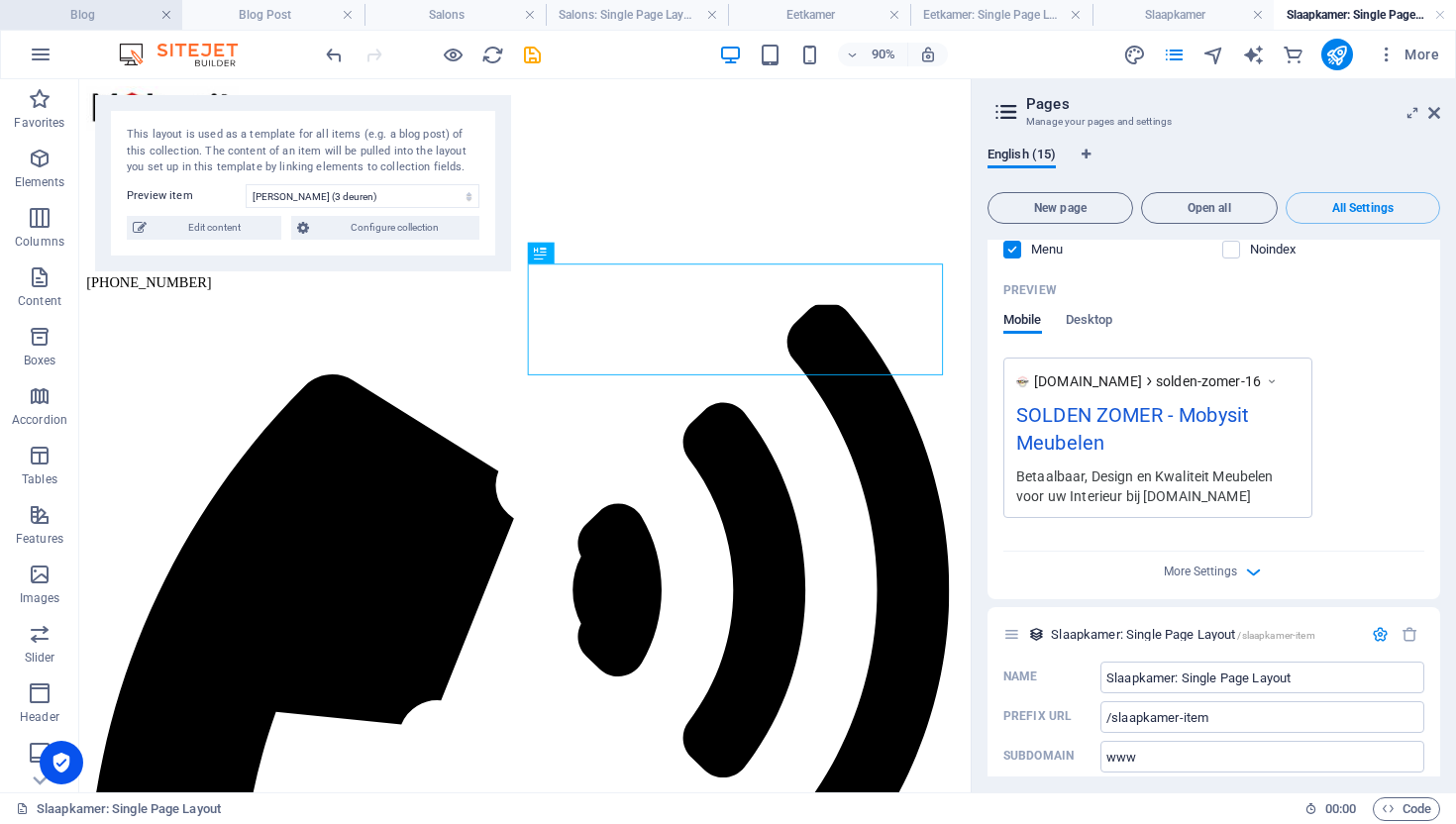 click at bounding box center (166, 15) 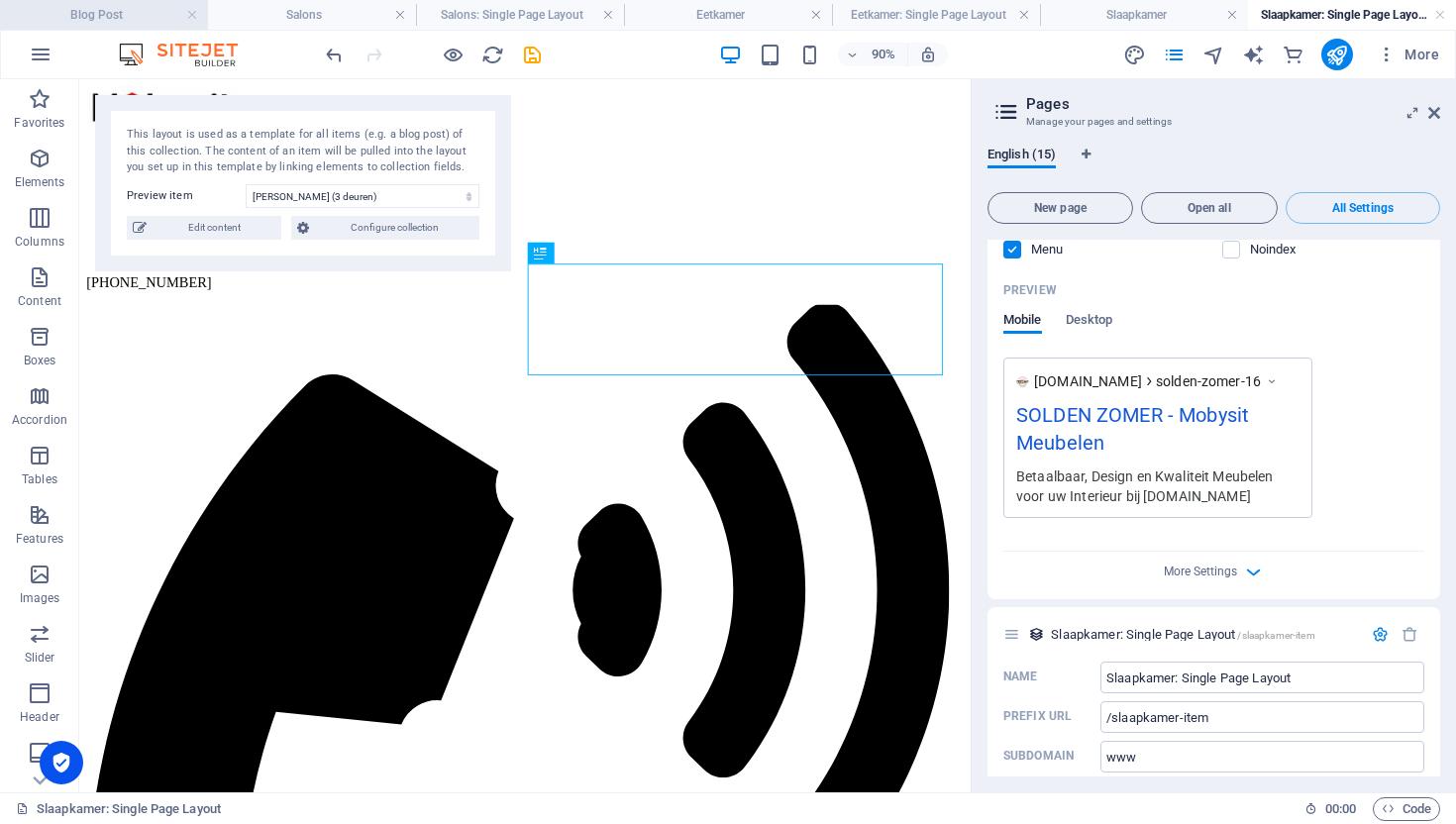 click on "Blog Post" at bounding box center (104, 15) 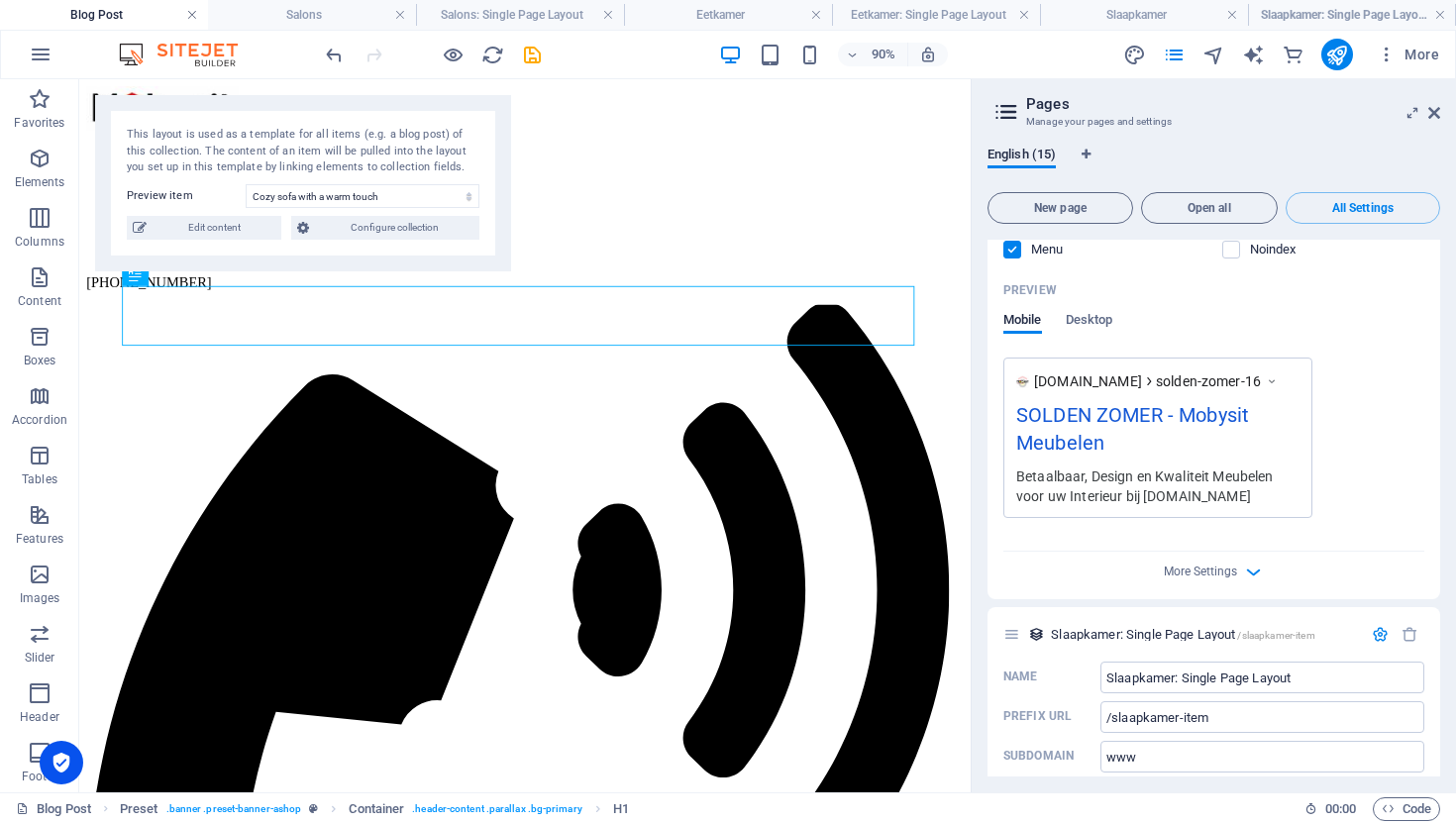 click at bounding box center [192, 15] 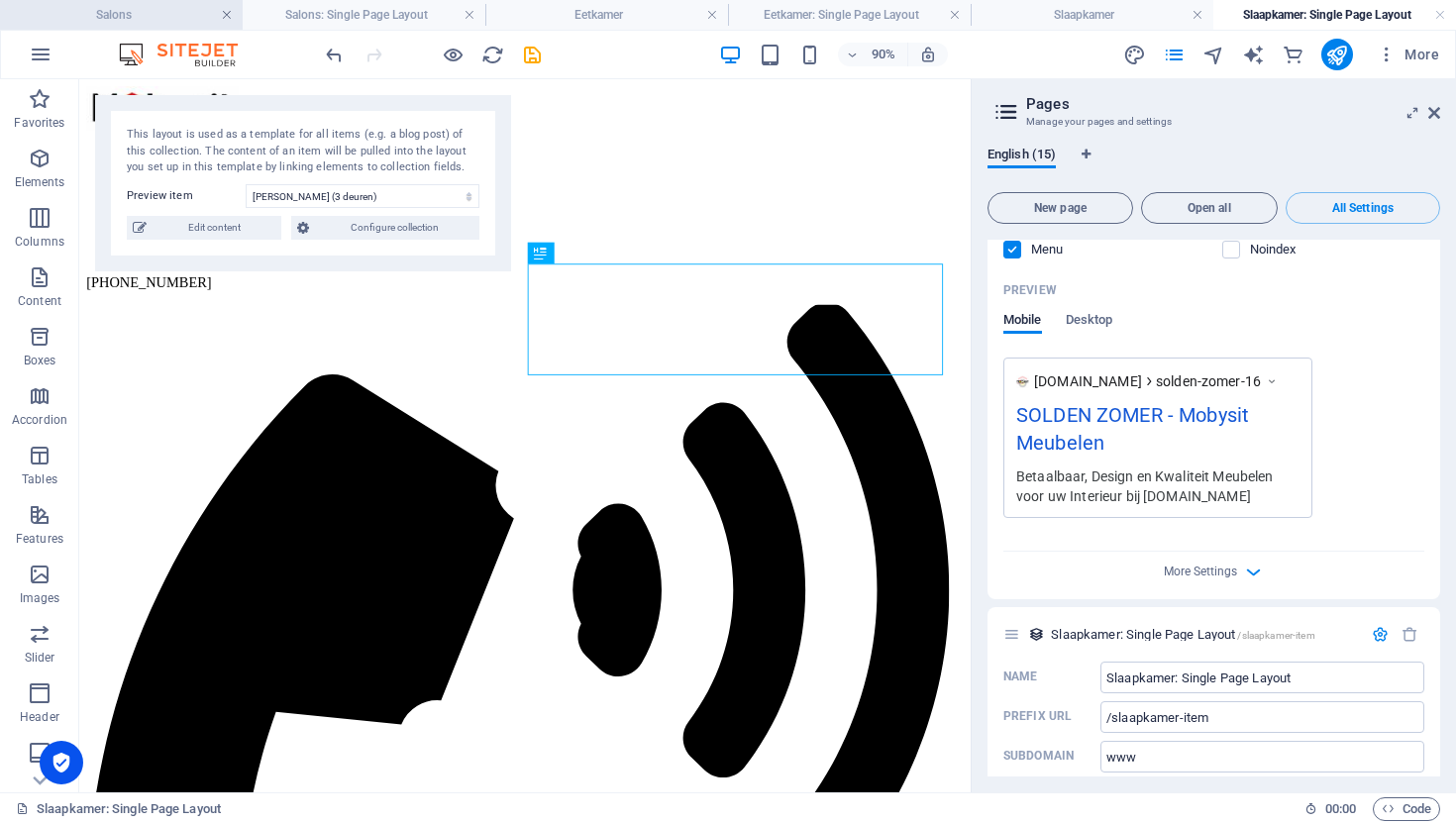 click at bounding box center [227, 15] 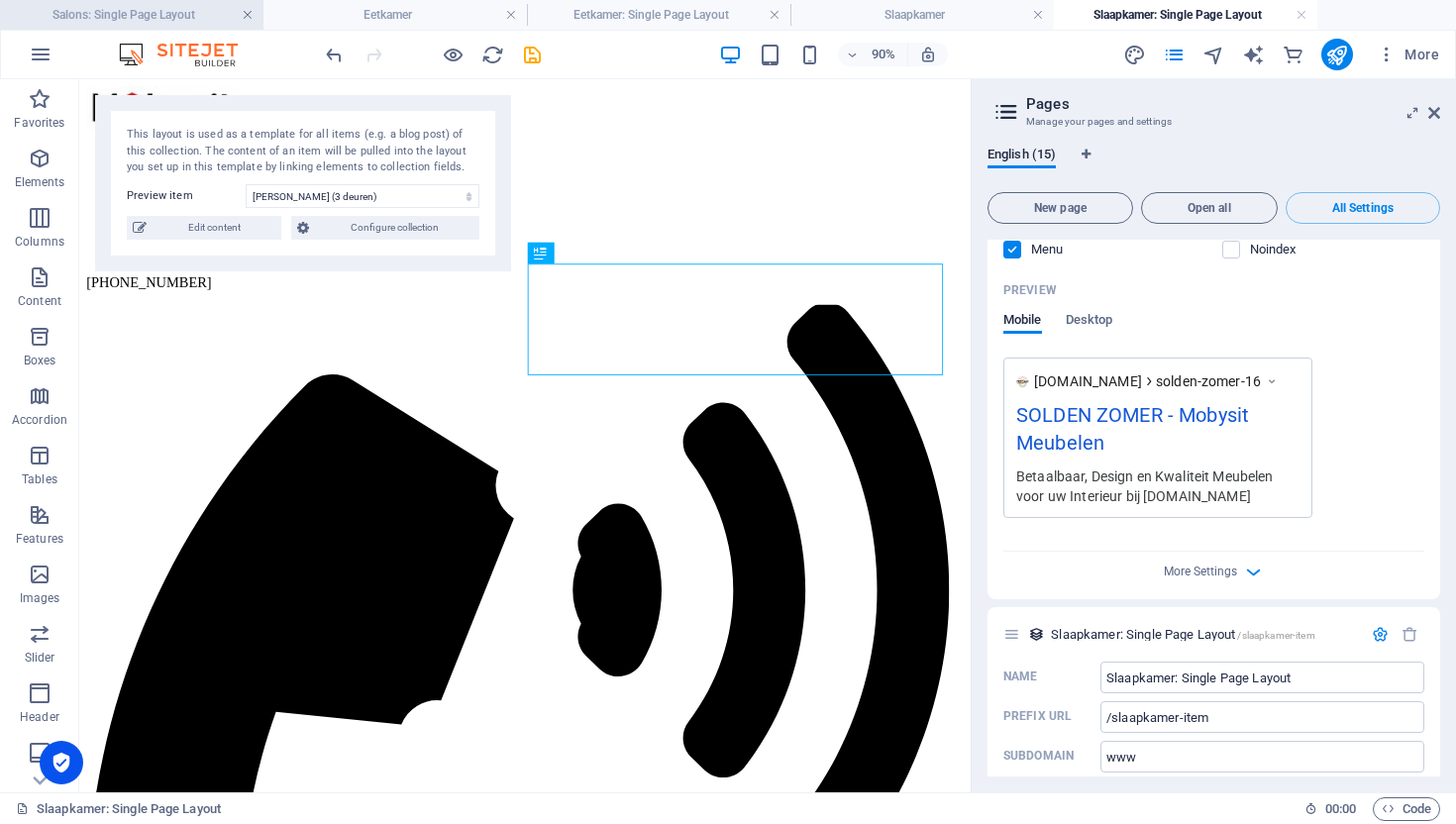 click at bounding box center (248, 15) 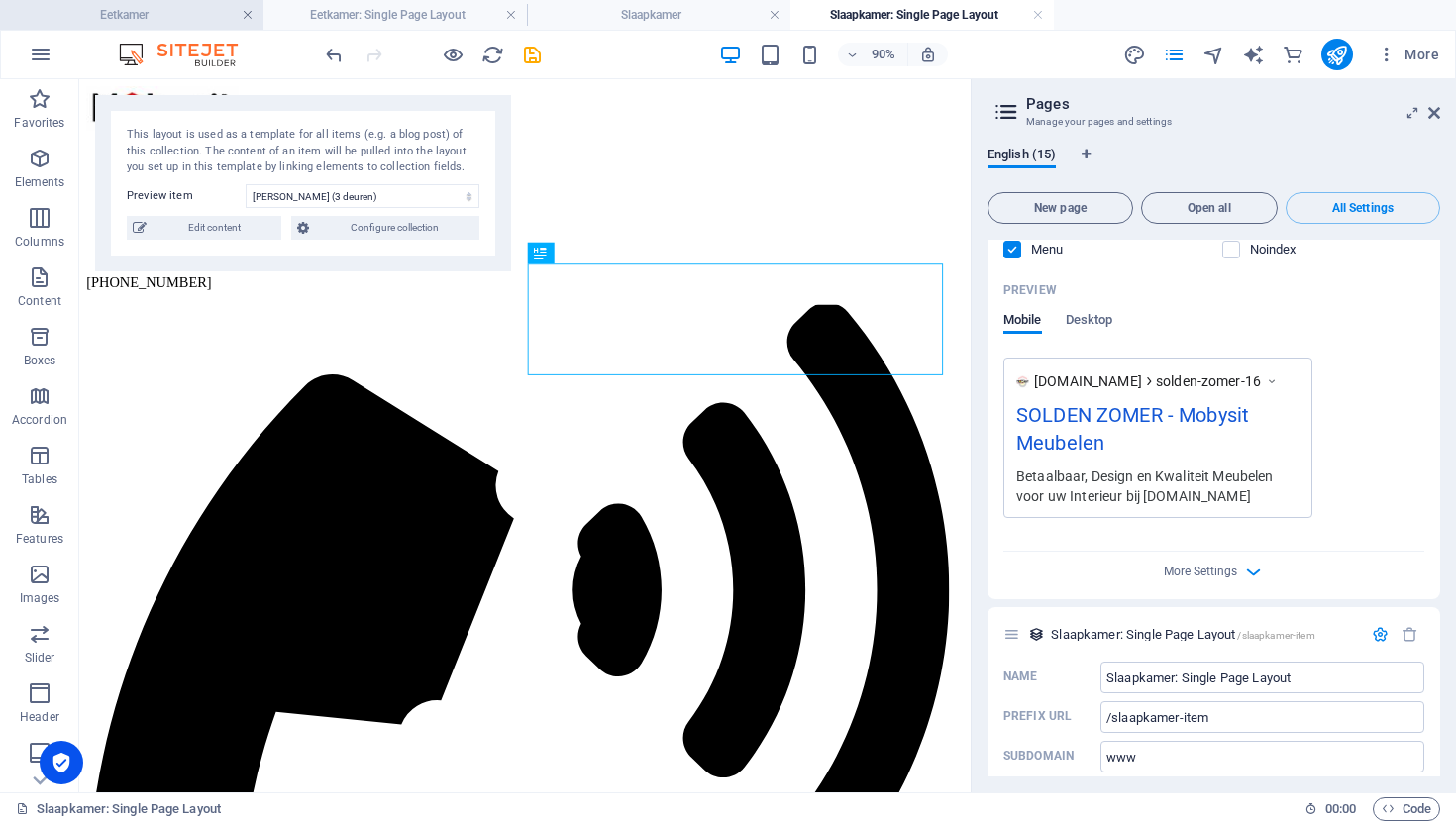 click at bounding box center (248, 15) 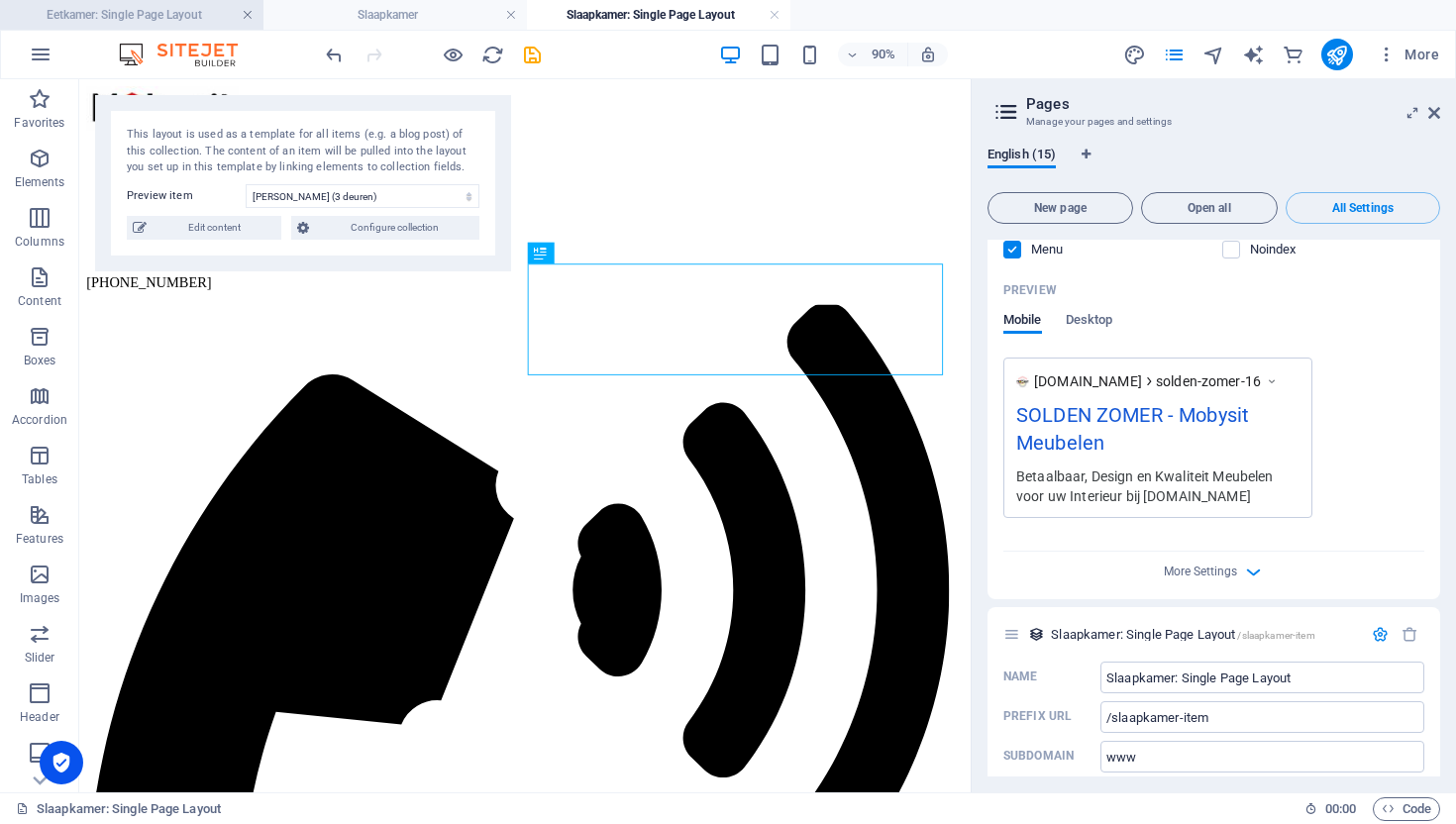 click at bounding box center [248, 15] 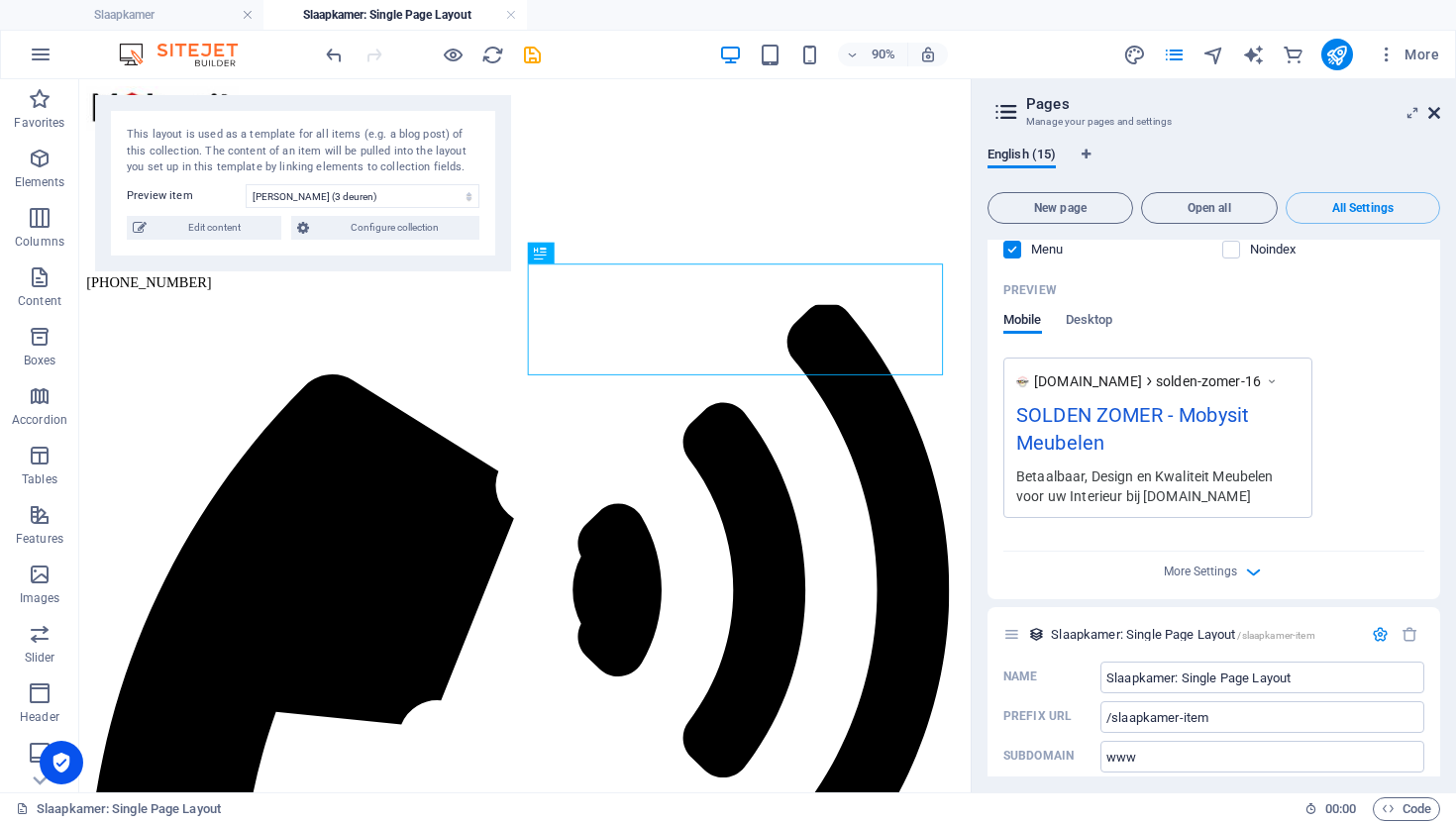 click at bounding box center (1434, 113) 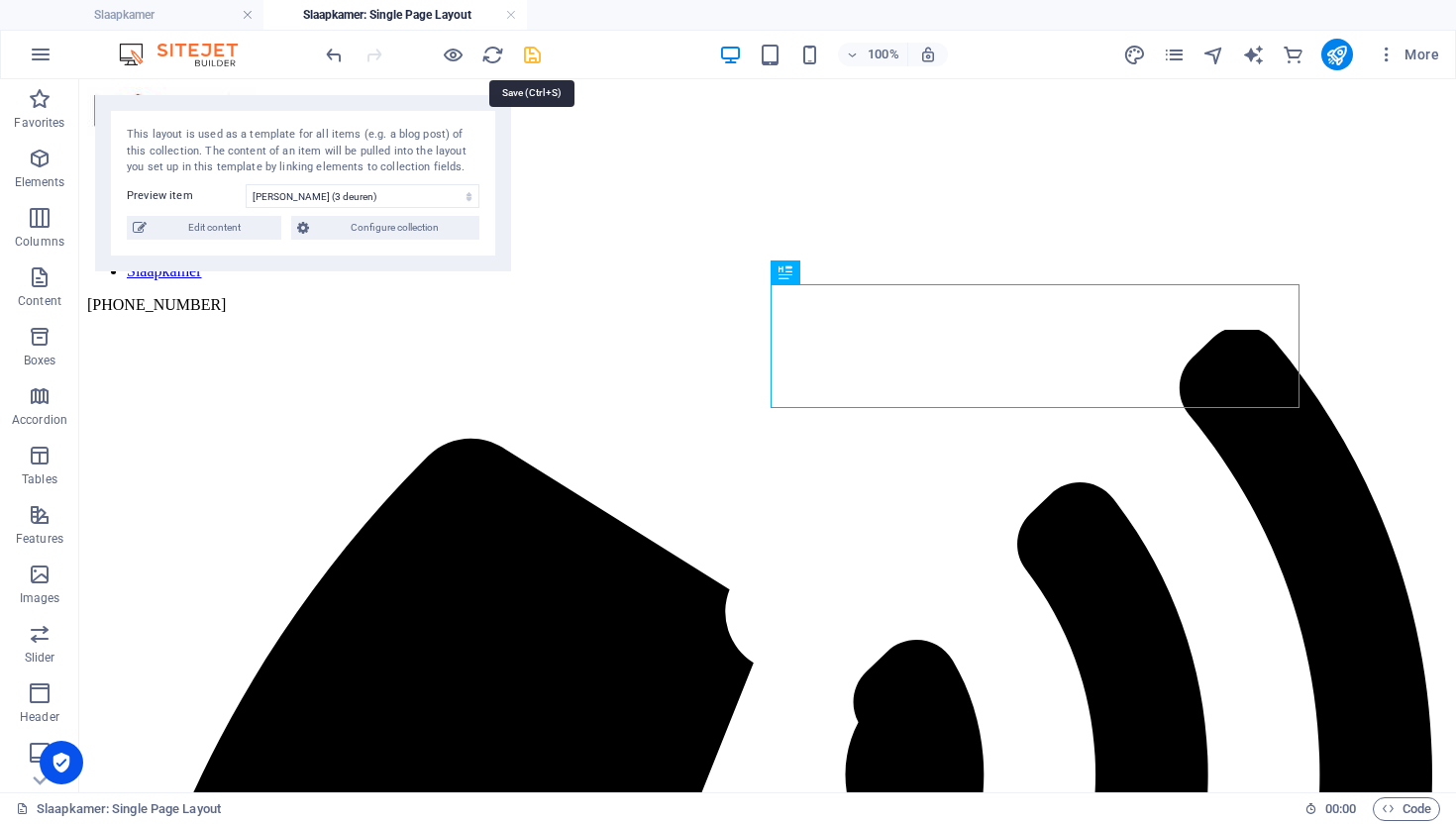 click at bounding box center (532, 54) 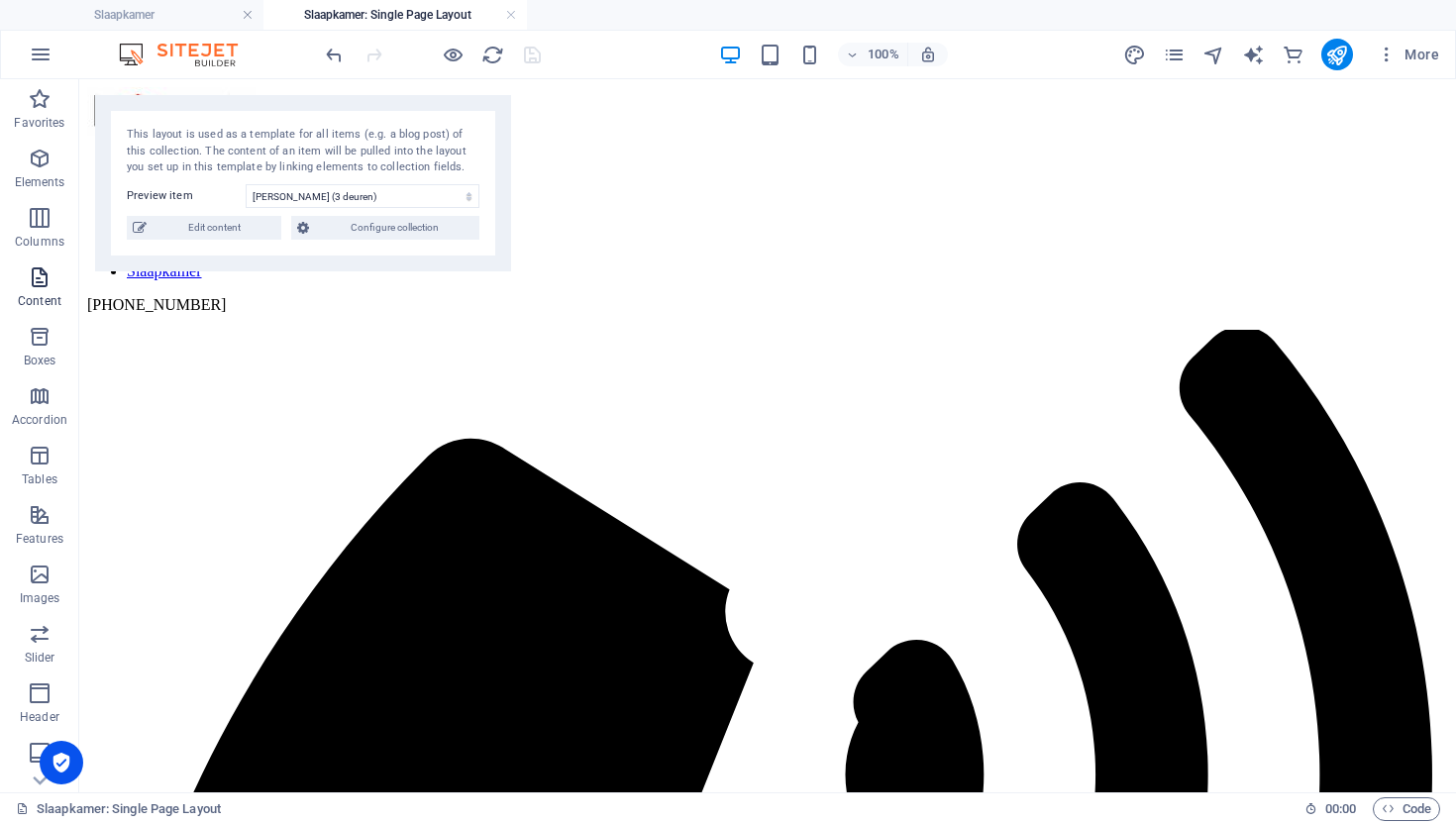 click on "Content" at bounding box center (40, 289) 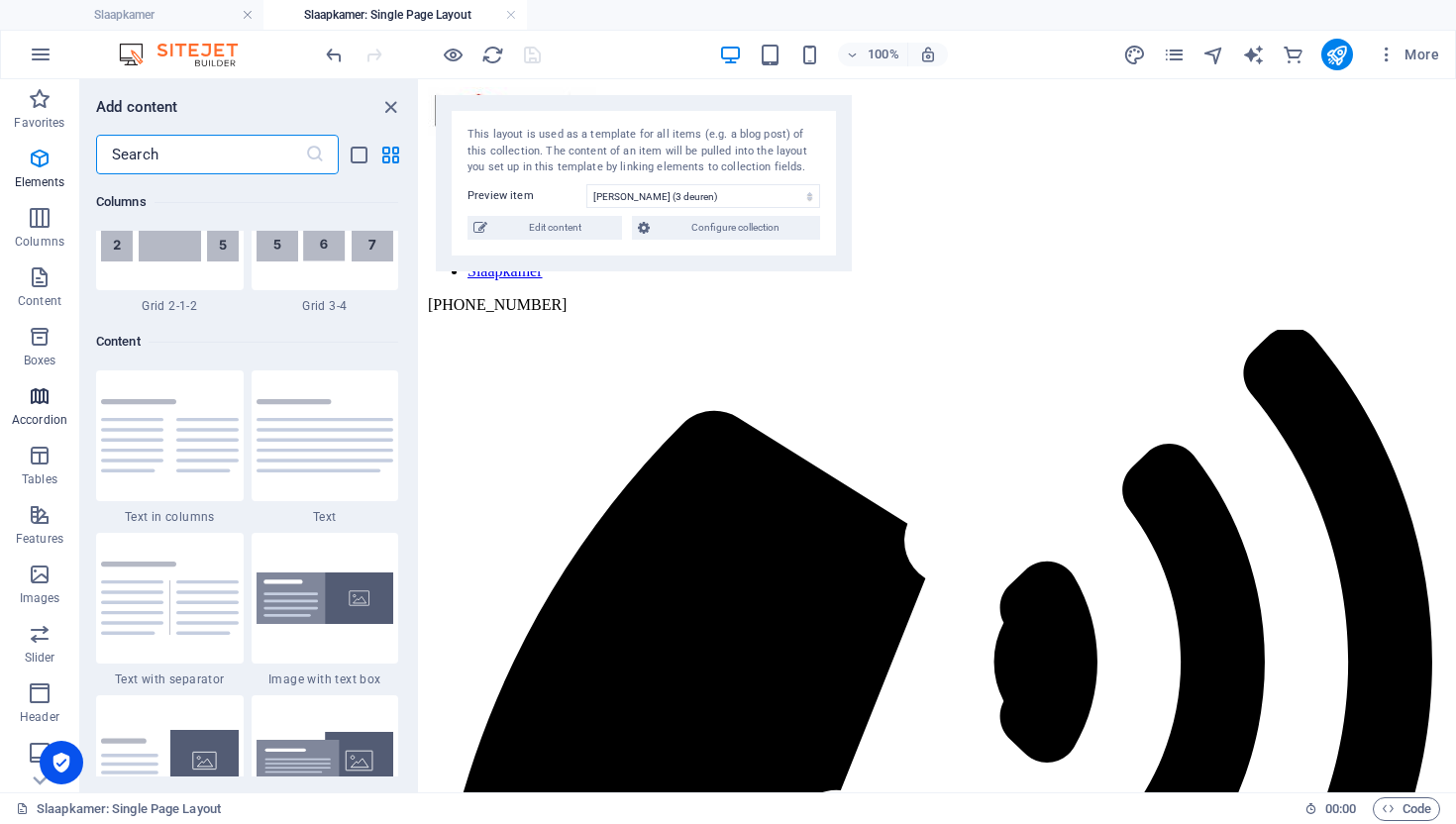 scroll, scrollTop: 3465, scrollLeft: 0, axis: vertical 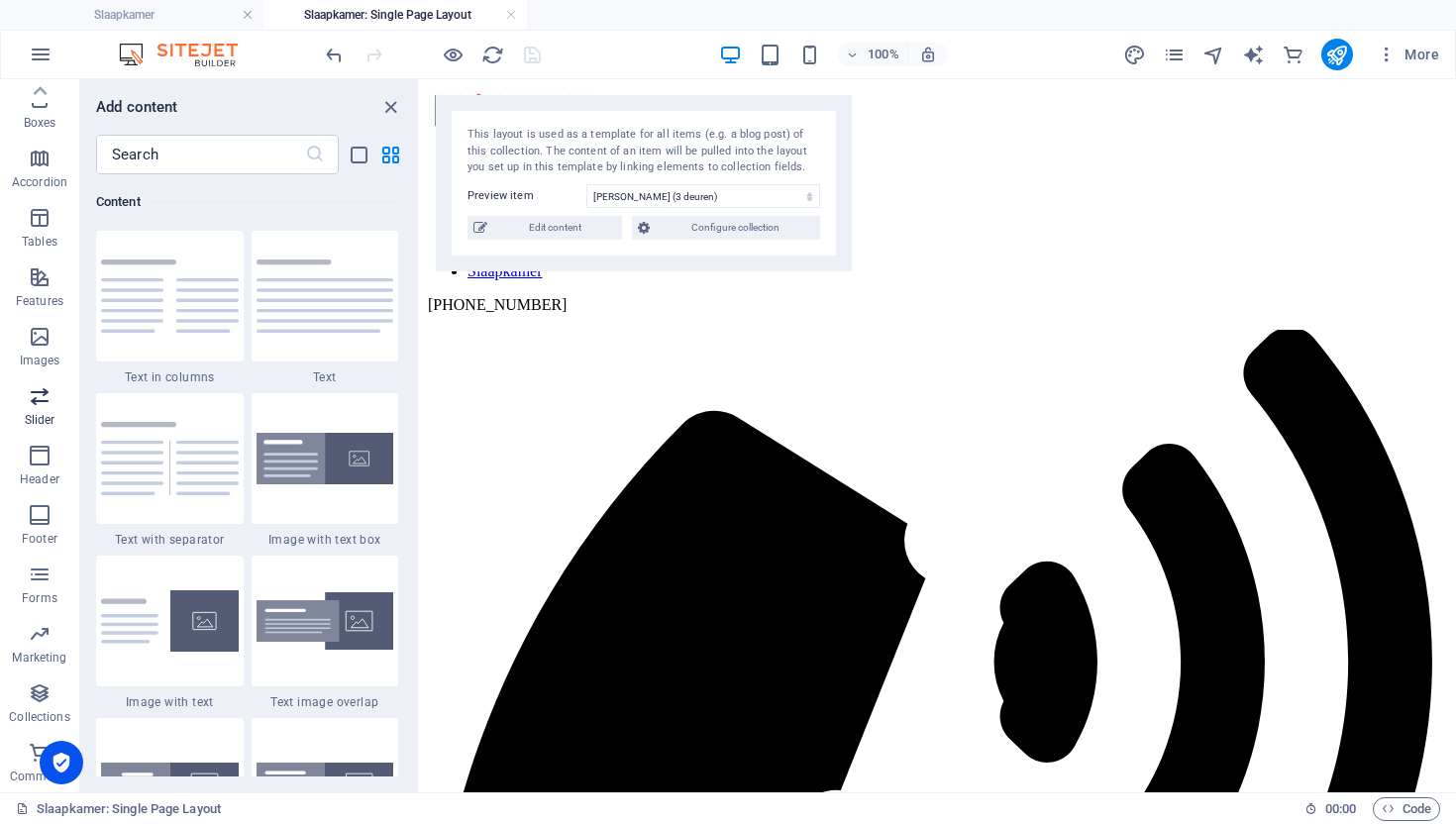 click at bounding box center [40, 396] 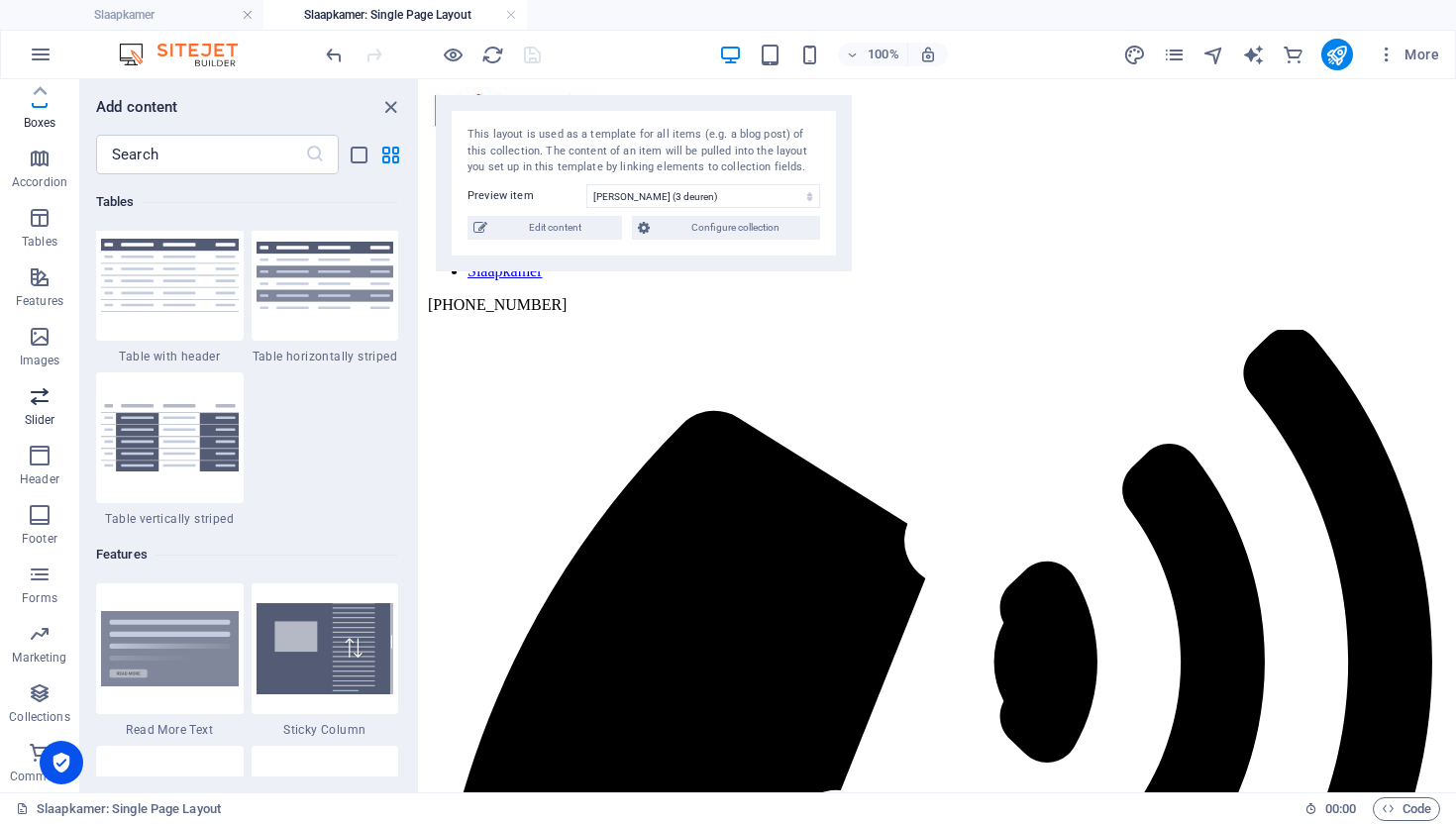 scroll, scrollTop: 11066, scrollLeft: 0, axis: vertical 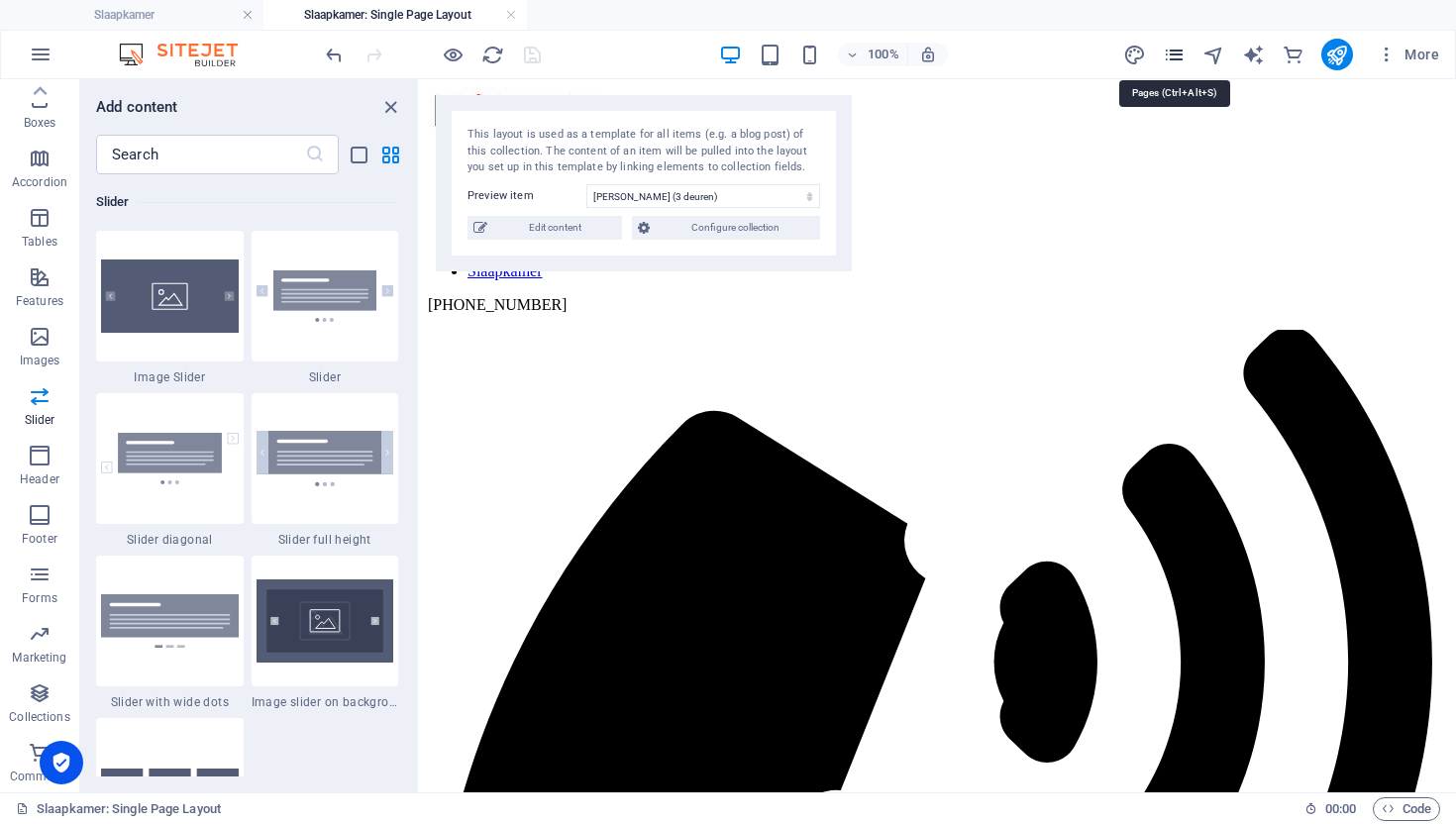 click at bounding box center (1174, 54) 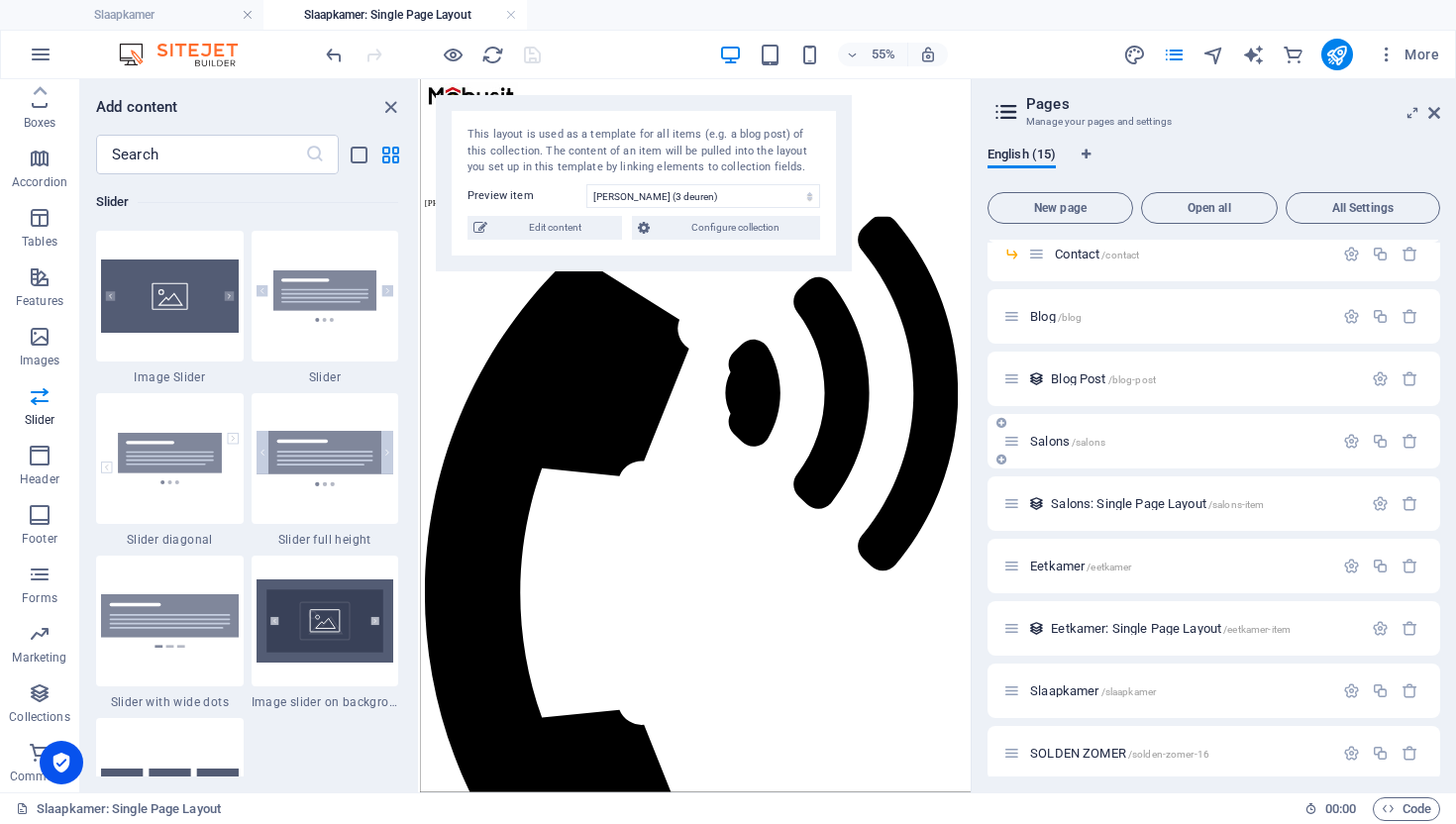scroll, scrollTop: 280, scrollLeft: 0, axis: vertical 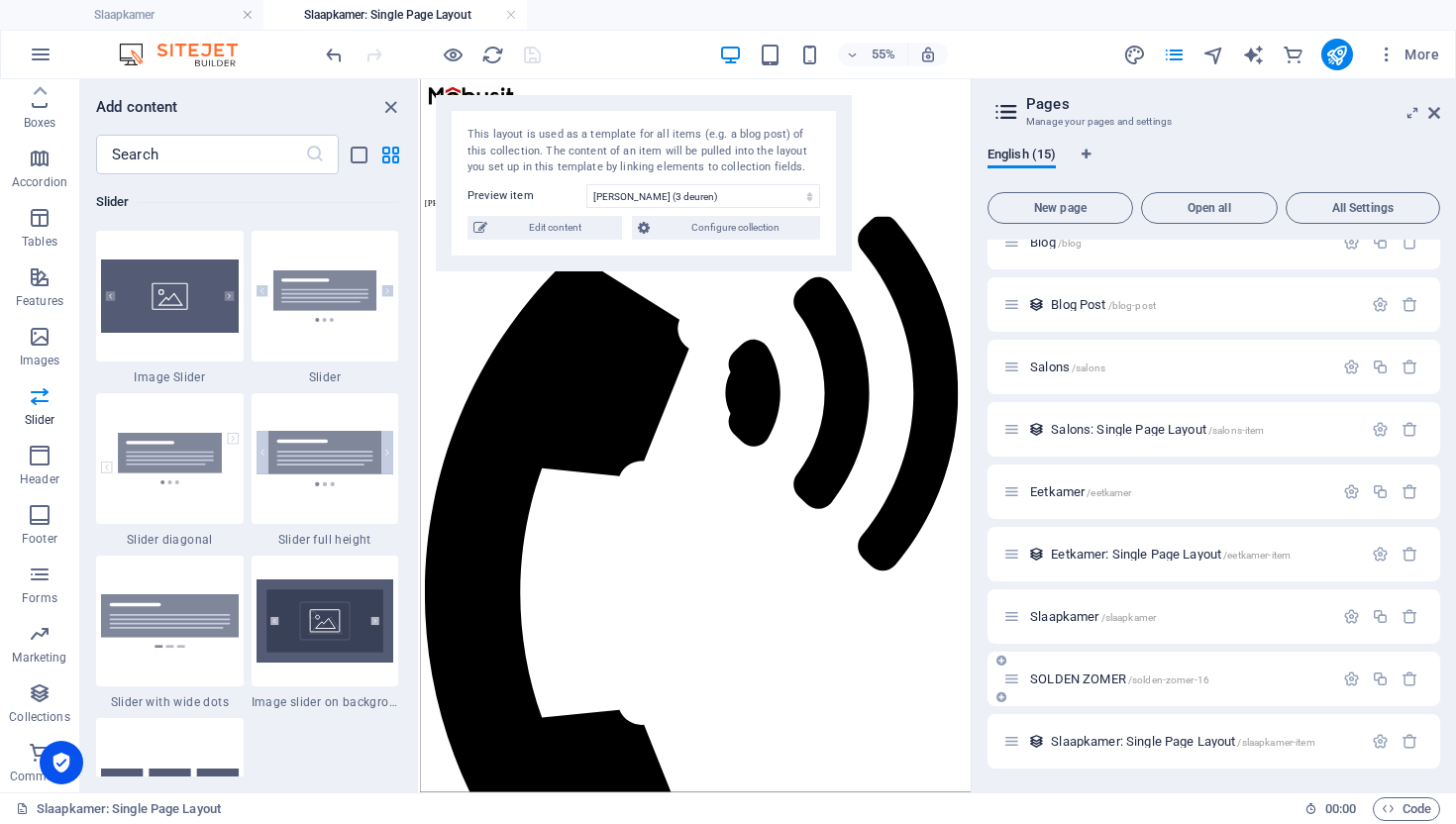 drag, startPoint x: 1326, startPoint y: 732, endPoint x: 1291, endPoint y: 661, distance: 79.15807 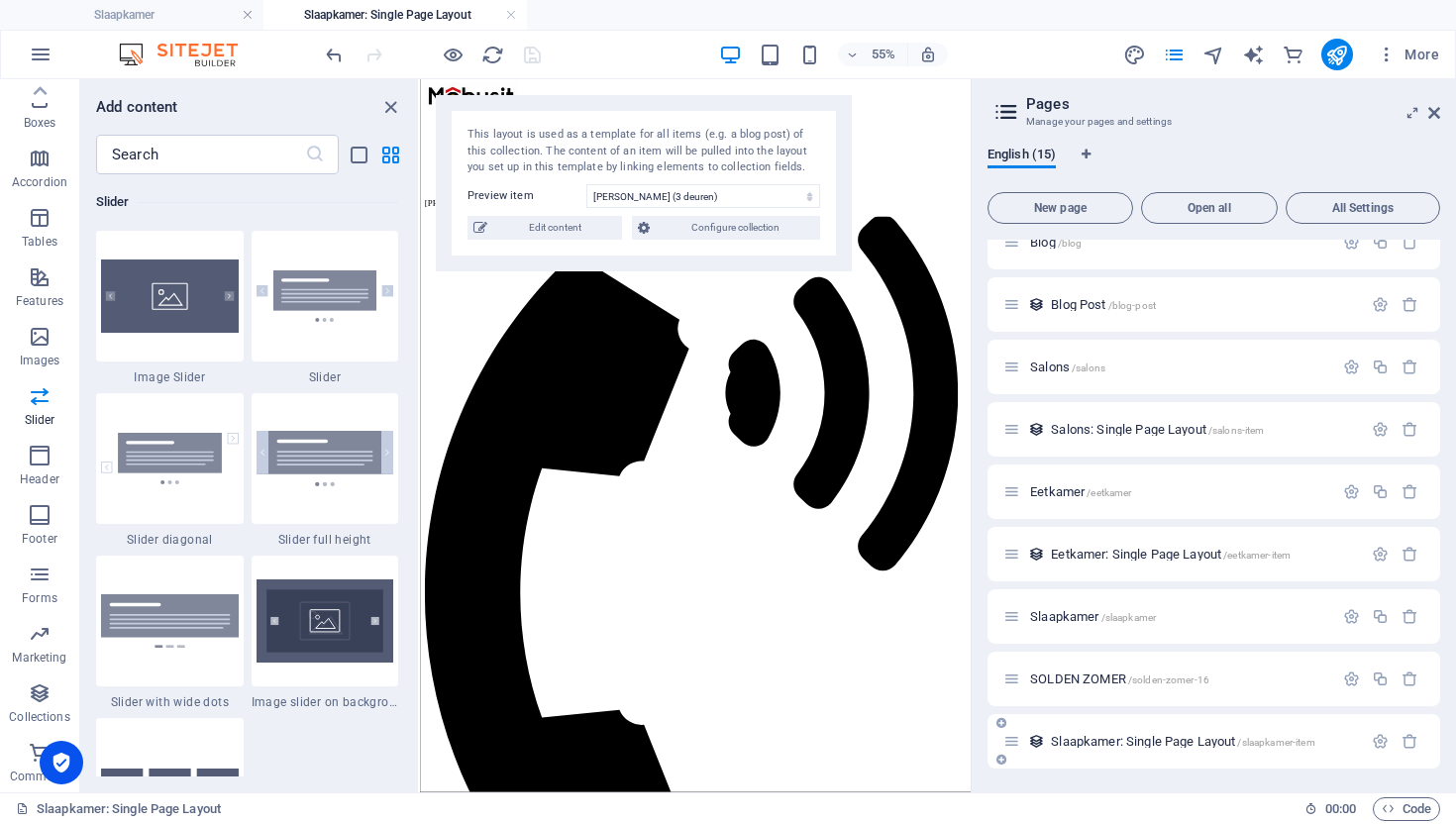 drag, startPoint x: 1292, startPoint y: 690, endPoint x: 1303, endPoint y: 748, distance: 59.03389 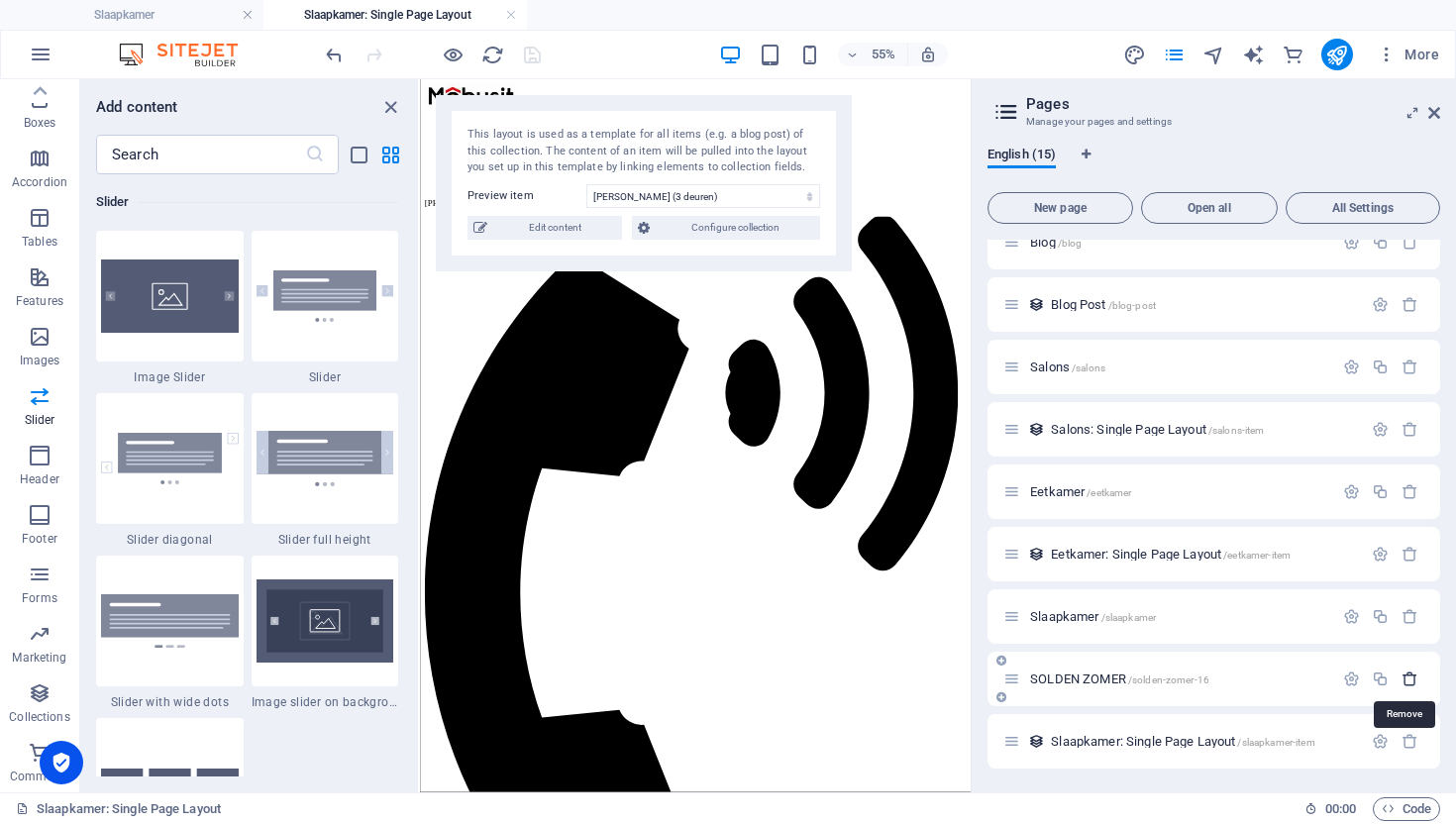 click at bounding box center (1409, 678) 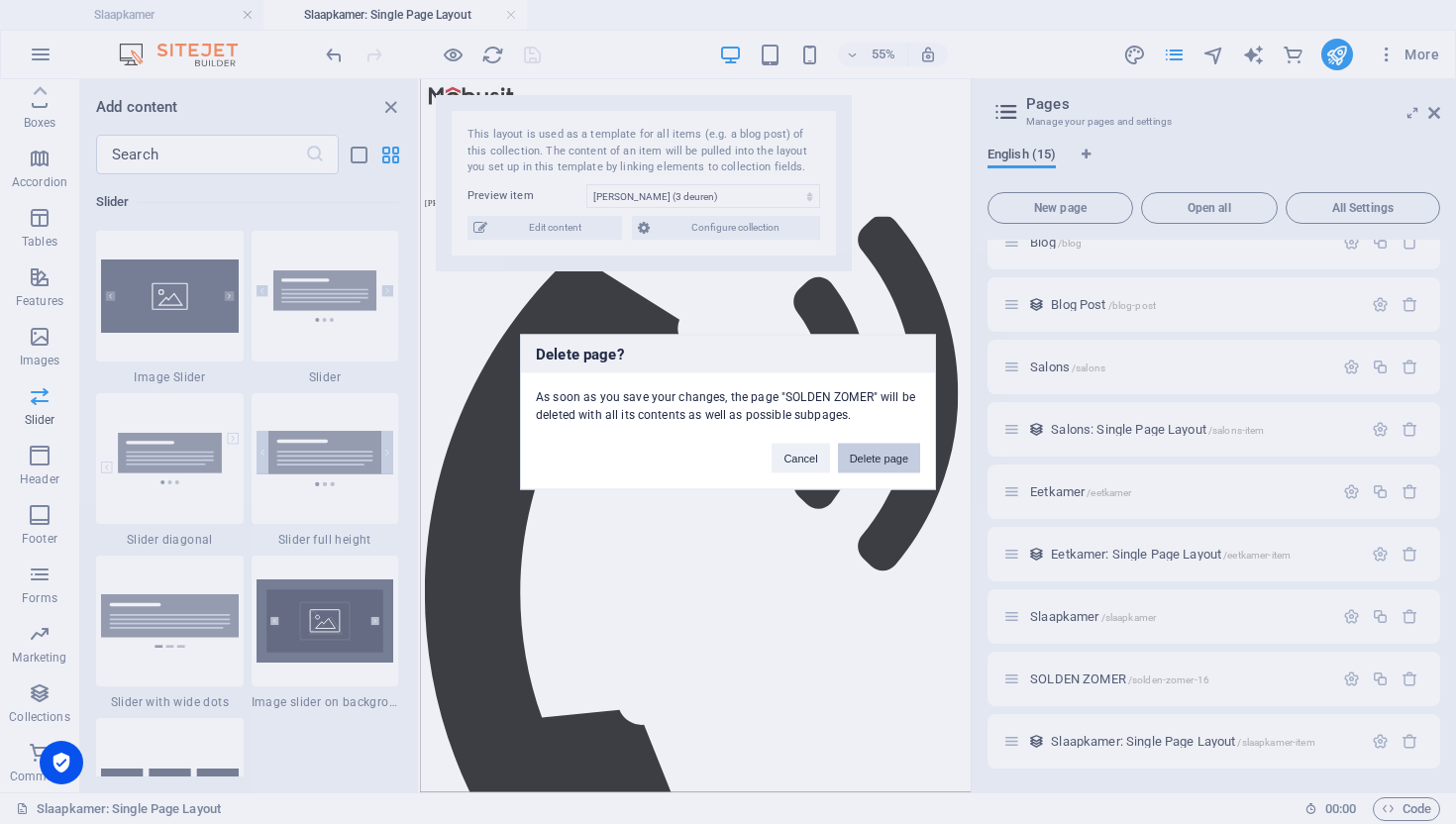 click on "Delete page" at bounding box center (879, 459) 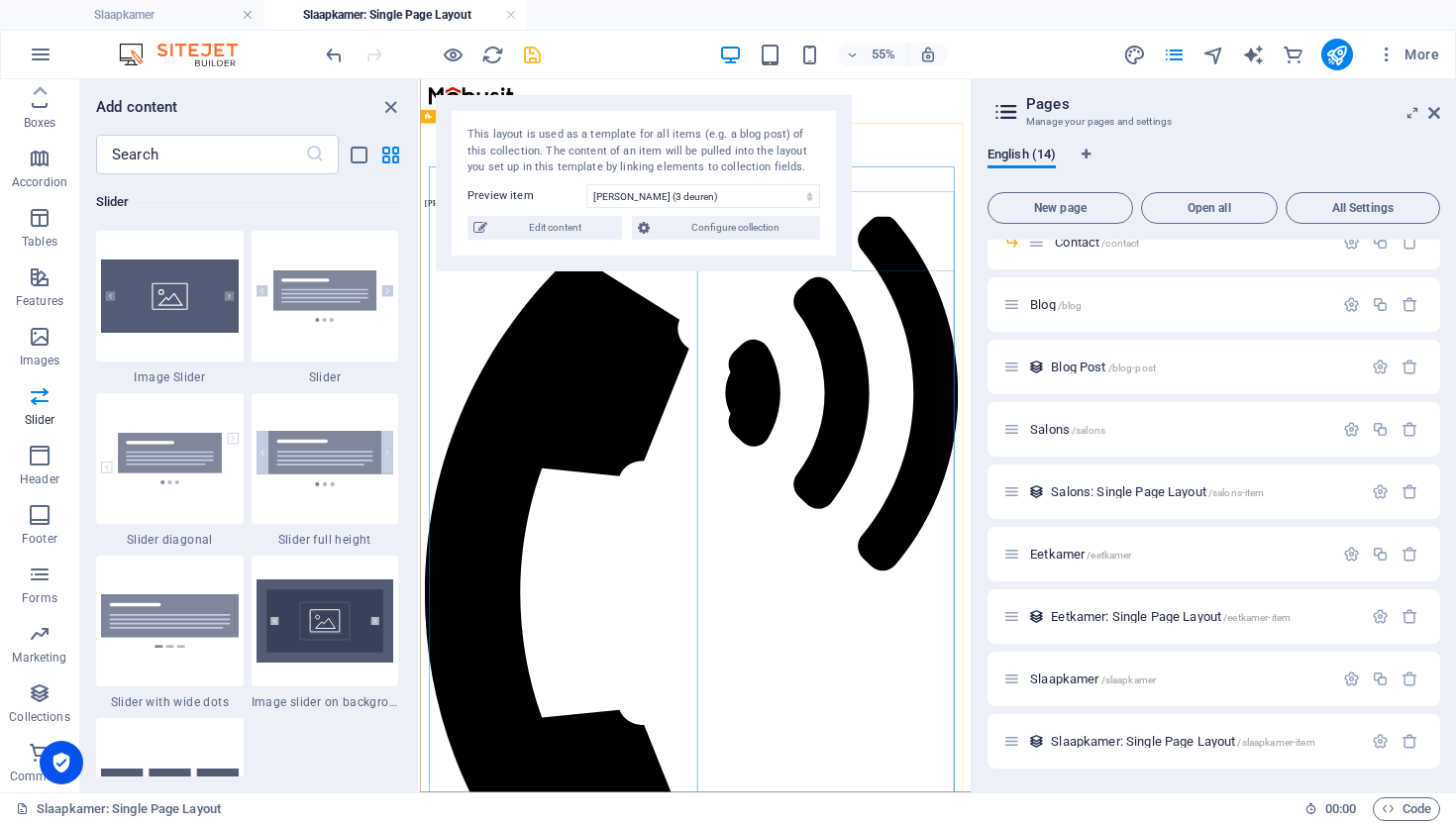 scroll, scrollTop: 218, scrollLeft: 0, axis: vertical 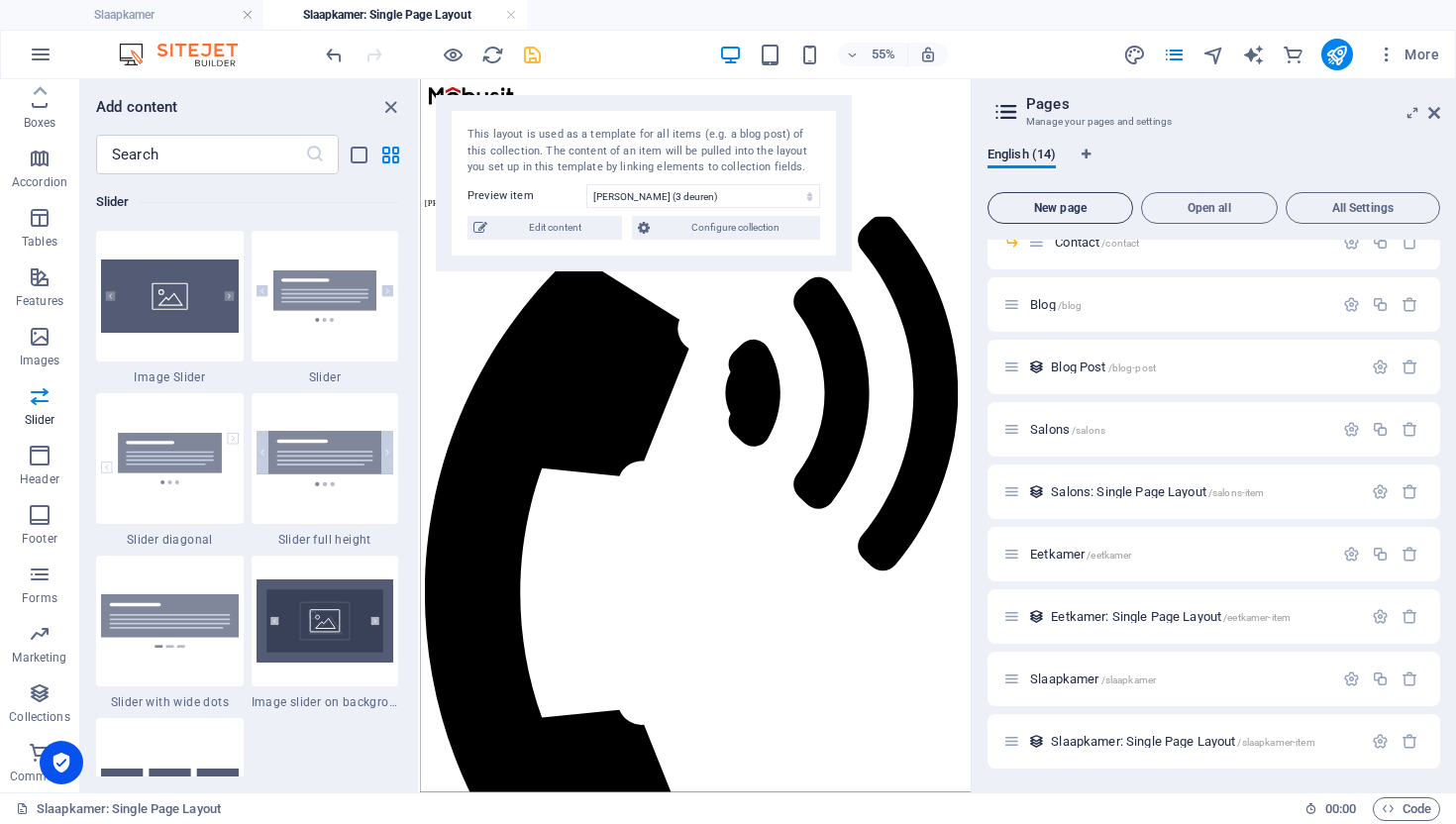 click on "New page" at bounding box center (1060, 208) 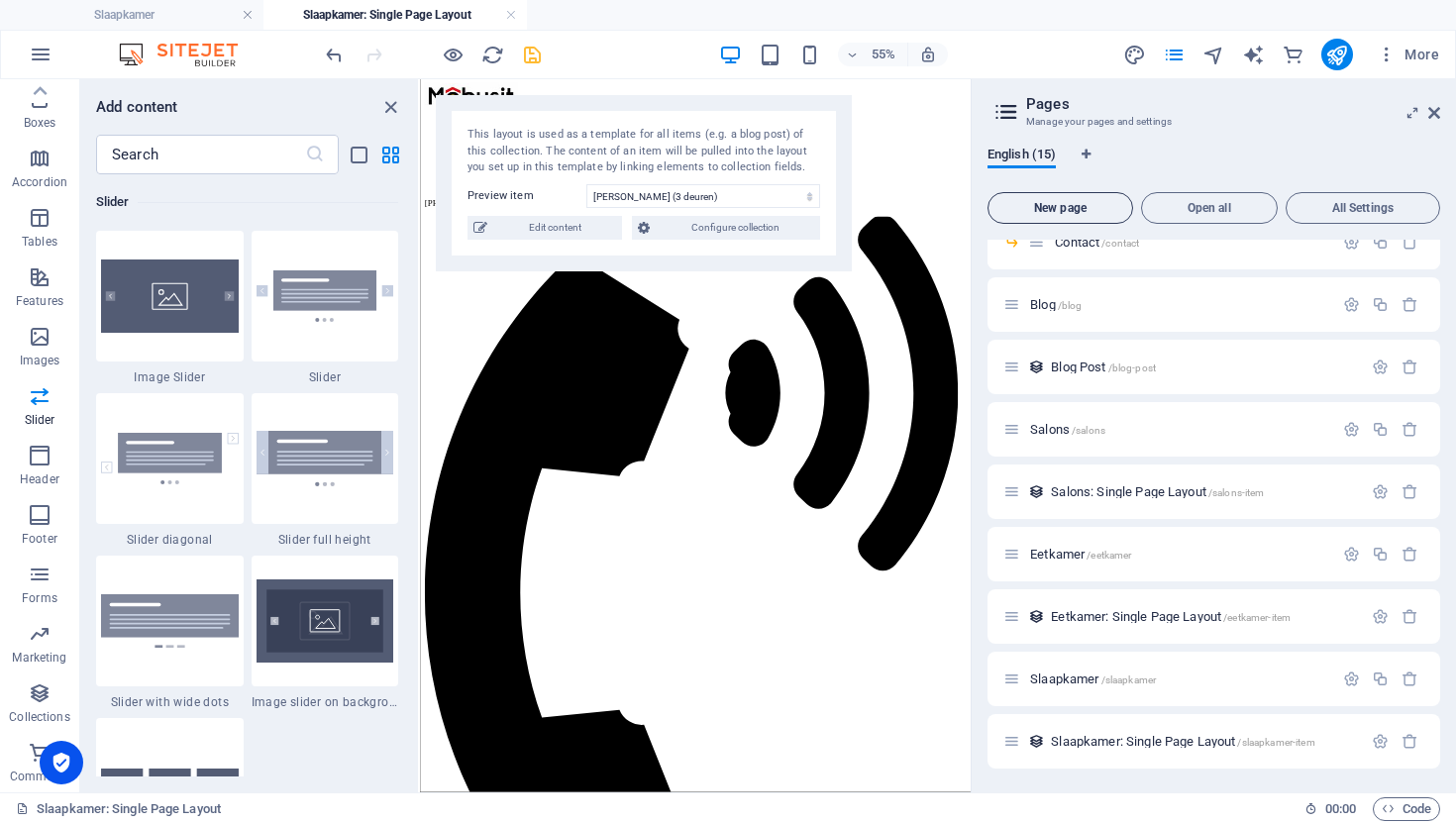 scroll, scrollTop: 588, scrollLeft: 0, axis: vertical 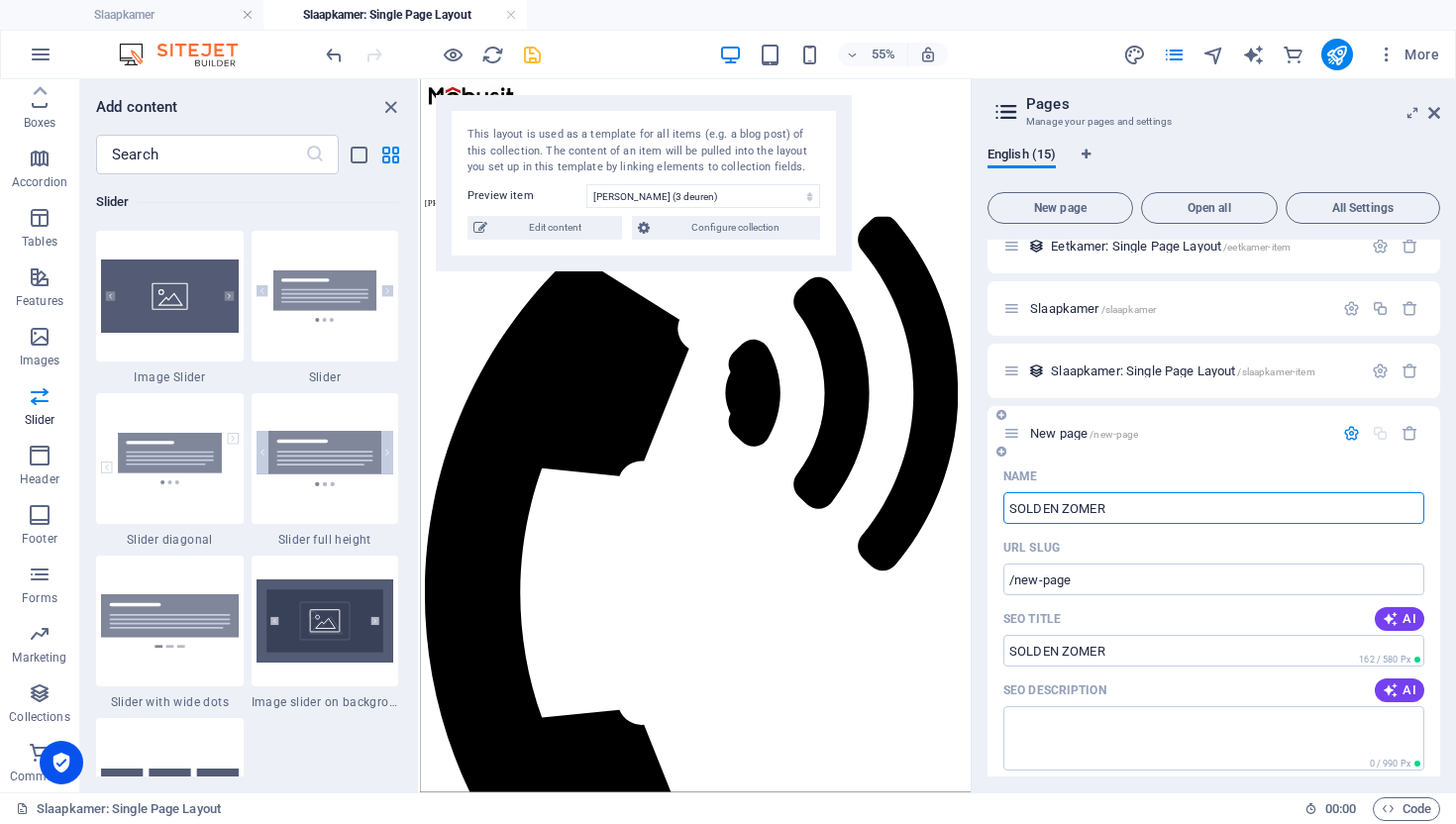type on "SOLDEN ZOMER" 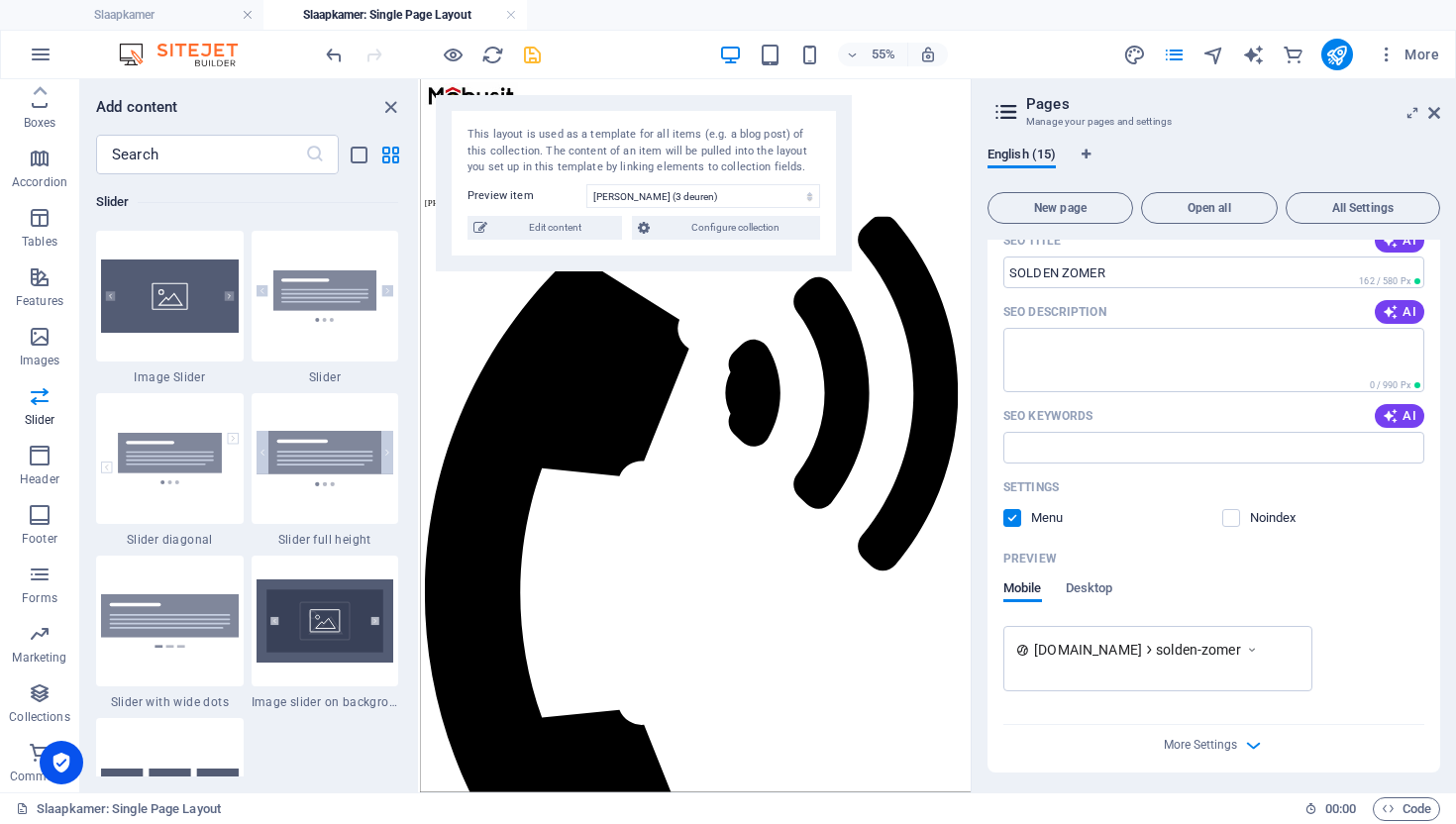 scroll, scrollTop: 971, scrollLeft: 0, axis: vertical 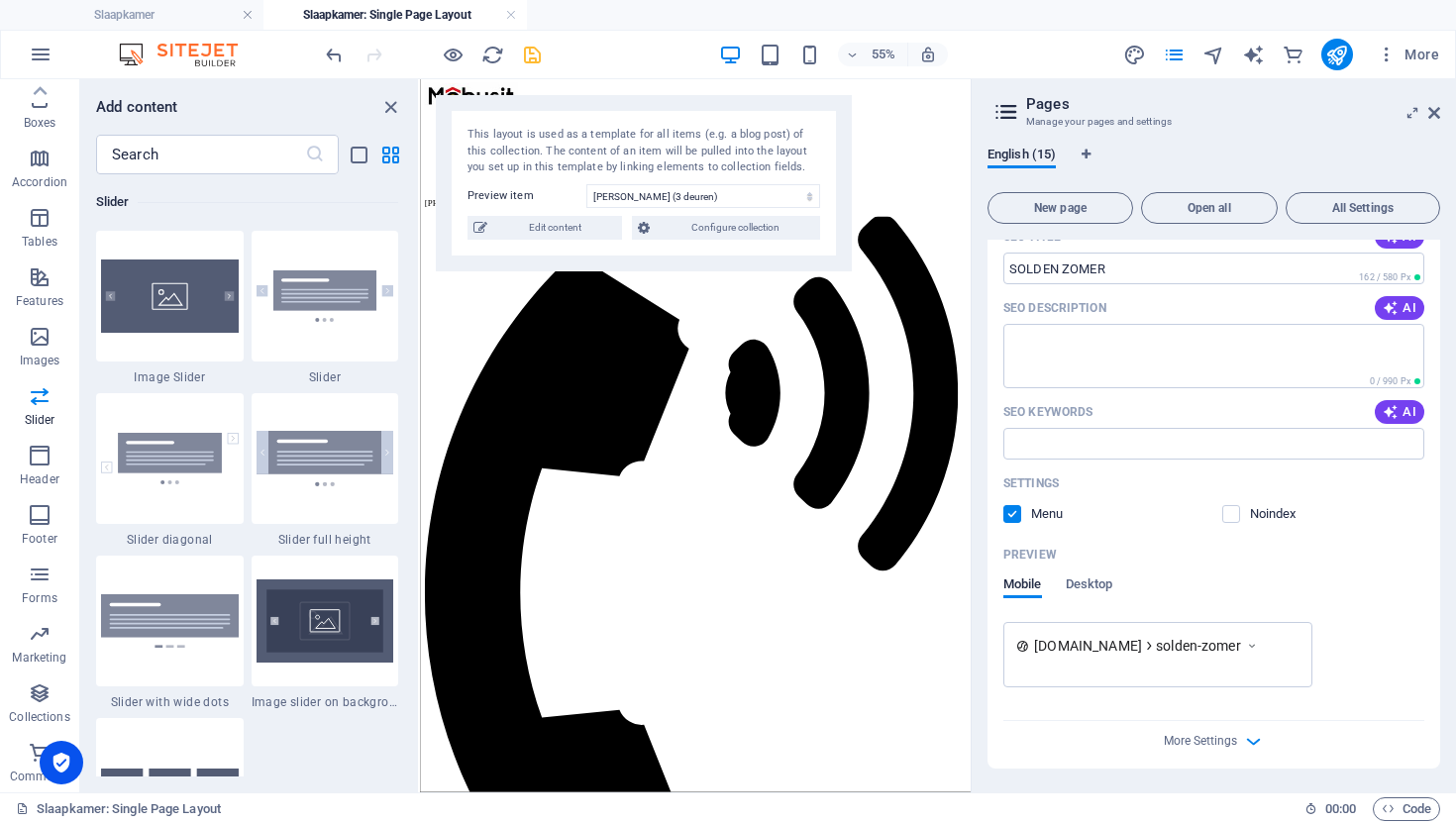 type on "SOLDEN ZOMER" 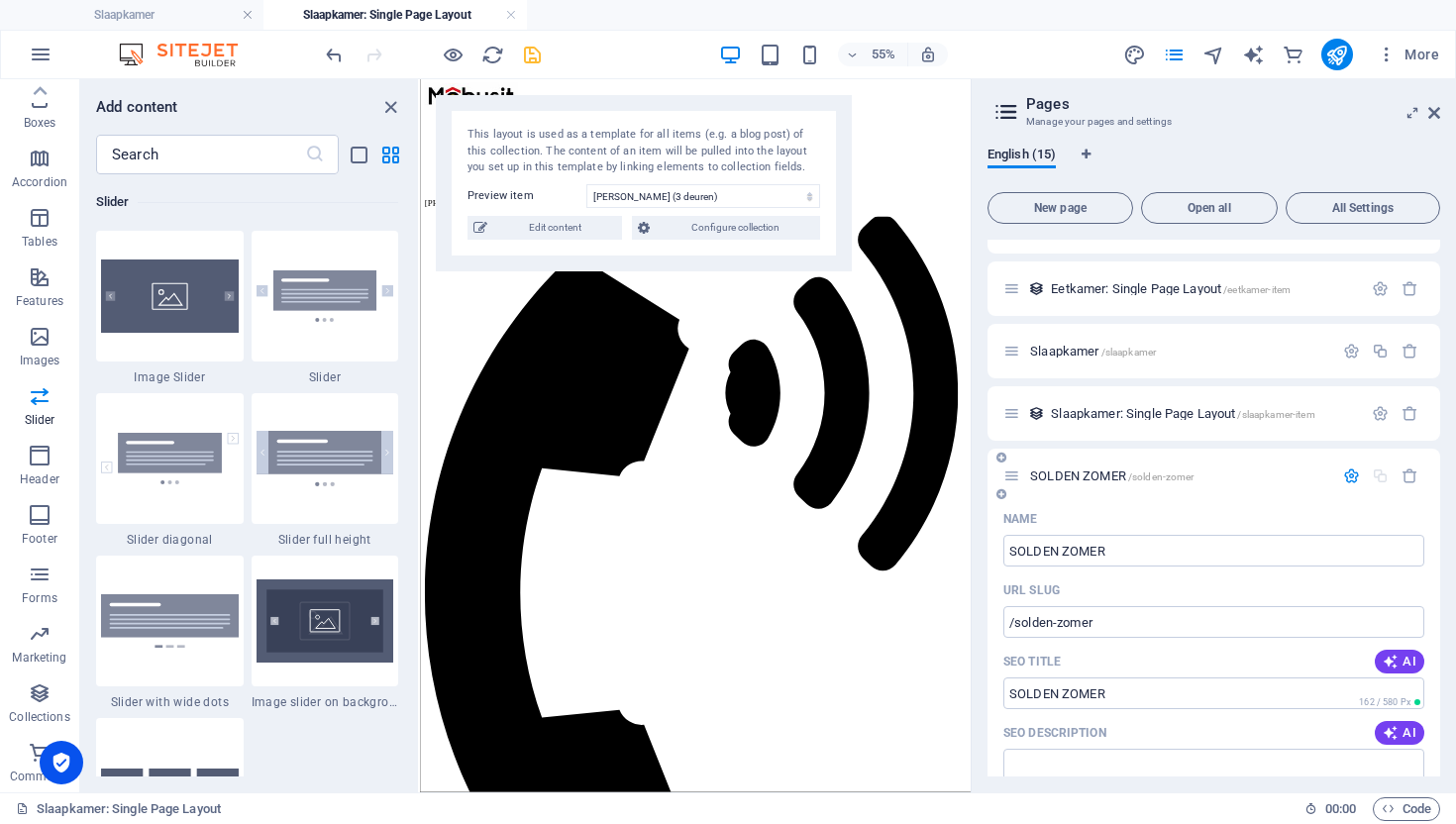 scroll, scrollTop: 528, scrollLeft: 0, axis: vertical 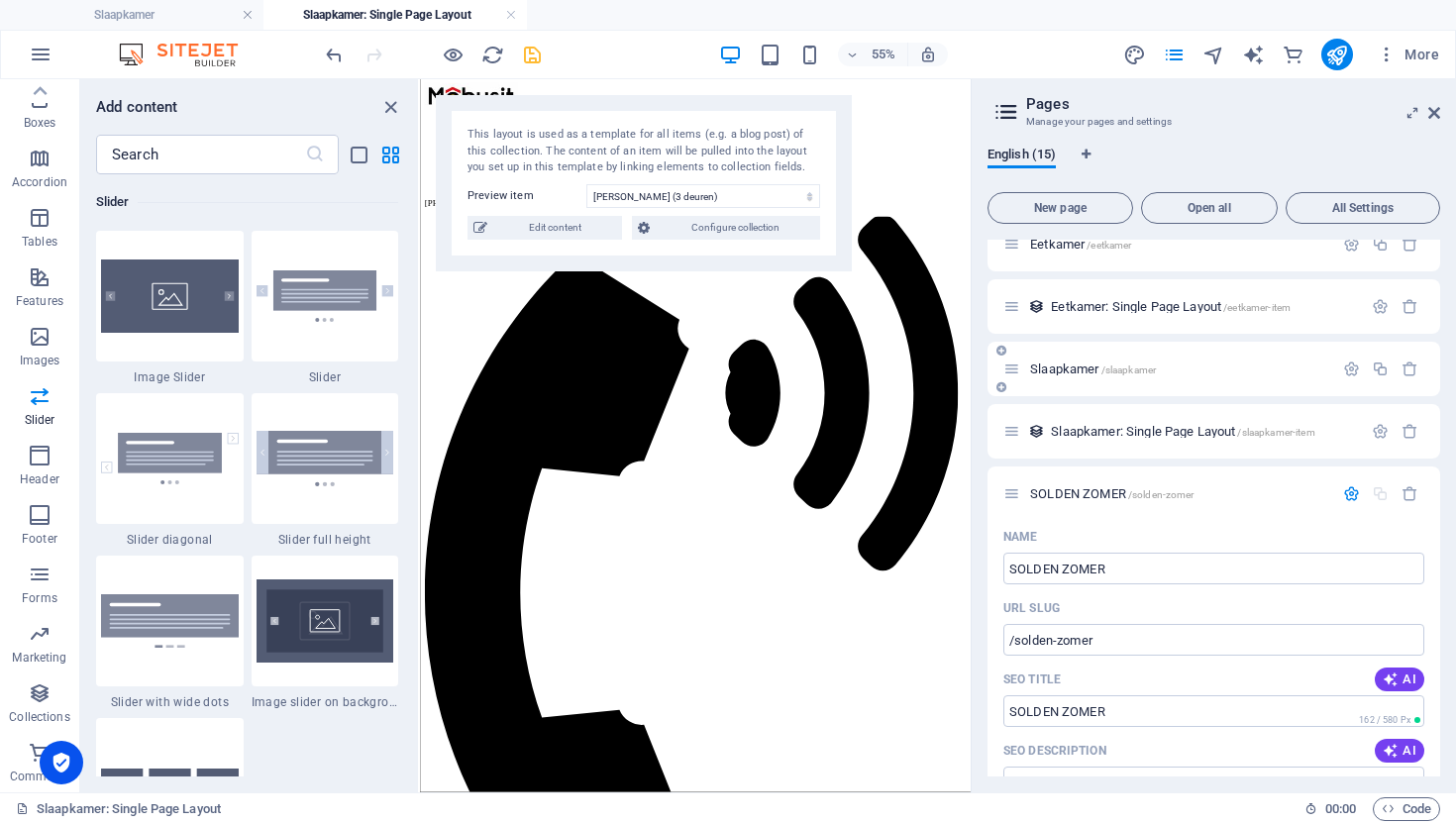 click on "Slaapkamer /slaapkamer" at bounding box center [1168, 368] 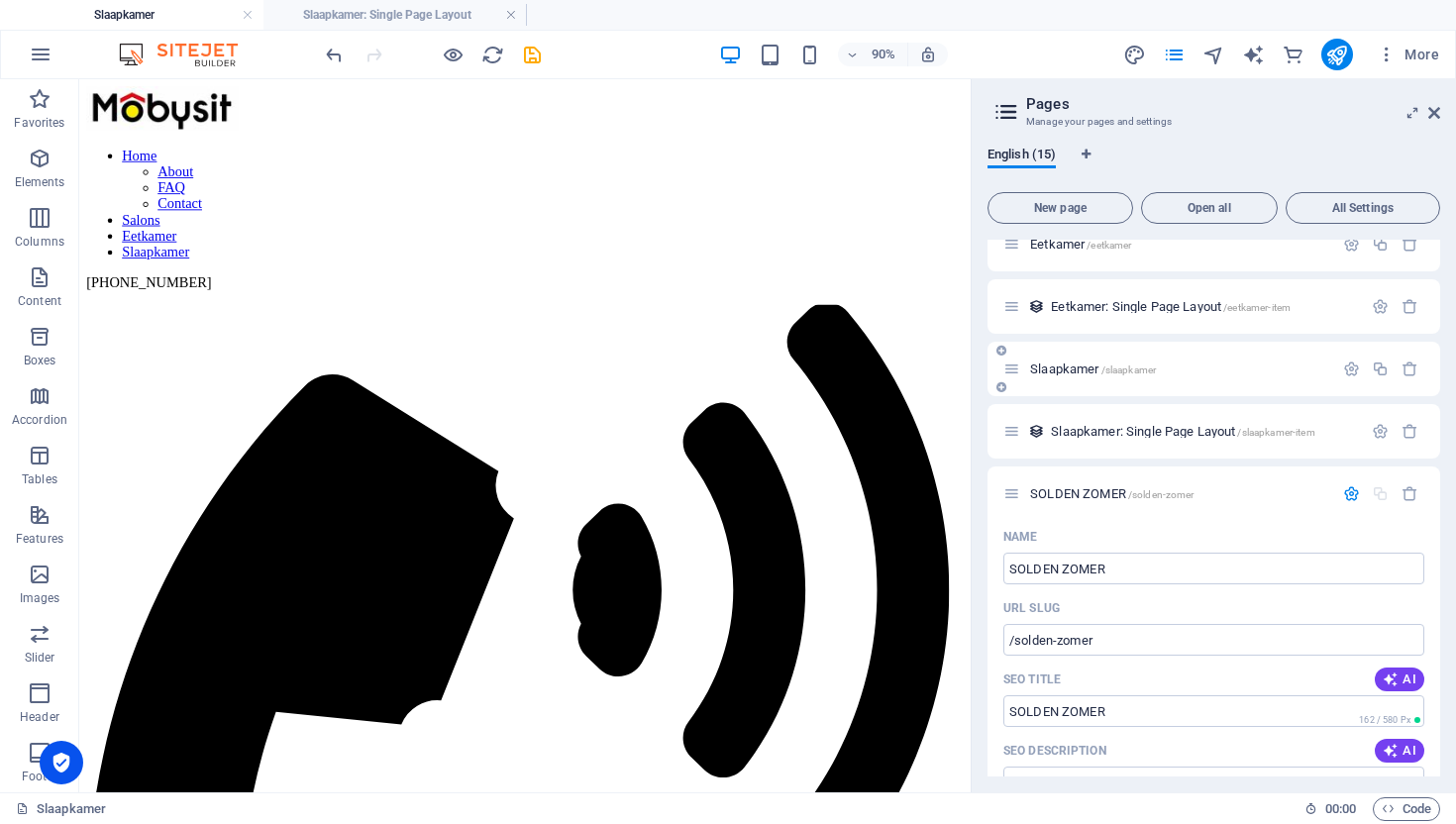 click on "Slaapkamer /slaapkamer" at bounding box center (1179, 368) 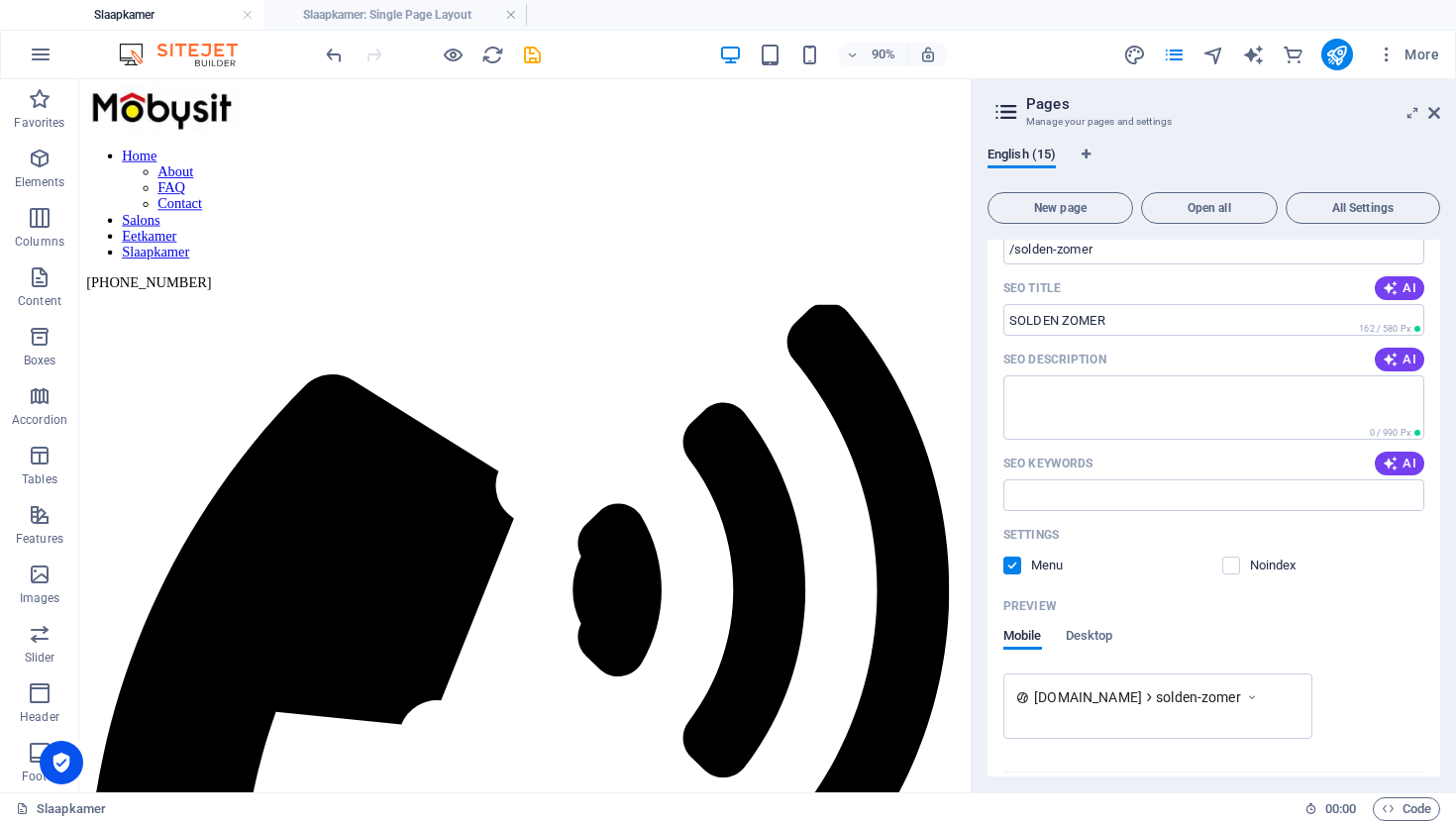 scroll, scrollTop: 971, scrollLeft: 0, axis: vertical 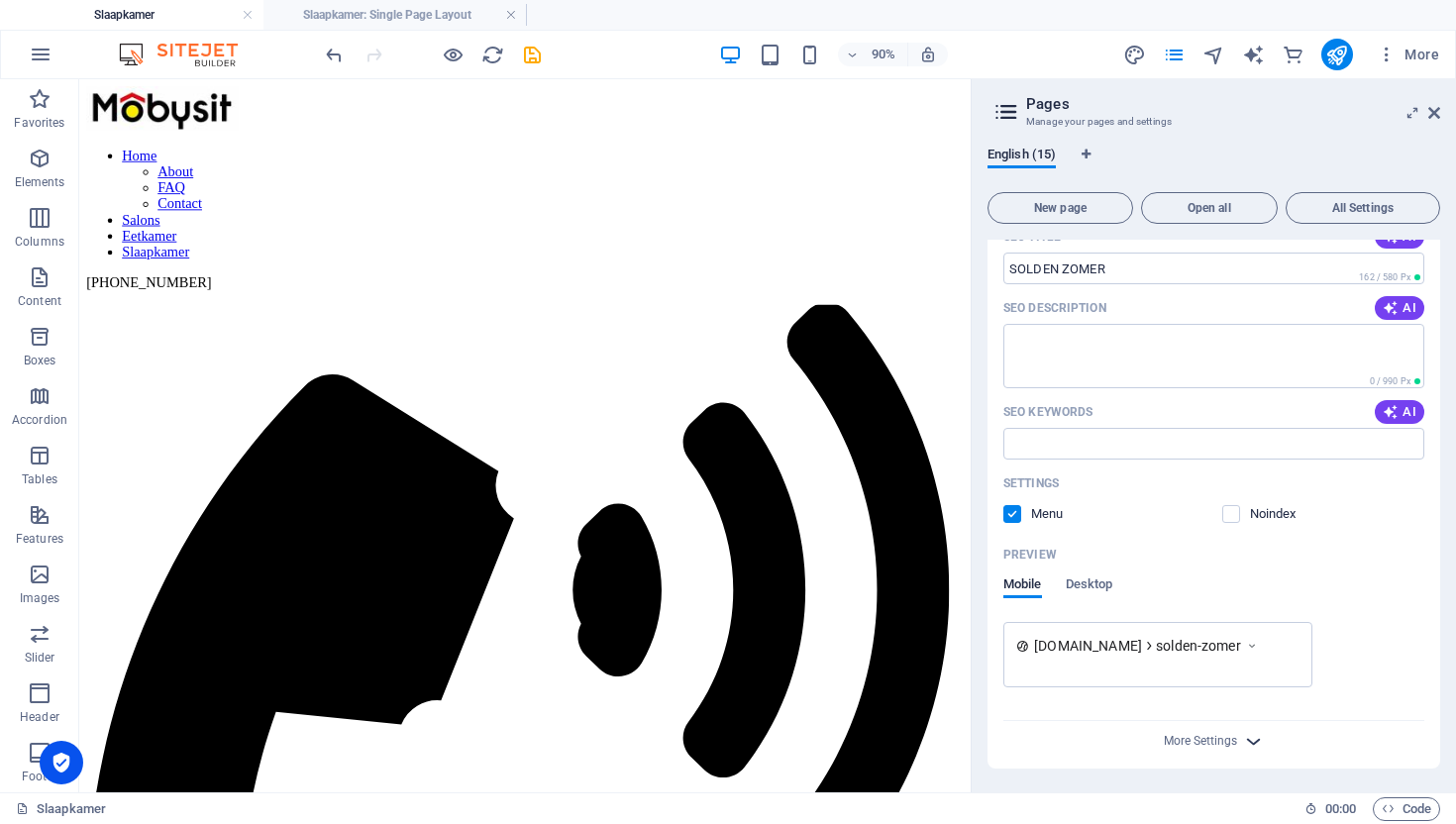 click on "More Settings" at bounding box center [1214, 741] 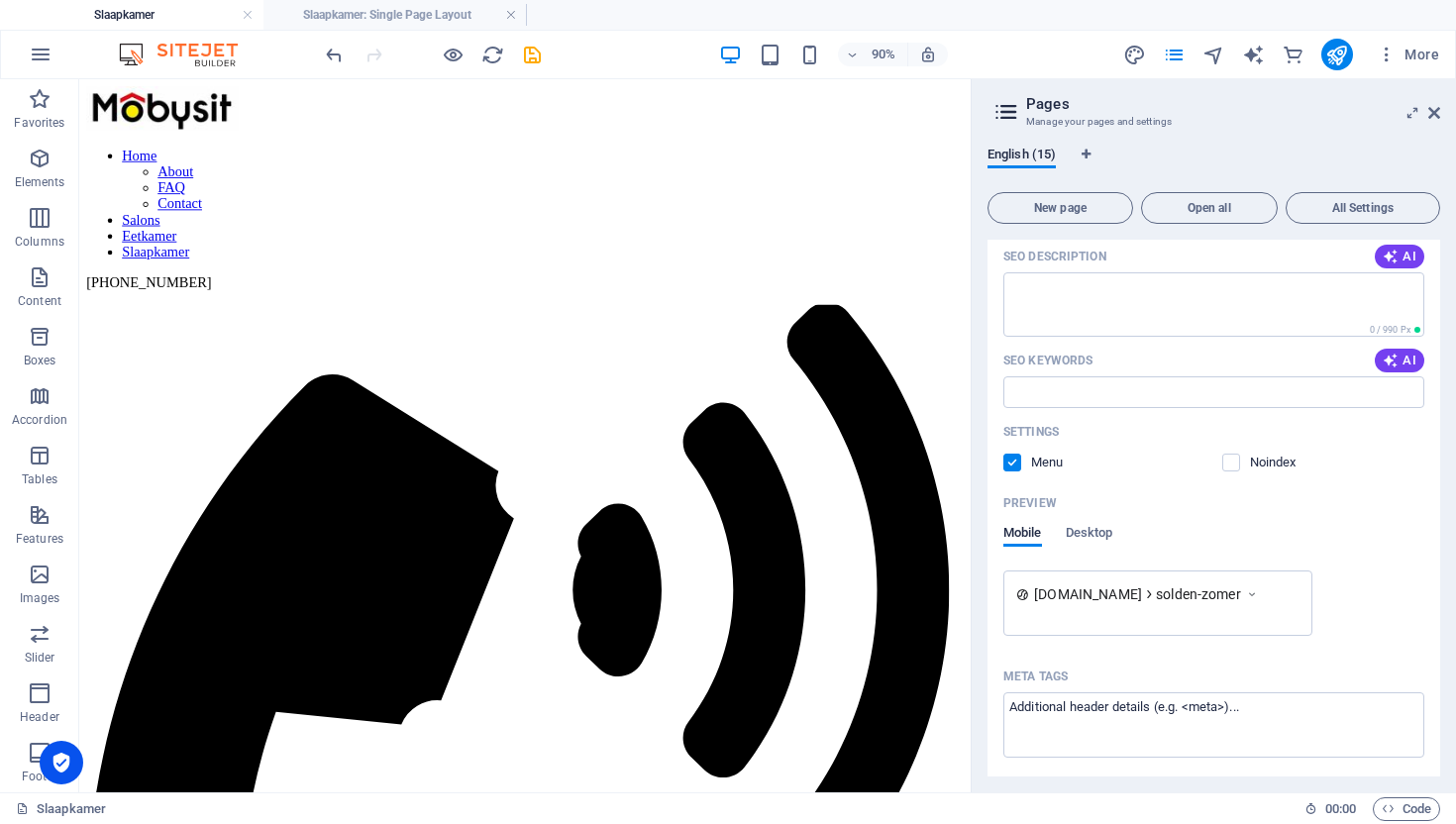 scroll, scrollTop: 999, scrollLeft: 0, axis: vertical 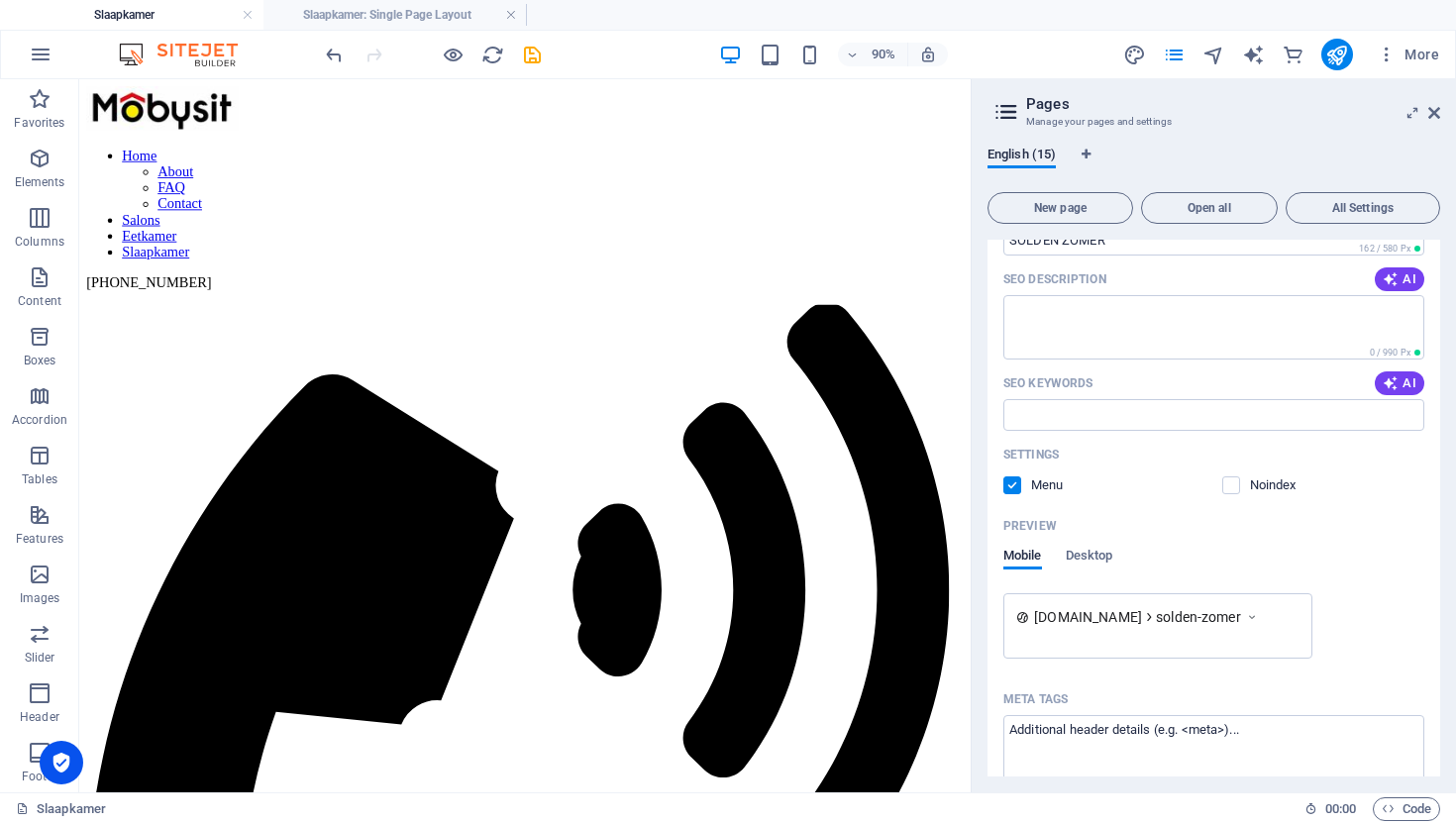 click on "[DOMAIN_NAME]" at bounding box center [1088, 617] 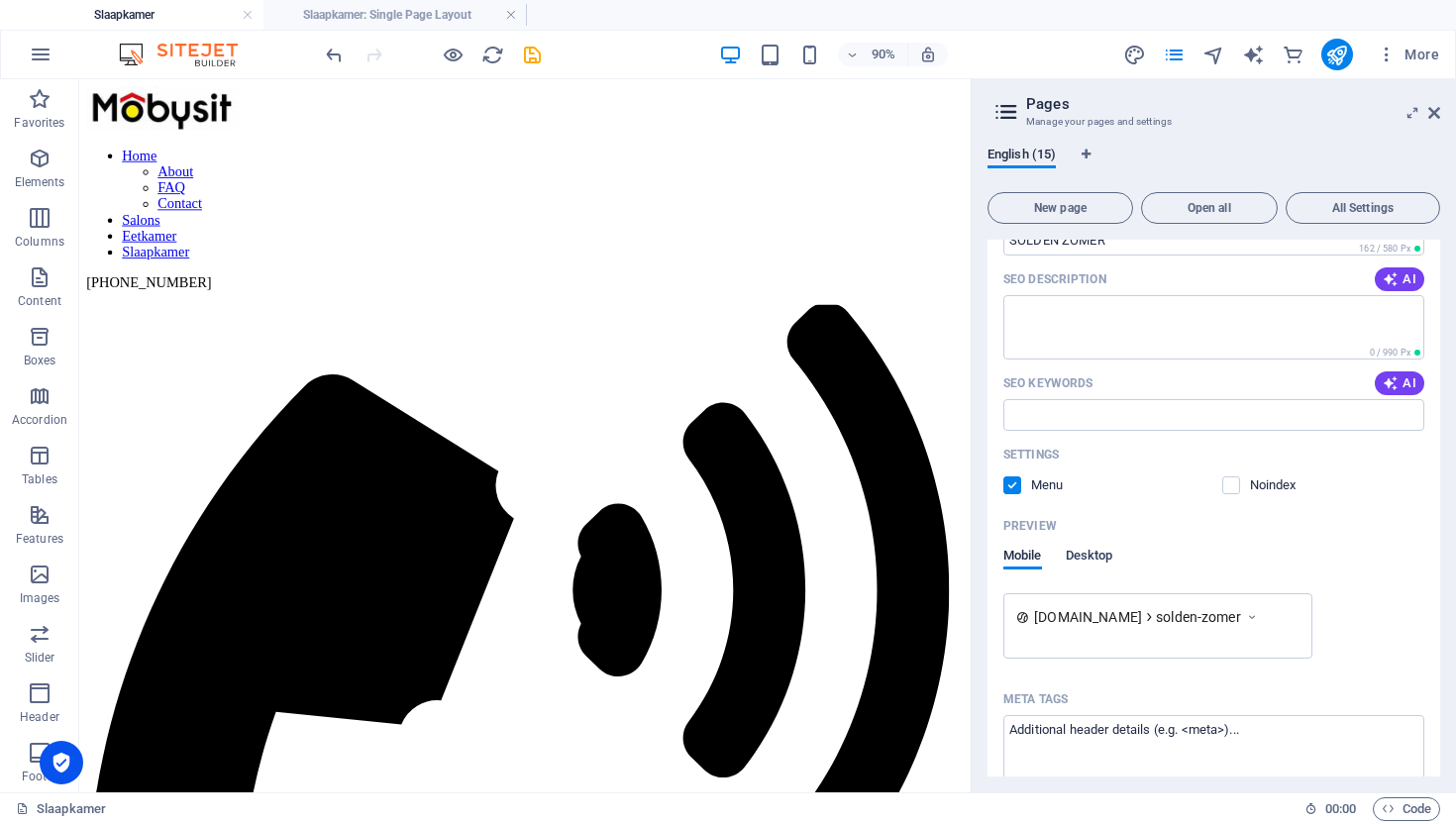 click on "Desktop" at bounding box center (1090, 558) 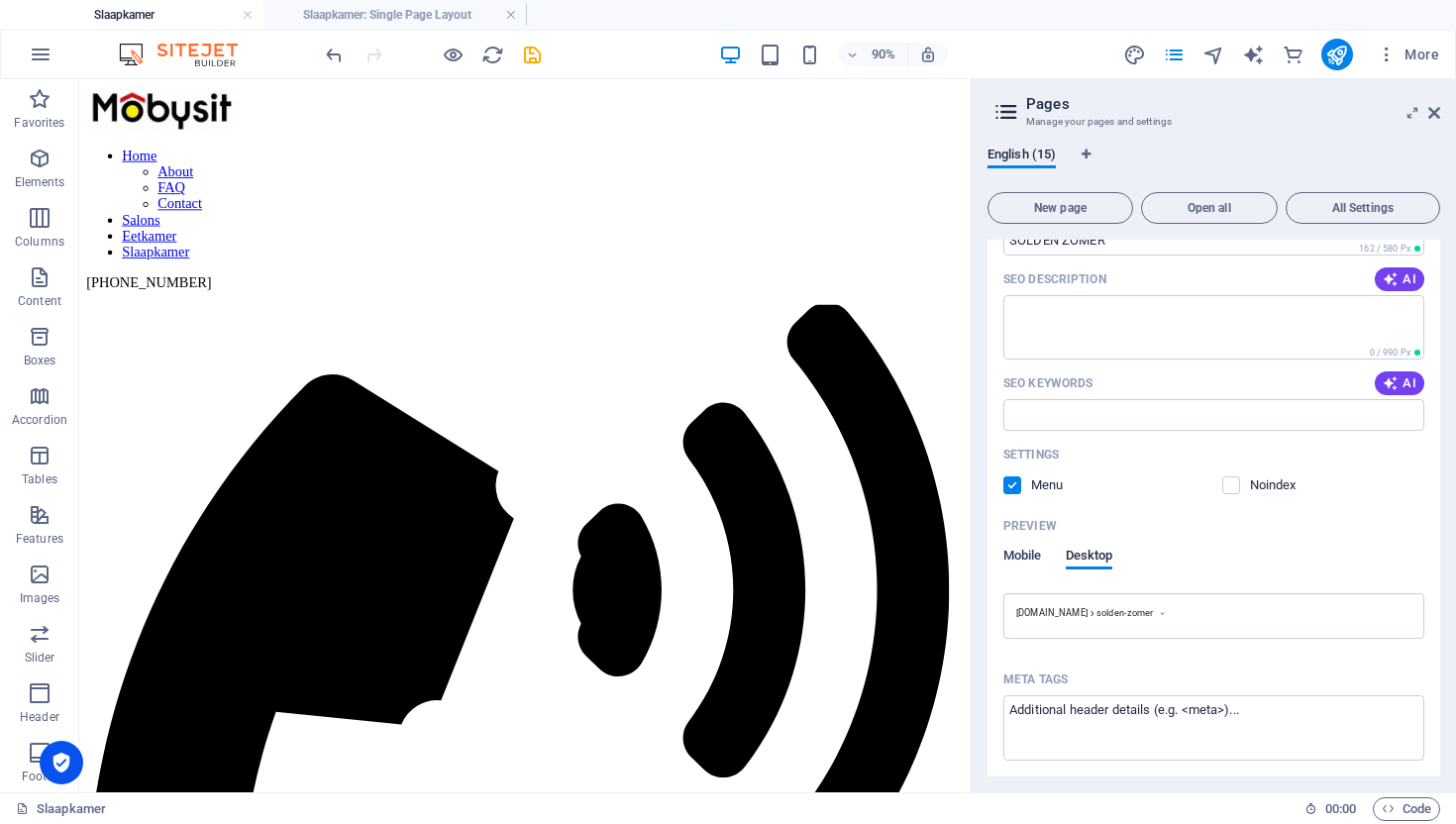 click on "Mobile" at bounding box center [1022, 558] 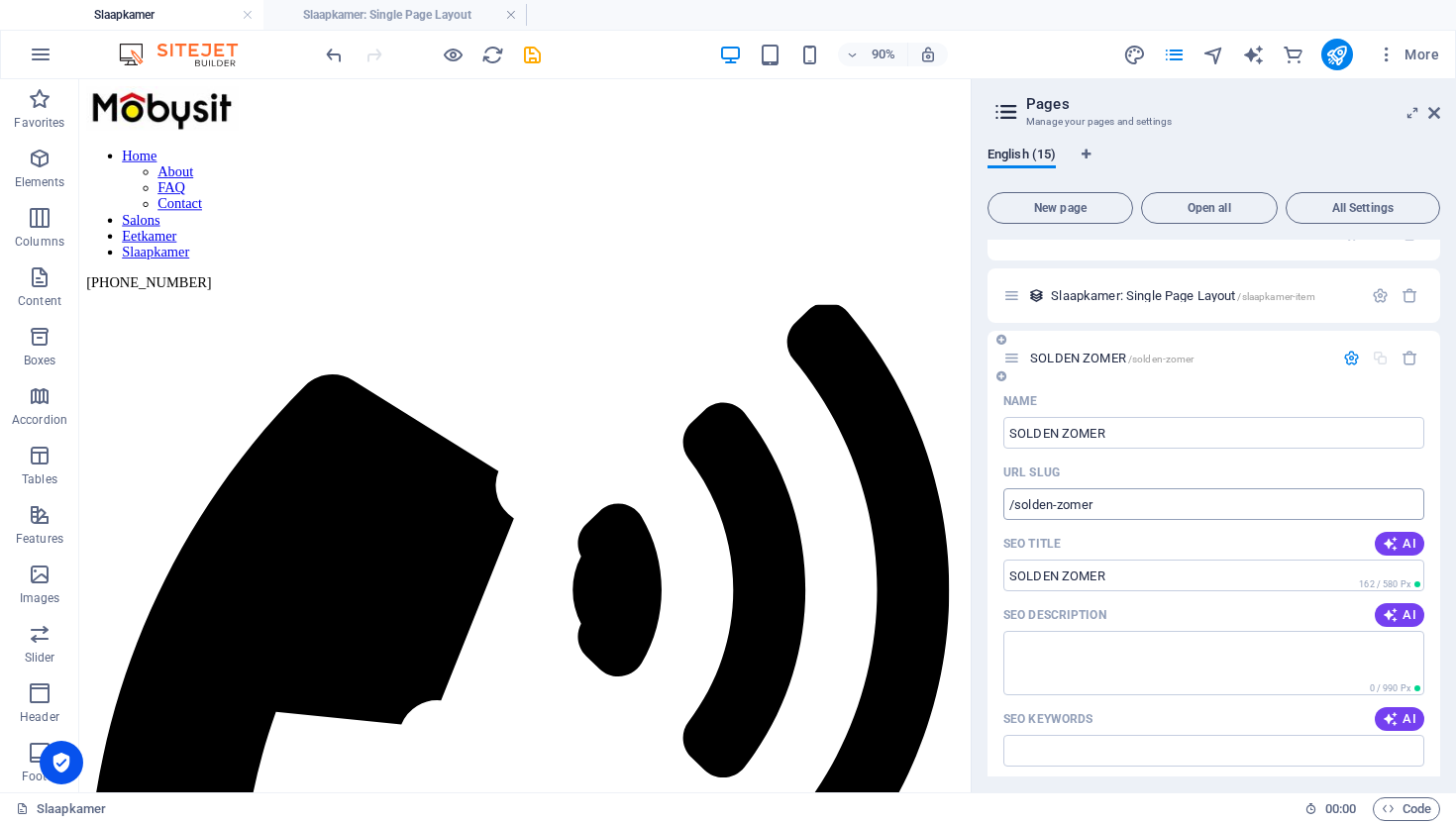 scroll, scrollTop: 690, scrollLeft: 0, axis: vertical 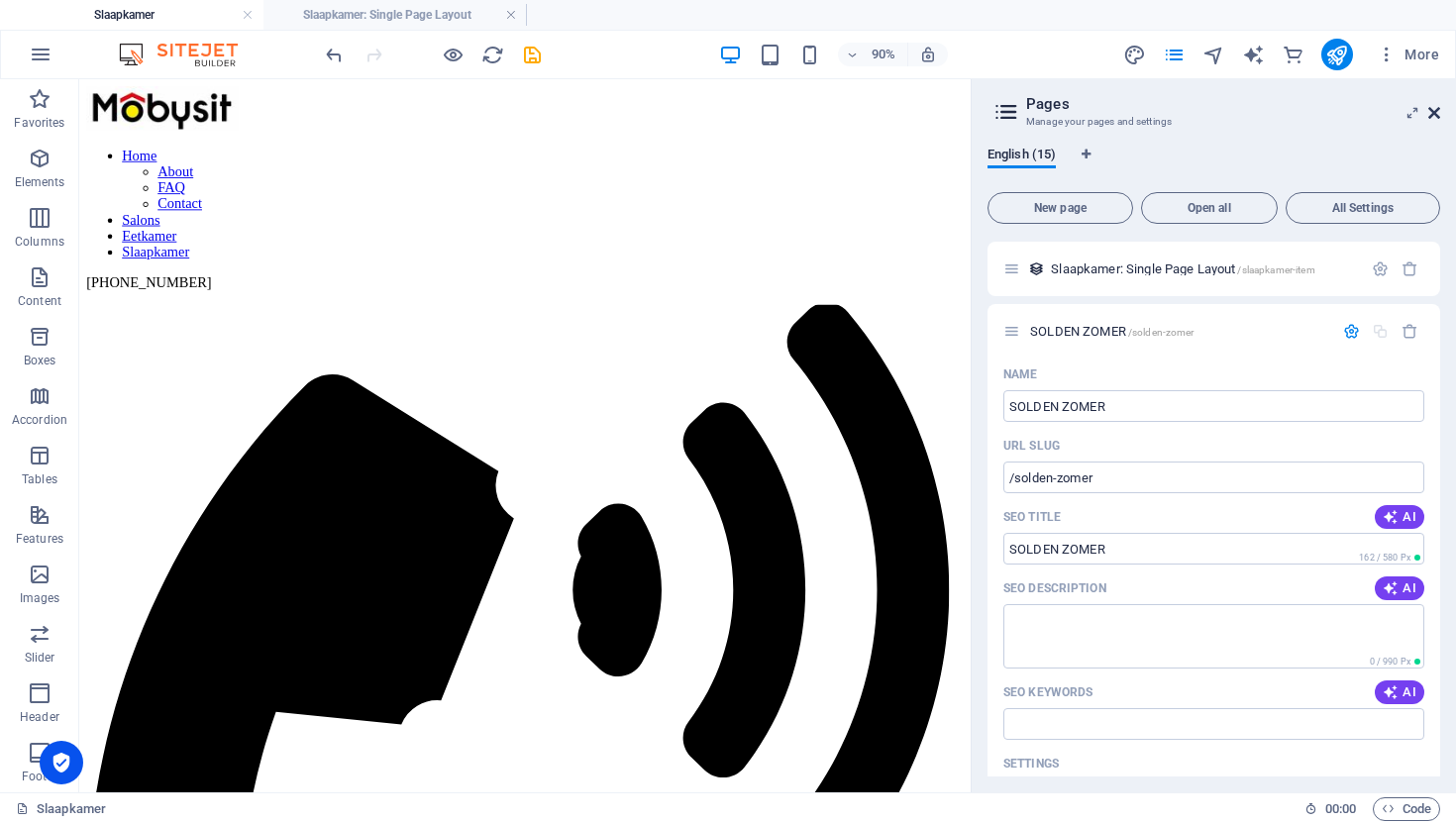 click at bounding box center (1434, 113) 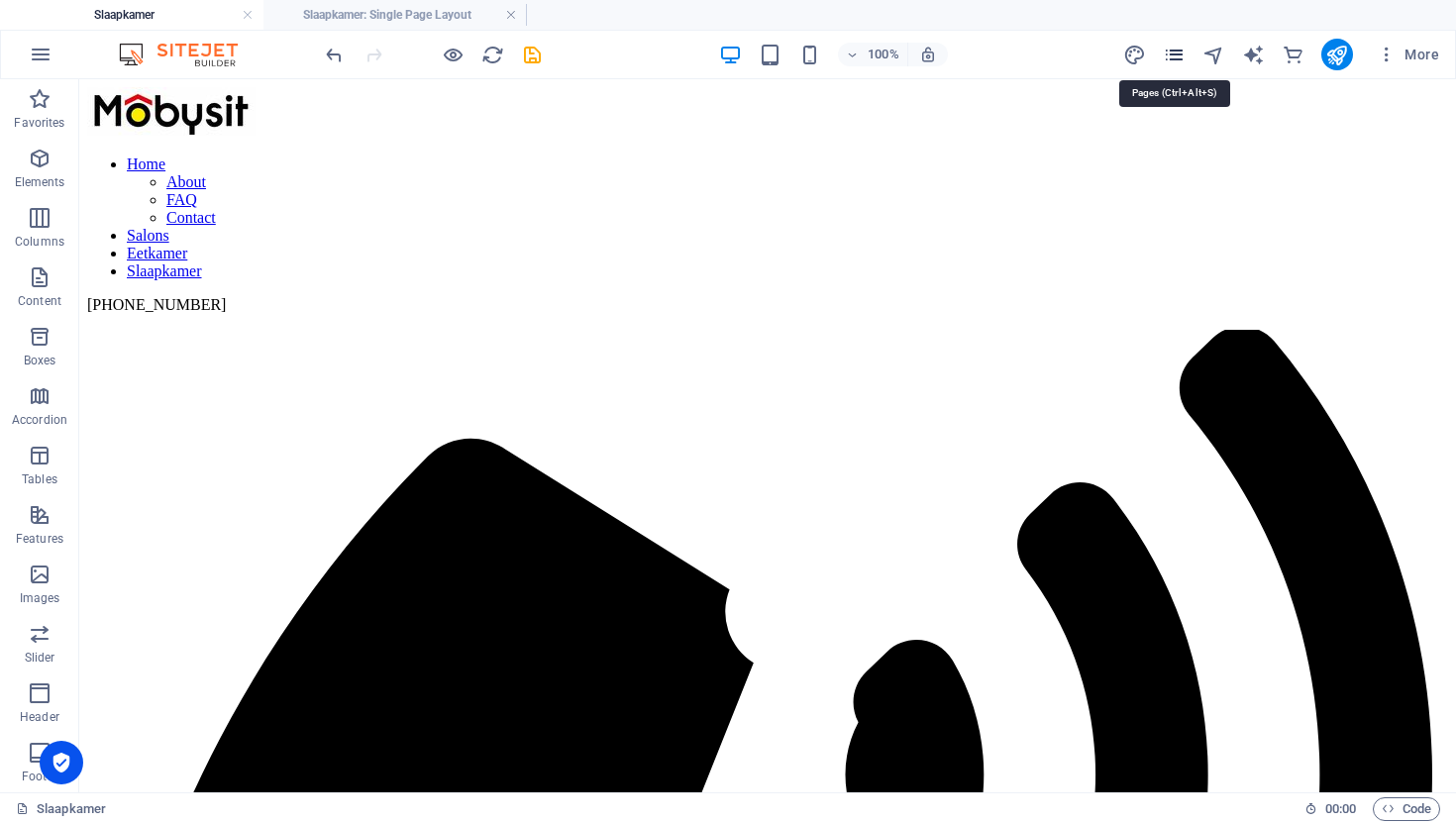 click at bounding box center (1174, 54) 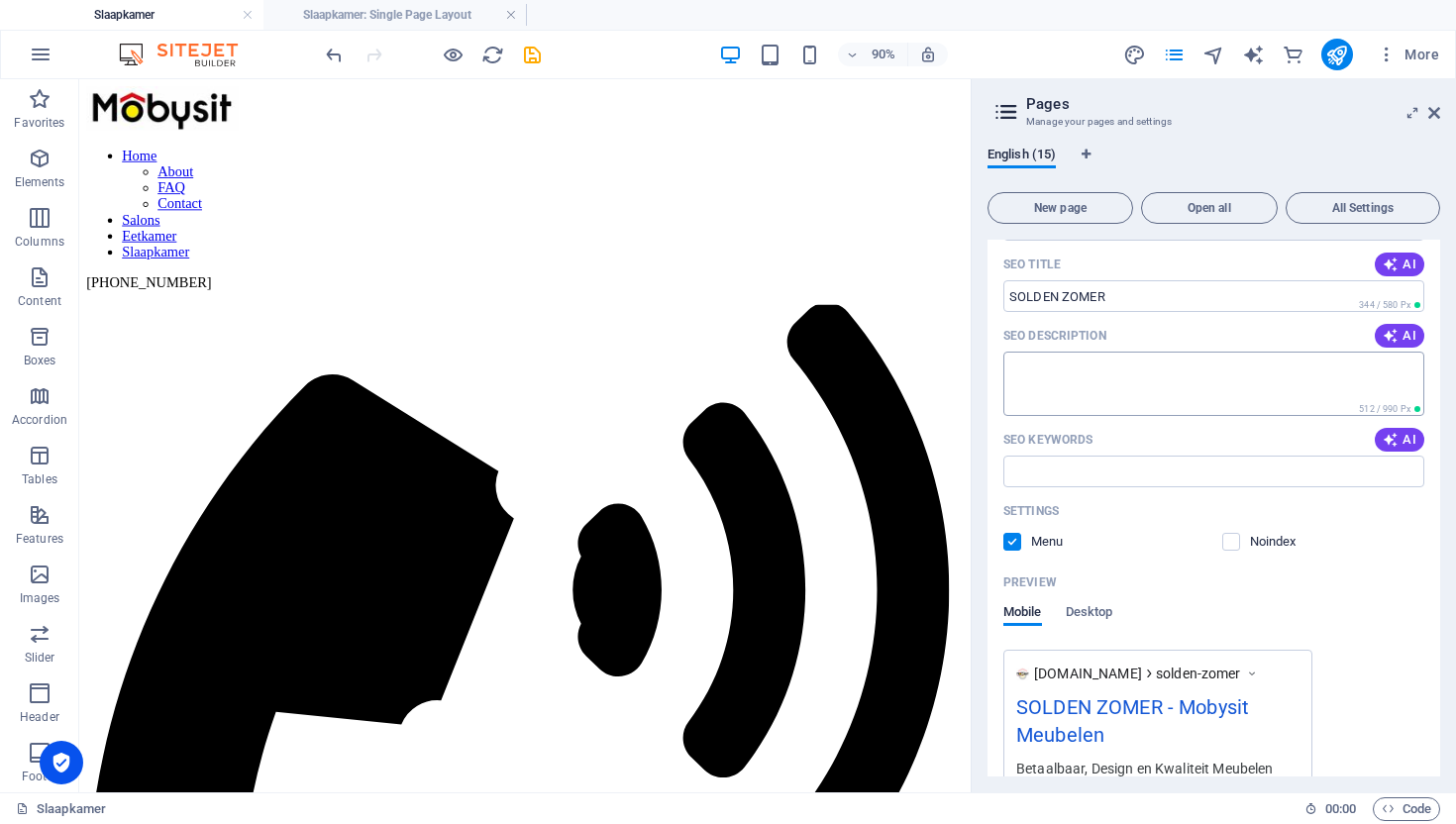 scroll, scrollTop: 1066, scrollLeft: 0, axis: vertical 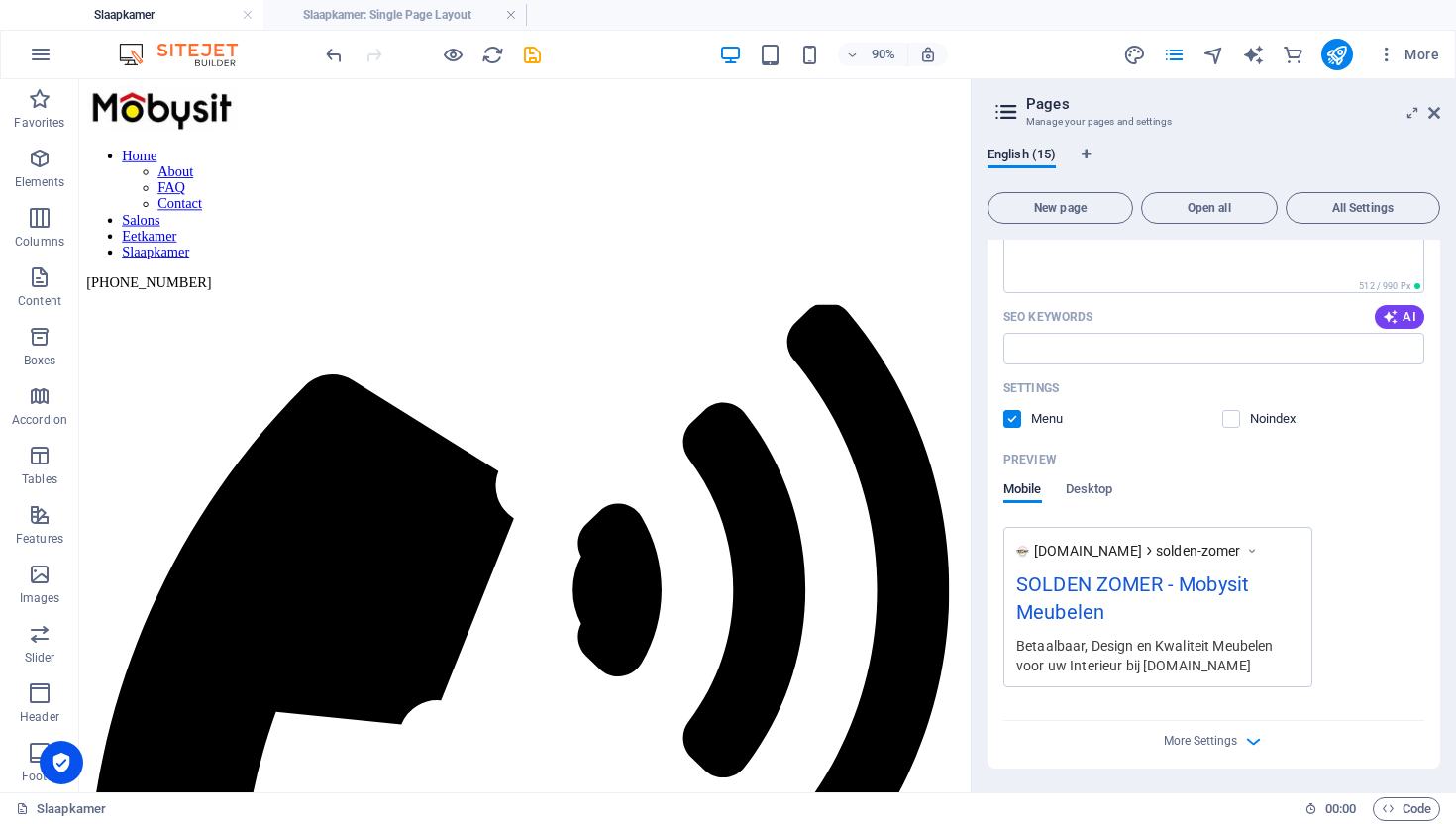 click on "More Settings" at bounding box center [1213, 737] 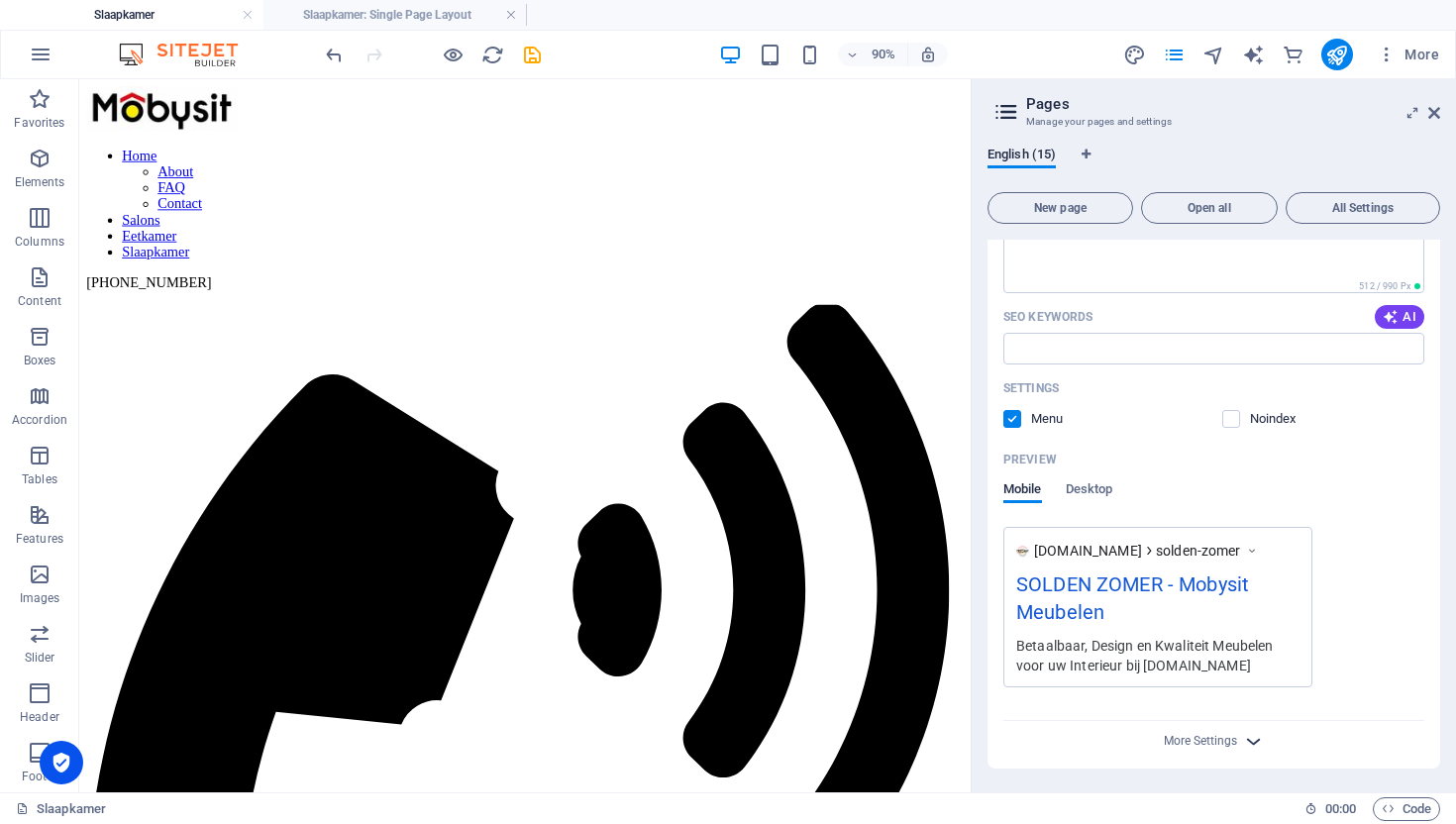click at bounding box center (1253, 741) 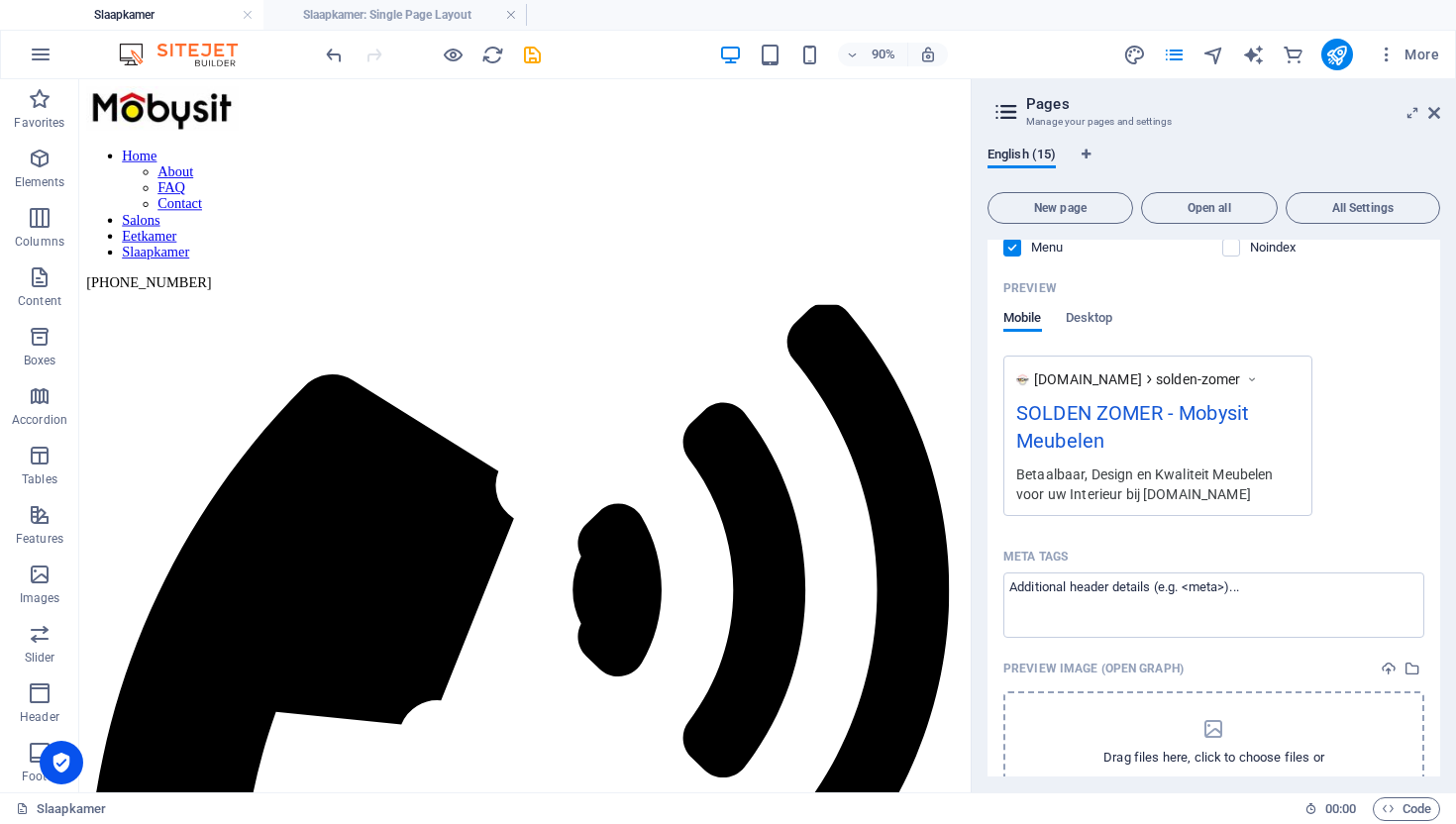 scroll, scrollTop: 1351, scrollLeft: 0, axis: vertical 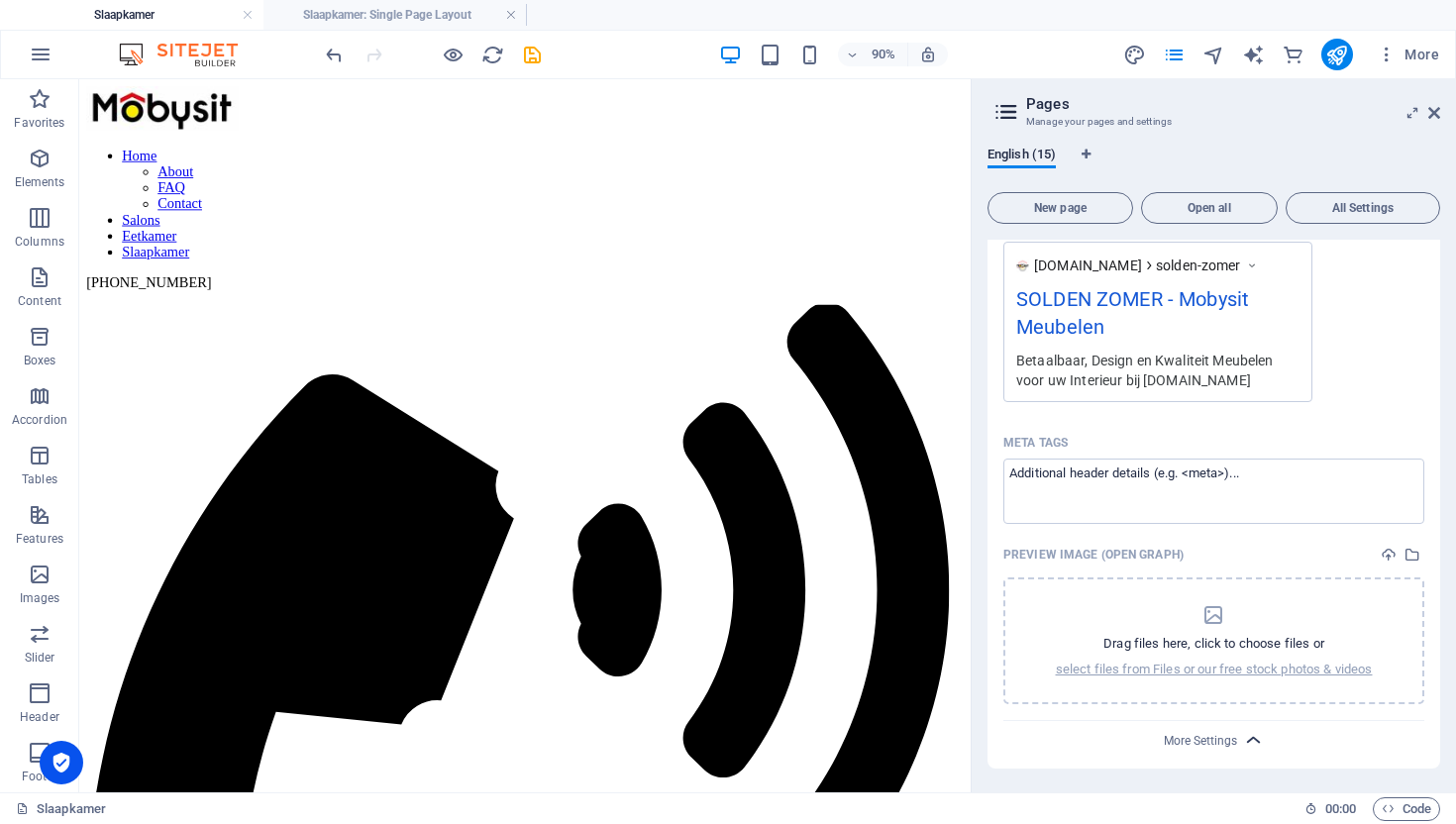 click at bounding box center [1253, 740] 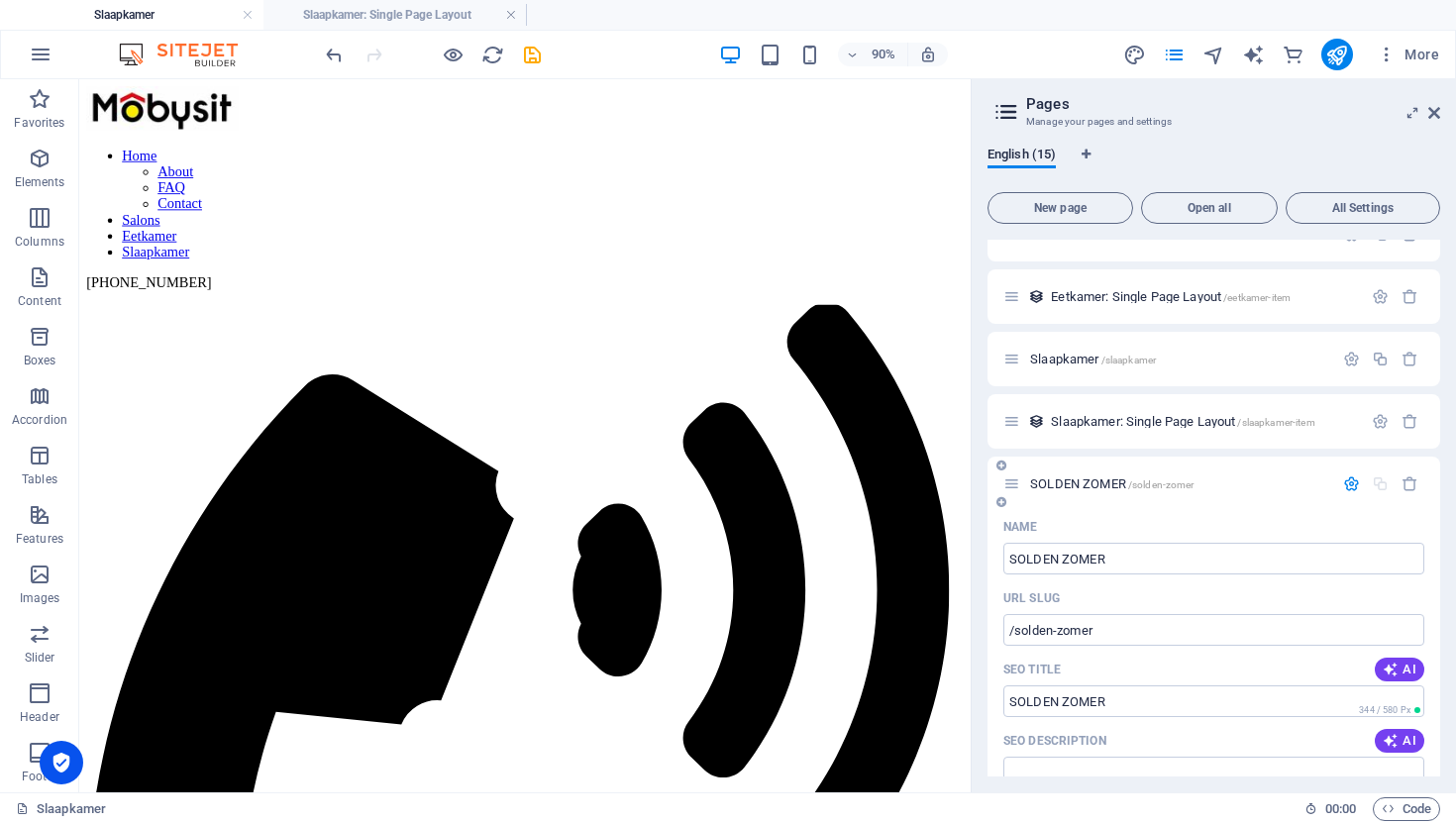 scroll, scrollTop: 519, scrollLeft: 0, axis: vertical 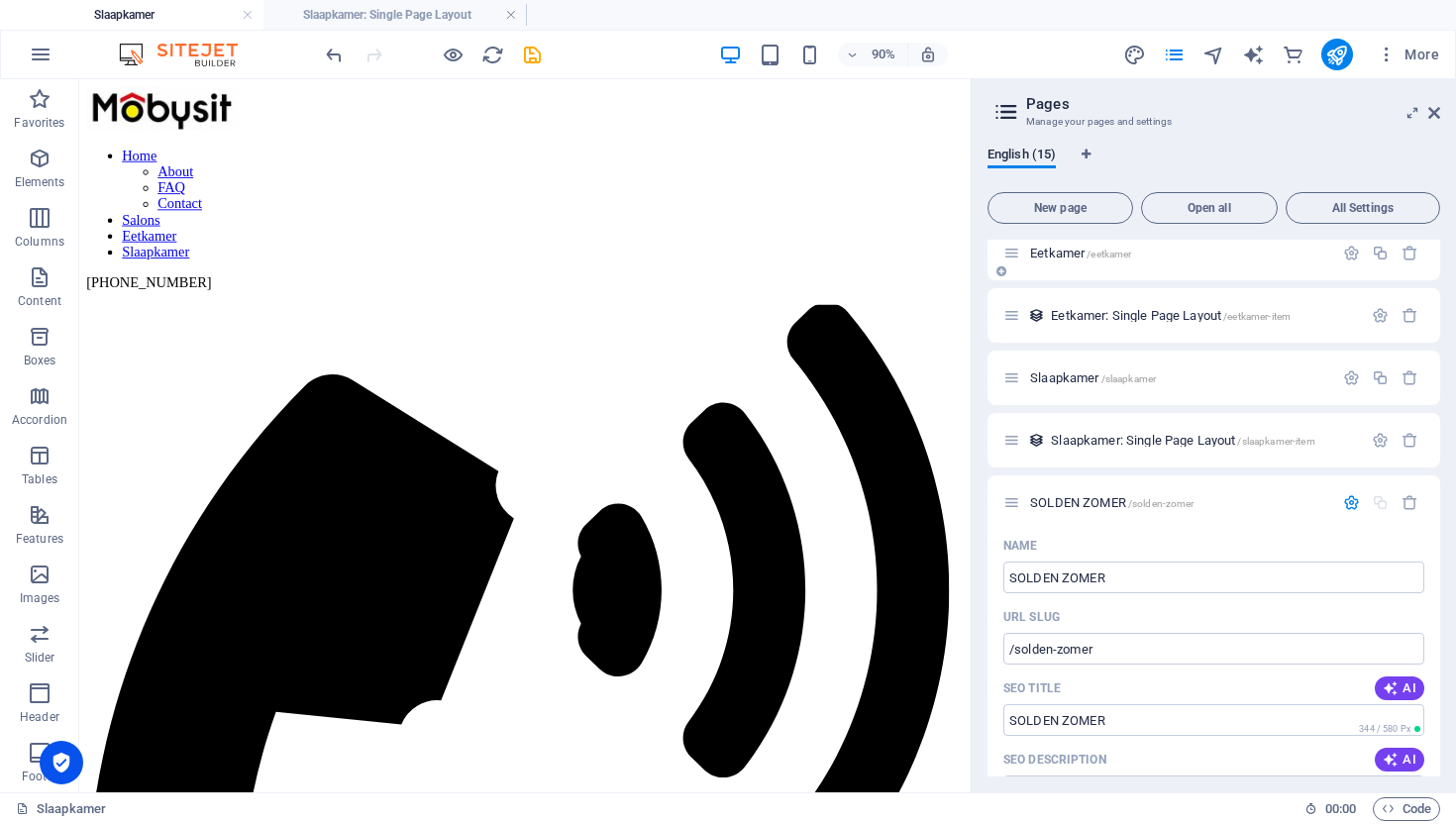 click at bounding box center [1351, 502] 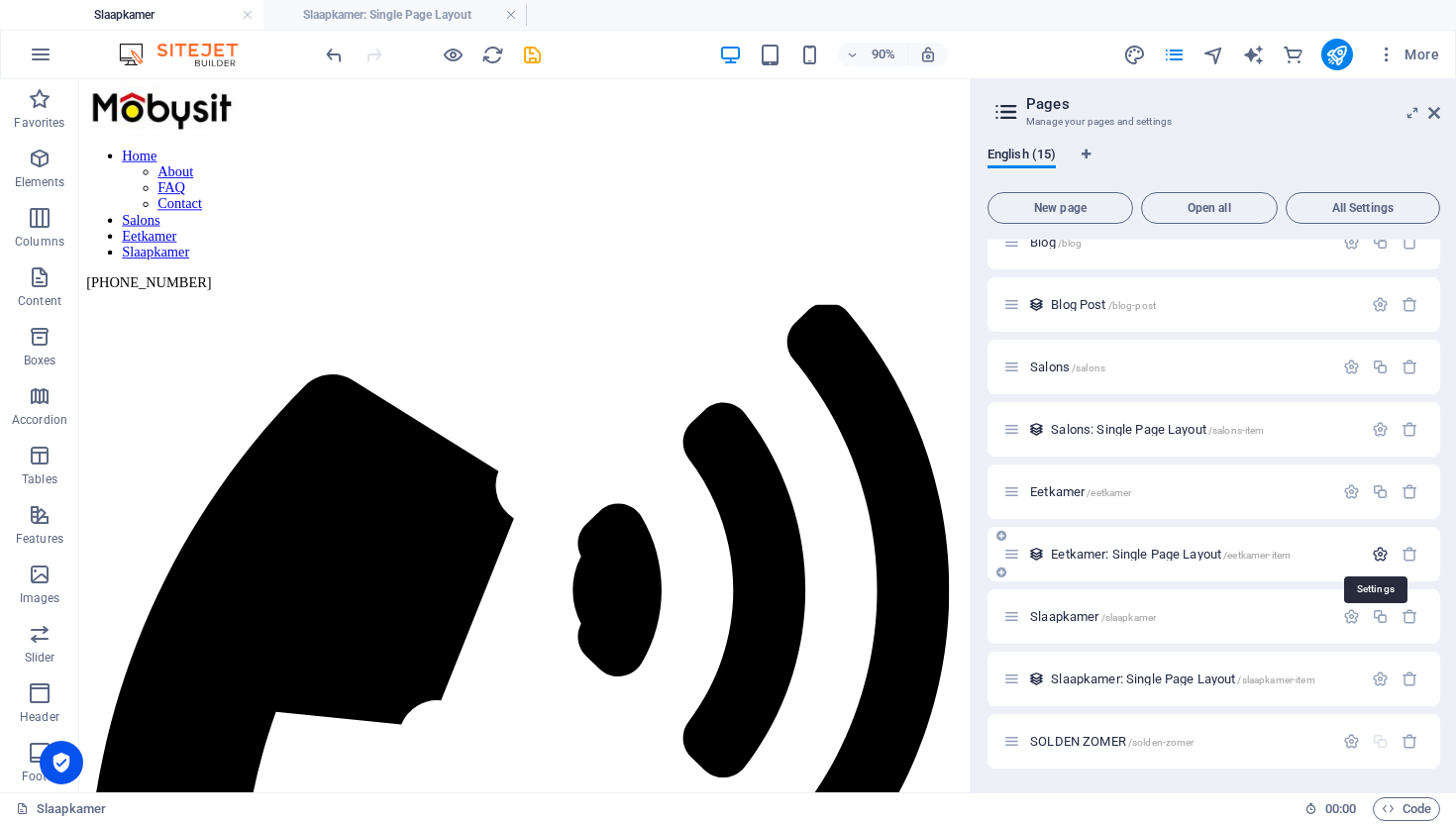 click at bounding box center [1380, 554] 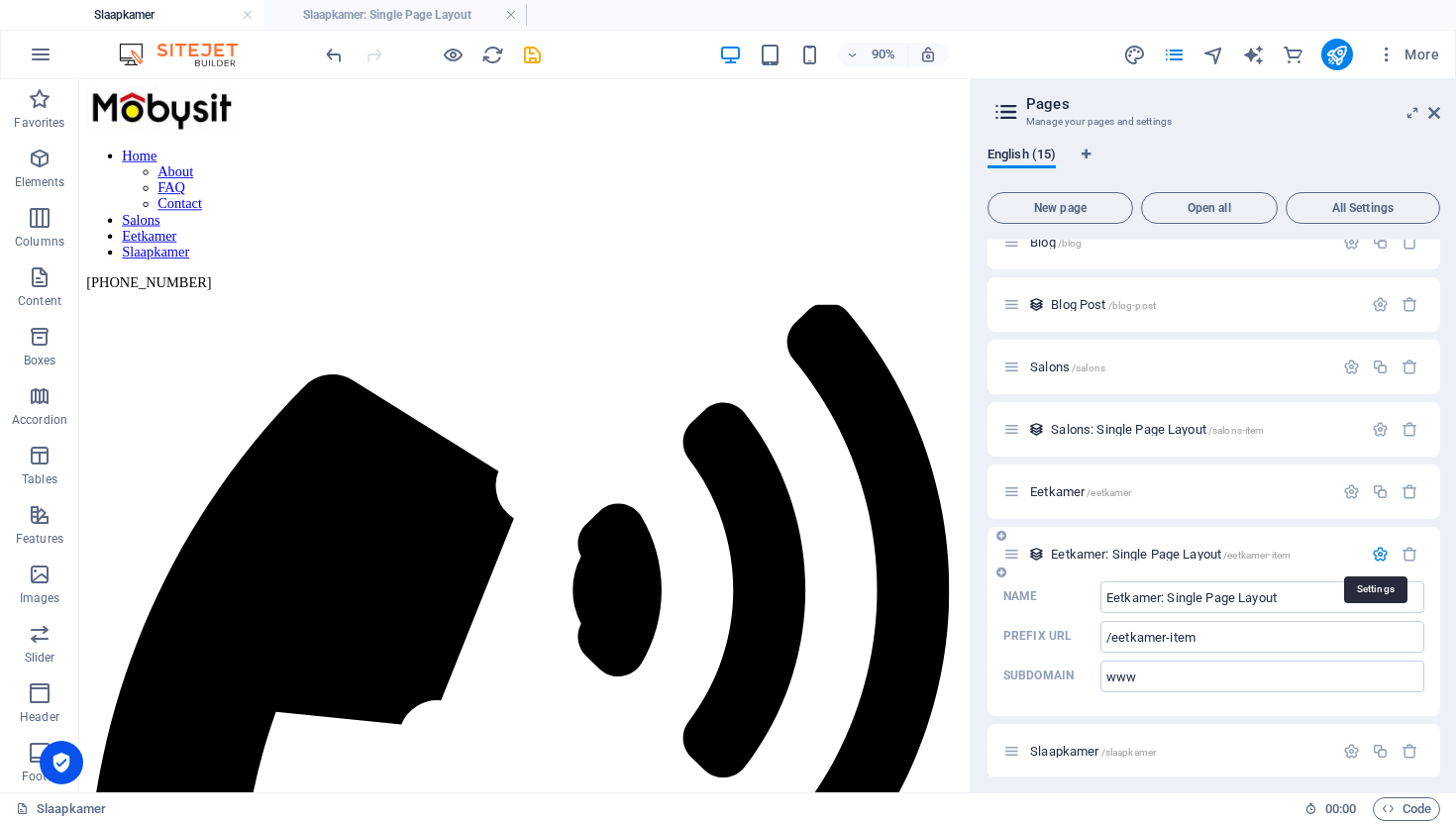 click at bounding box center (1380, 554) 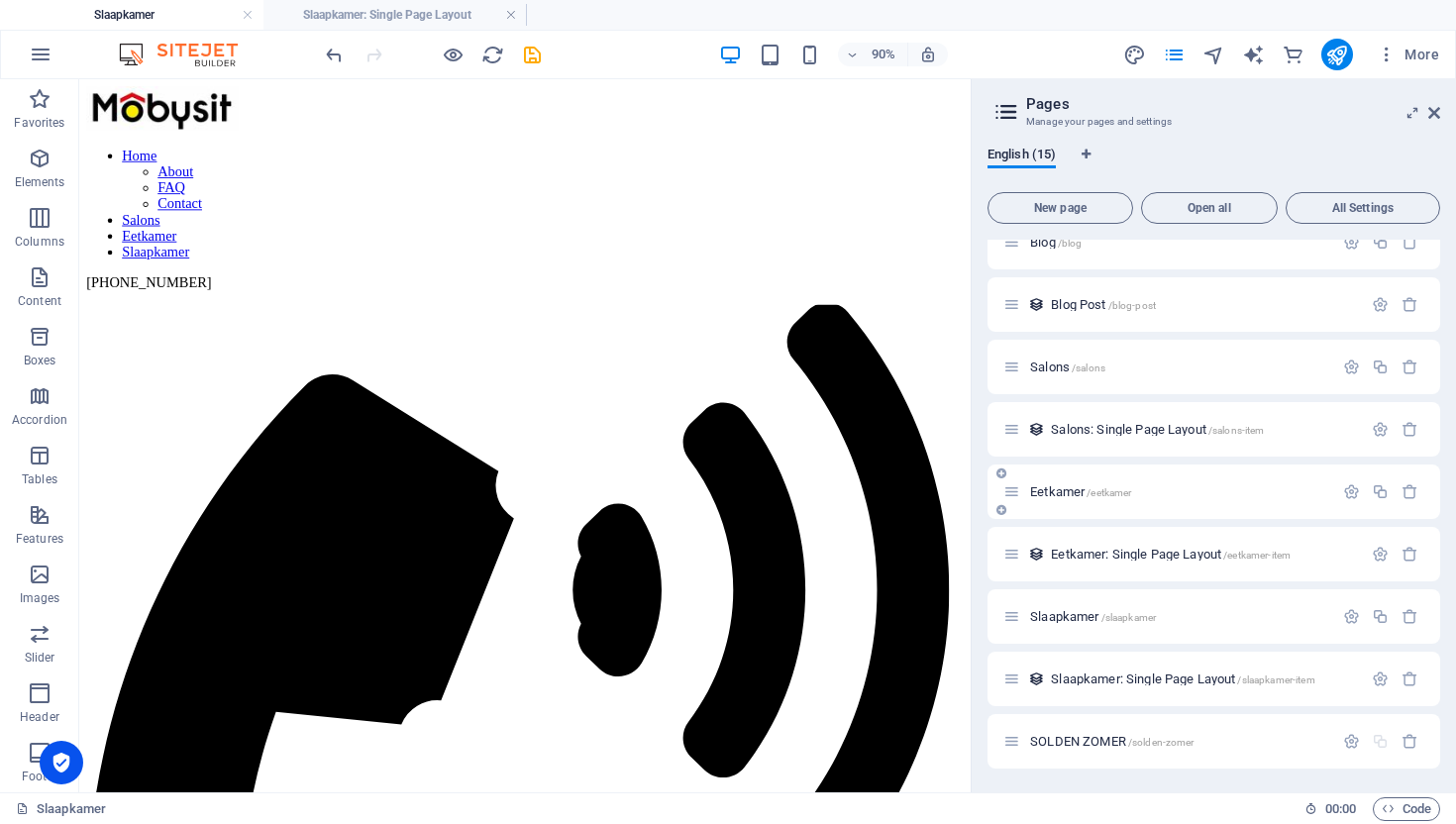 click at bounding box center [1011, 491] 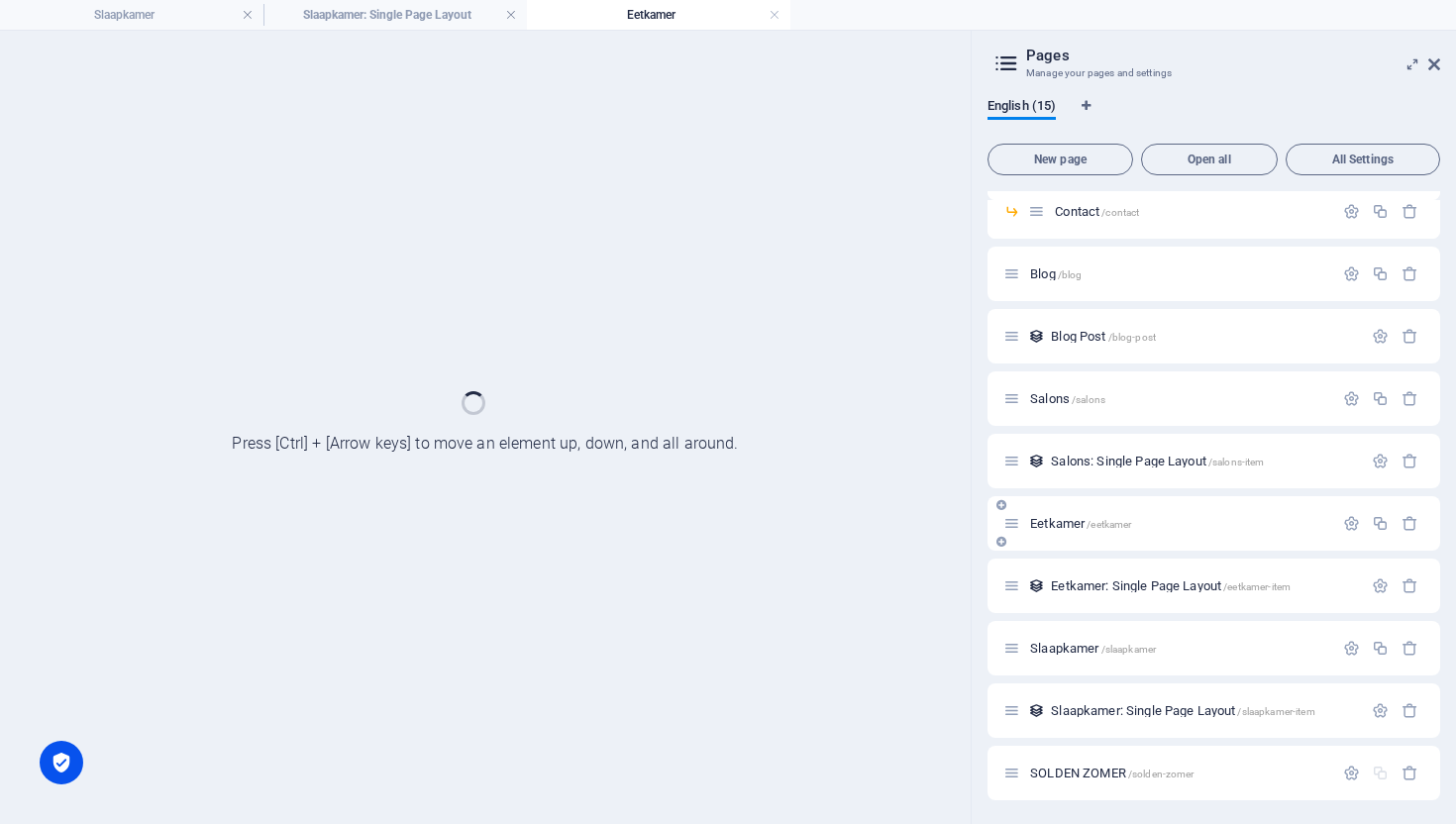 scroll, scrollTop: 200, scrollLeft: 0, axis: vertical 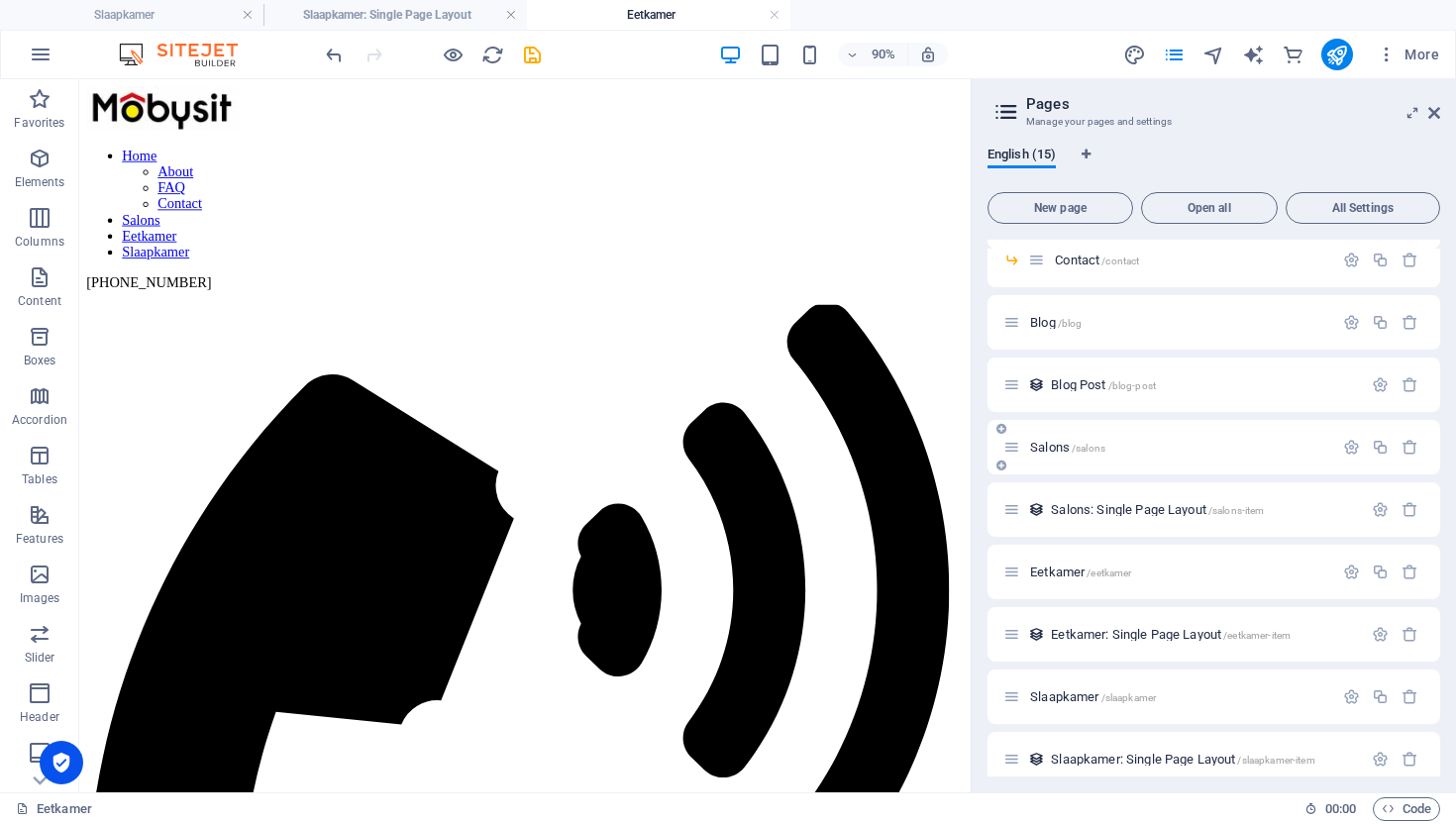 click on "/salons" at bounding box center [1089, 448] 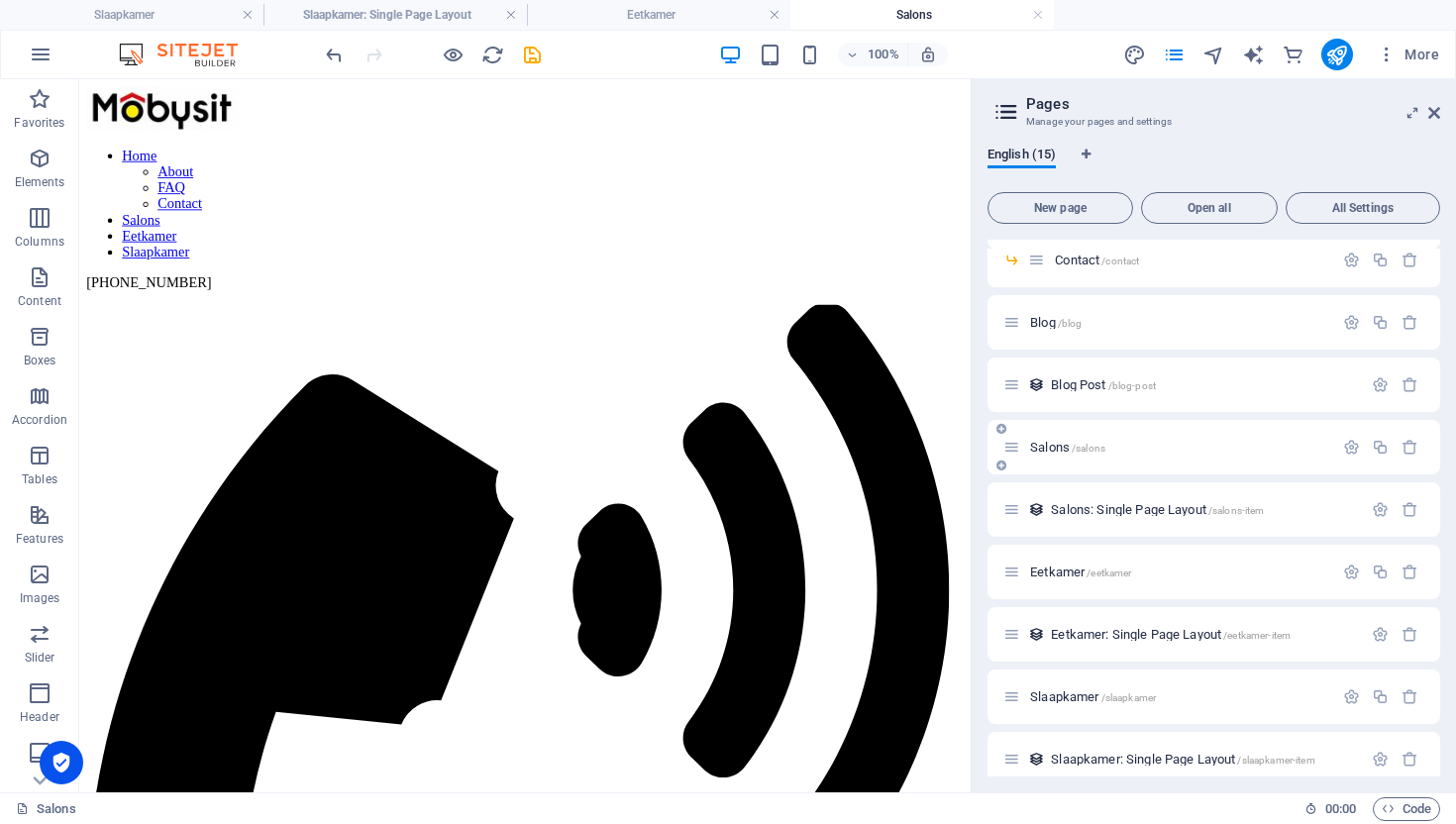 scroll, scrollTop: 0, scrollLeft: 0, axis: both 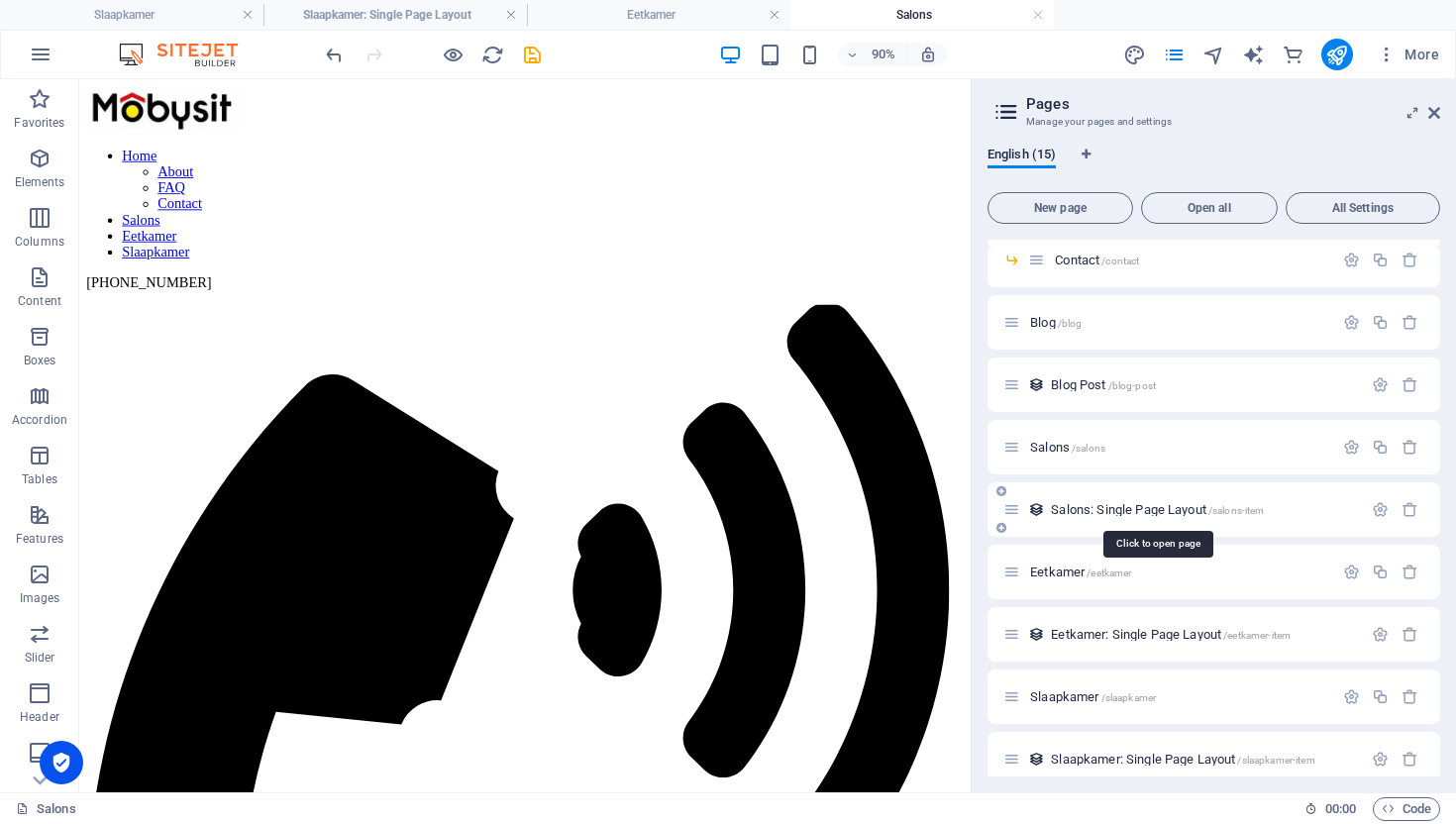 click on "Salons: Single Page Layout /salons-item" at bounding box center (1157, 509) 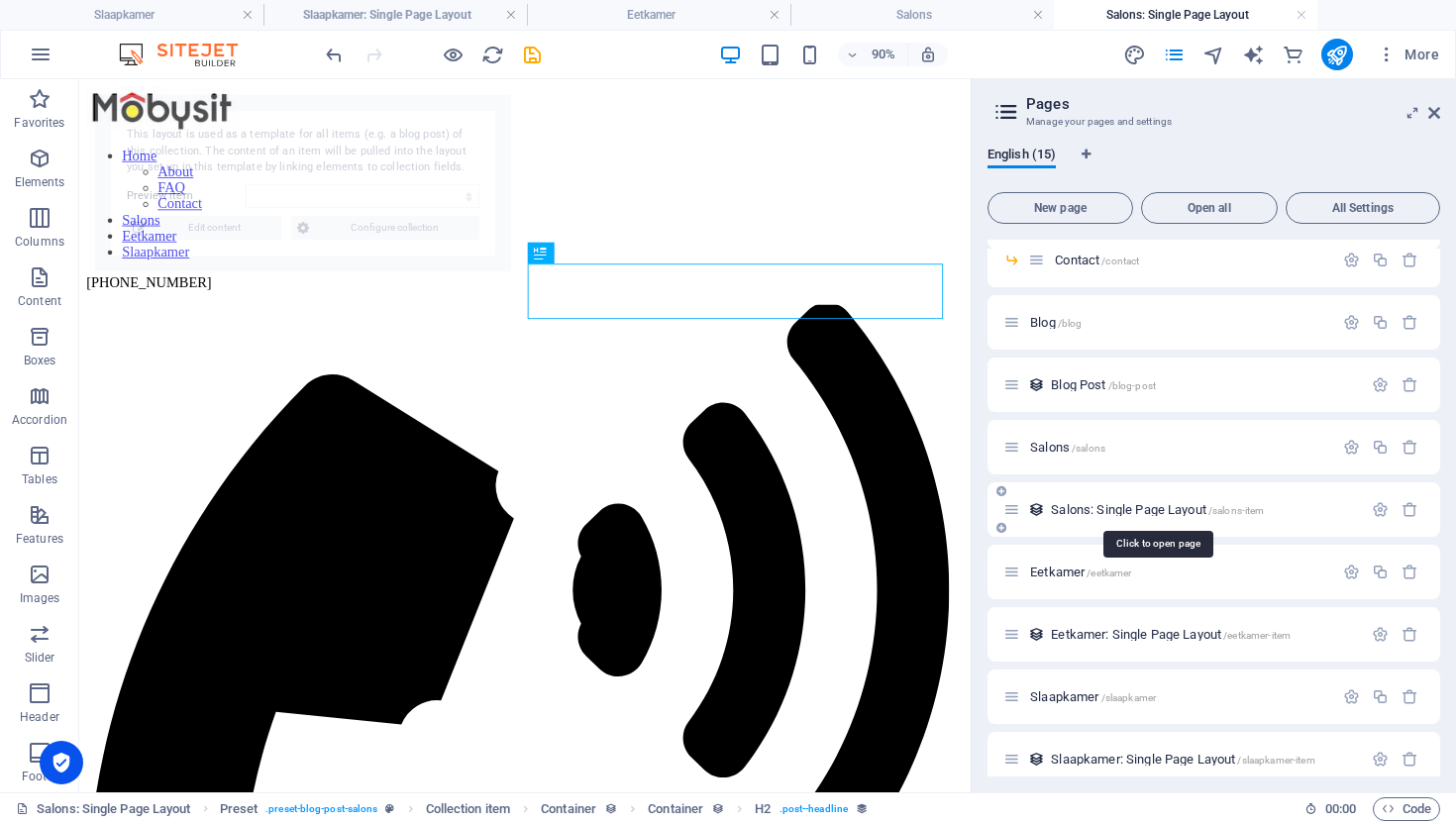 scroll, scrollTop: 0, scrollLeft: 0, axis: both 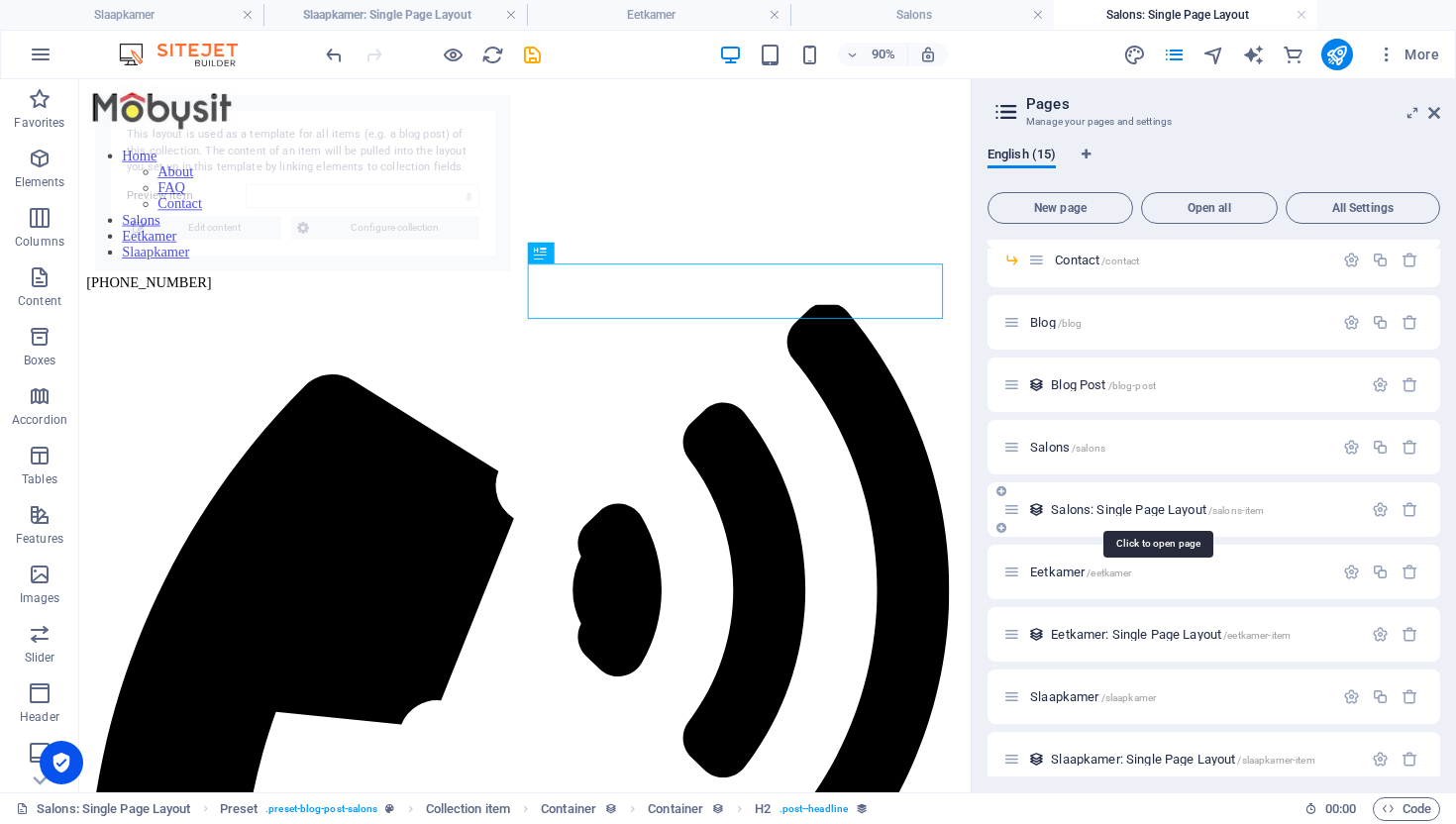 select on "687261337cde55c26f029e42" 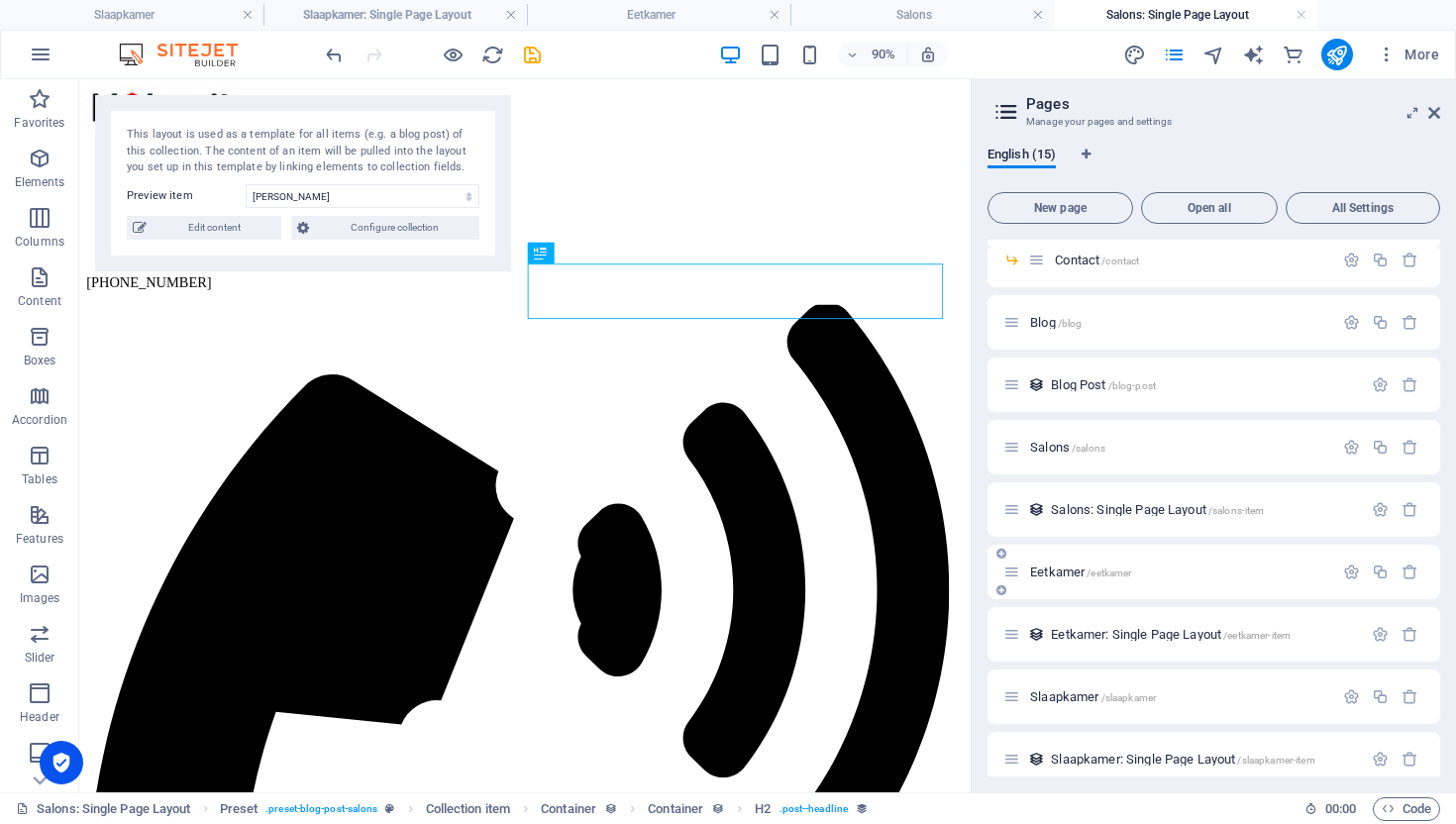 scroll, scrollTop: 280, scrollLeft: 0, axis: vertical 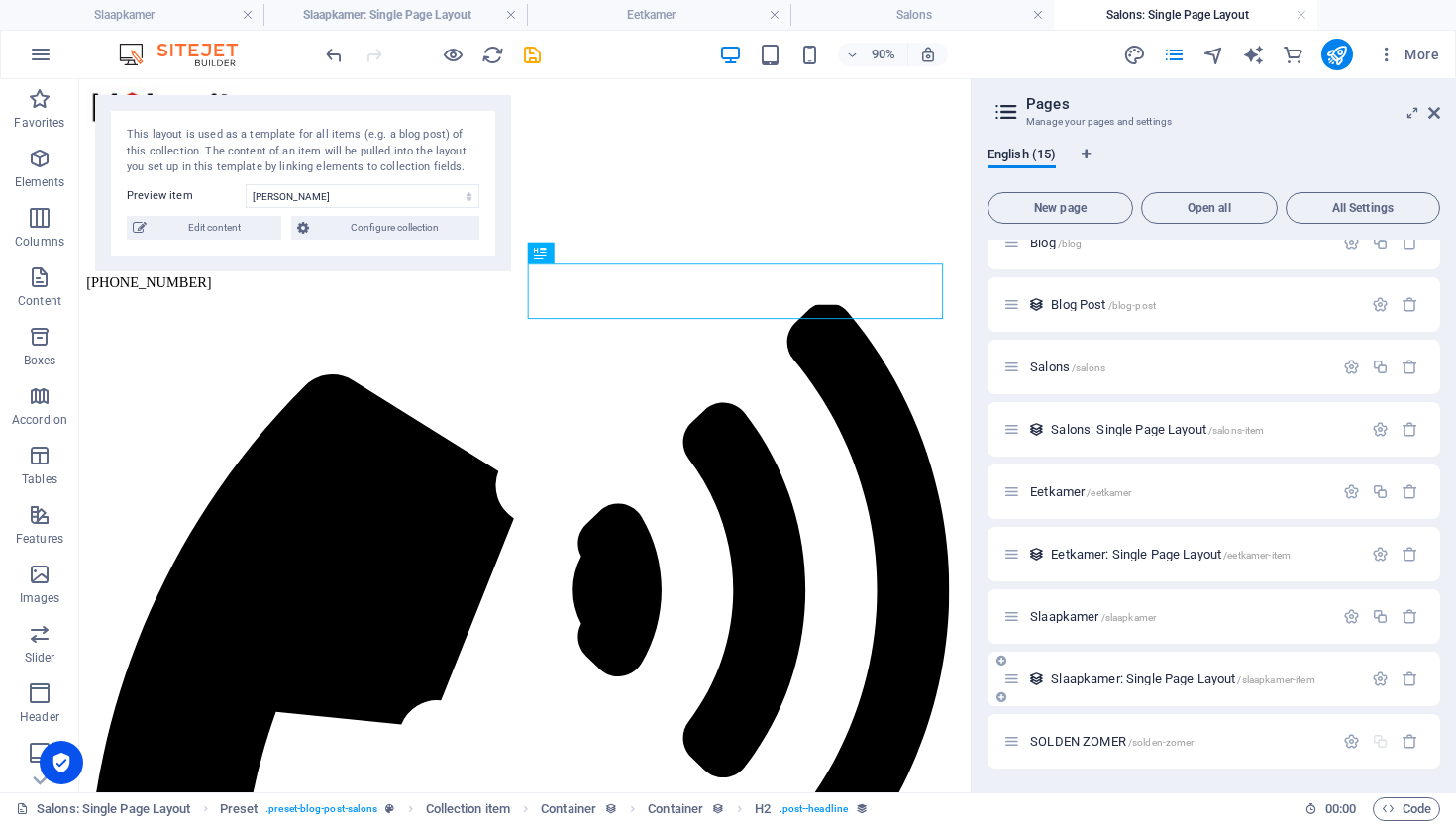 click on "Slaapkamer: Single Page Layout /slaapkamer-item" at bounding box center [1183, 678] 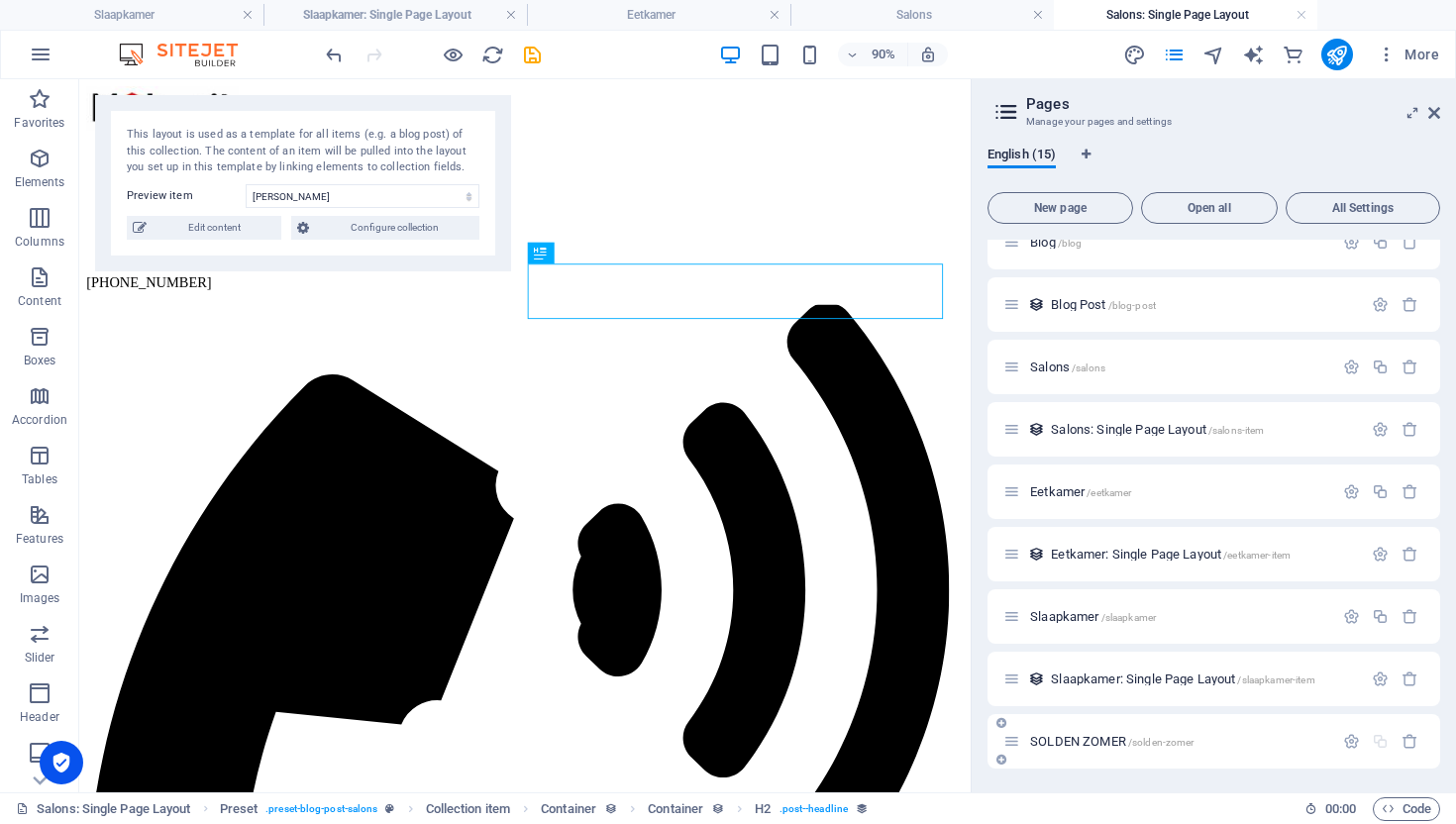 click on "SOLDEN ZOMER /solden-zomer" at bounding box center [1168, 741] 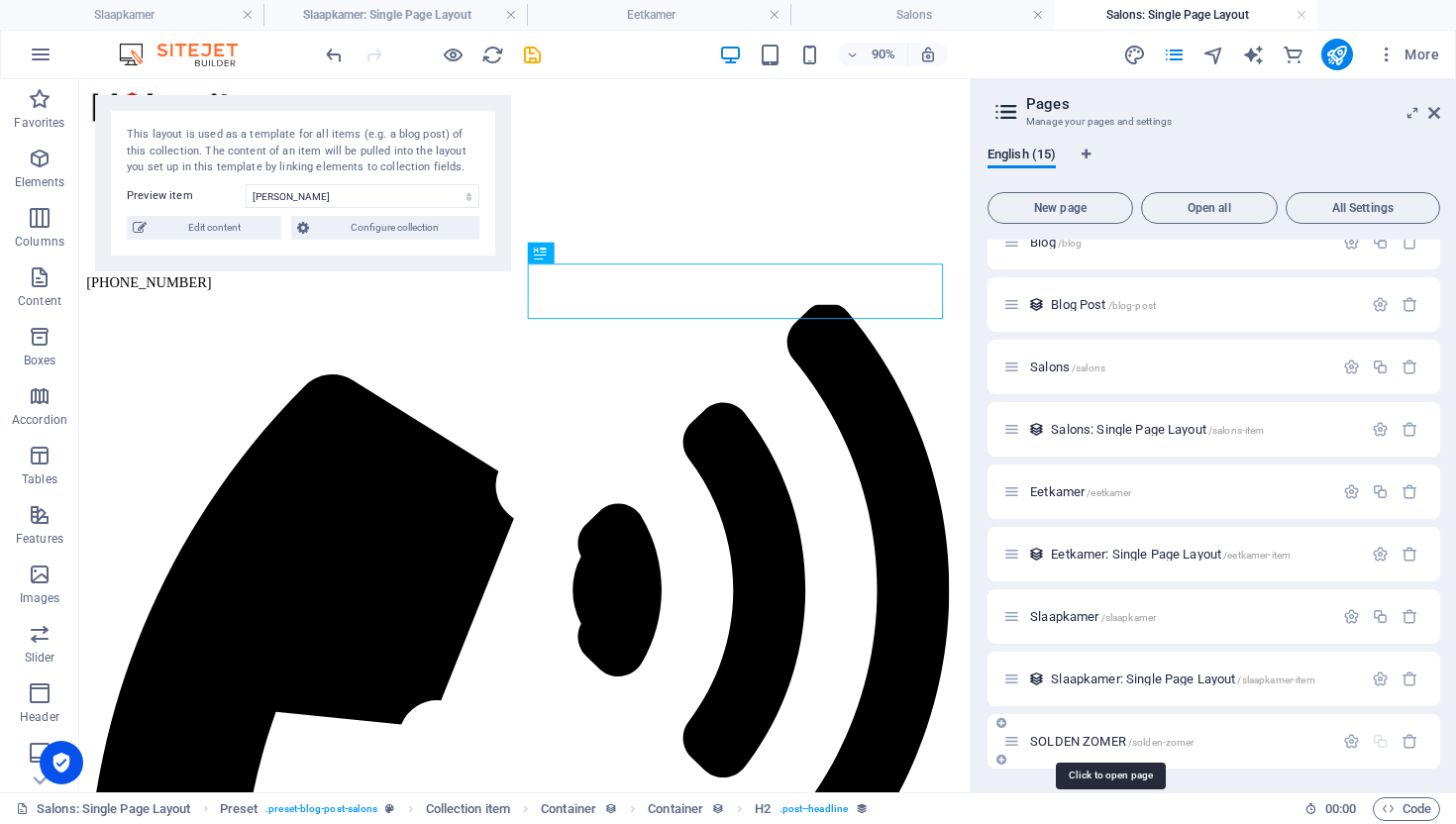 click on "SOLDEN ZOMER /solden-zomer" at bounding box center [1111, 741] 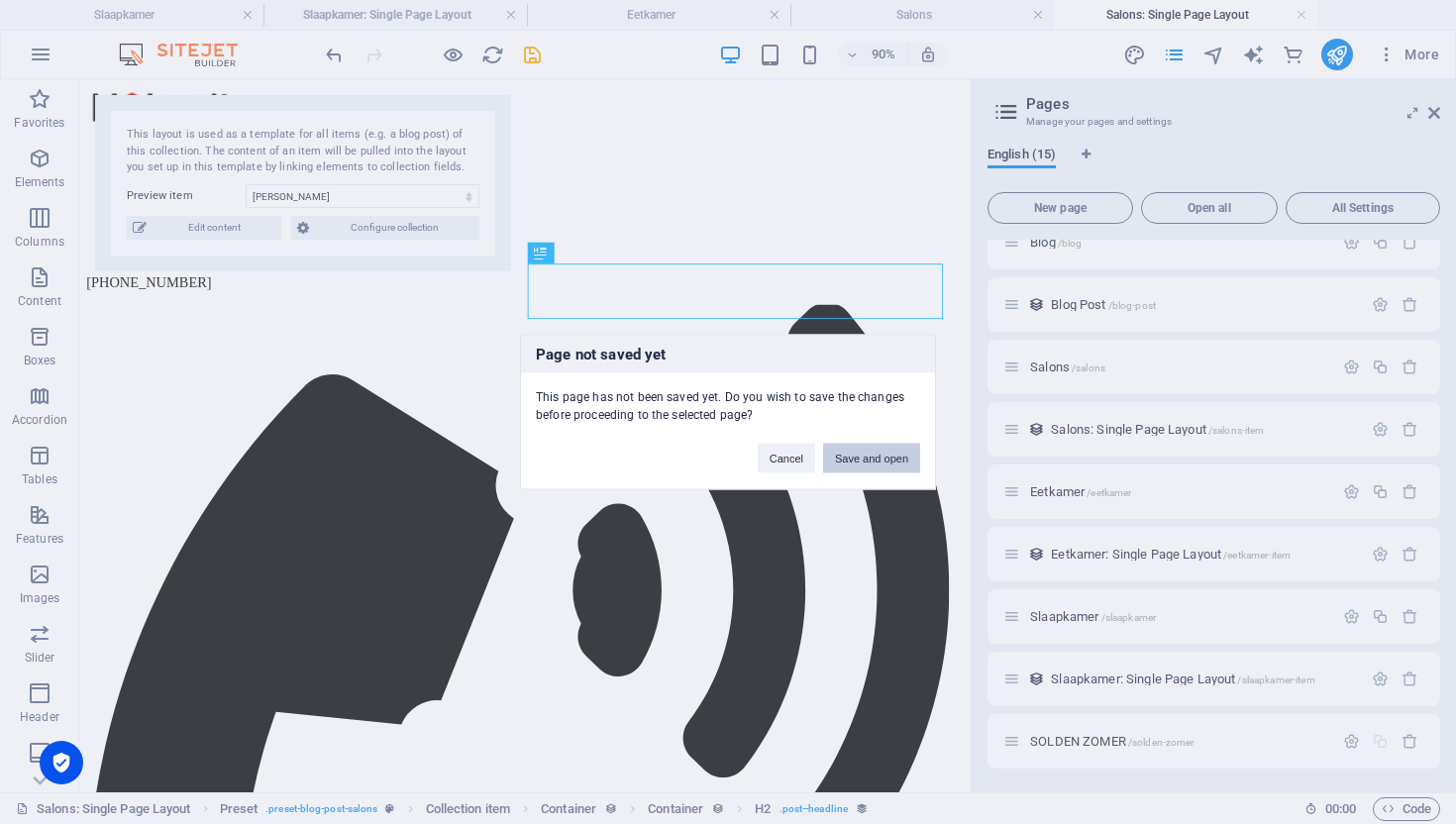 click on "Save and open" at bounding box center [872, 459] 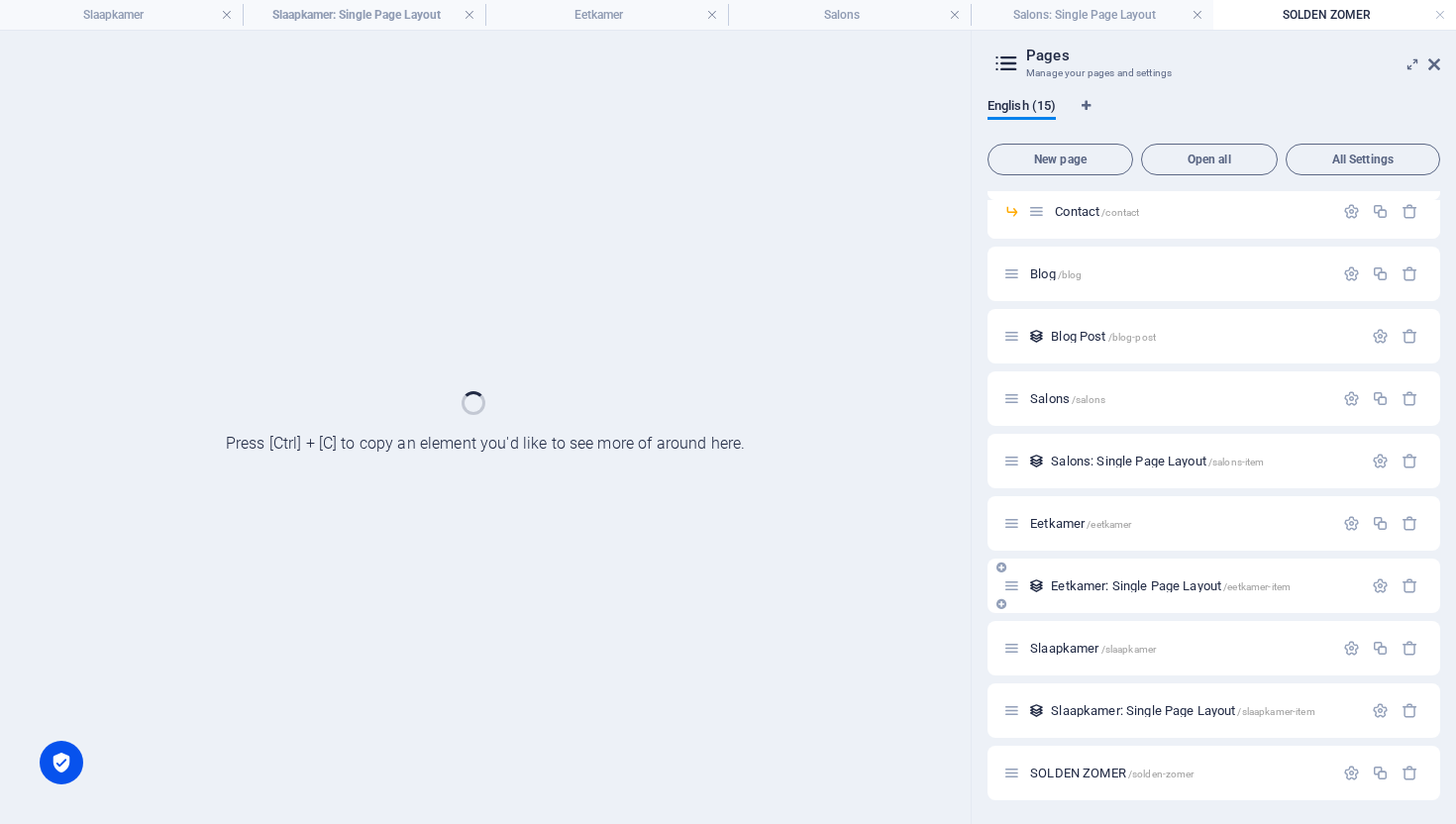 scroll, scrollTop: 200, scrollLeft: 0, axis: vertical 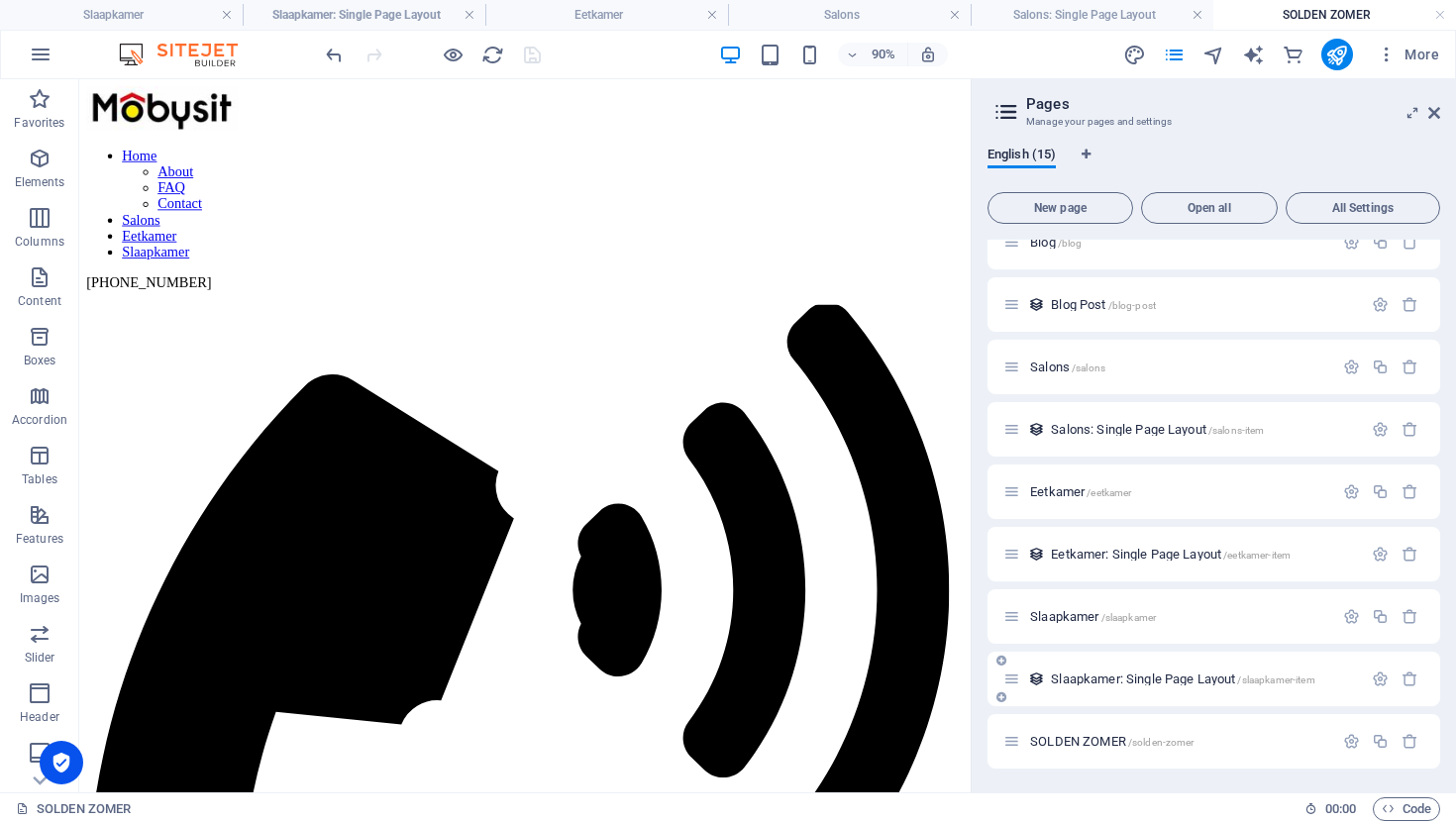 click on "Slaapkamer: Single Page Layout /slaapkamer-item" at bounding box center (1183, 678) 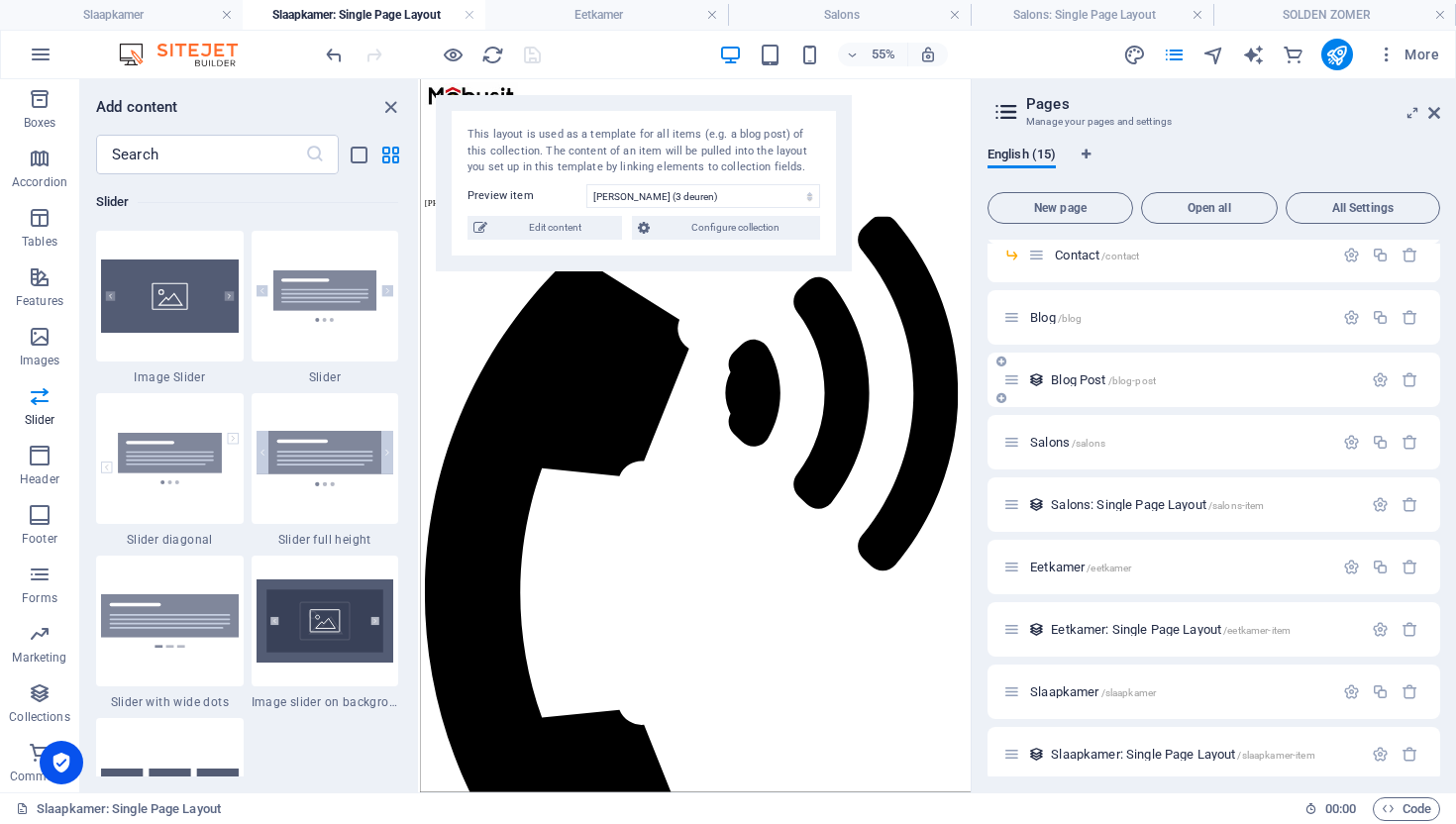 scroll, scrollTop: 280, scrollLeft: 0, axis: vertical 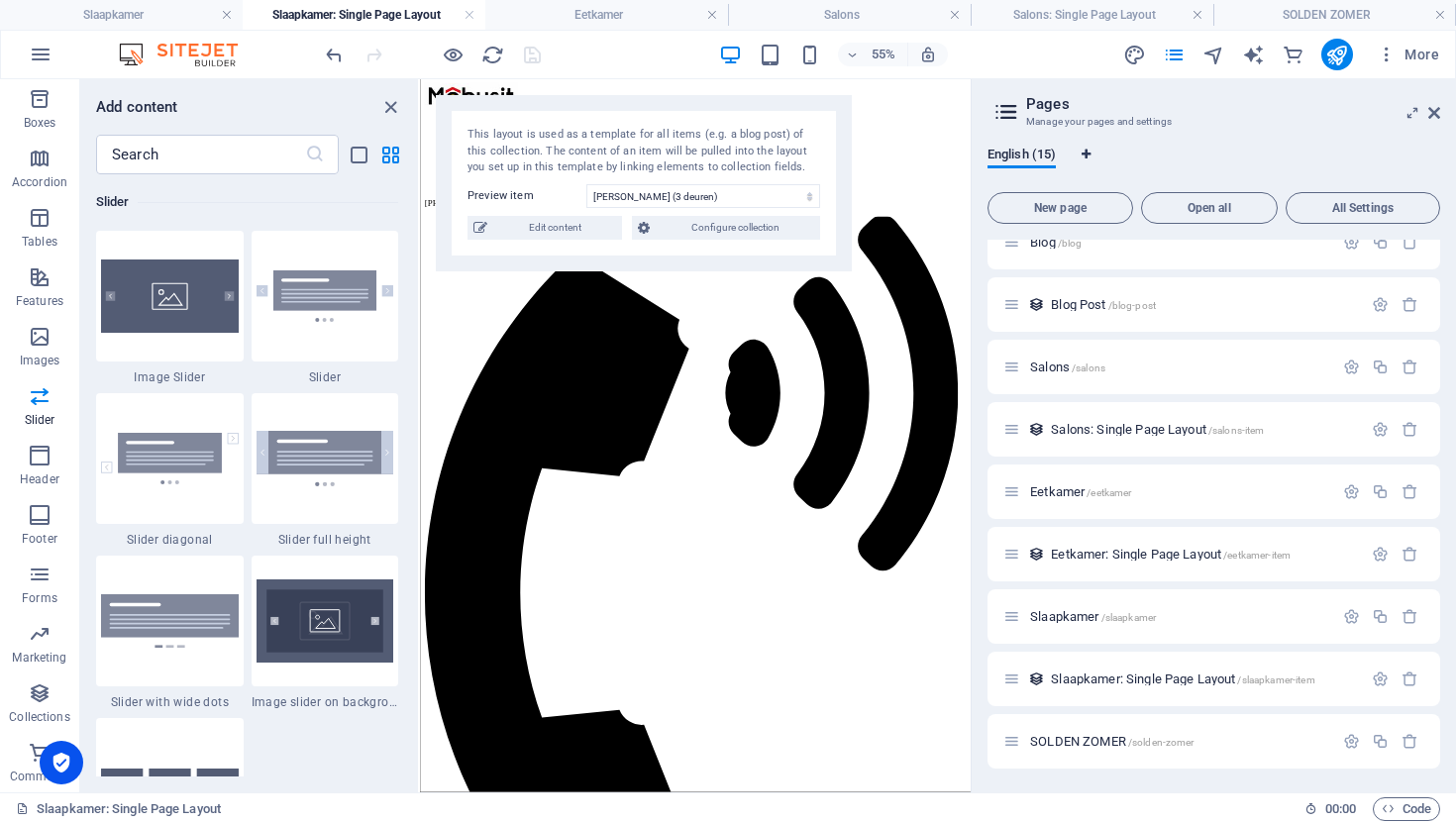 click at bounding box center (1086, 154) 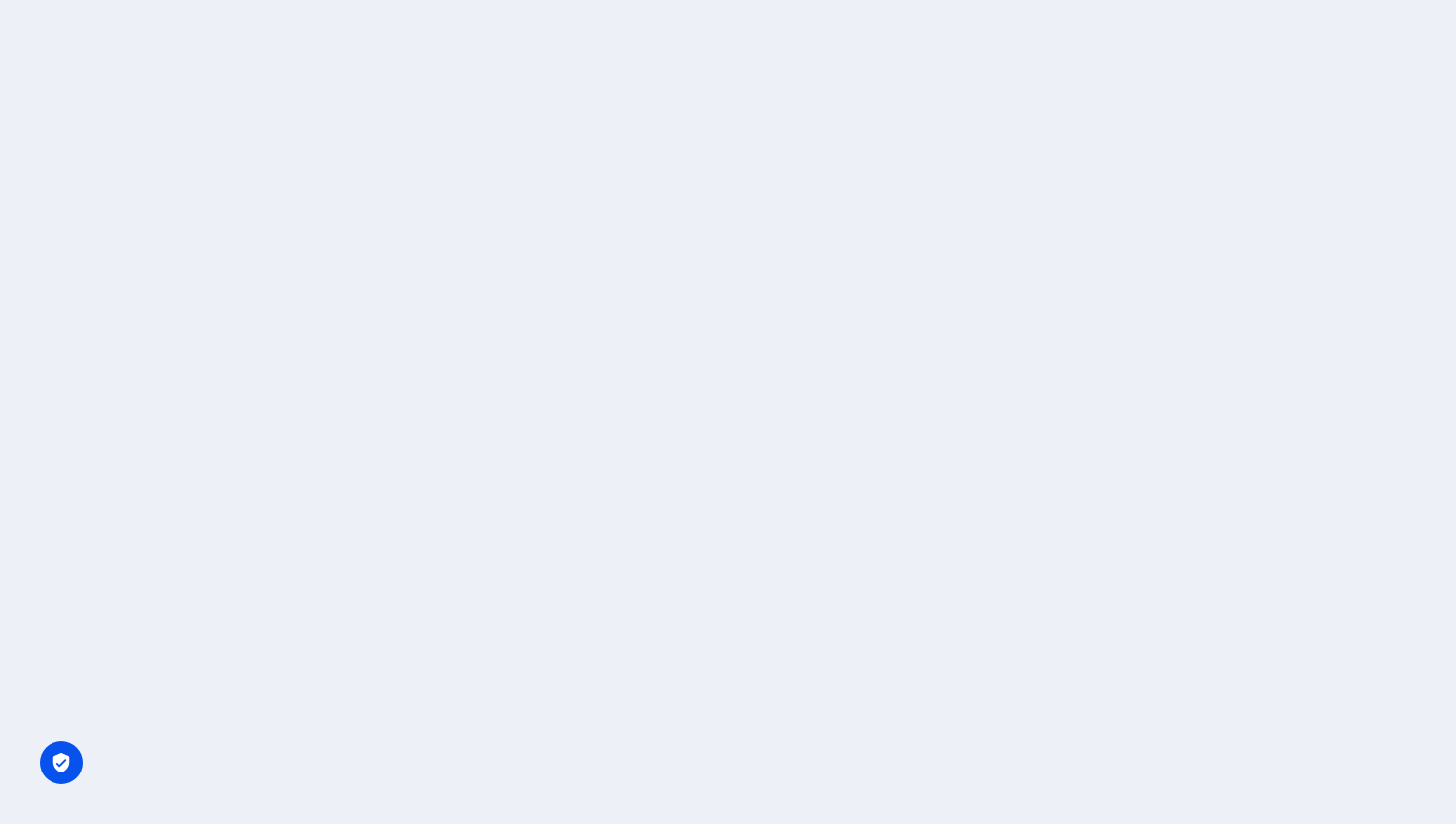 scroll, scrollTop: 0, scrollLeft: 0, axis: both 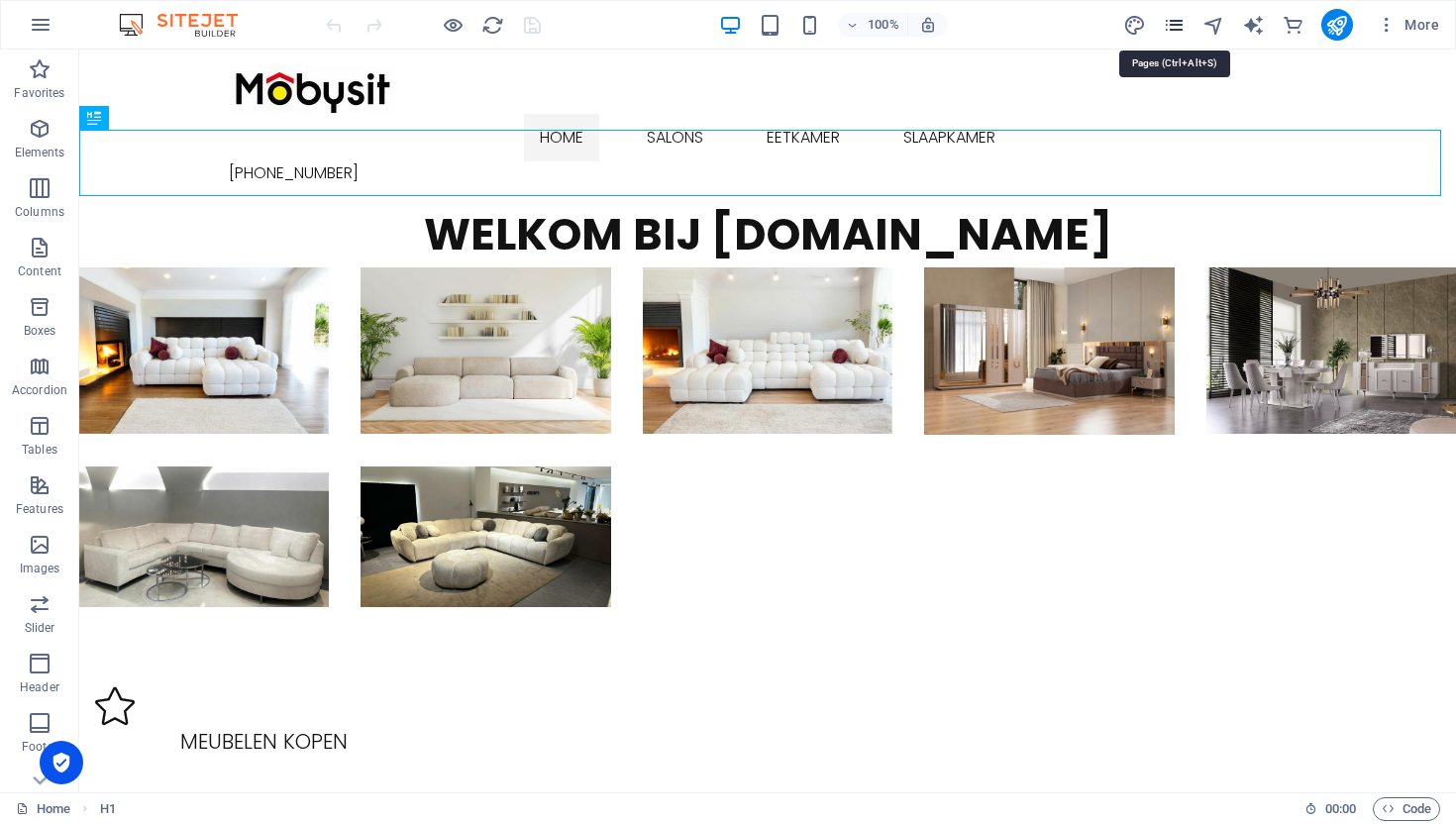 click at bounding box center (1174, 25) 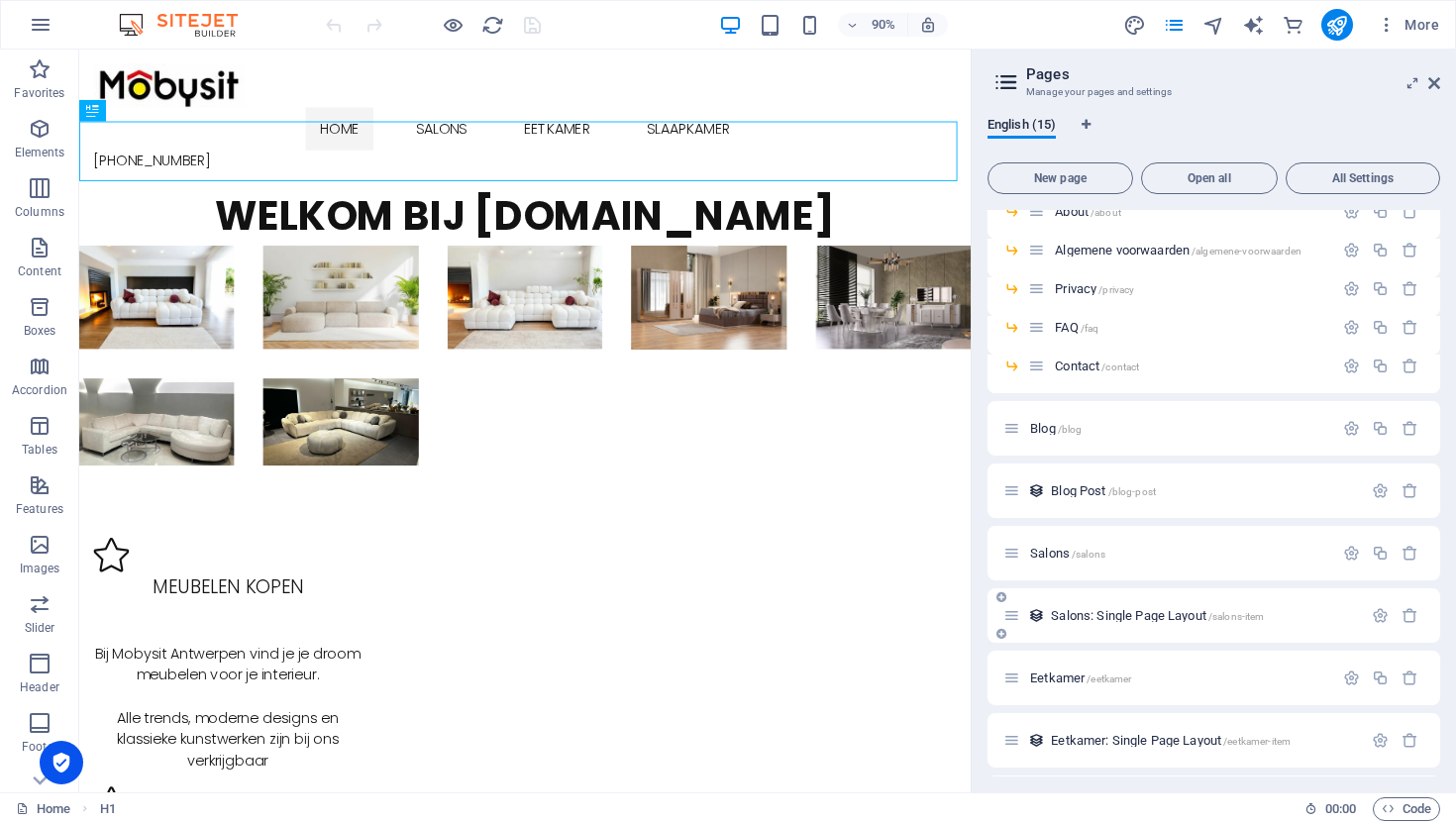 scroll, scrollTop: 251, scrollLeft: 0, axis: vertical 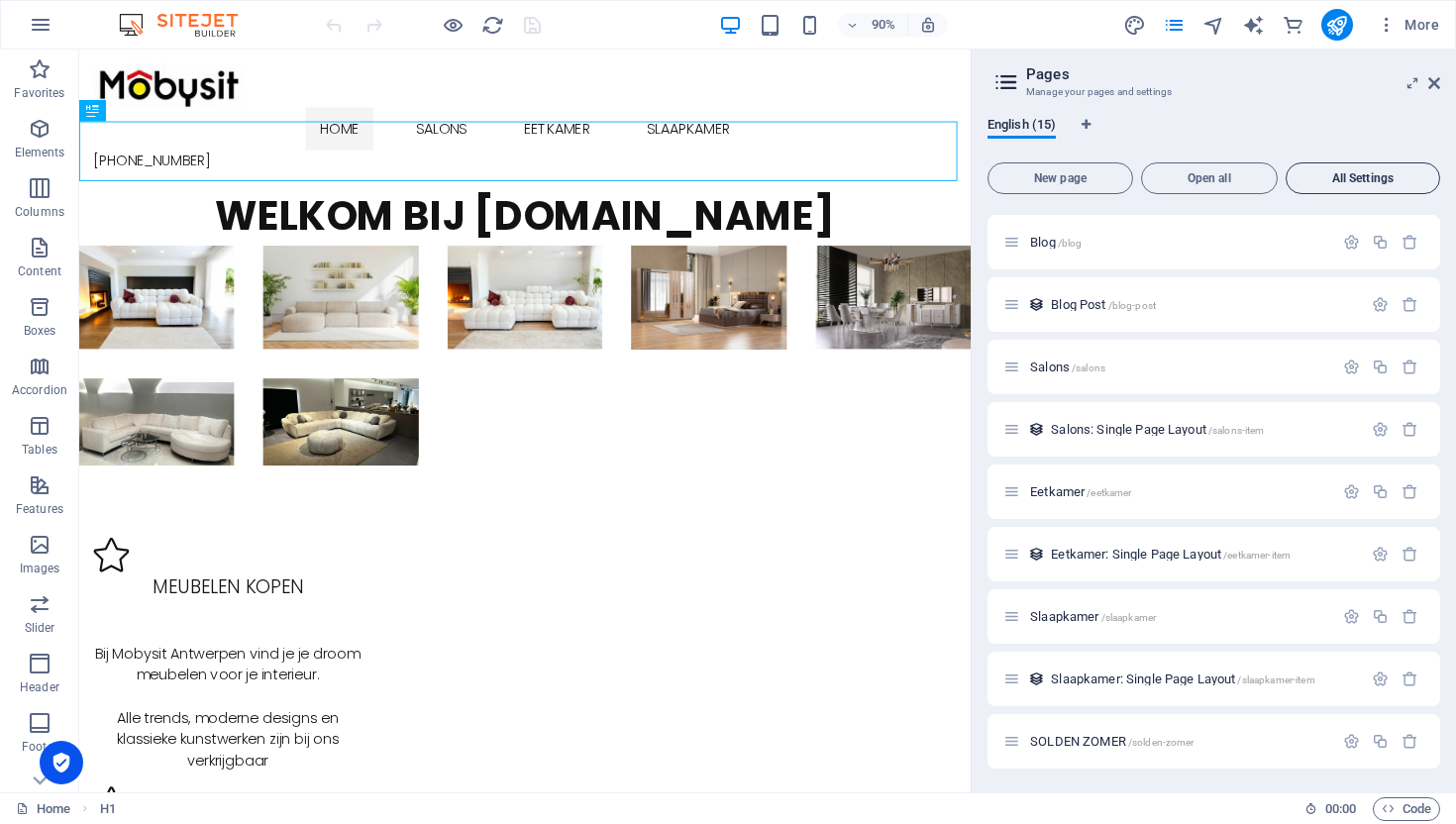 click on "All Settings" at bounding box center [1363, 178] 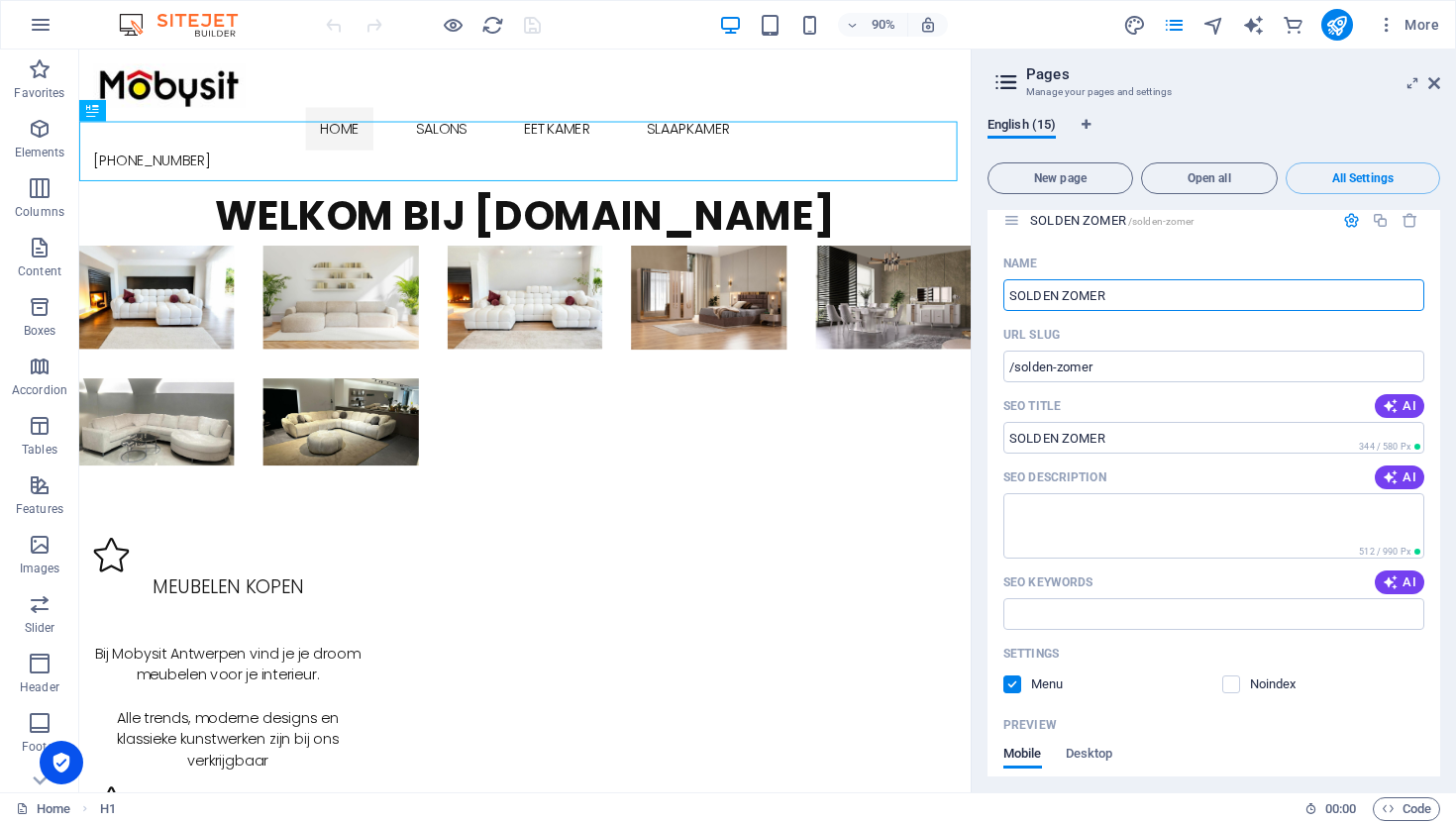 scroll, scrollTop: 9013, scrollLeft: 0, axis: vertical 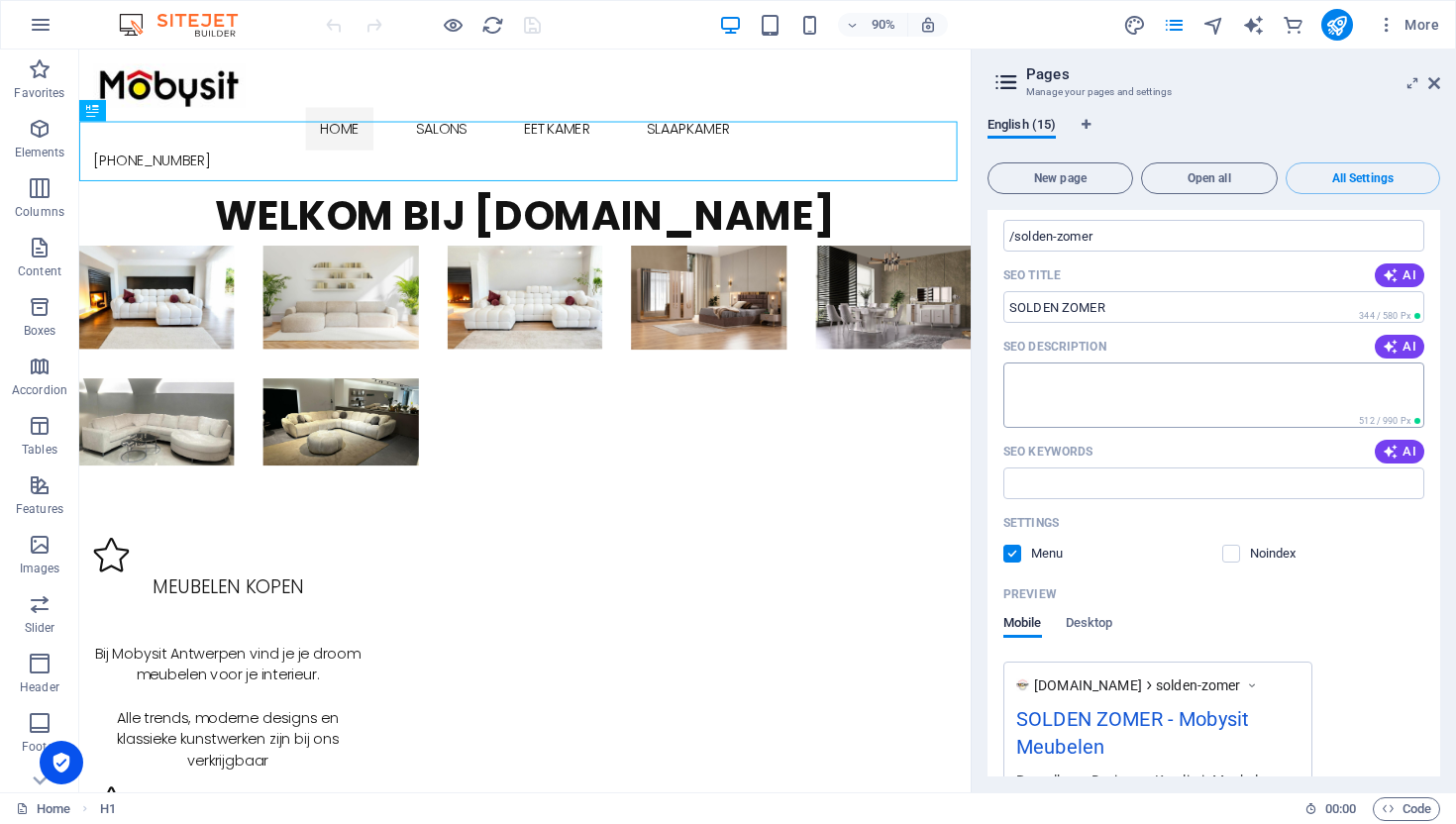click on "SEO Description" at bounding box center (1213, 394) 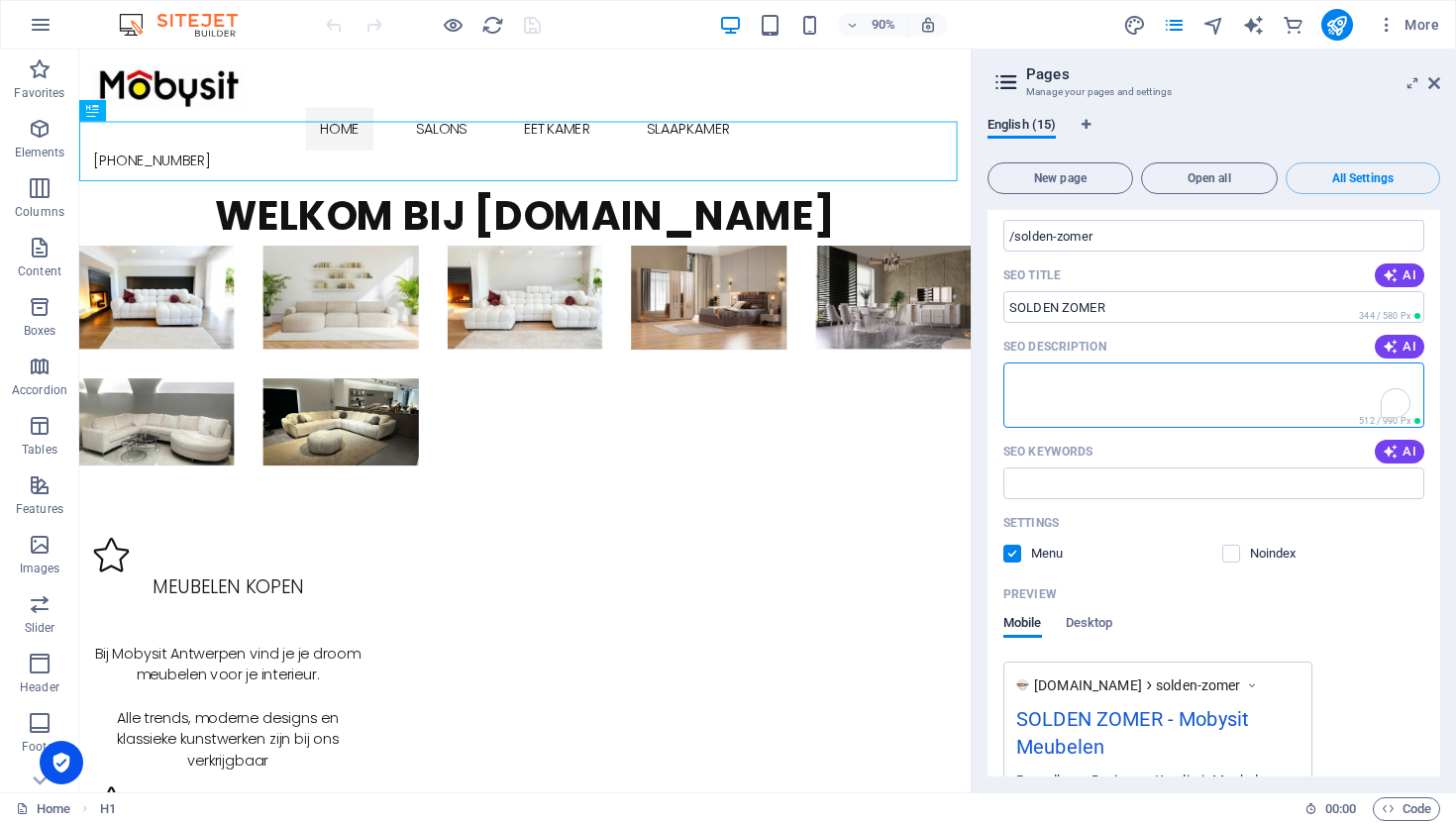 paste on "Op zoek naar een buitenkans? Ontdek onze zomersolden met kortingen op stijlvolle meubelen voor elk interieur. OP = OP!" 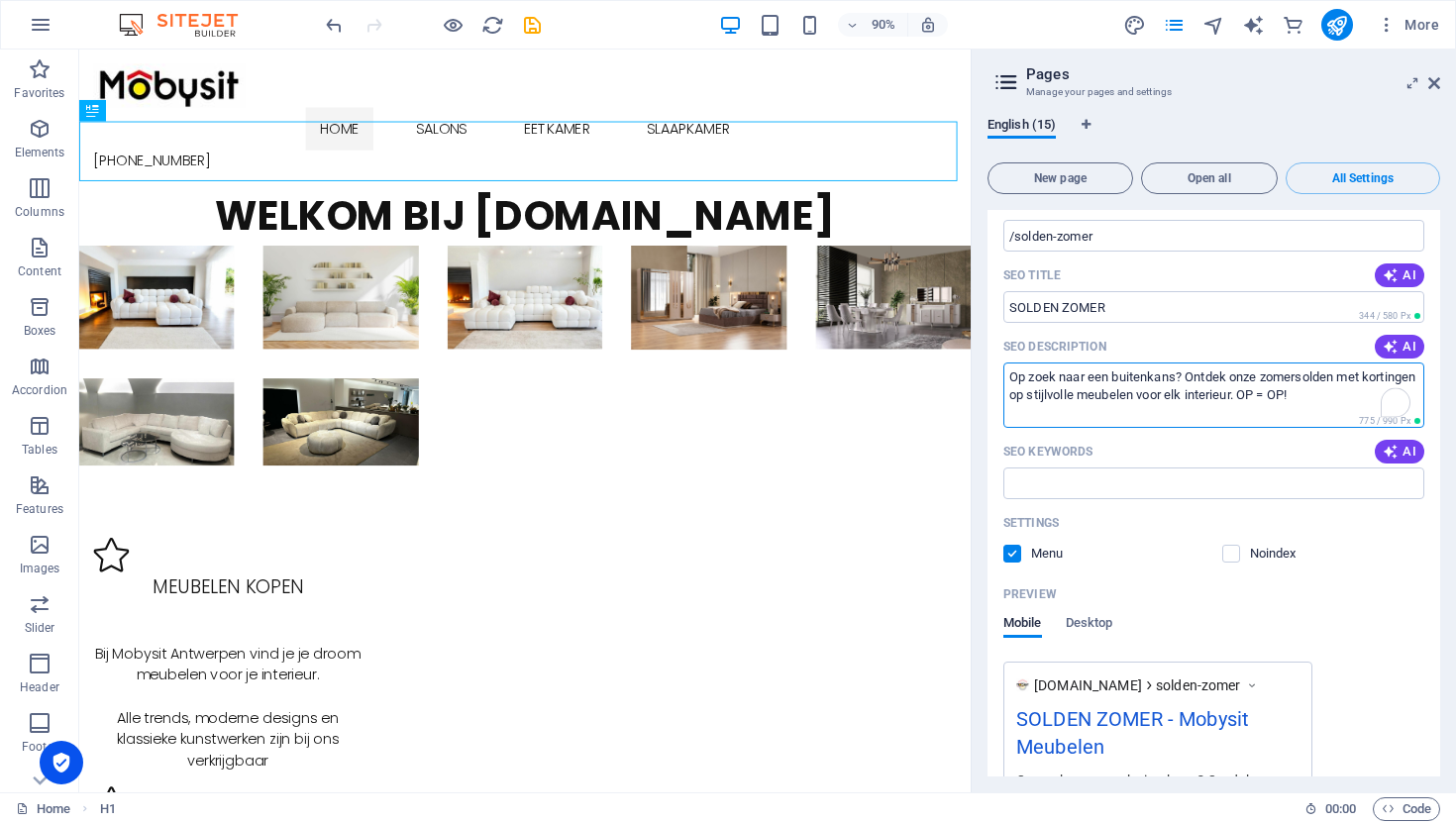 type on "Op zoek naar een buitenkans? Ontdek onze zomersolden met kortingen op stijlvolle meubelen voor elk interieur. OP = OP!" 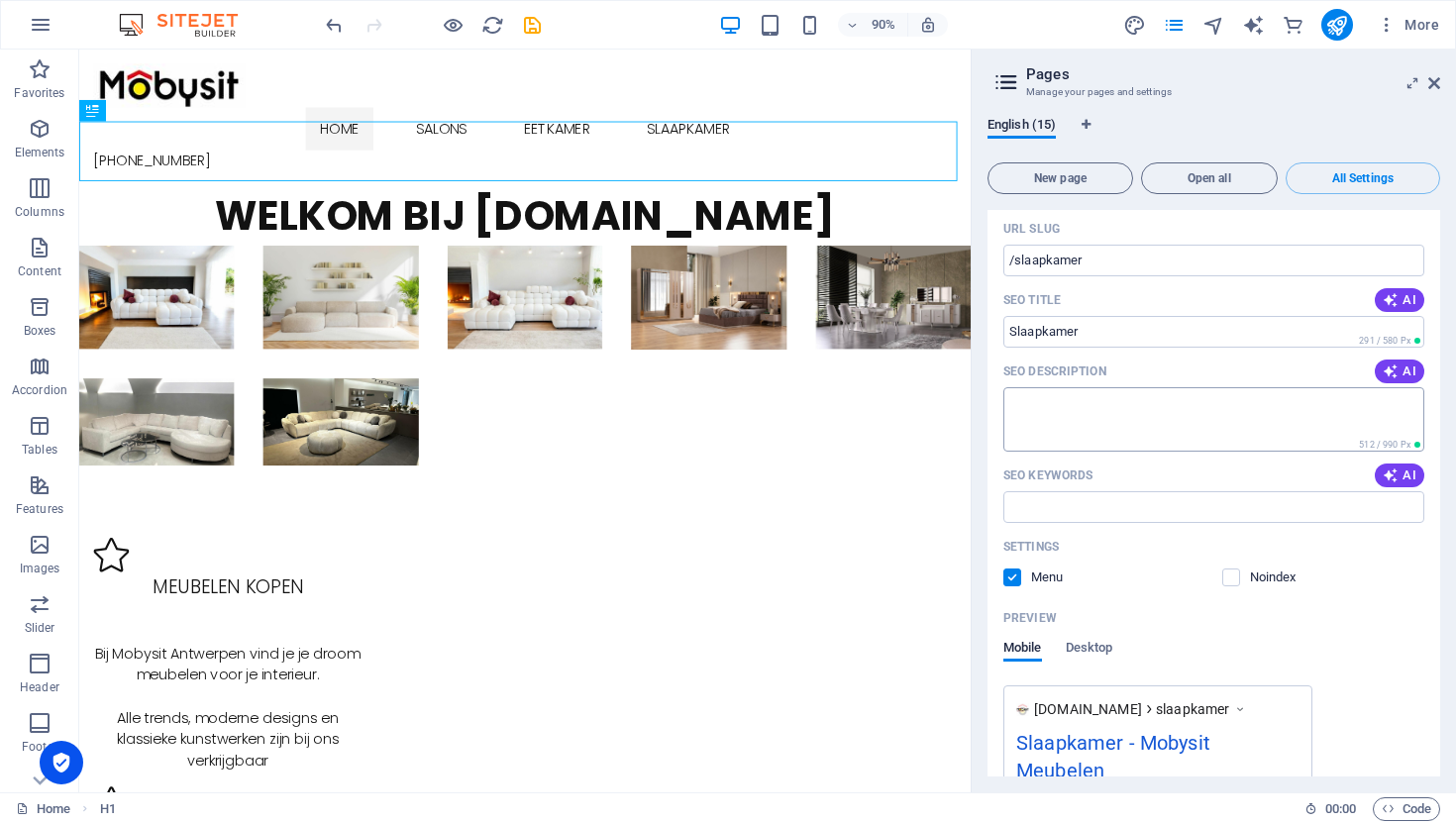 scroll, scrollTop: 8075, scrollLeft: 0, axis: vertical 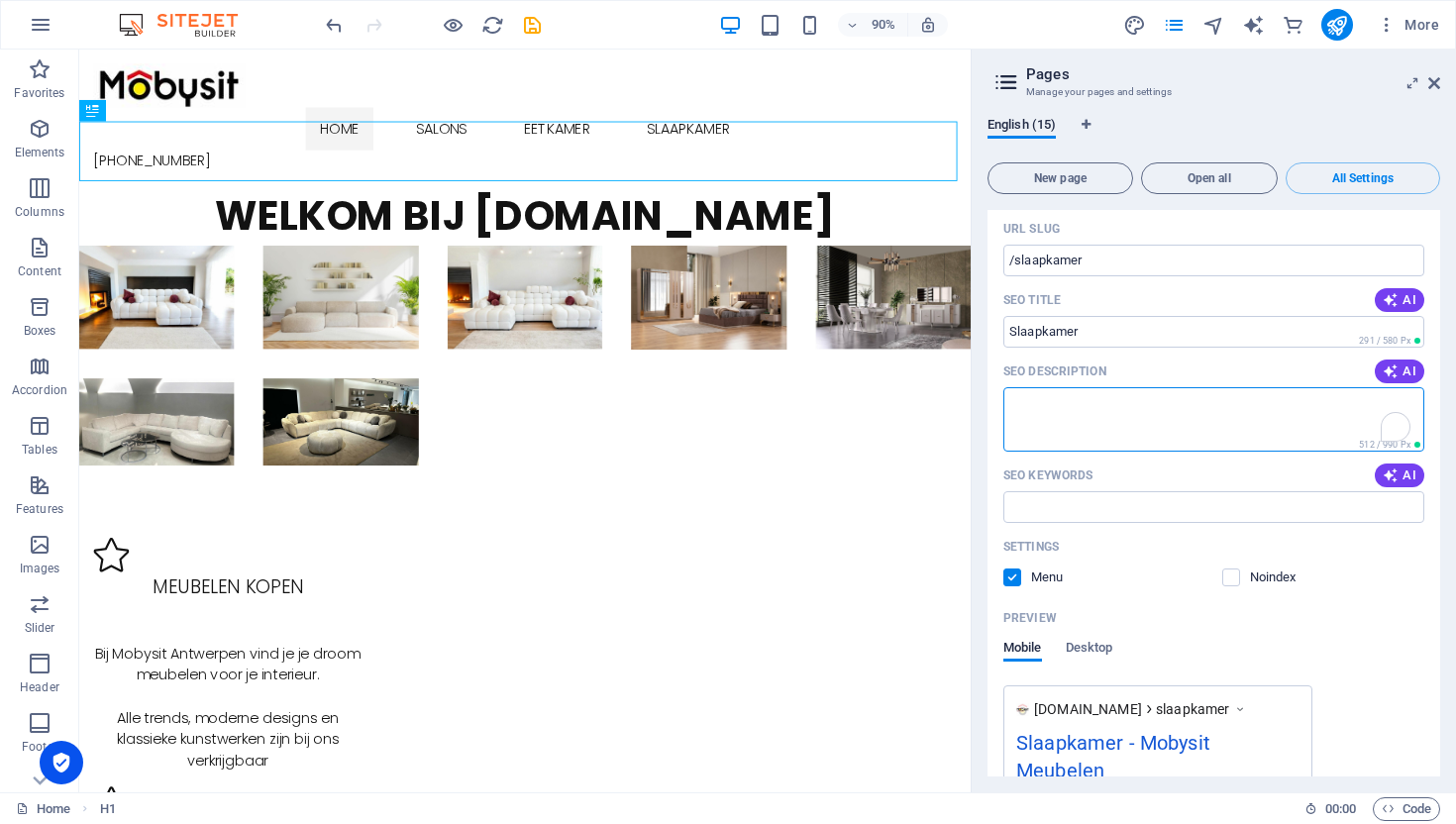 paste on "Van rustieke charme tot moderne elegantie – vind jouw perfecte slaapkamer voor ultiem comfort en stijl, elke nacht opnieuw." 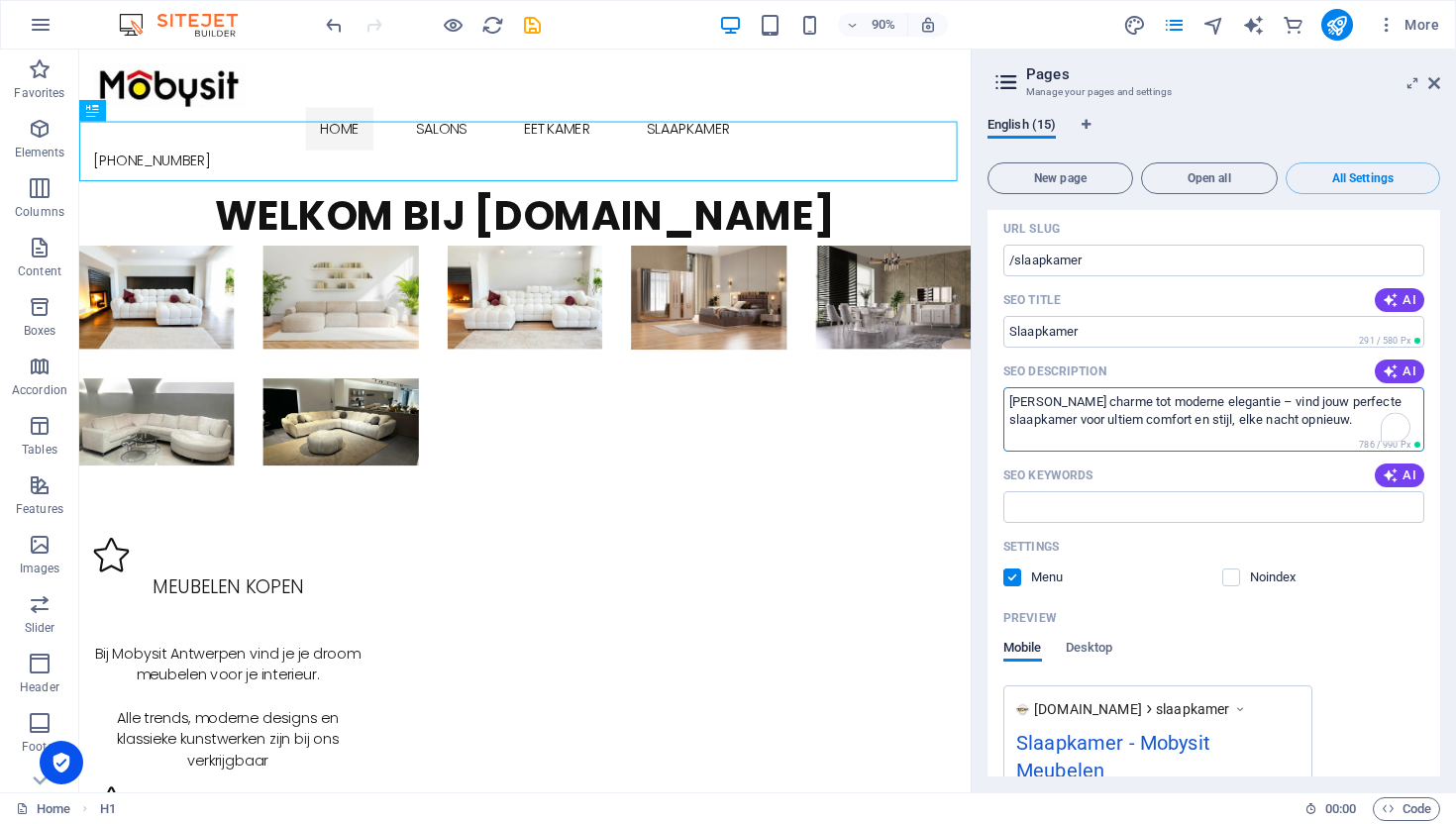 type on "Van rustieke charme tot moderne elegantie – vind jouw perfecte slaapkamer voor ultiem comfort en stijl, elke nacht opnieuw." 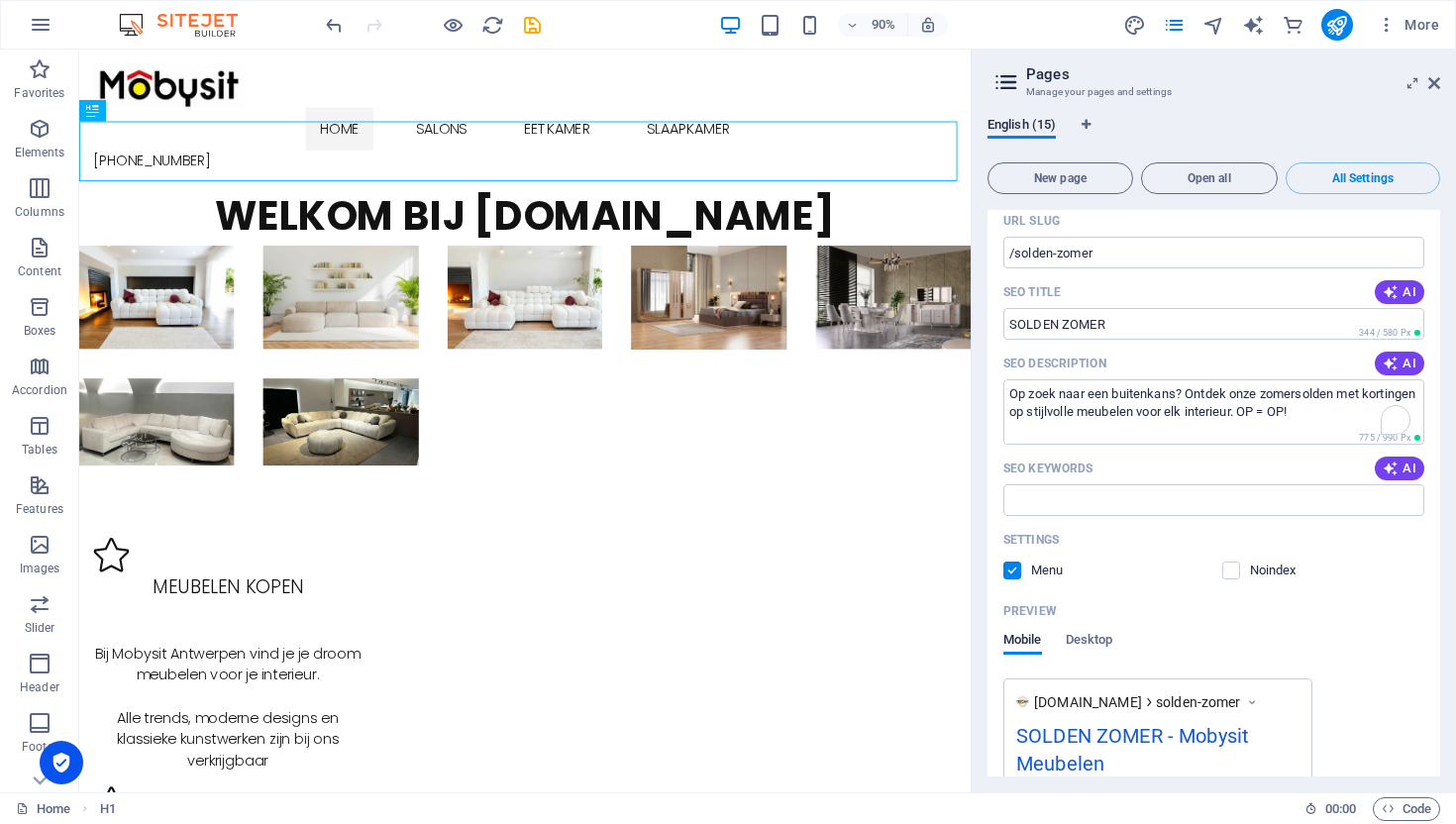 scroll, scrollTop: 9171, scrollLeft: 0, axis: vertical 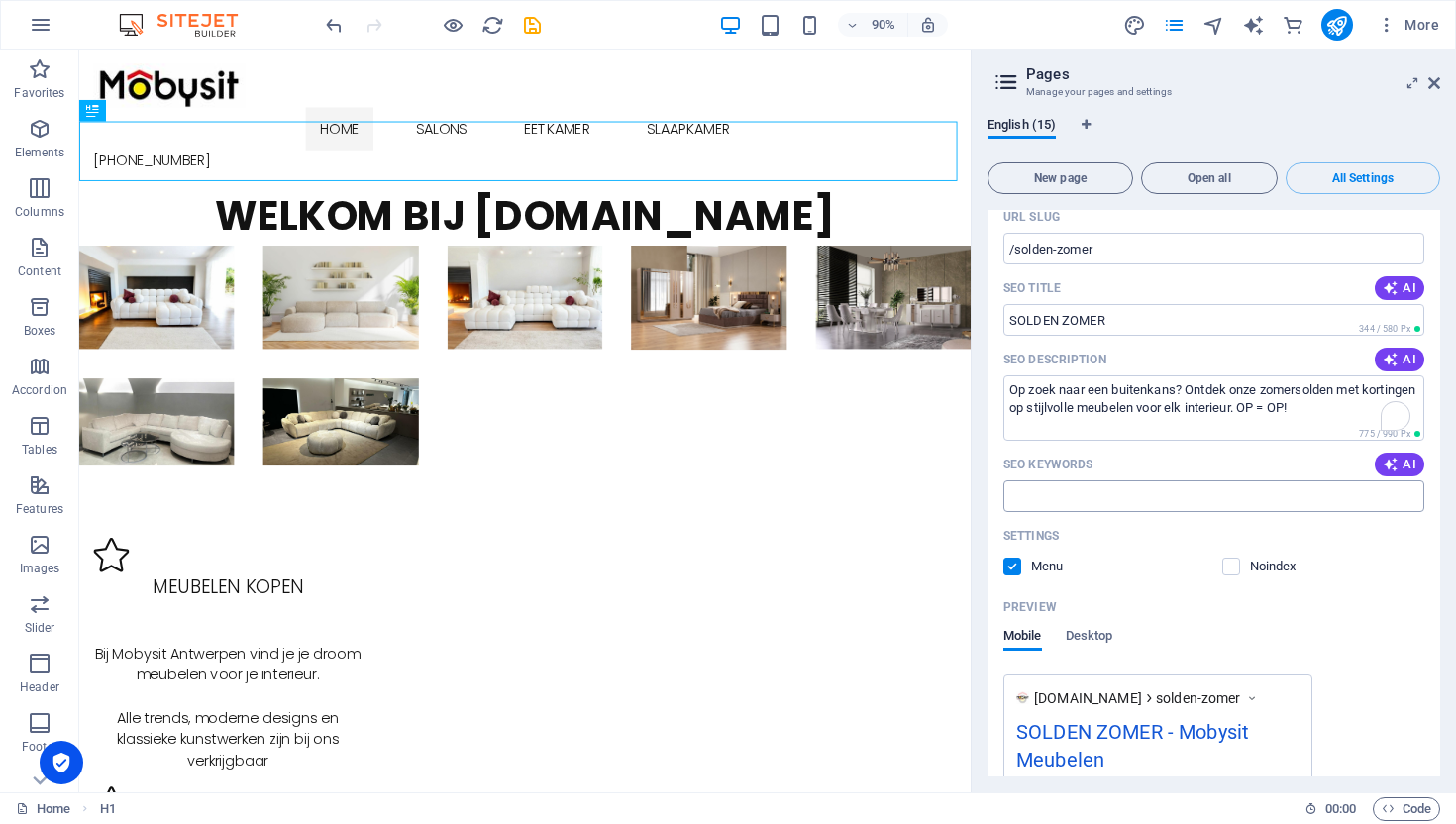 click on "SEO Keywords" at bounding box center [1213, 496] 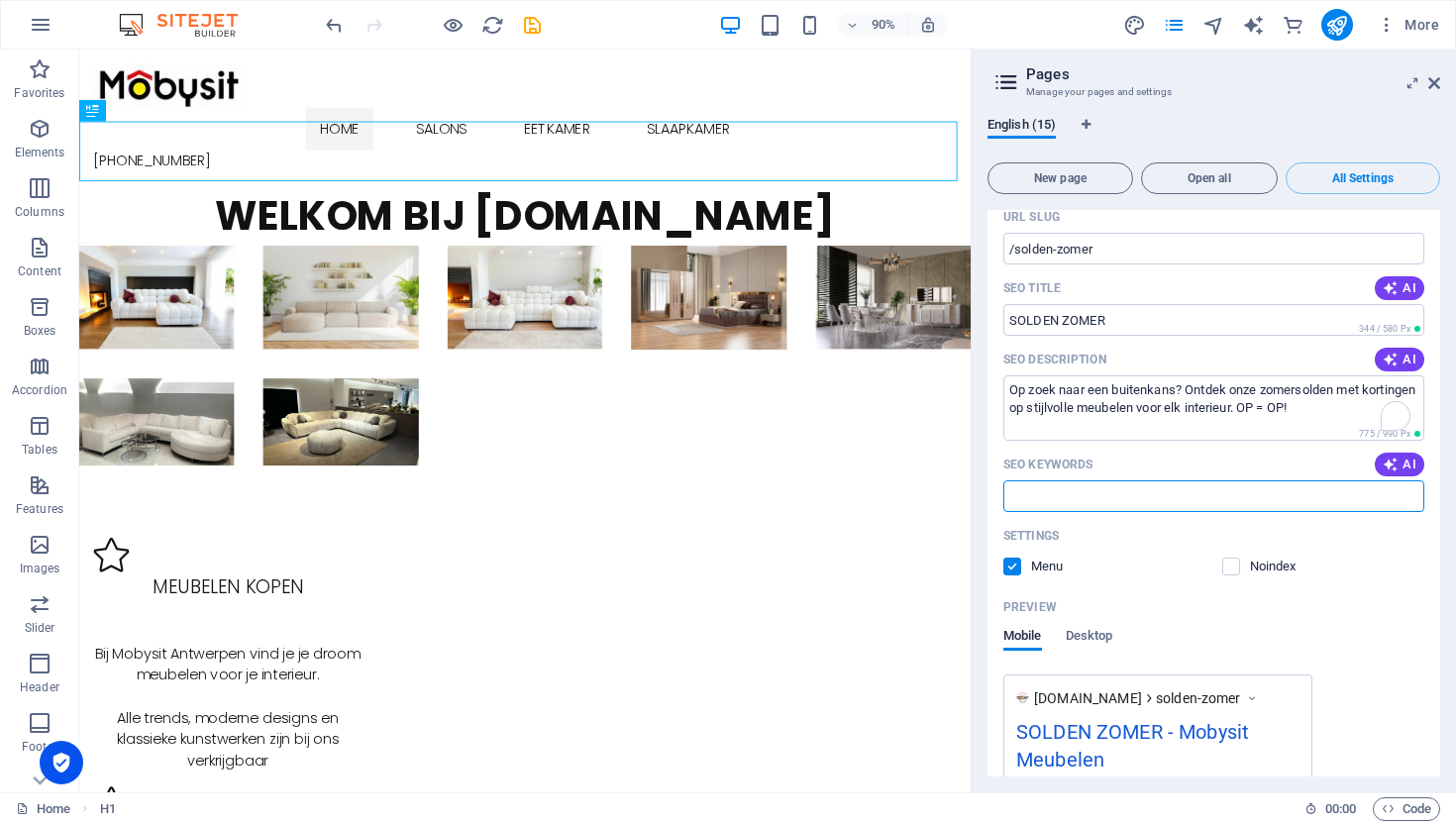 paste on "zomersolden meubelen, solden meubels, meubels korting zomer, goedkope meubelen, solden interieur, meubelzaak solden, meubels promotie" 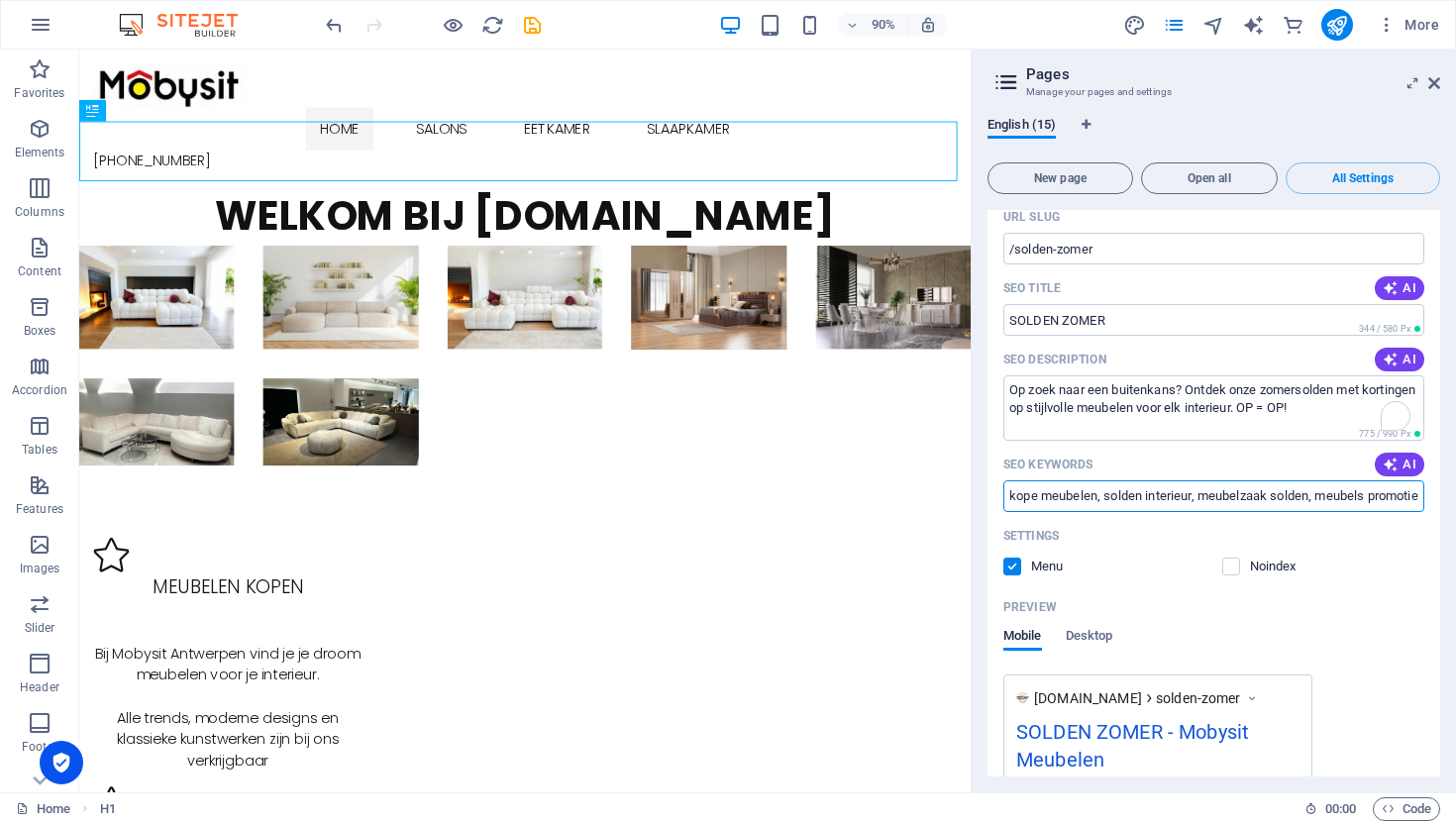 scroll, scrollTop: 0, scrollLeft: 0, axis: both 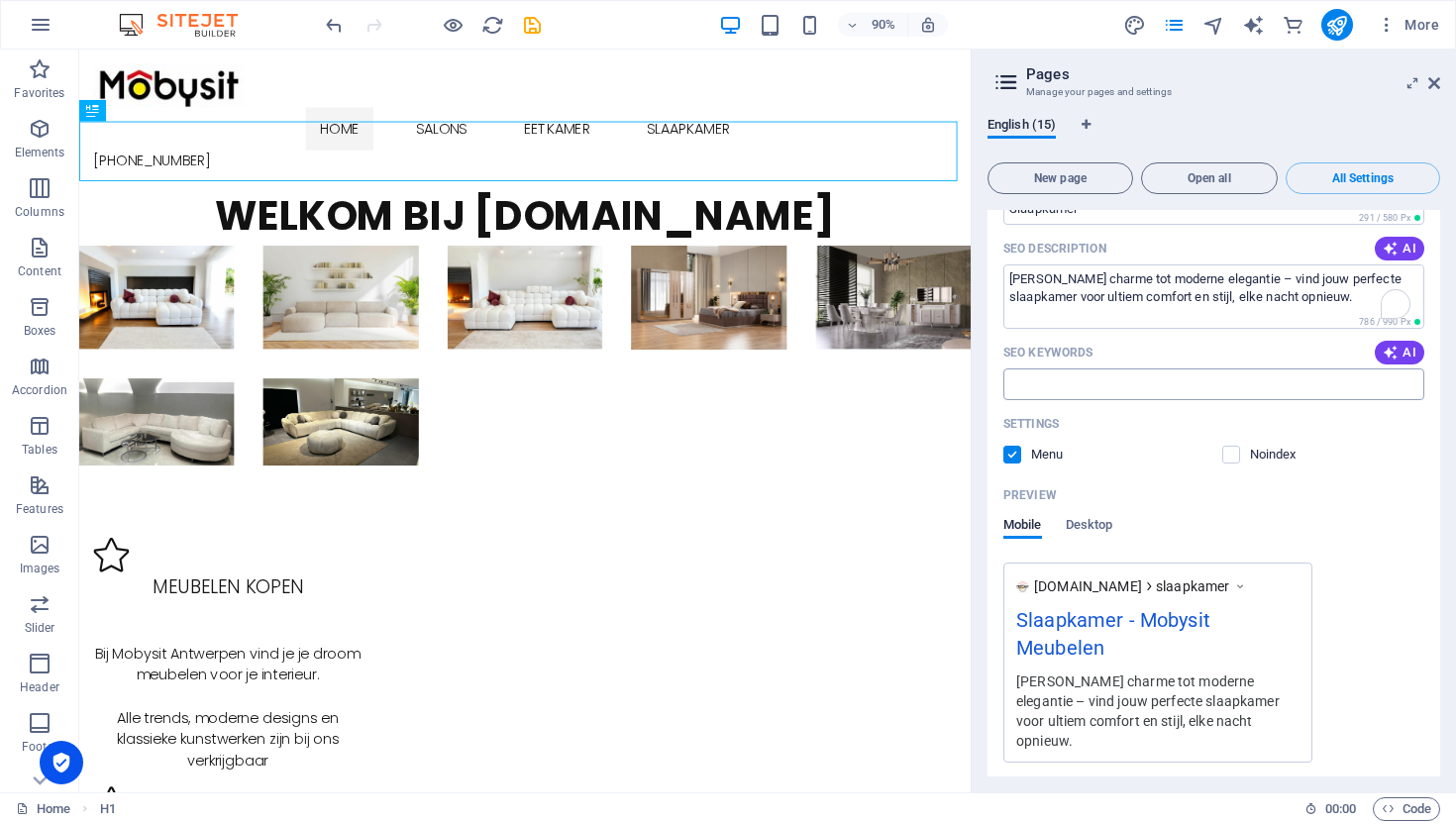 type on "zomersolden meubelen, solden meubels, meubels korting zomer, goedkope meubelen, solden interieur, meubelzaak solden, meubels promotie" 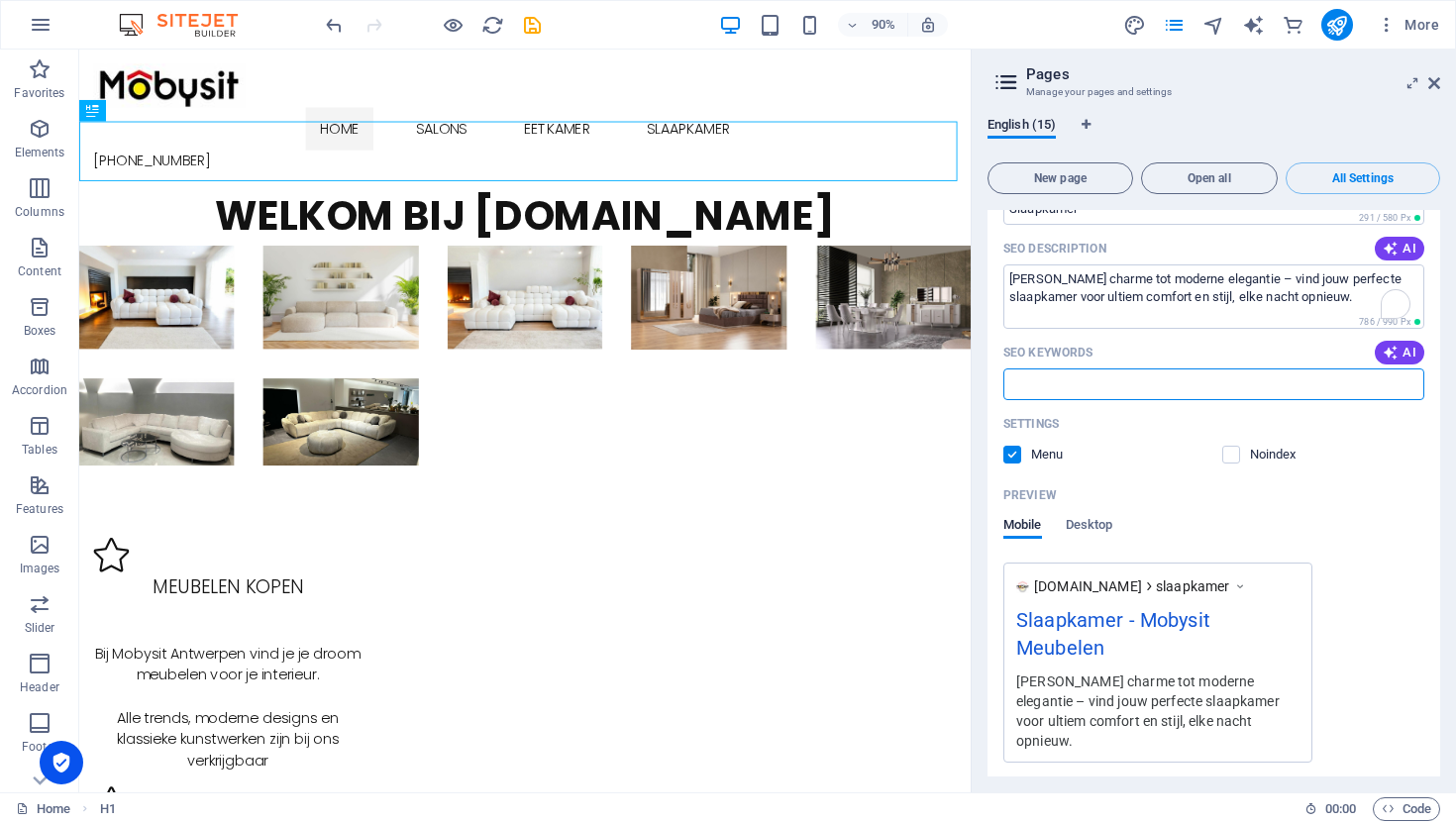 paste on "slaapkamers kopen, moderne slaapkamer, complete slaapkamer, slaapkamer meubels, bedden en kasten, slaapkamerinrichting, slaapkamer aanbiedingen" 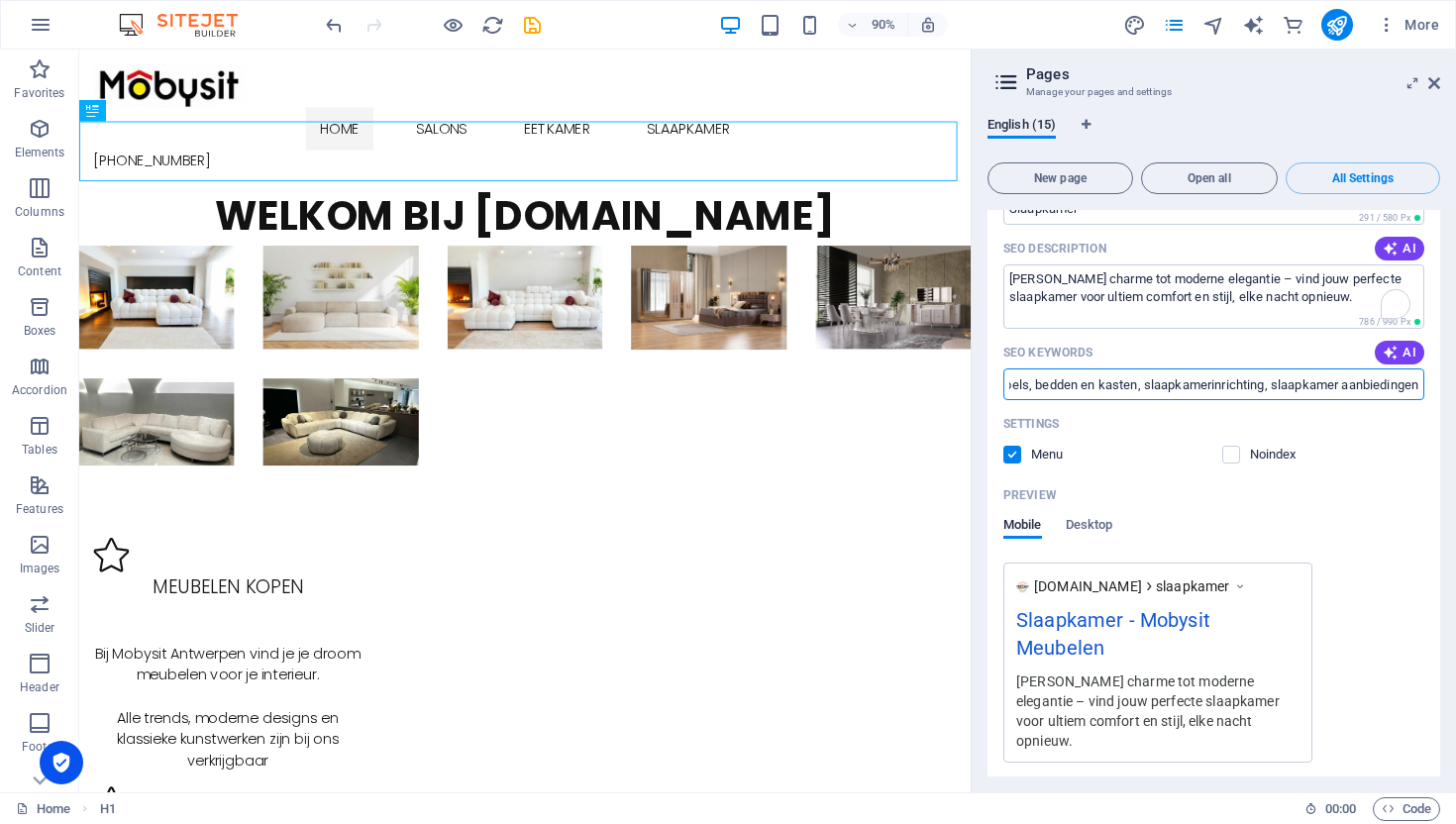 scroll, scrollTop: 0, scrollLeft: 0, axis: both 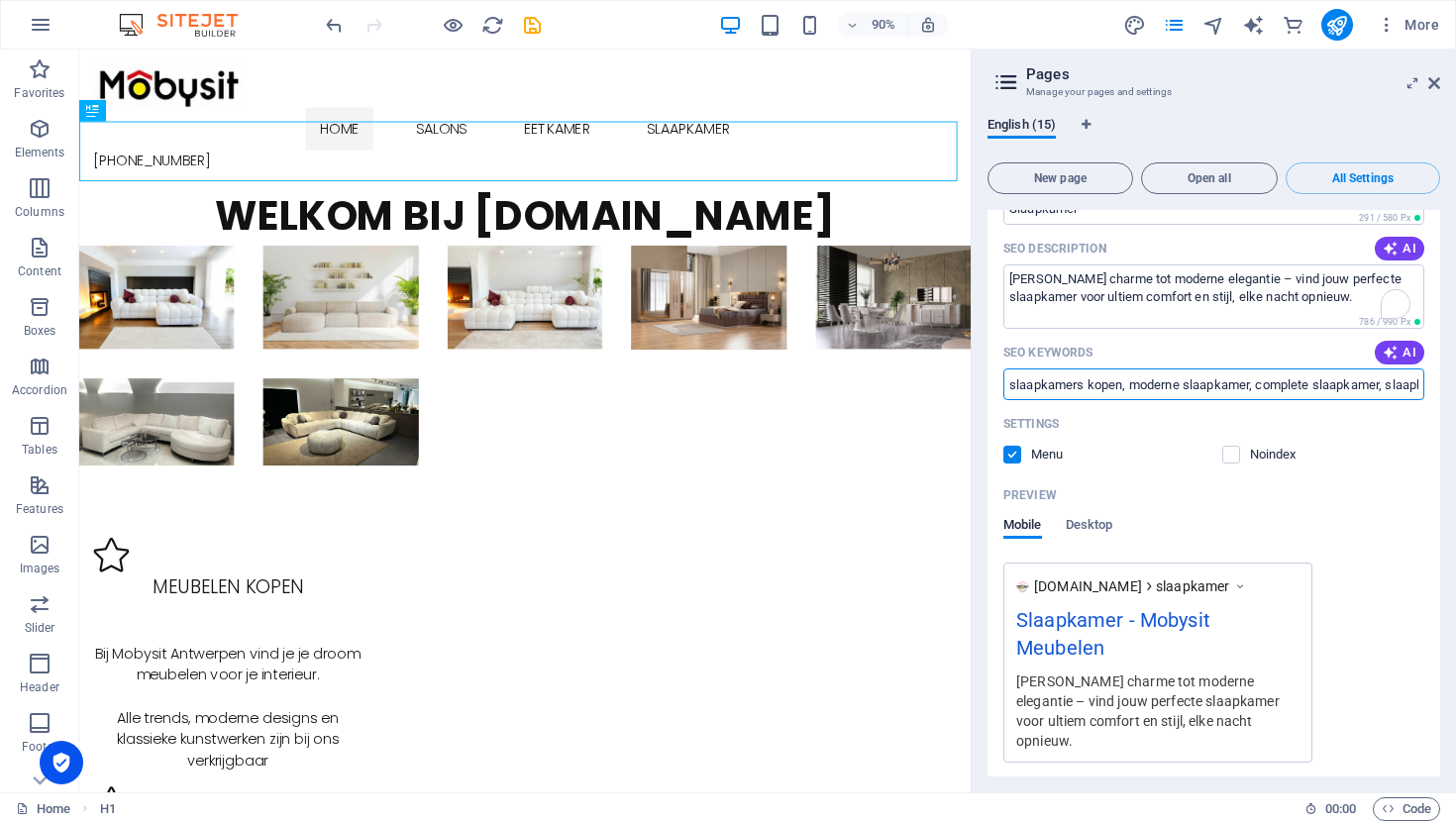 type on "slaapkamers kopen, moderne slaapkamer, complete slaapkamer, slaapkamer meubels, bedden en kasten, slaapkamerinrichting, slaapkamer aanbiedingen" 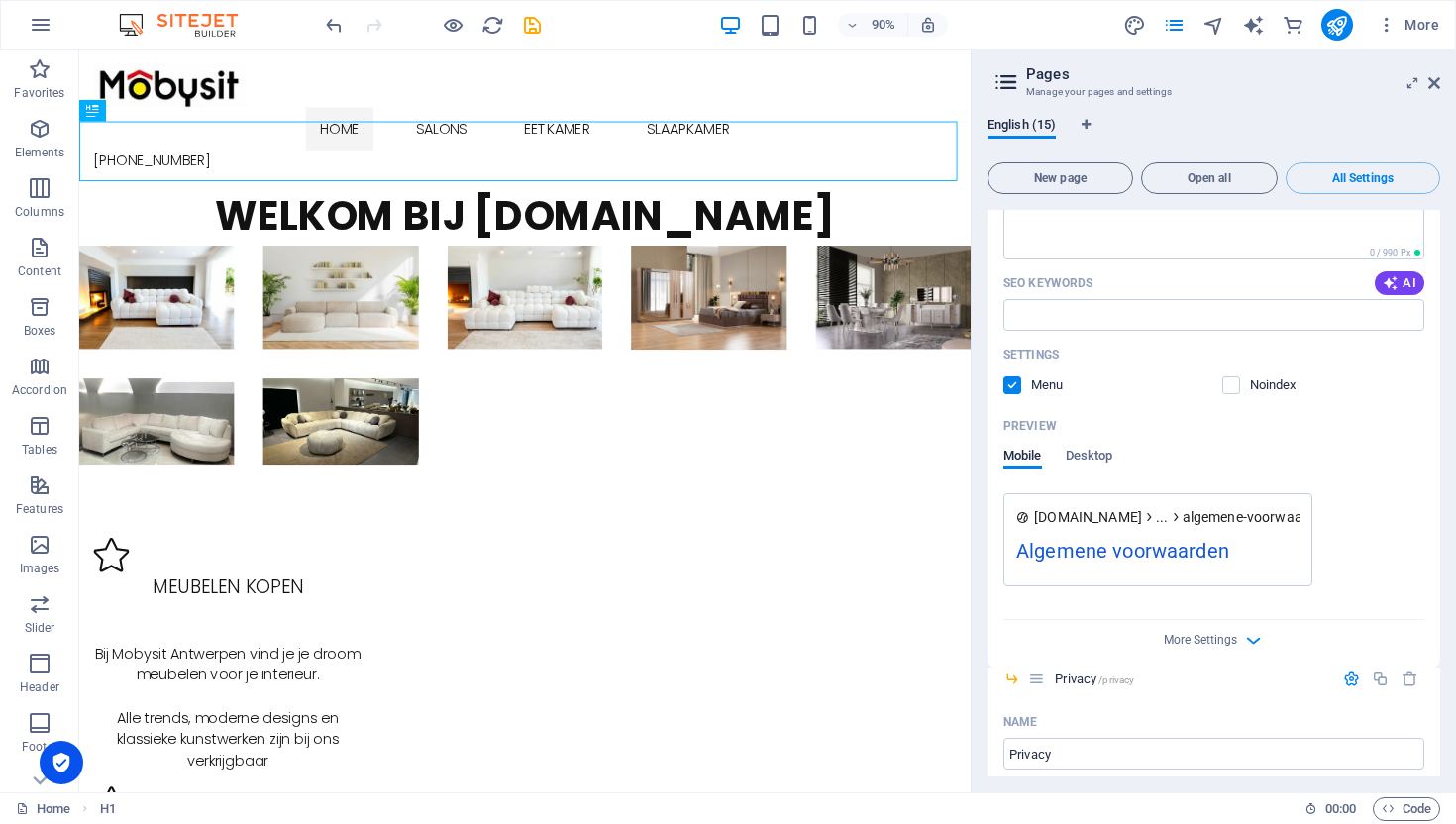 scroll, scrollTop: 1759, scrollLeft: 0, axis: vertical 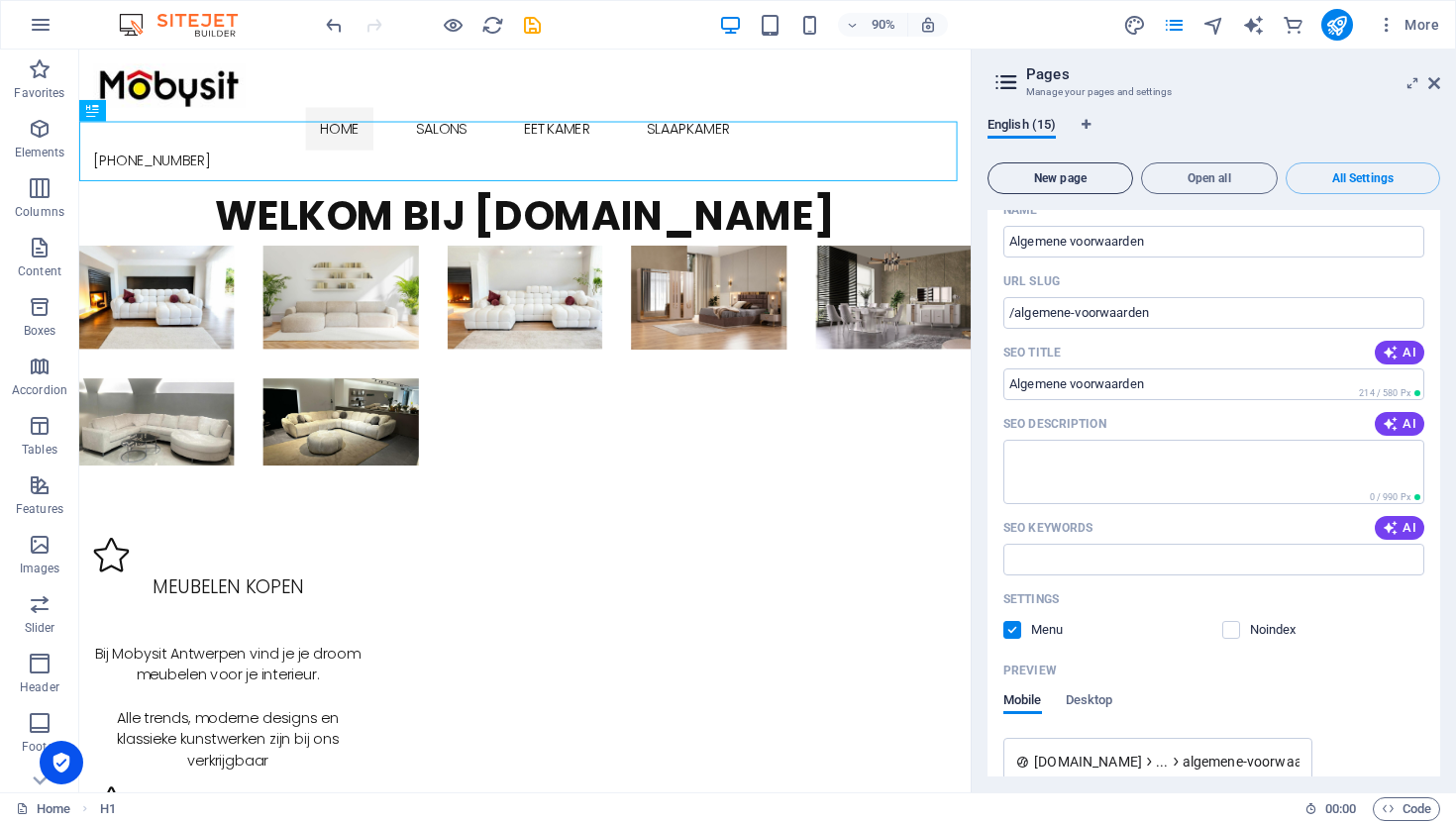 click on "New page" at bounding box center (1060, 178) 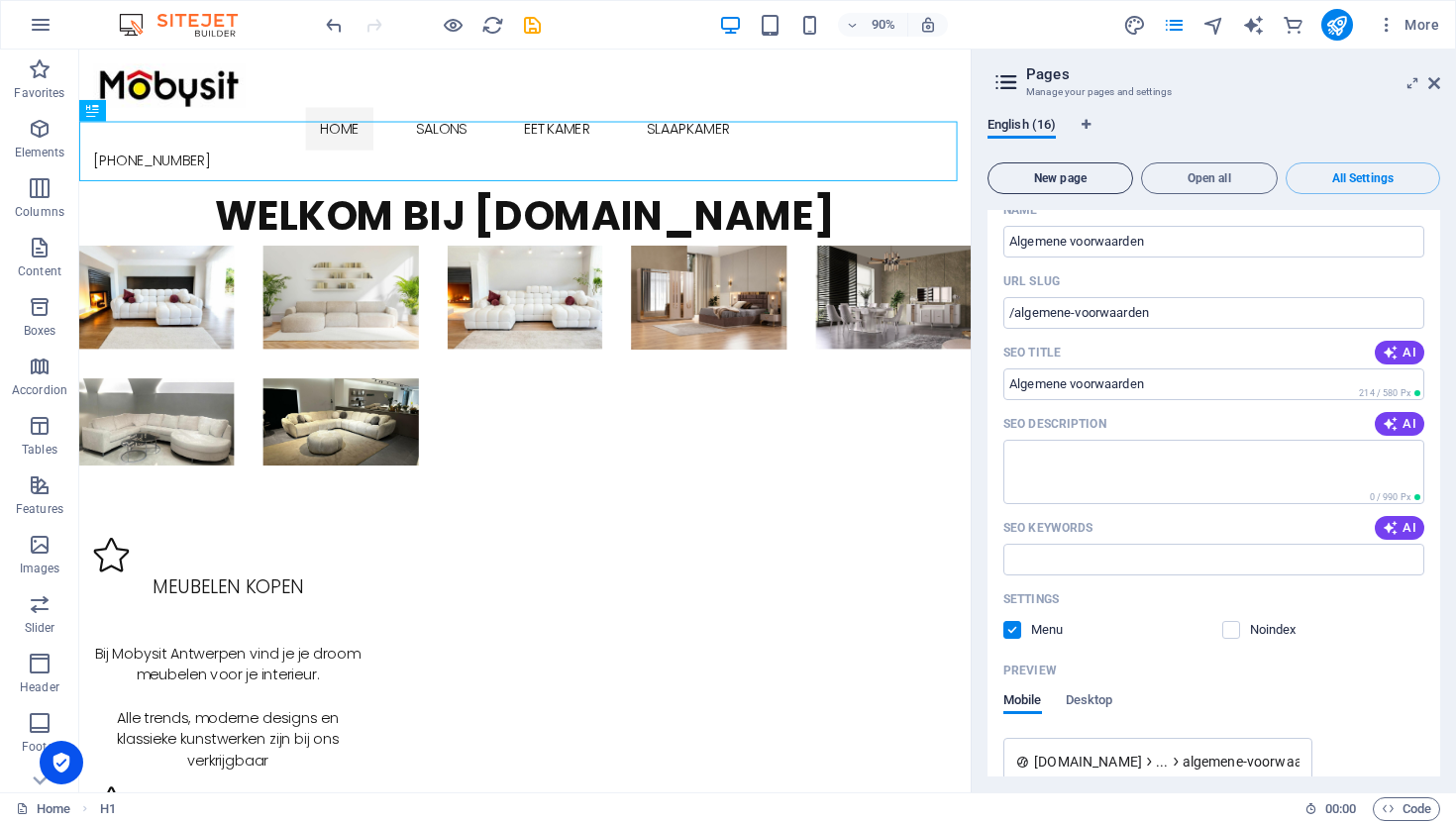 scroll, scrollTop: 9676, scrollLeft: 0, axis: vertical 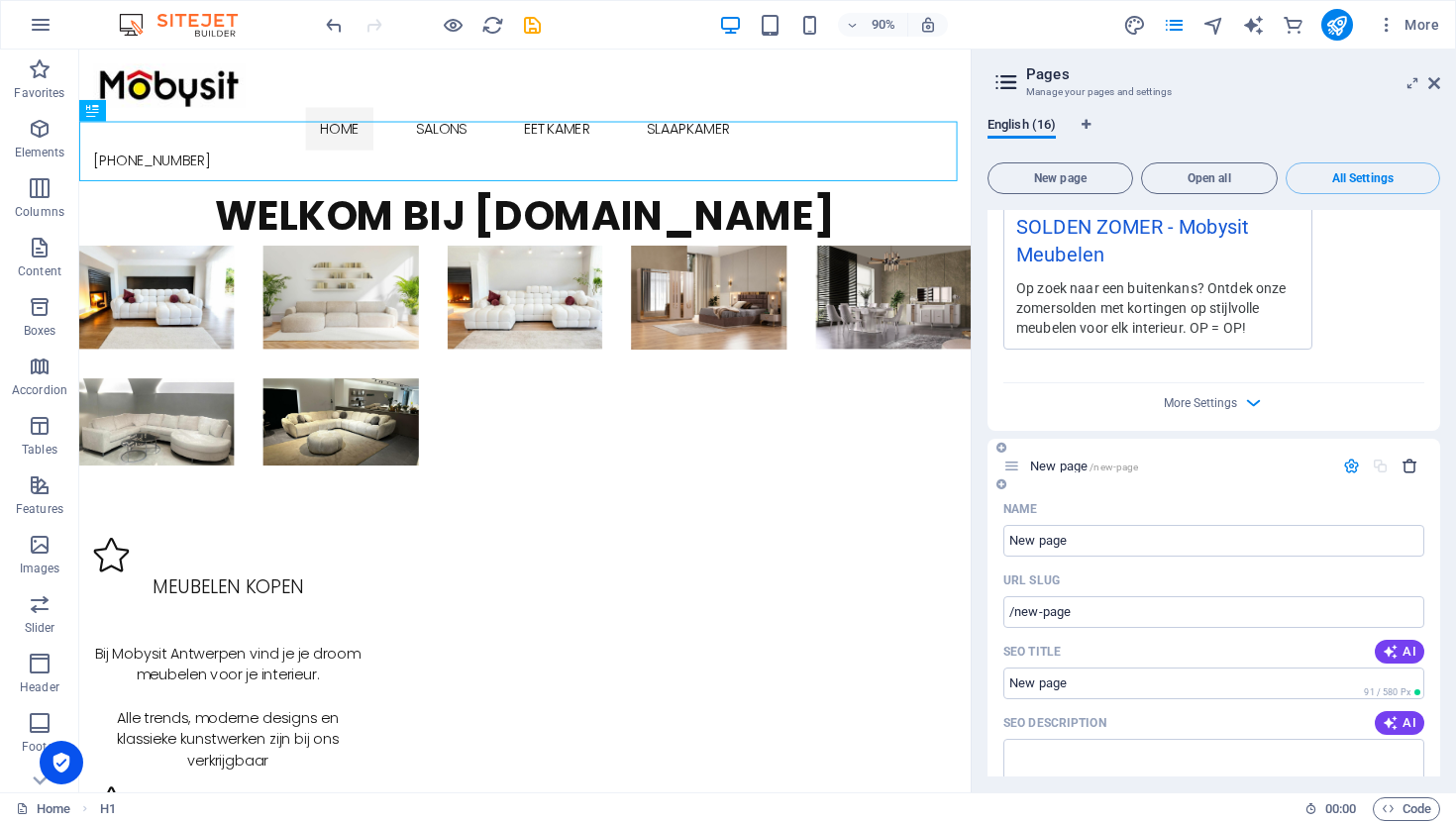 click at bounding box center (1409, 465) 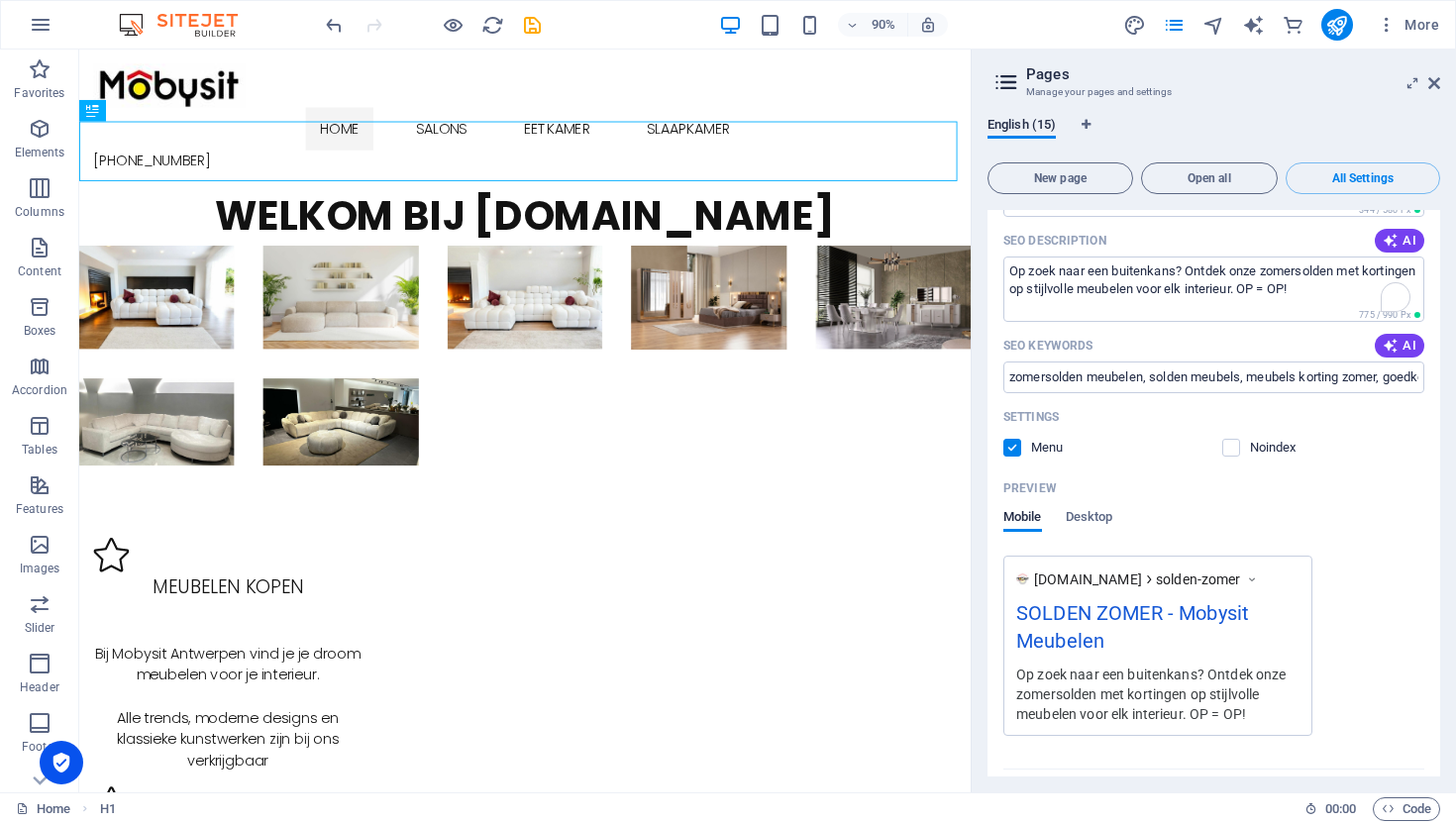 scroll, scrollTop: 9291, scrollLeft: 0, axis: vertical 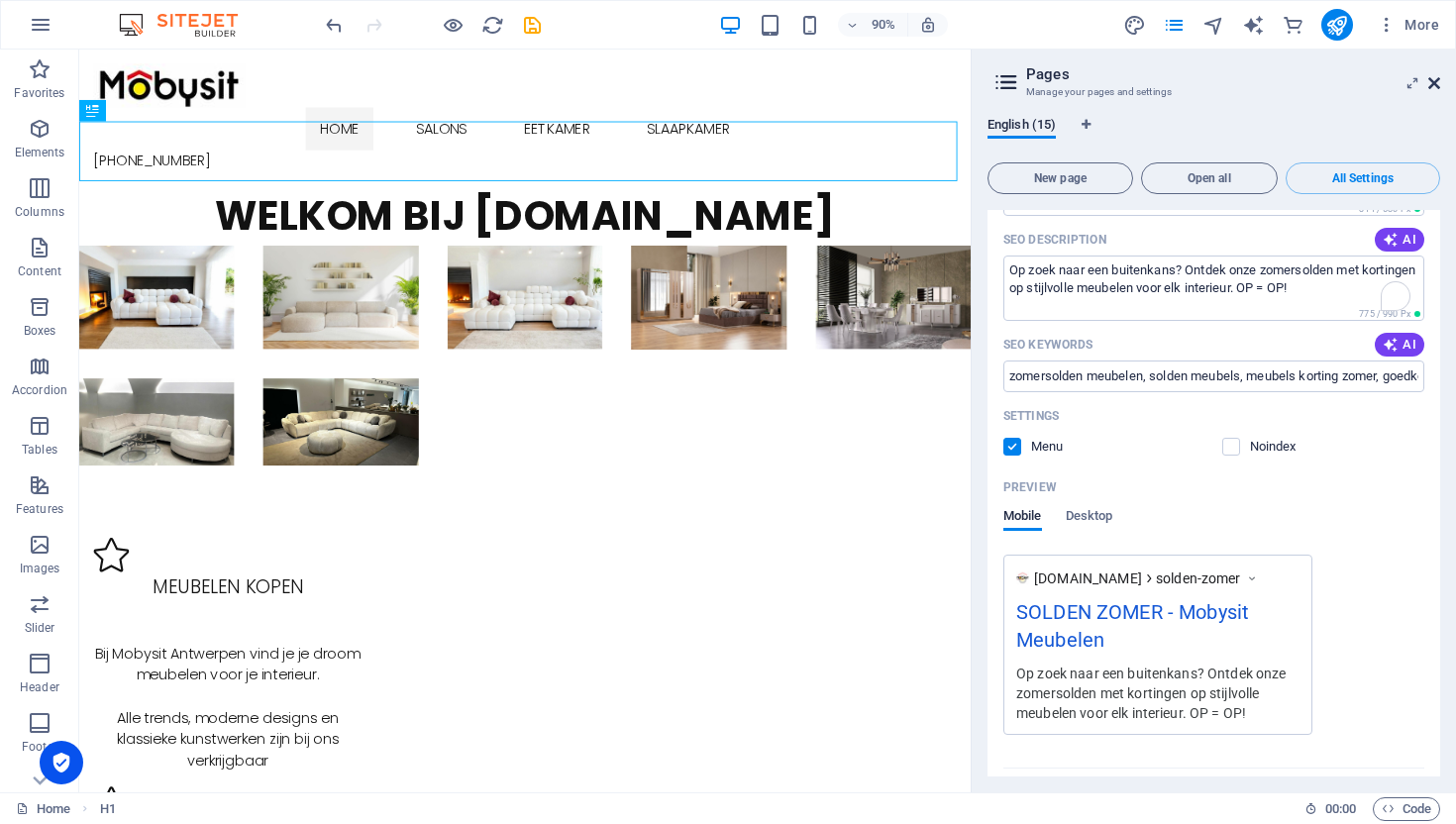 click at bounding box center [1434, 83] 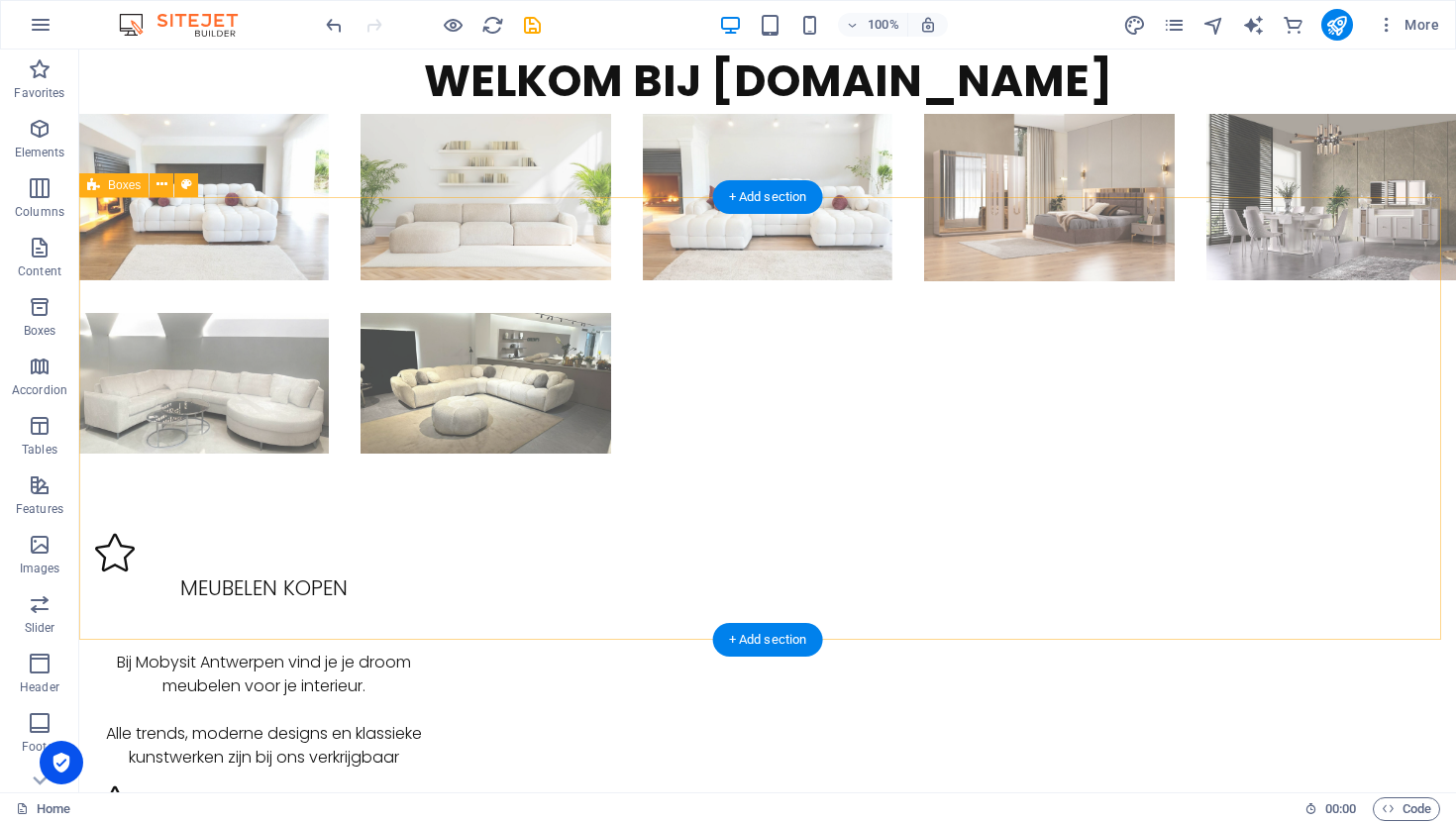 scroll, scrollTop: 0, scrollLeft: 0, axis: both 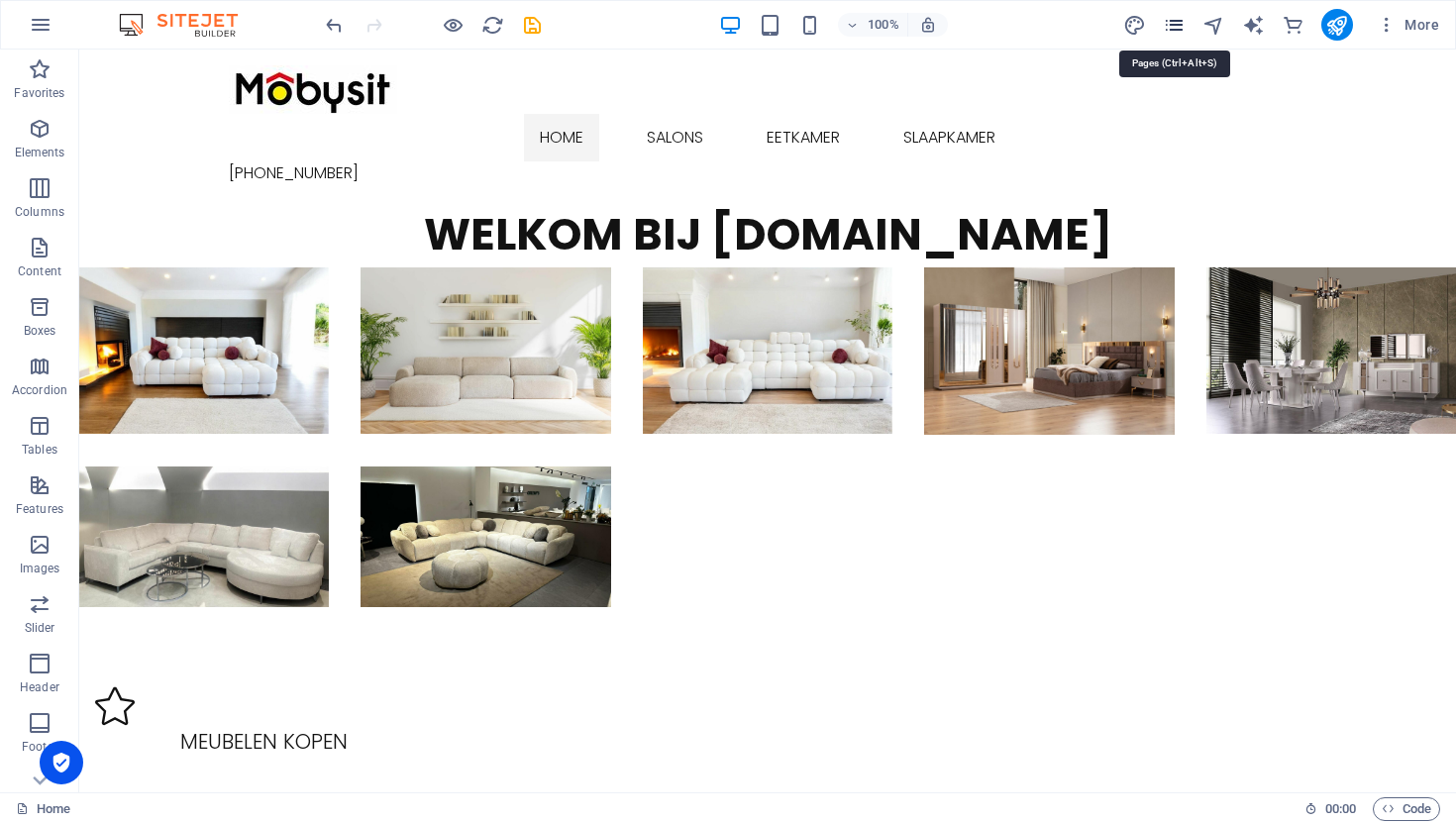 click at bounding box center [1174, 25] 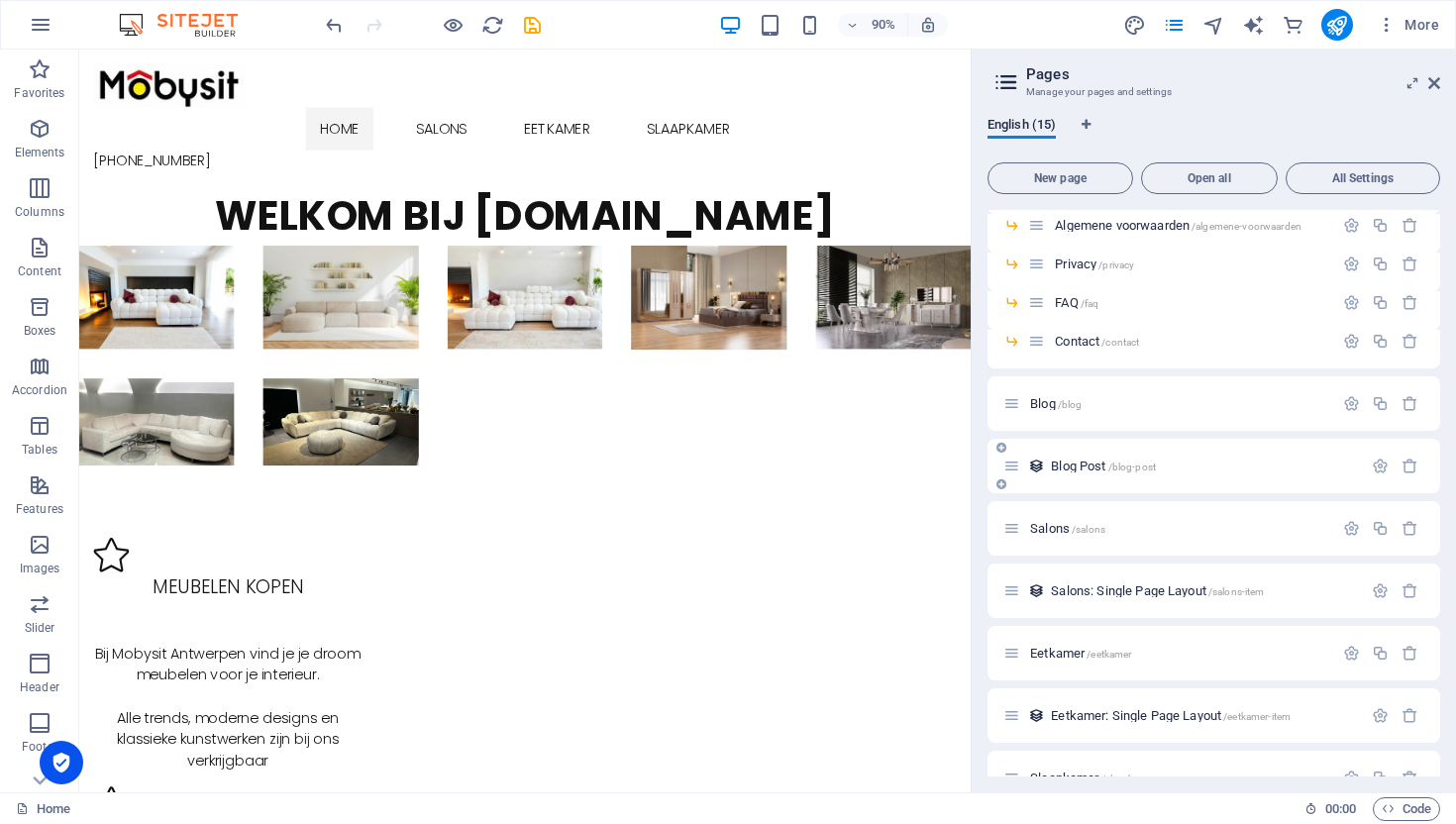 scroll, scrollTop: 251, scrollLeft: 0, axis: vertical 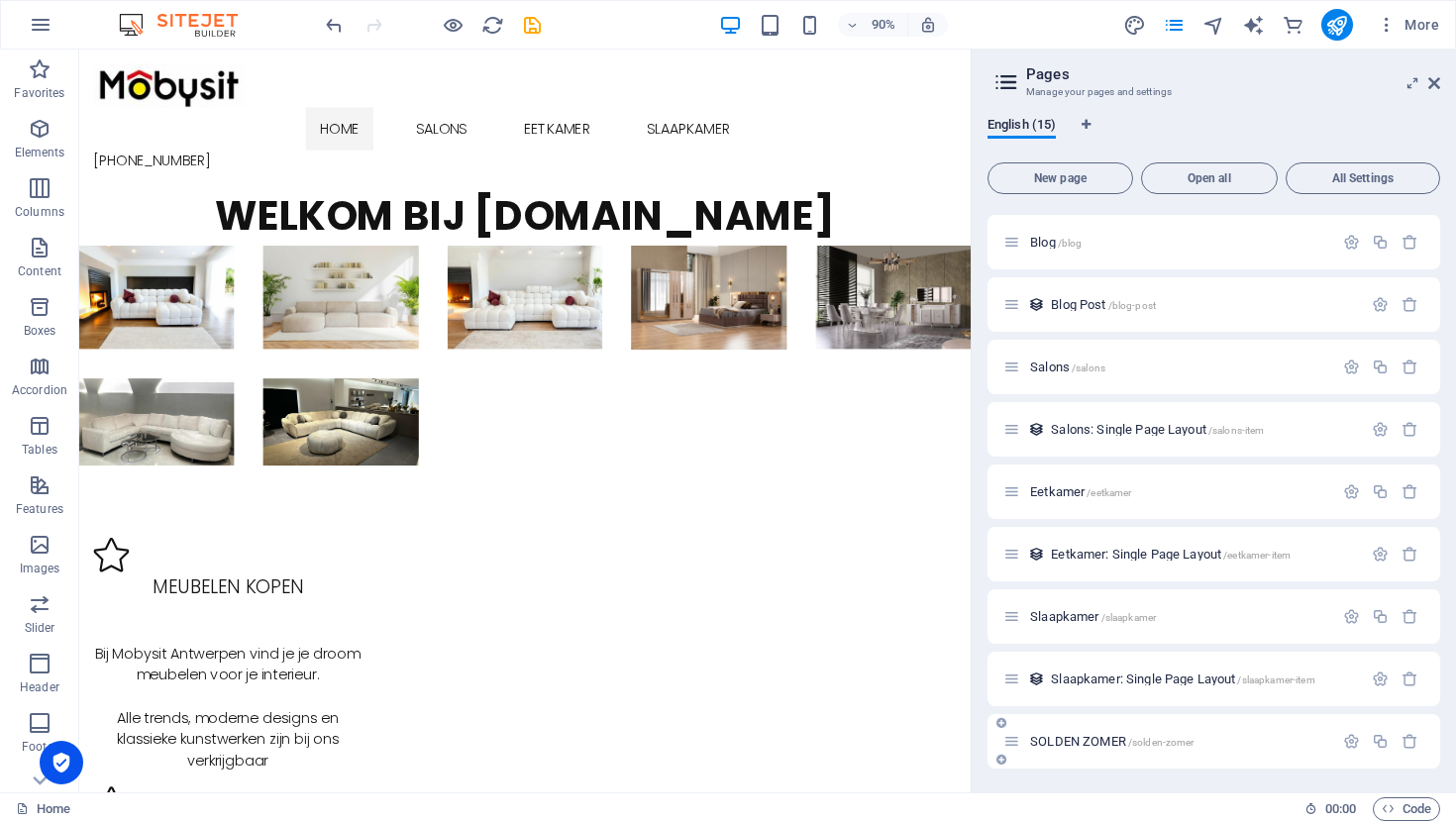 click on "SOLDEN ZOMER /solden-zomer" at bounding box center (1111, 741) 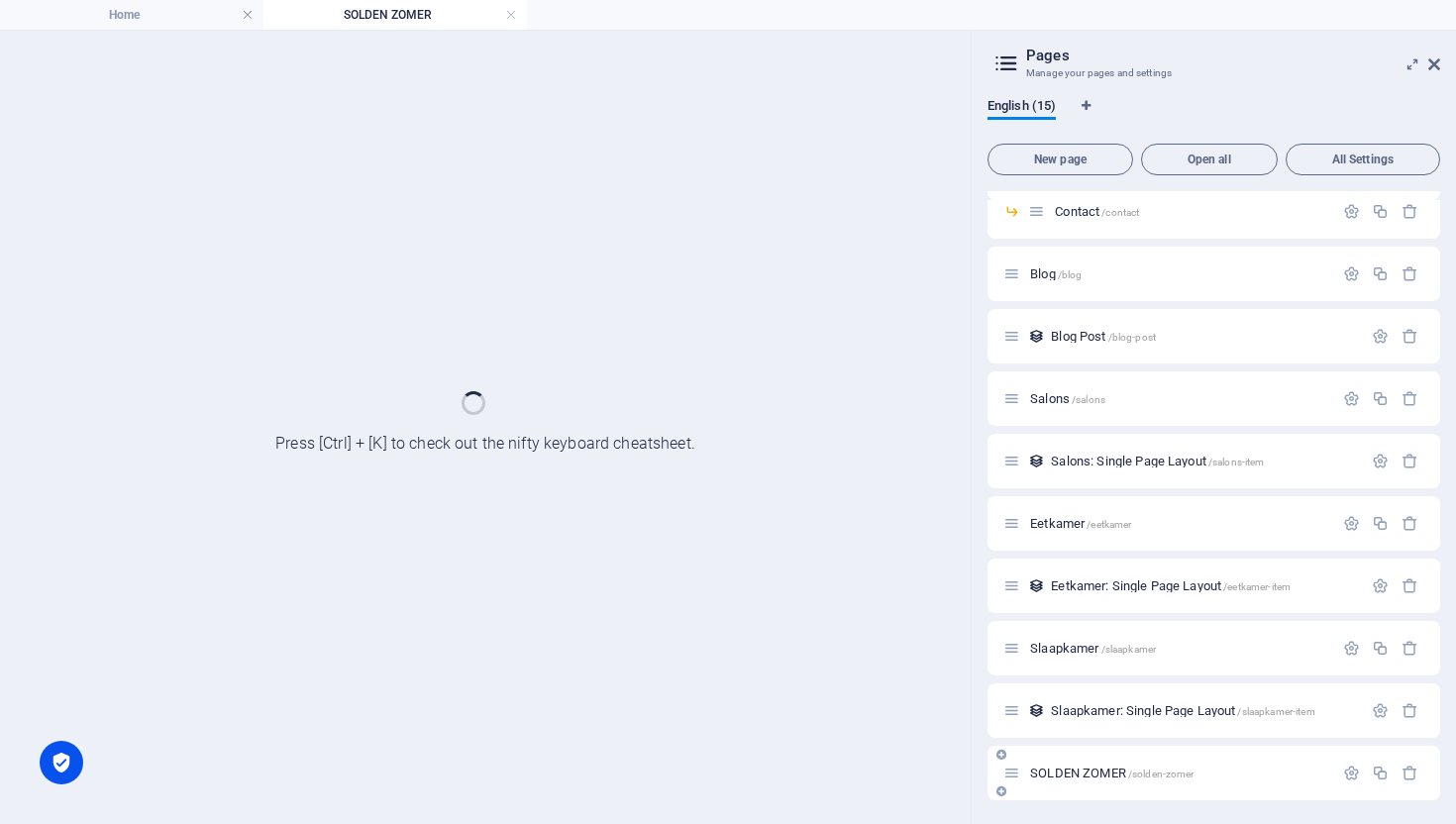 scroll, scrollTop: 200, scrollLeft: 0, axis: vertical 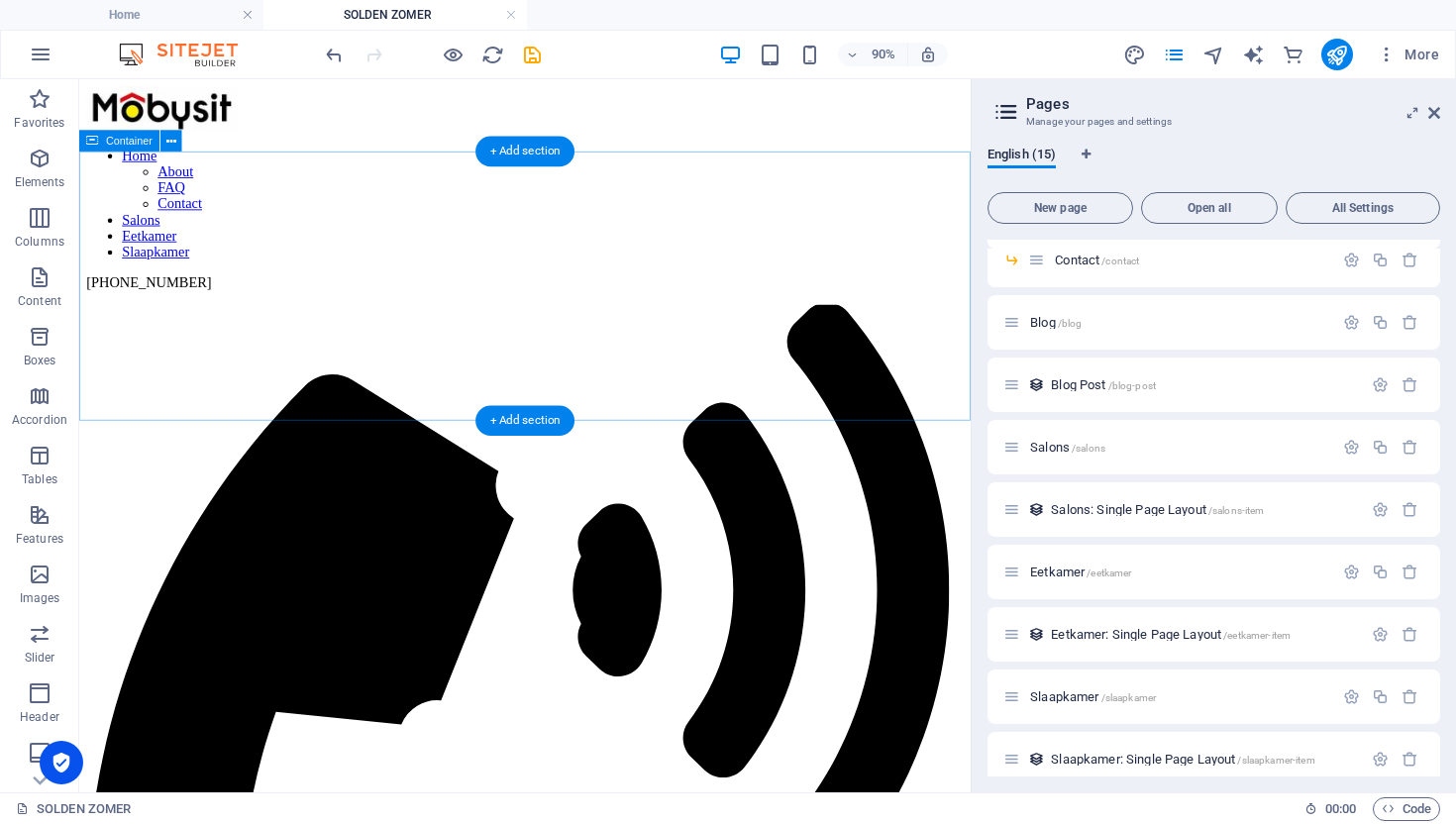 click on "Drop content here or  Add elements  Paste clipboard" at bounding box center [574, 1675] 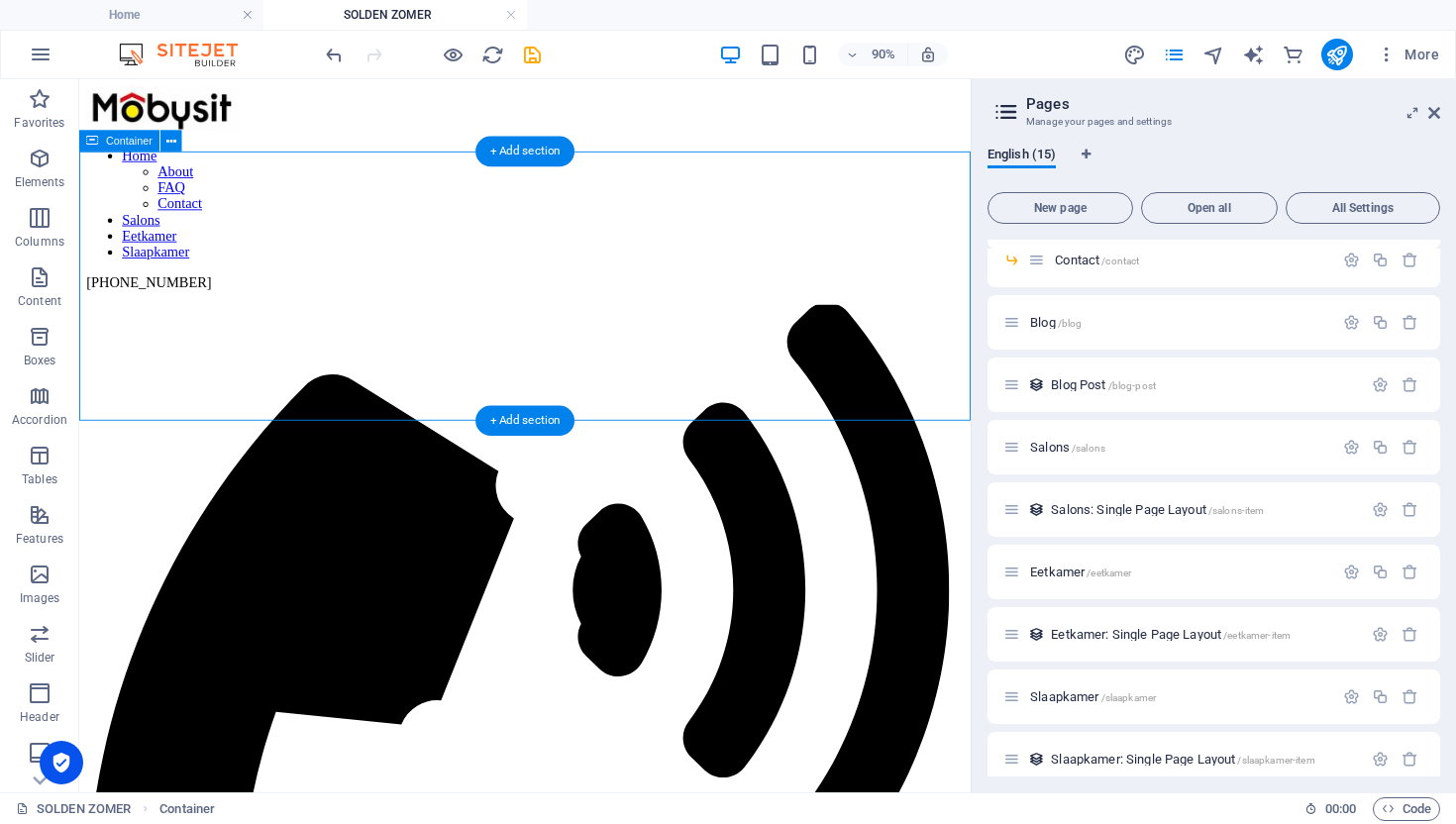 click on "Add elements" at bounding box center (516, 1704) 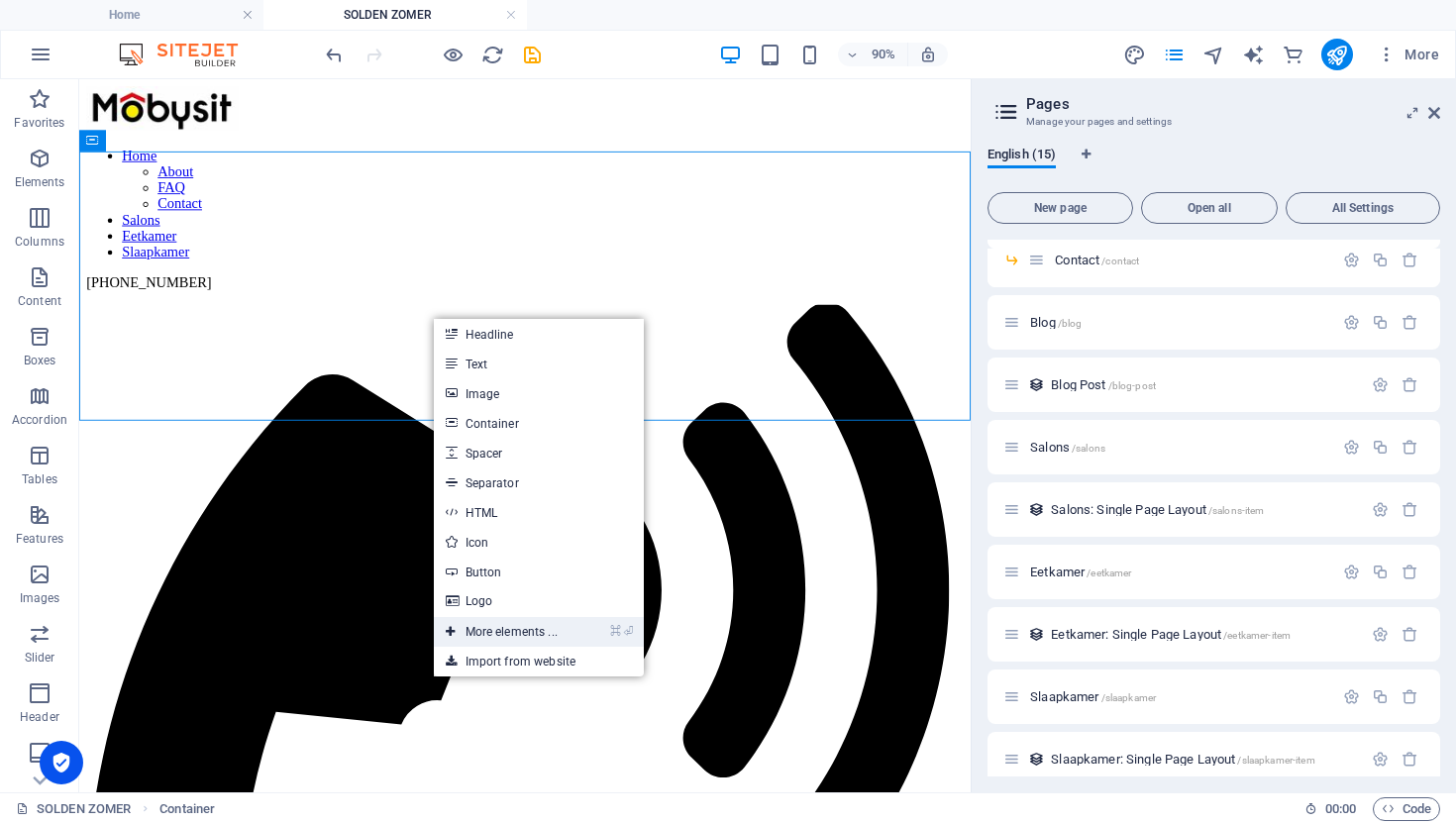 click on "⌘ ⏎  More elements ..." at bounding box center (501, 632) 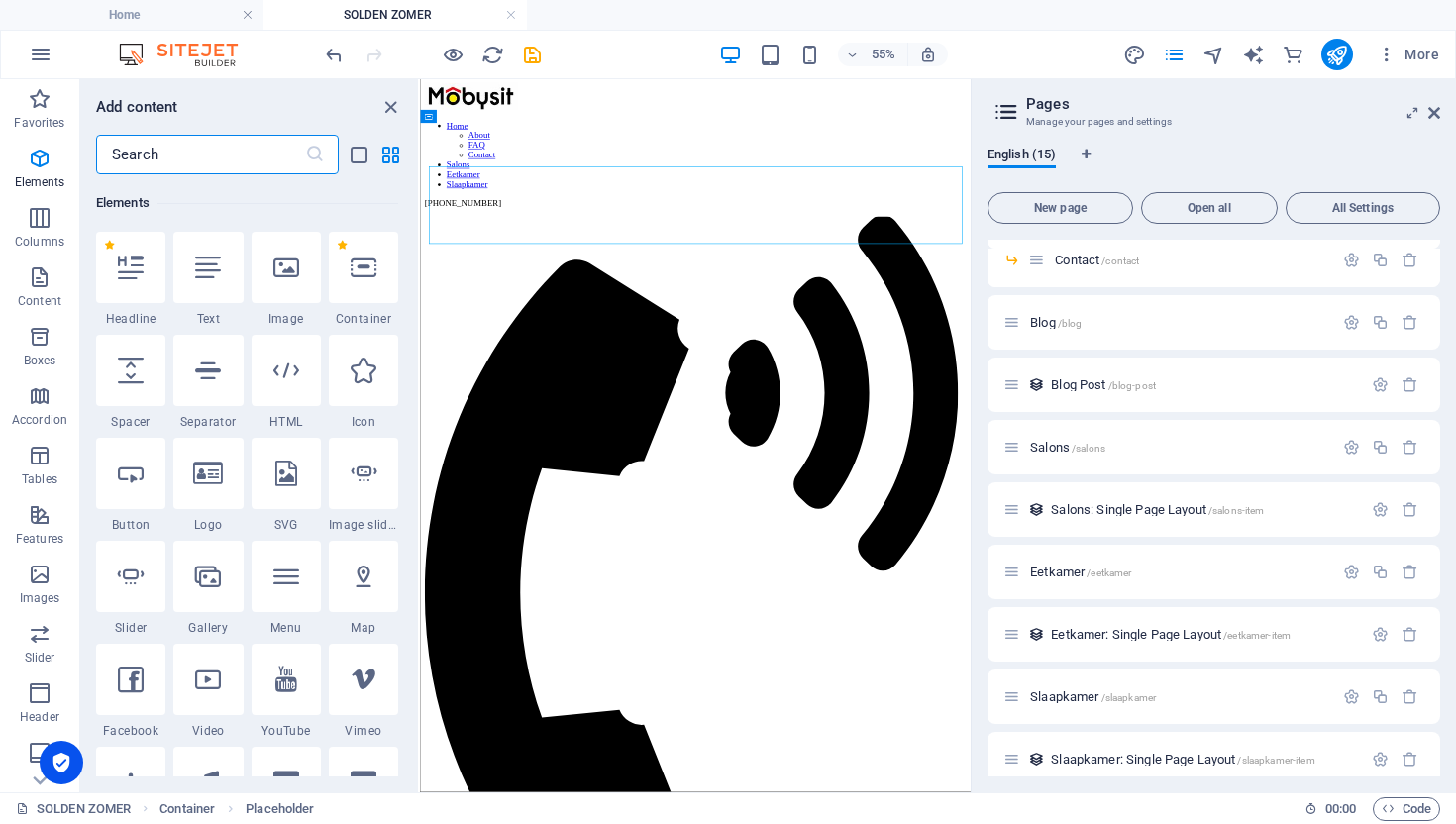 scroll, scrollTop: 211, scrollLeft: 0, axis: vertical 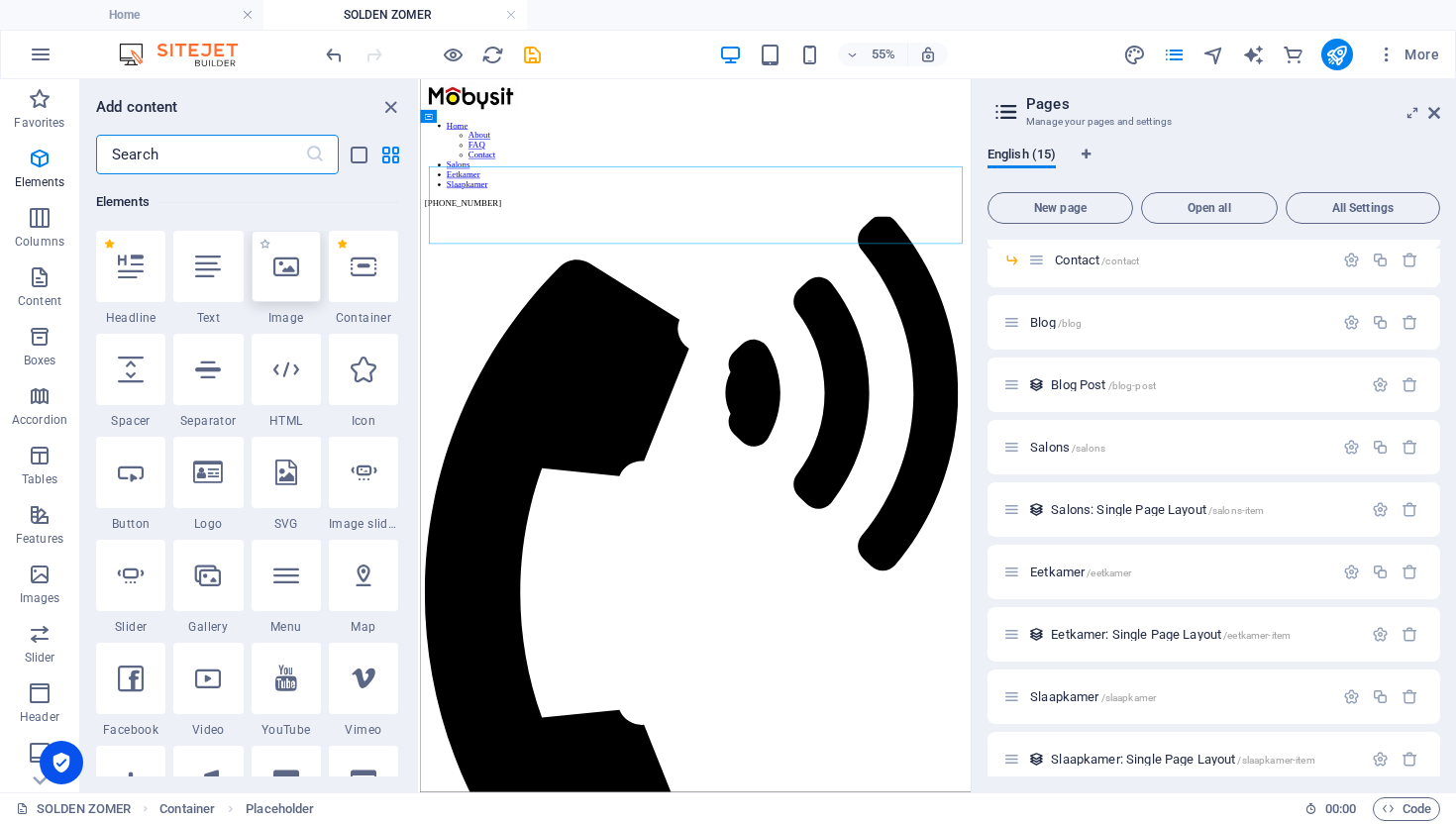 click at bounding box center [286, 266] 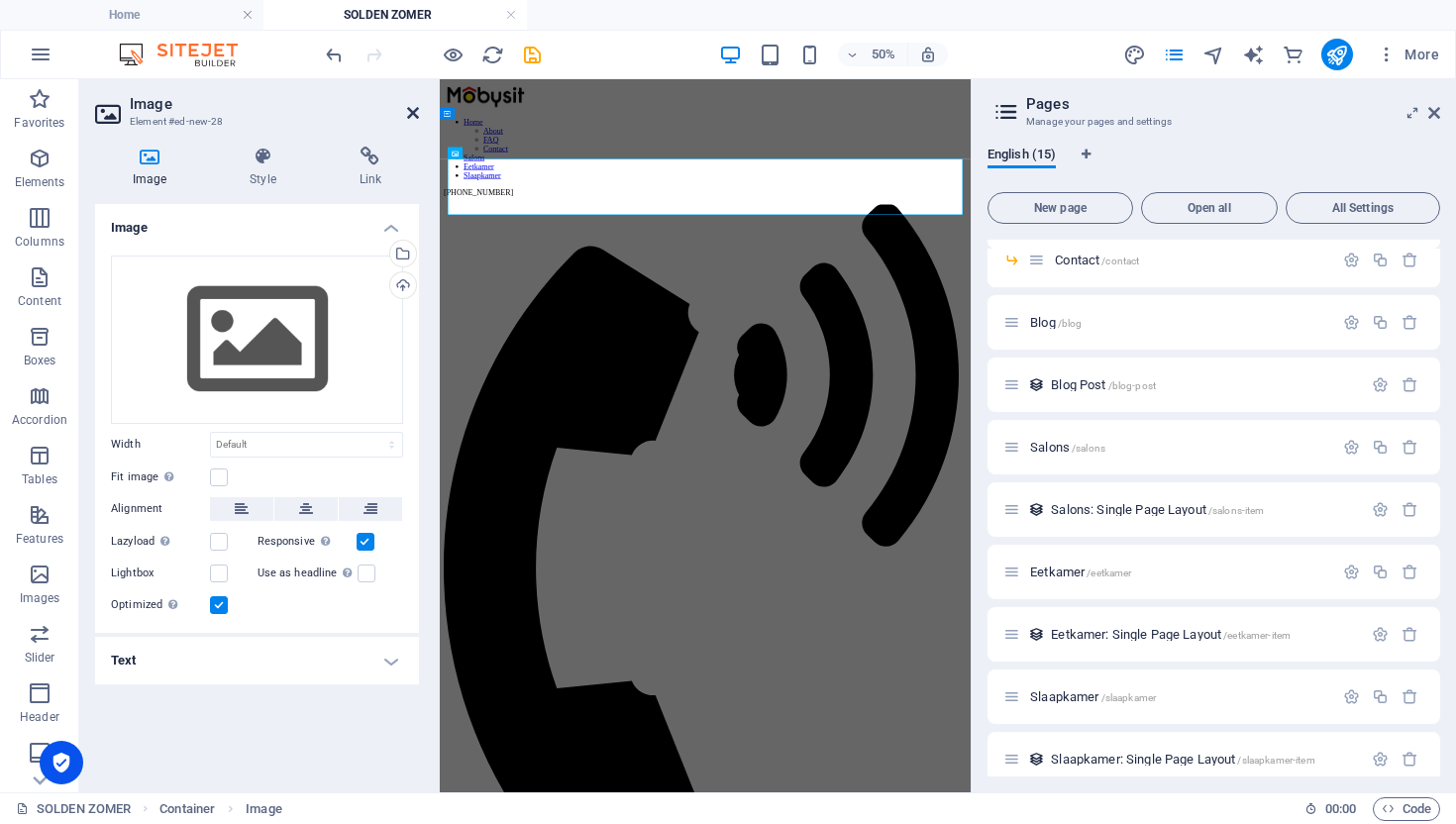 click at bounding box center (413, 113) 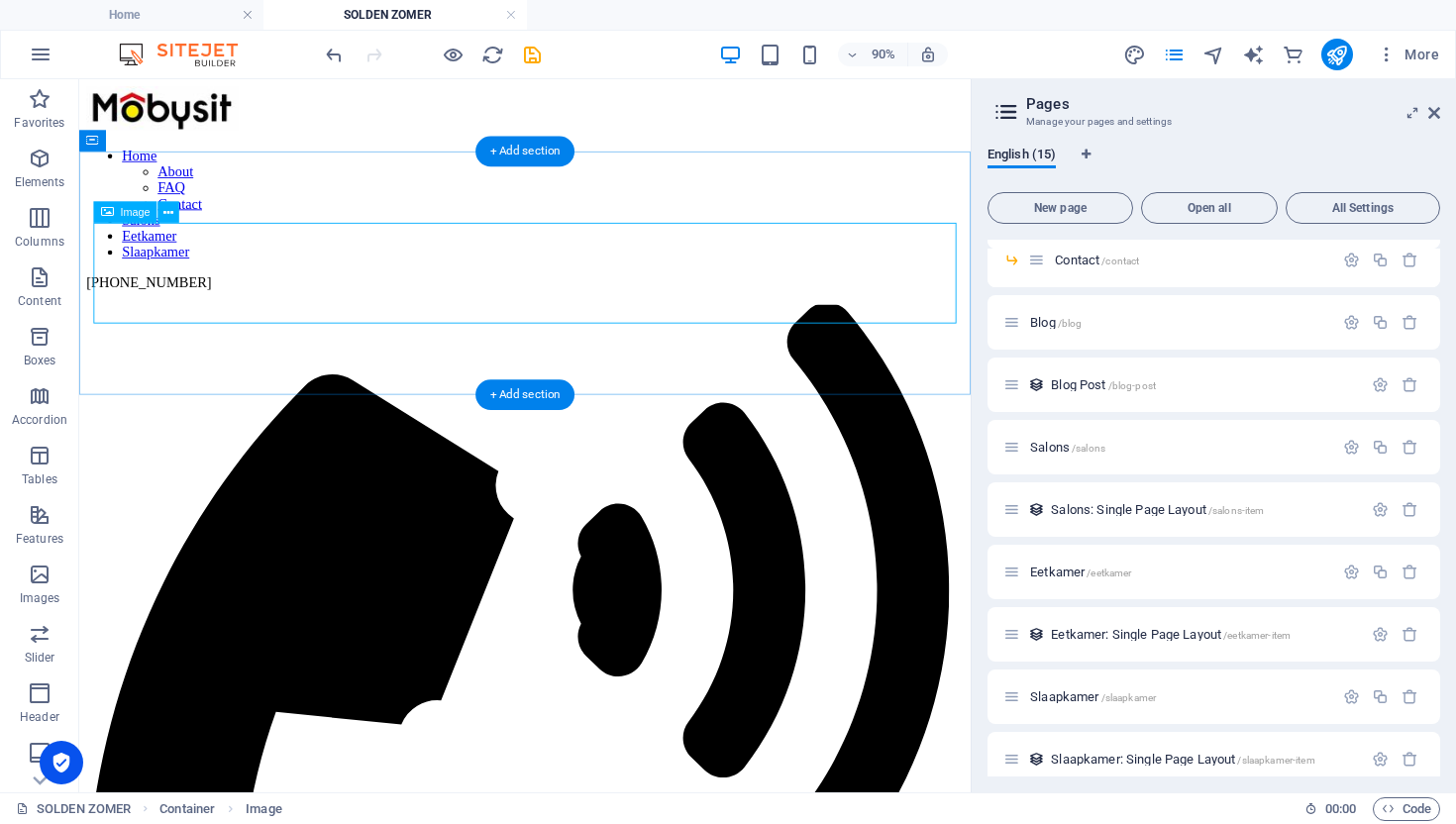 click at bounding box center [574, 1717] 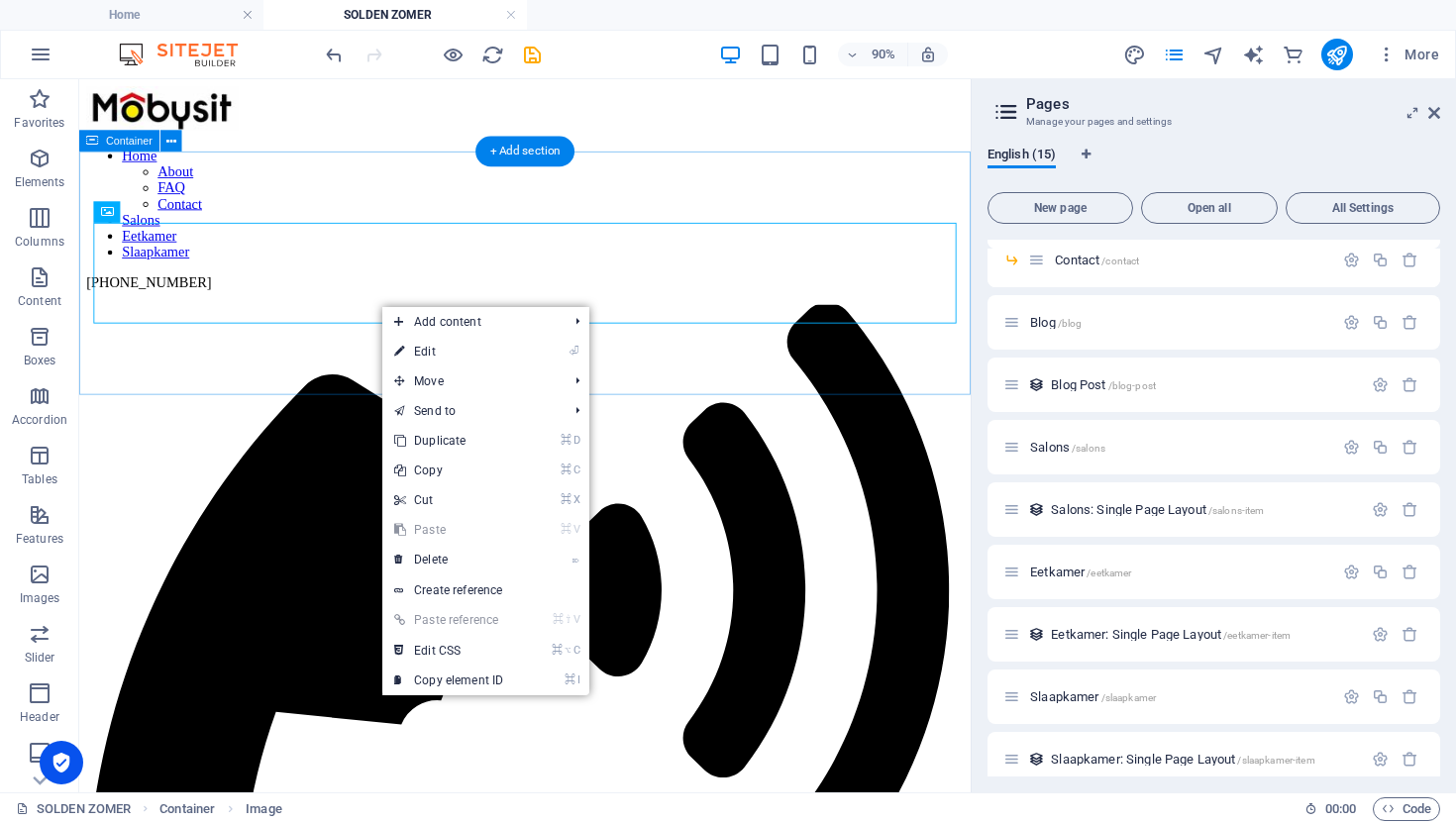 drag, startPoint x: 414, startPoint y: 330, endPoint x: 408, endPoint y: 371, distance: 41.436699 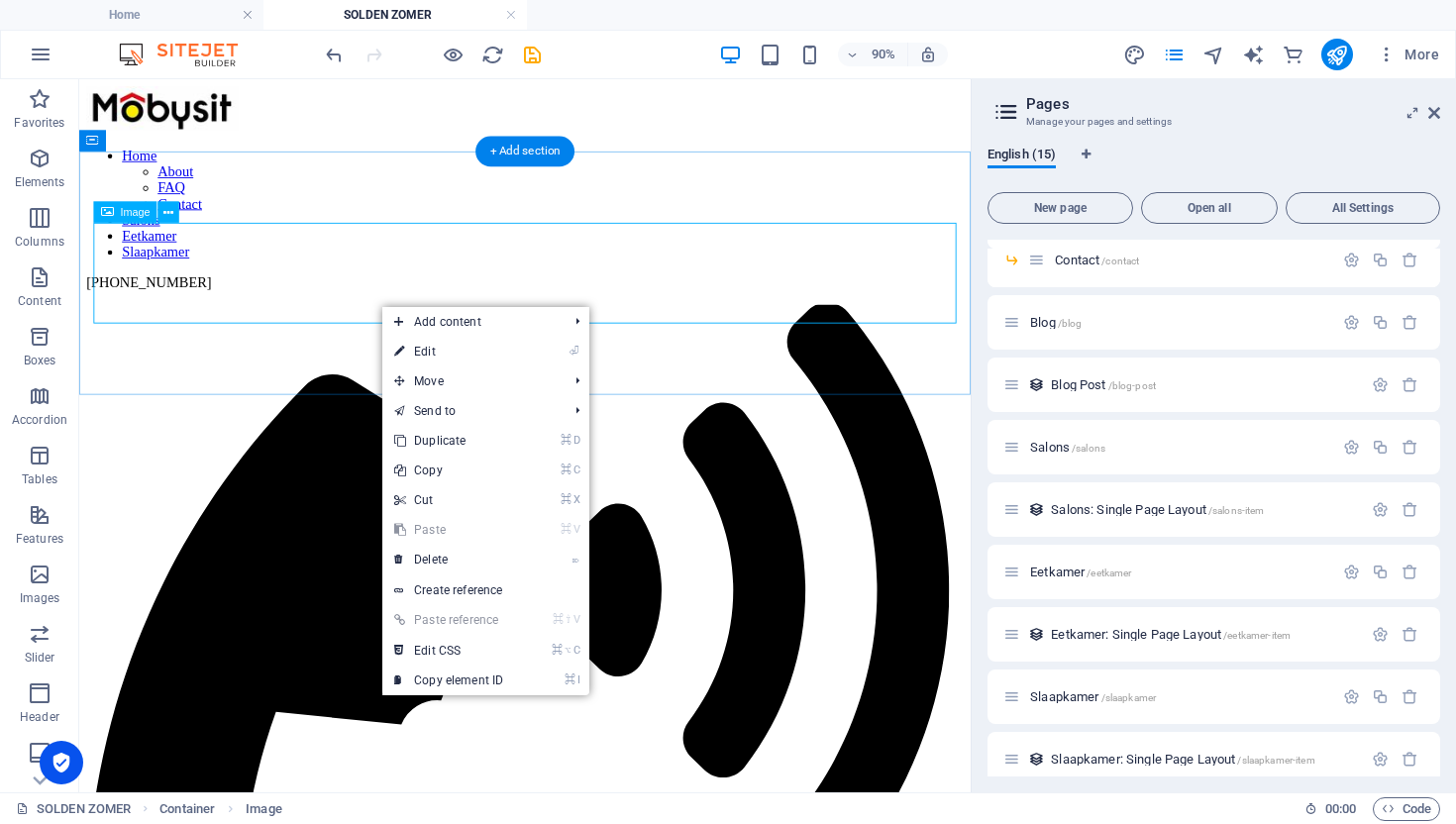 click at bounding box center (574, 1717) 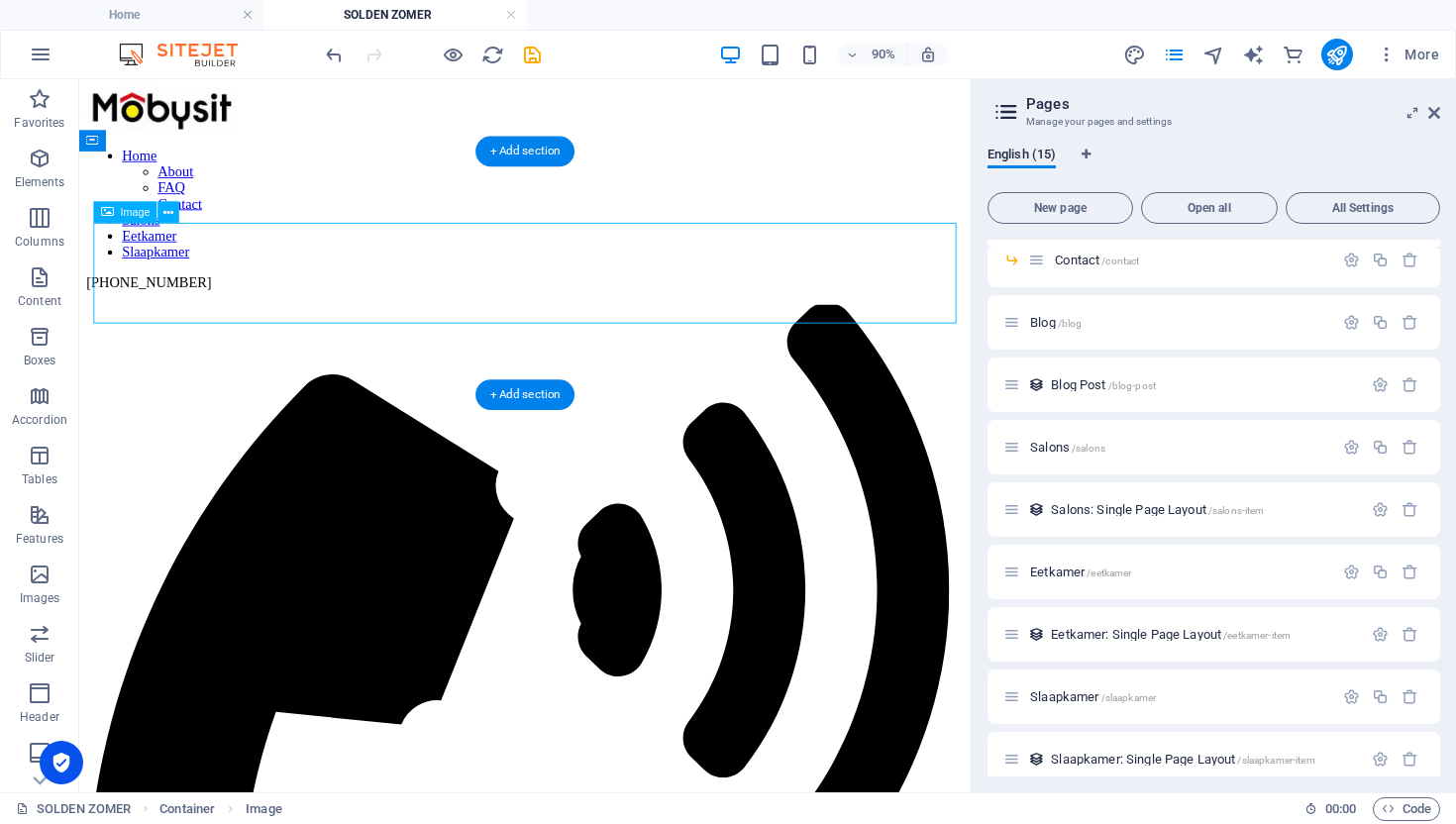 click at bounding box center [574, 1717] 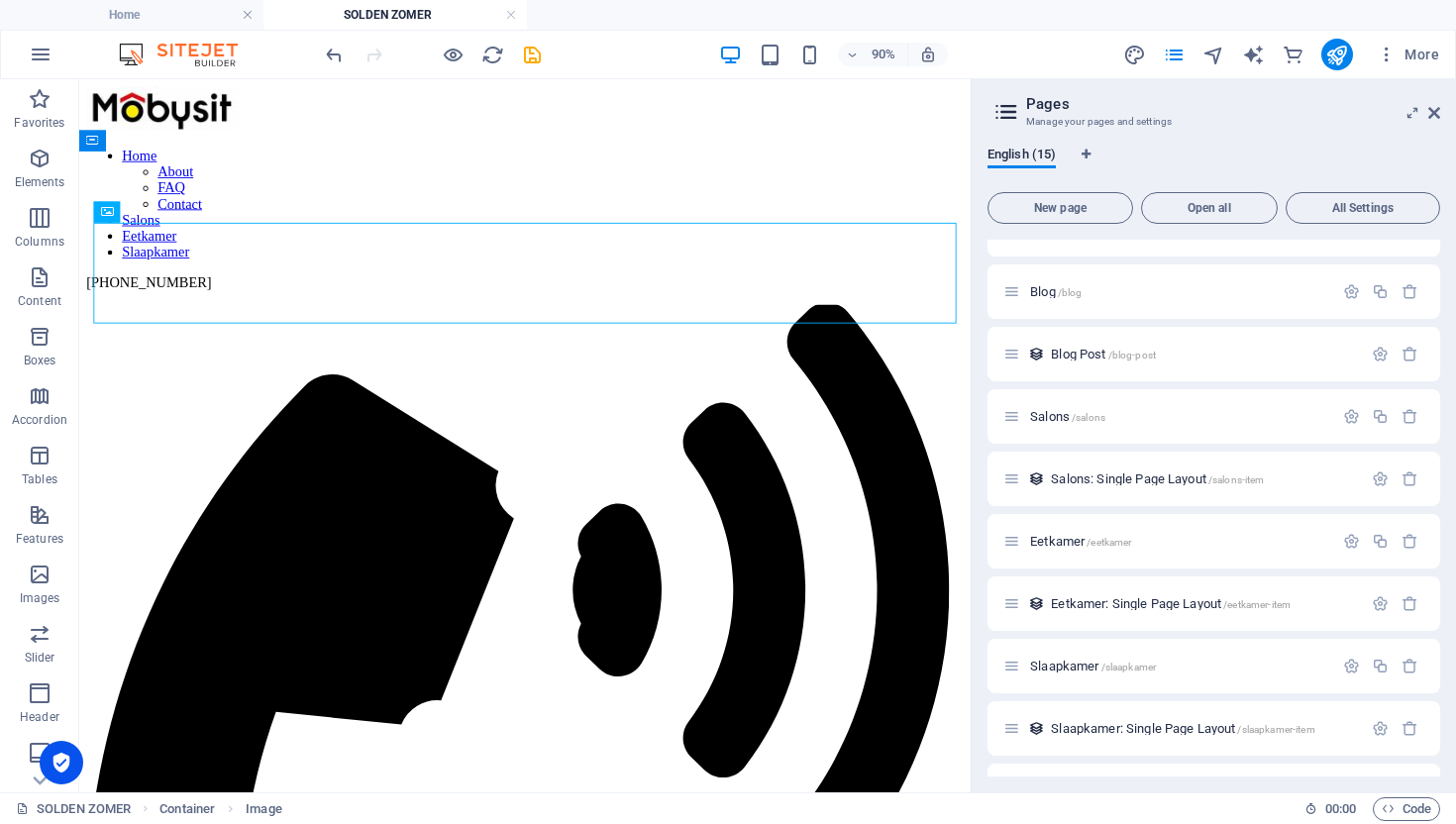 scroll, scrollTop: 280, scrollLeft: 0, axis: vertical 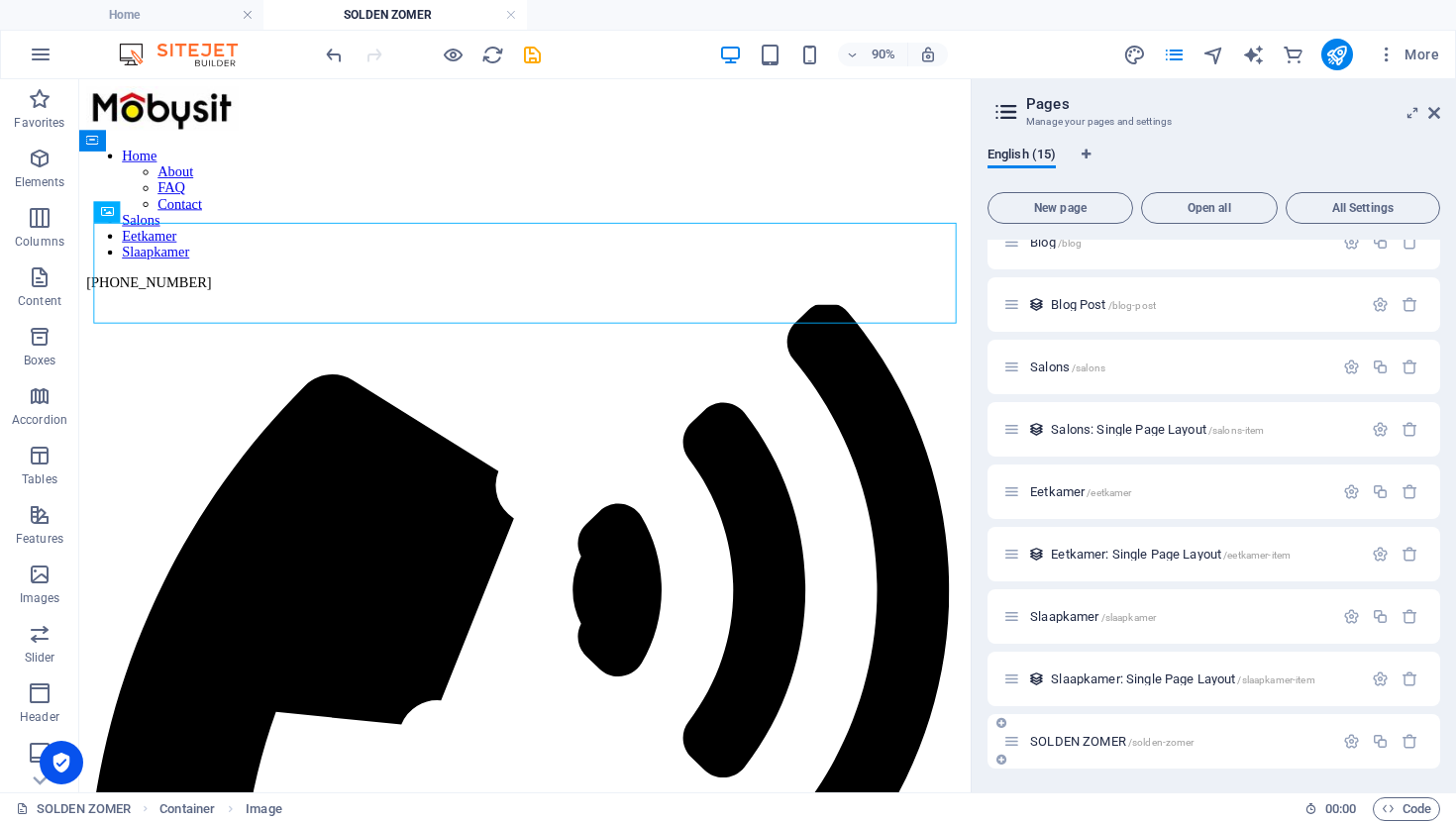 click on "SOLDEN ZOMER /solden-zomer" at bounding box center [1111, 741] 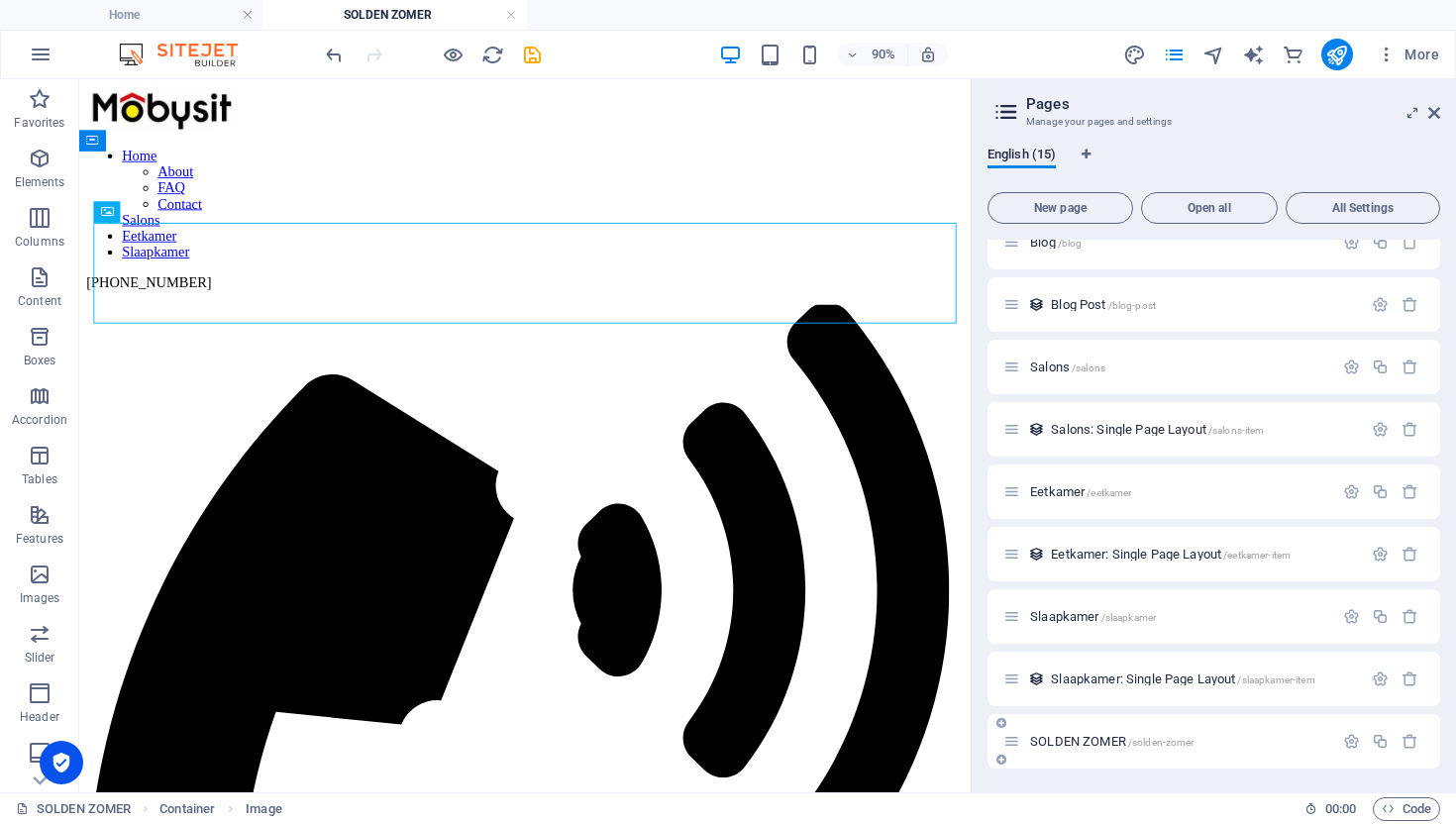 click on "SOLDEN ZOMER /solden-zomer" at bounding box center [1111, 741] 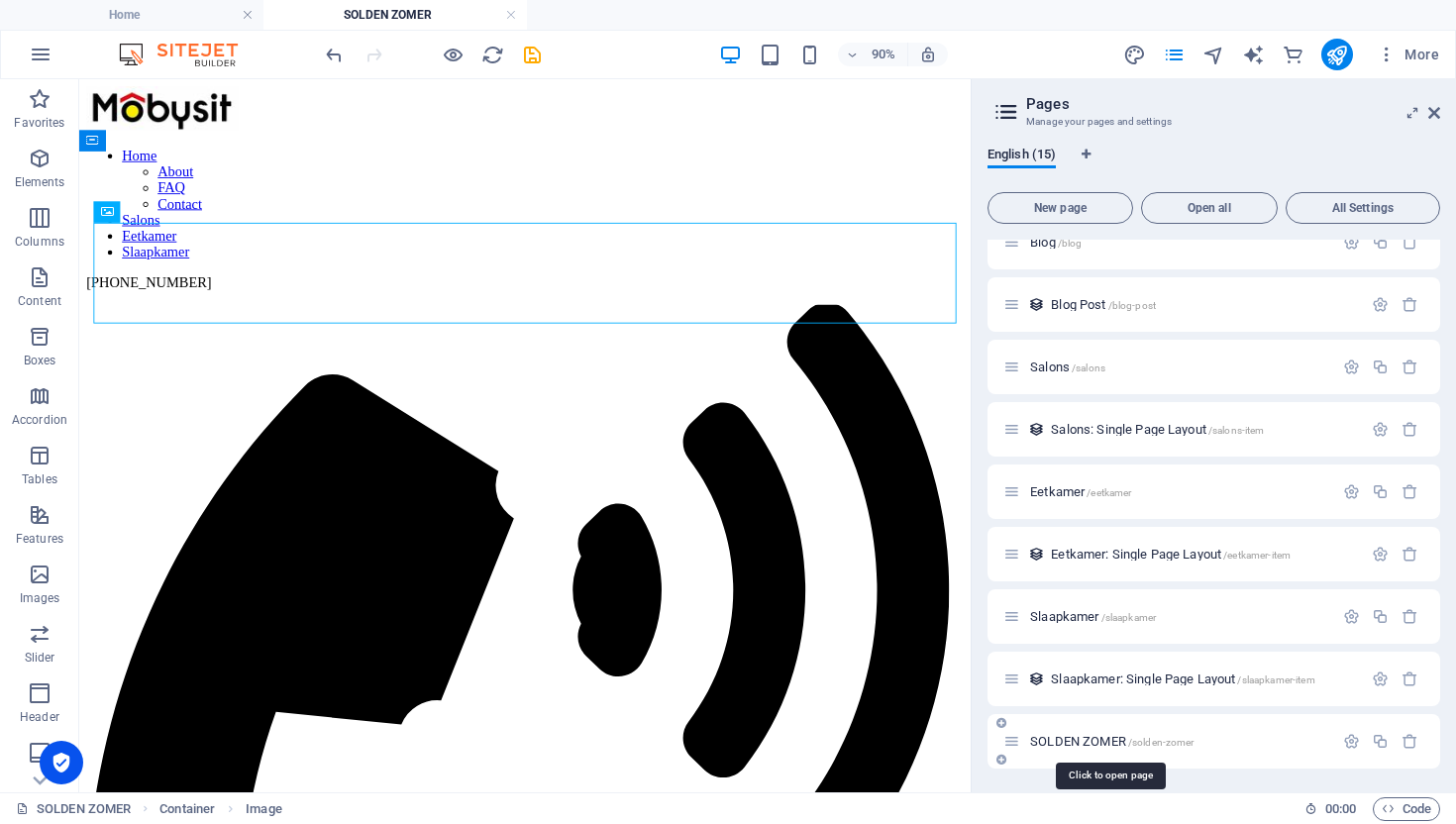 click on "/solden-zomer" at bounding box center (1161, 742) 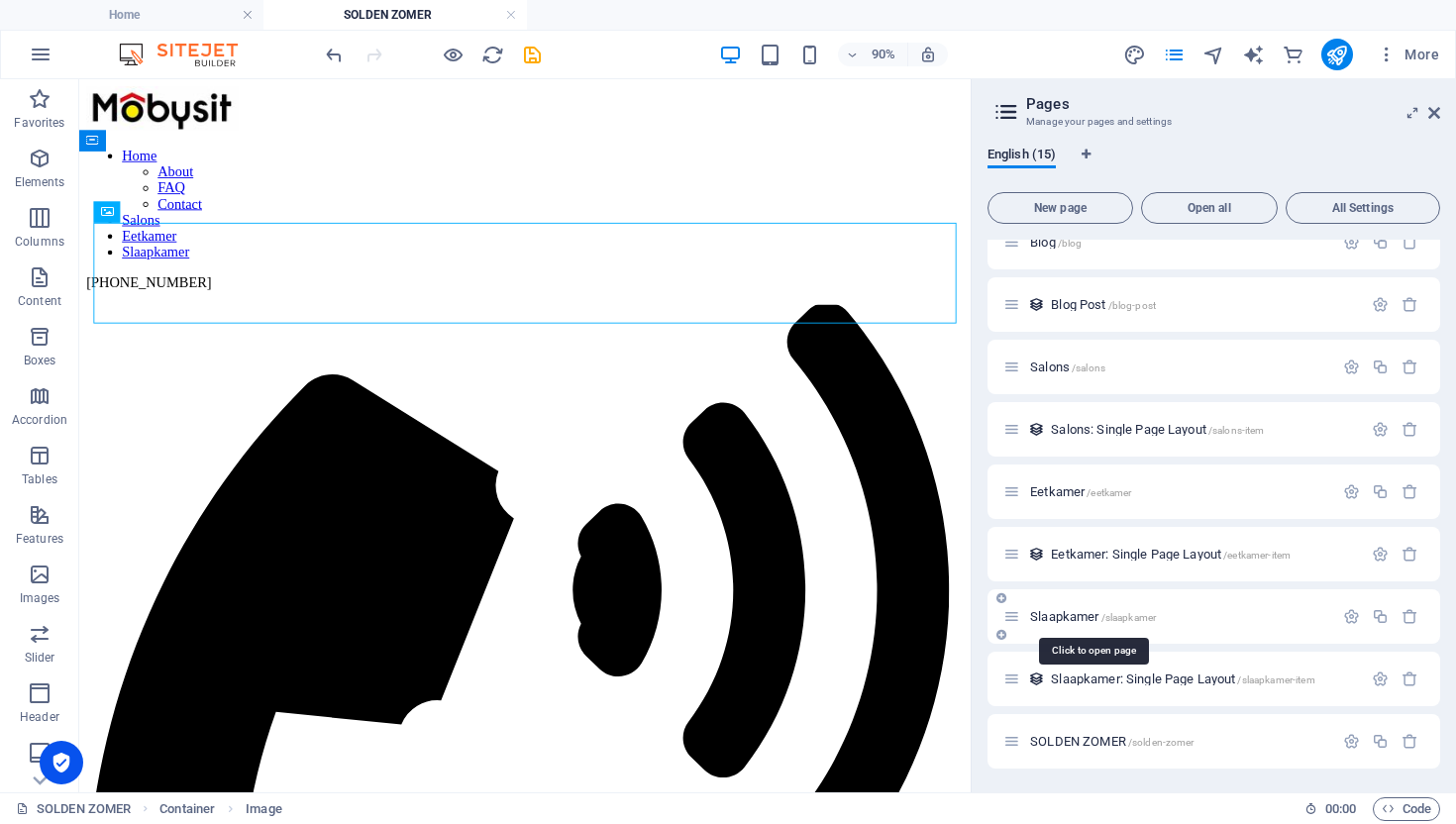 click on "Slaapkamer /slaapkamer" at bounding box center [1092, 616] 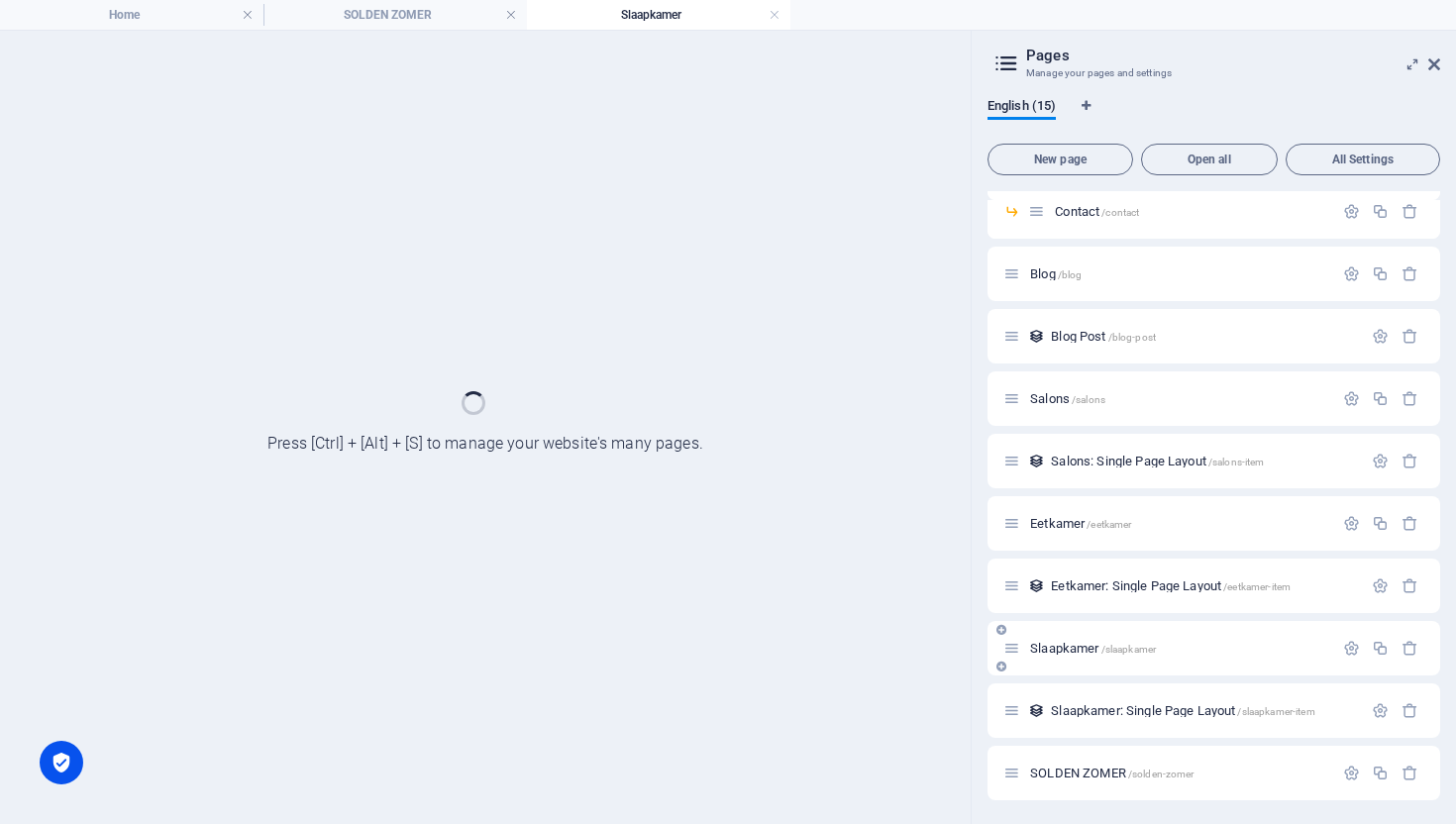 scroll, scrollTop: 200, scrollLeft: 0, axis: vertical 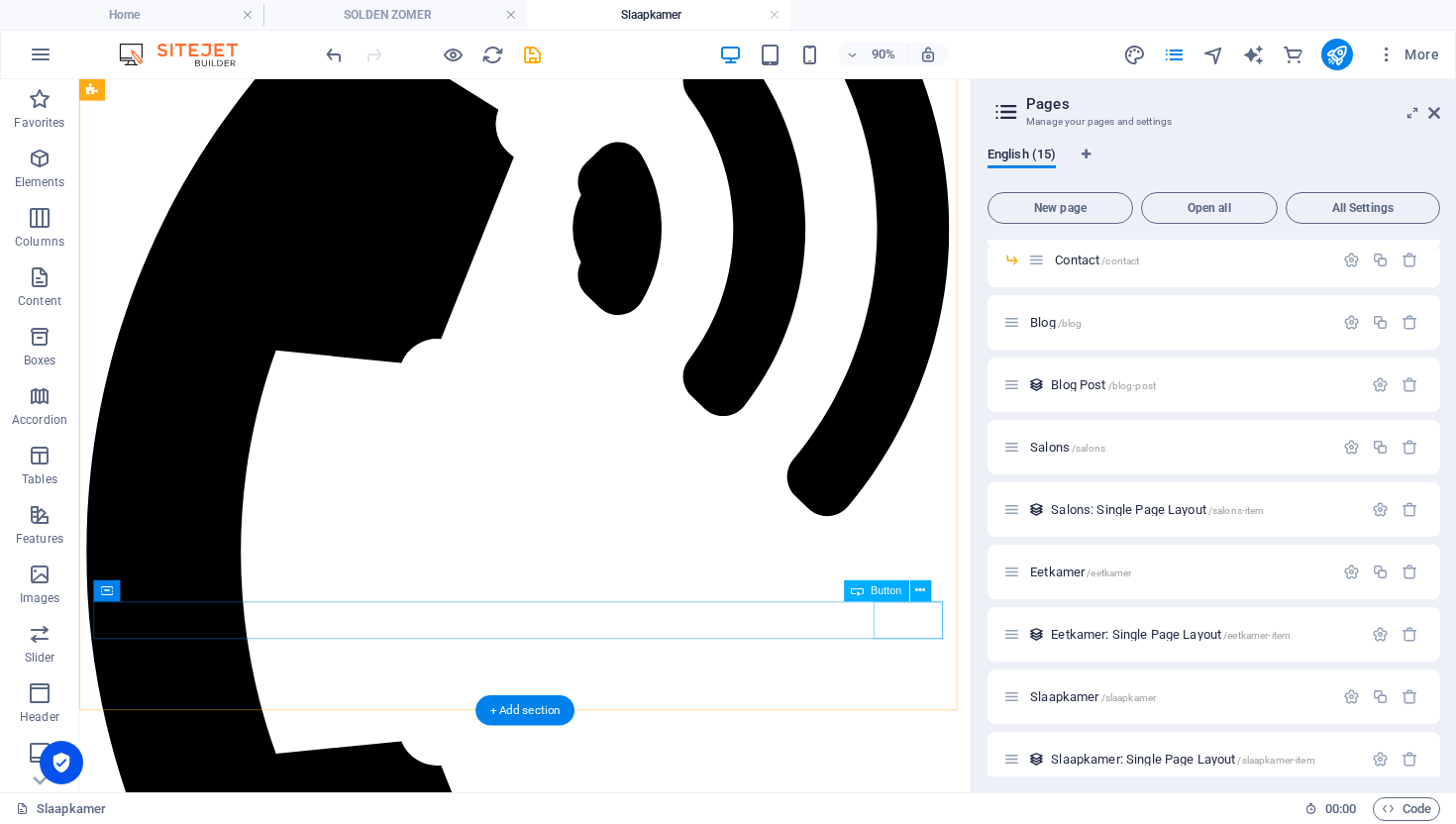 click on "Next" at bounding box center [574, 5817] 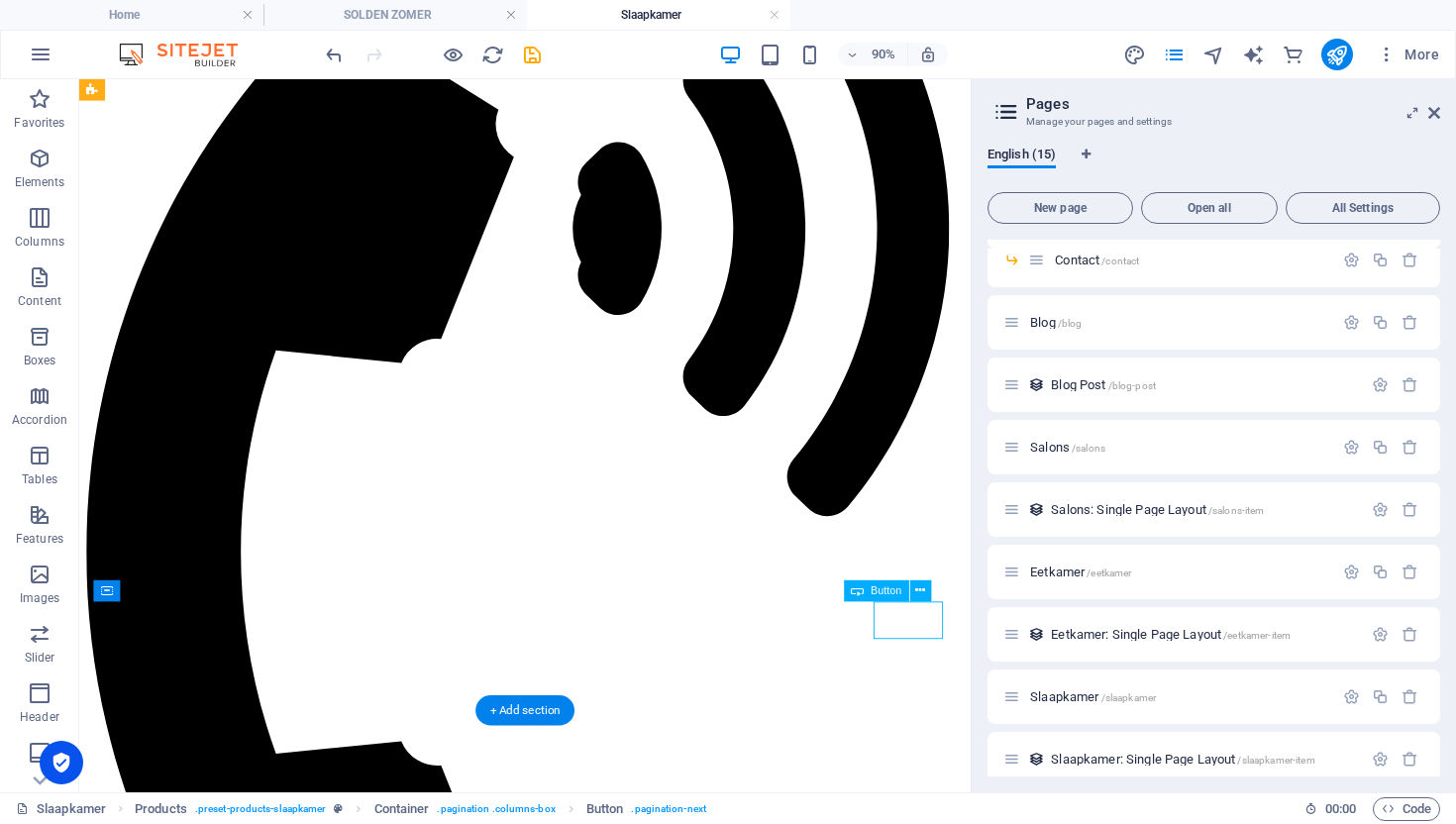 click on "Next" at bounding box center [574, 5817] 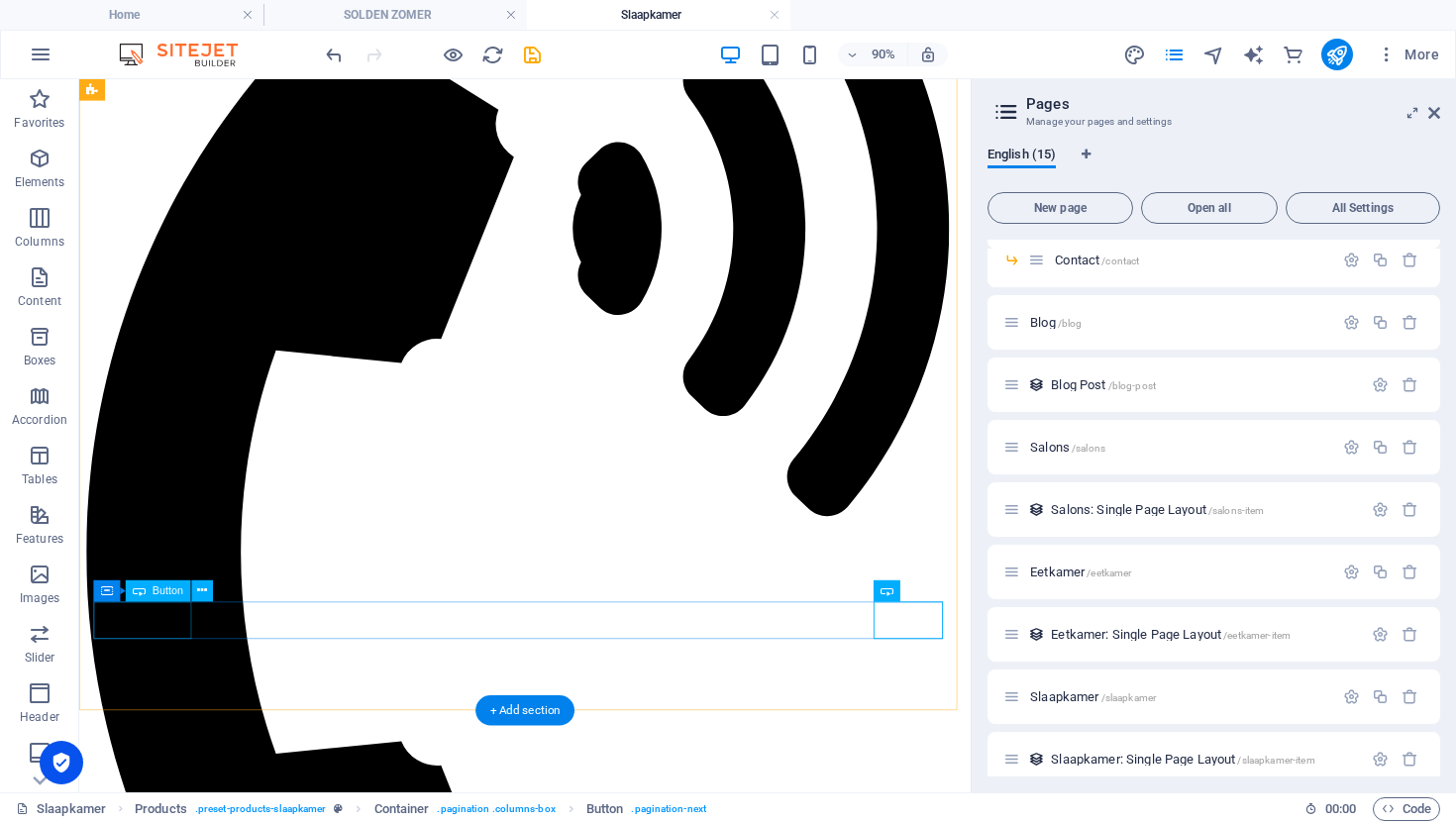 click on "Previous" at bounding box center [574, 5799] 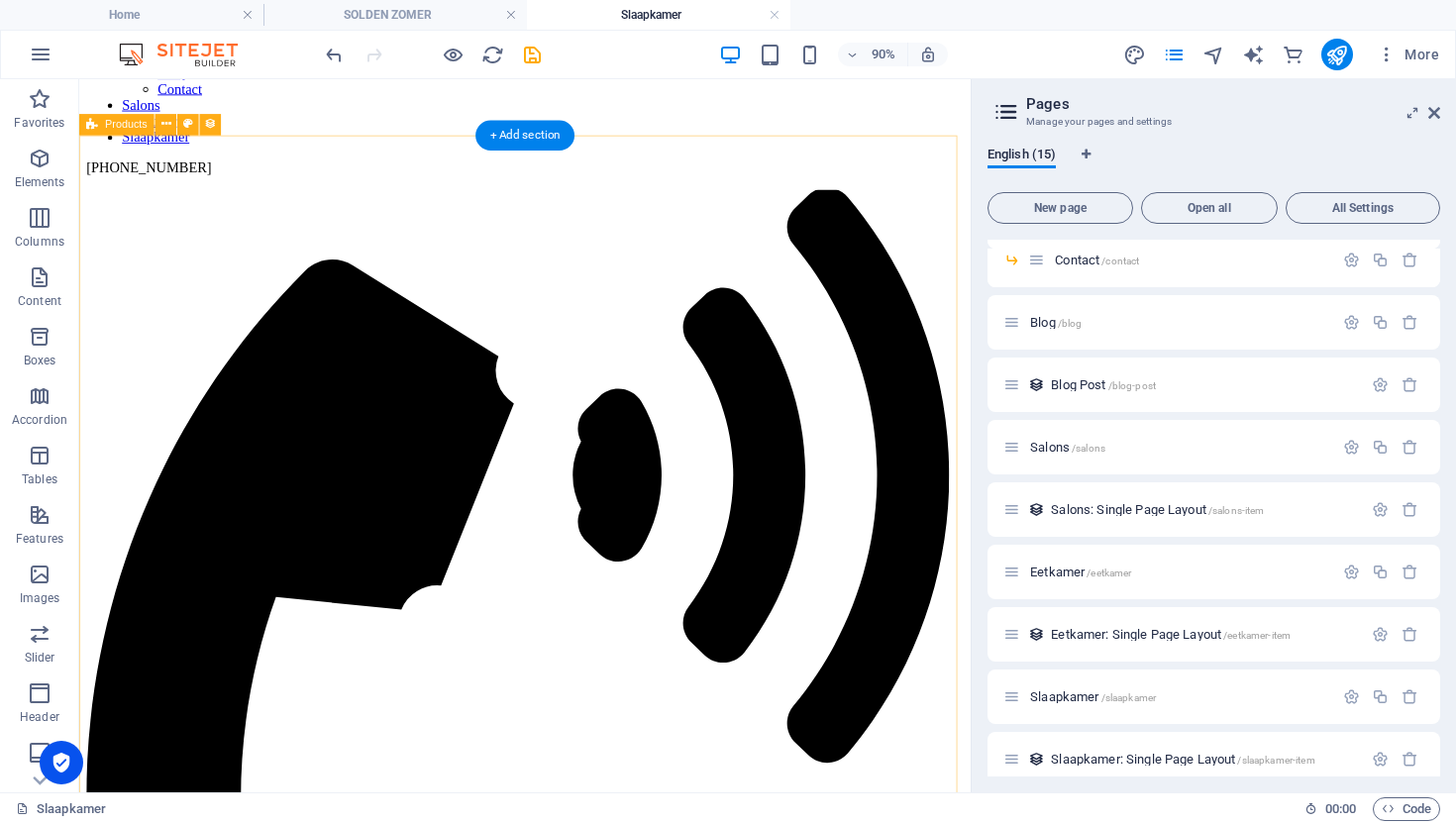 scroll, scrollTop: 388, scrollLeft: 0, axis: vertical 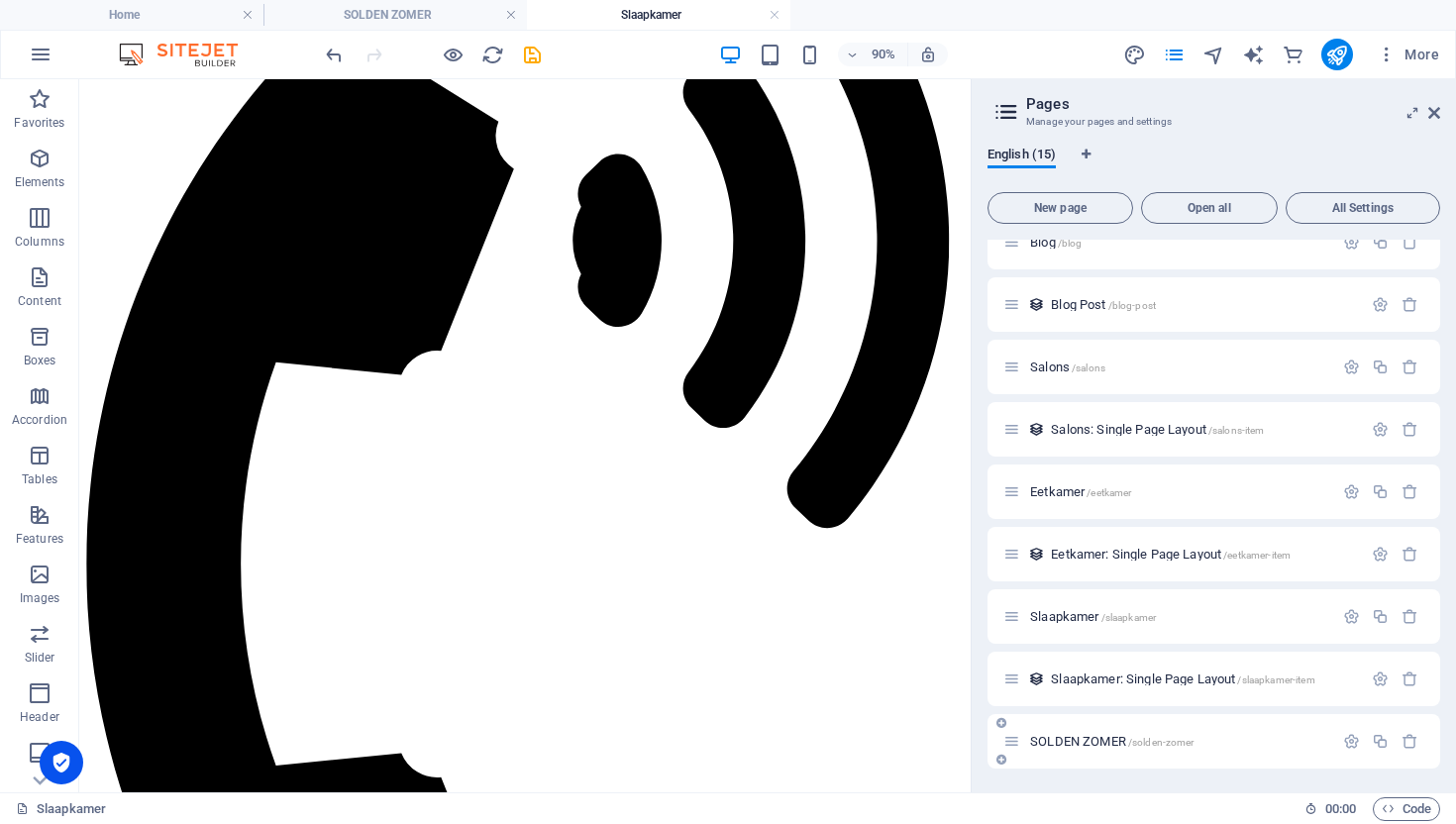 click on "SOLDEN ZOMER /solden-zomer" at bounding box center (1111, 741) 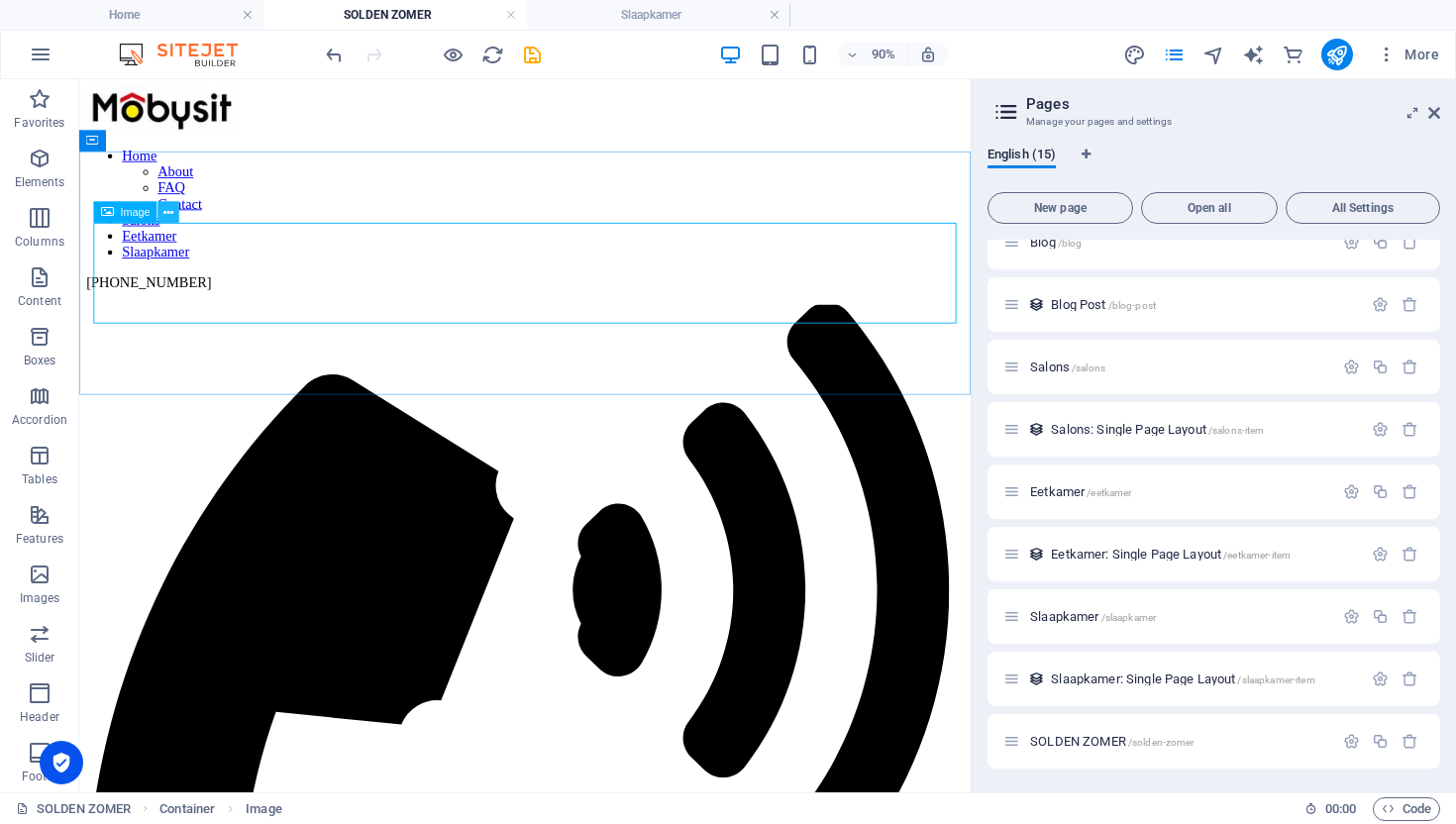 click at bounding box center [169, 212] 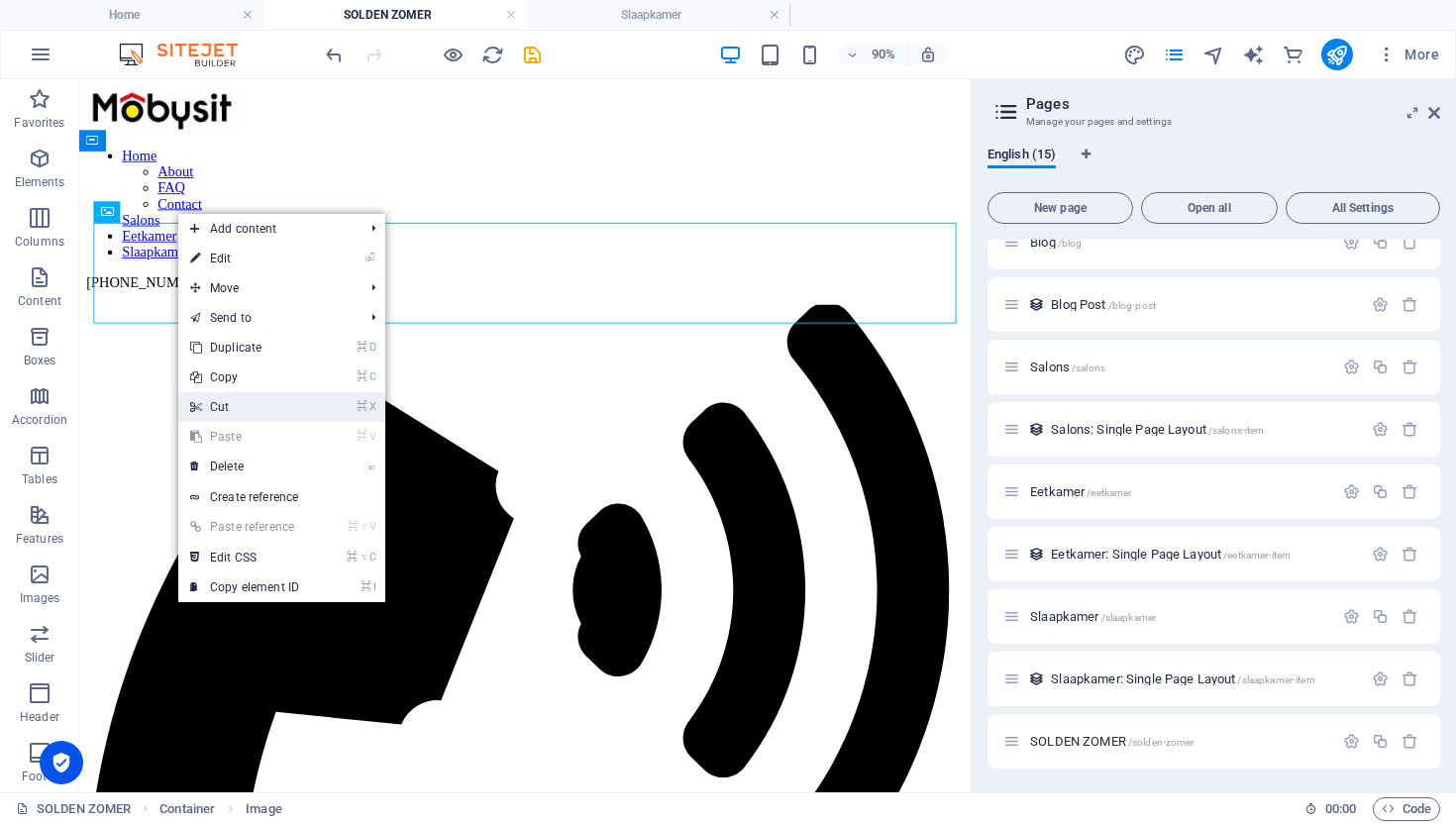 click on "⌘ X  Cut" at bounding box center (245, 407) 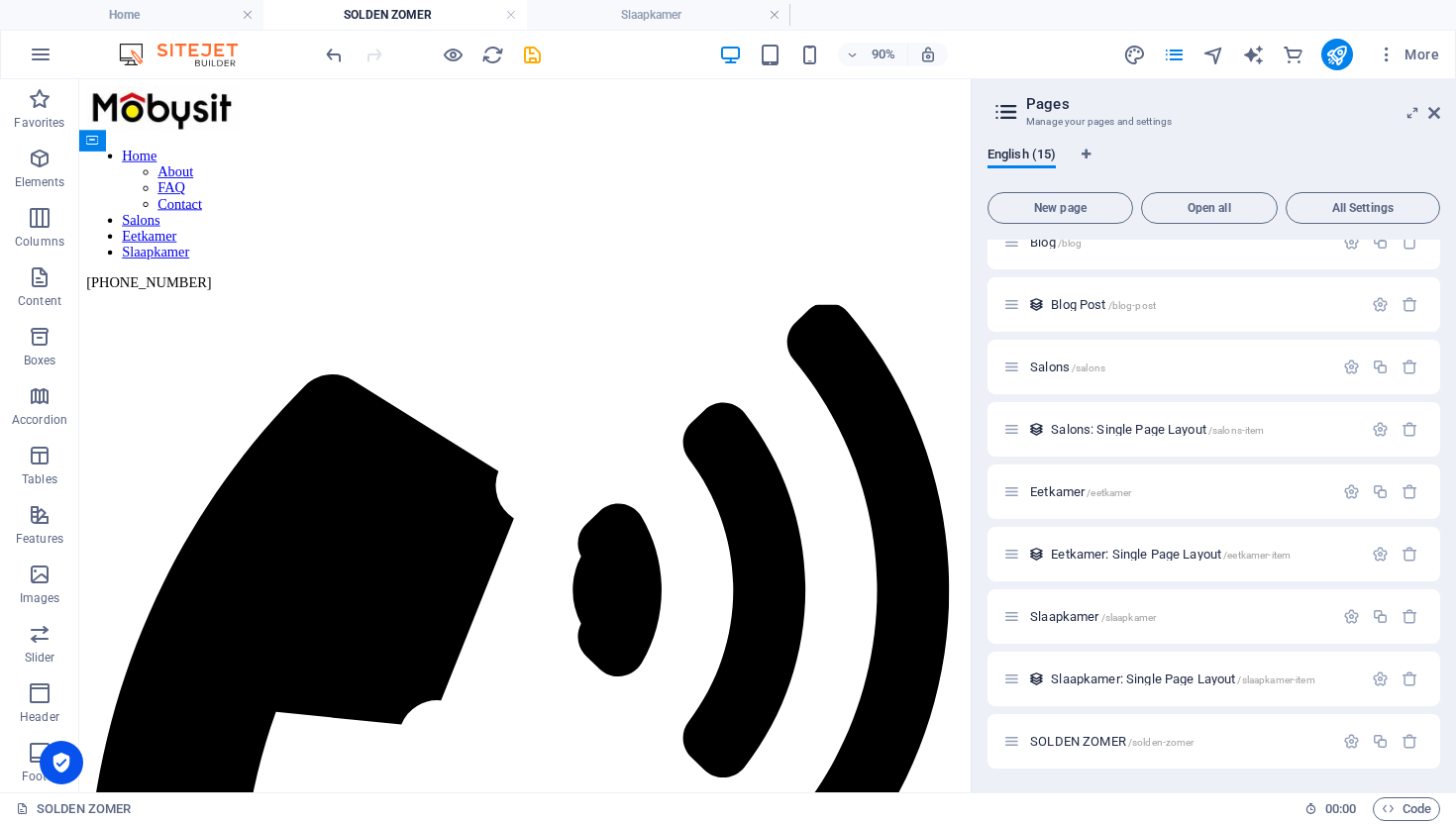 click on "Manage your pages and settings" at bounding box center (1213, 122) 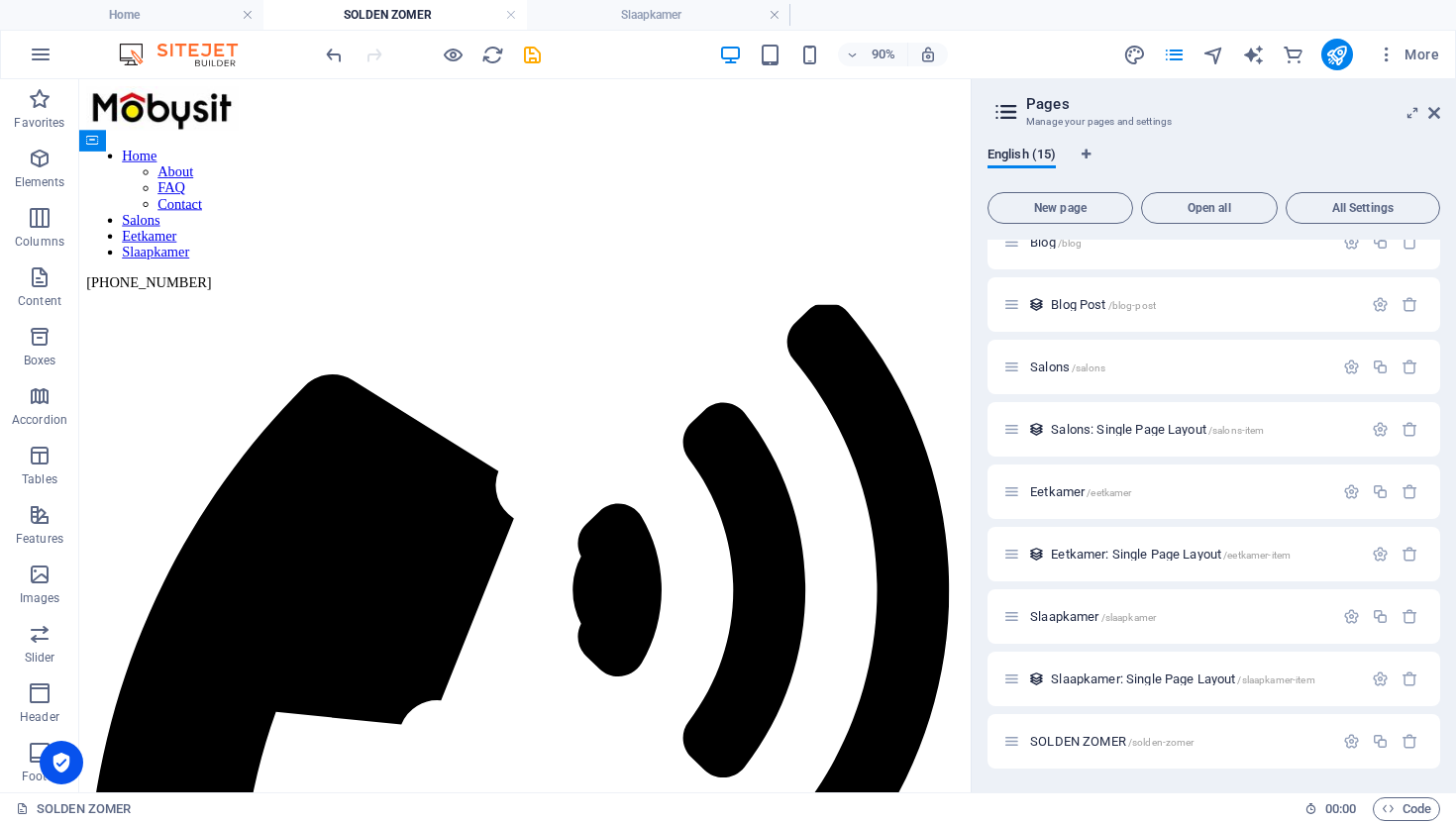 click at bounding box center (1006, 112) 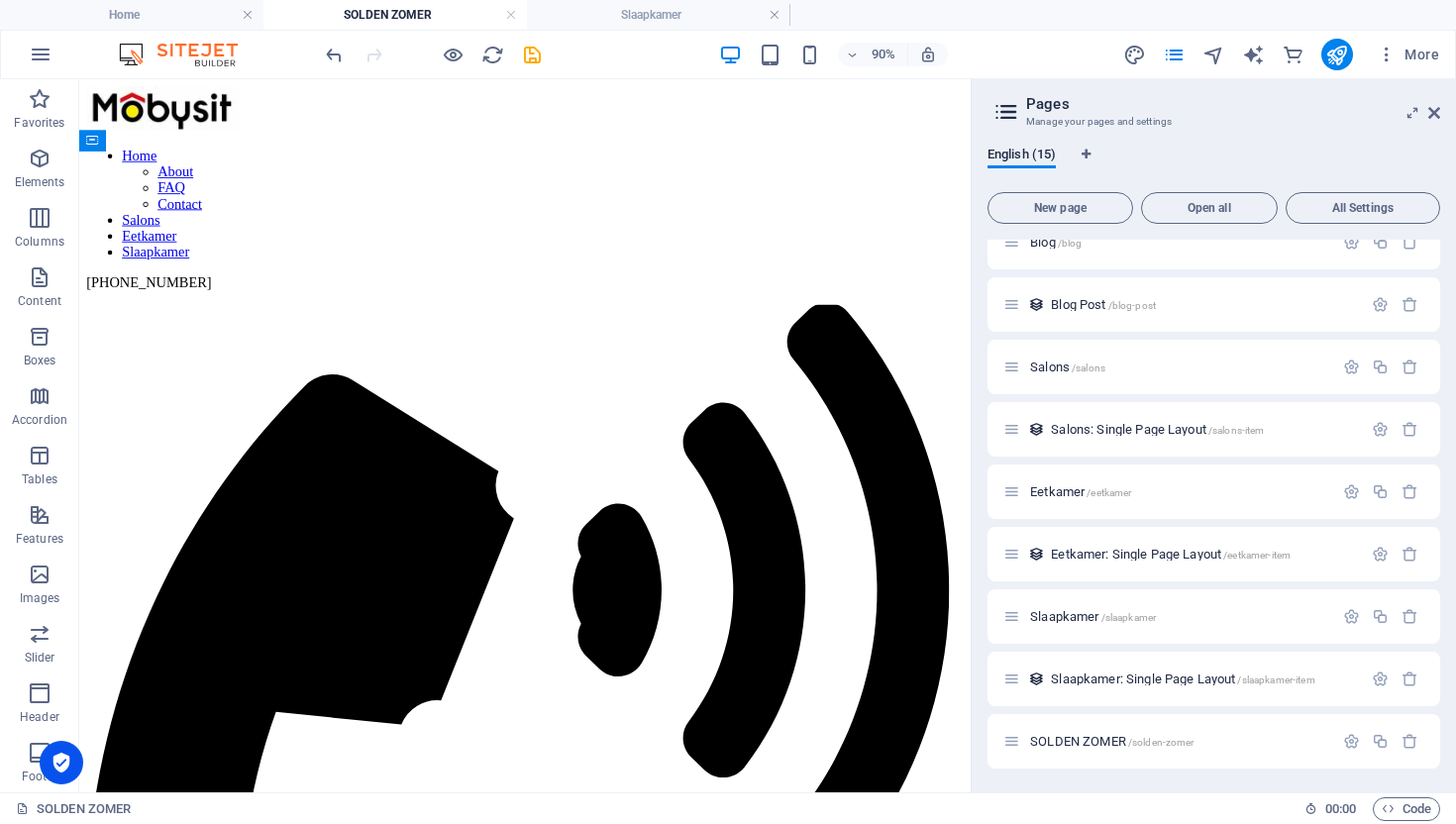 click on "Pages Manage your pages and settings" at bounding box center (1215, 105) 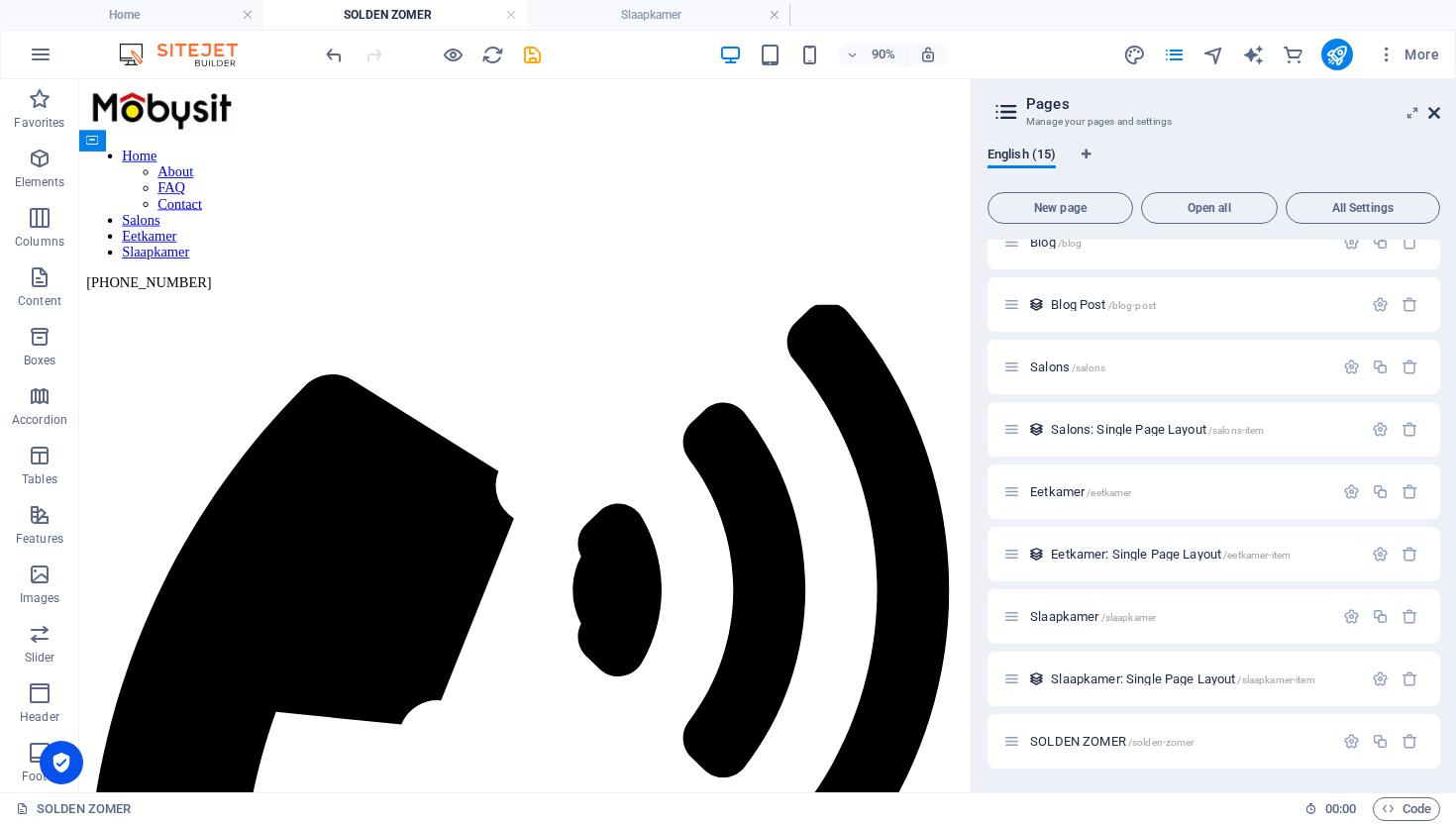 click at bounding box center [1434, 113] 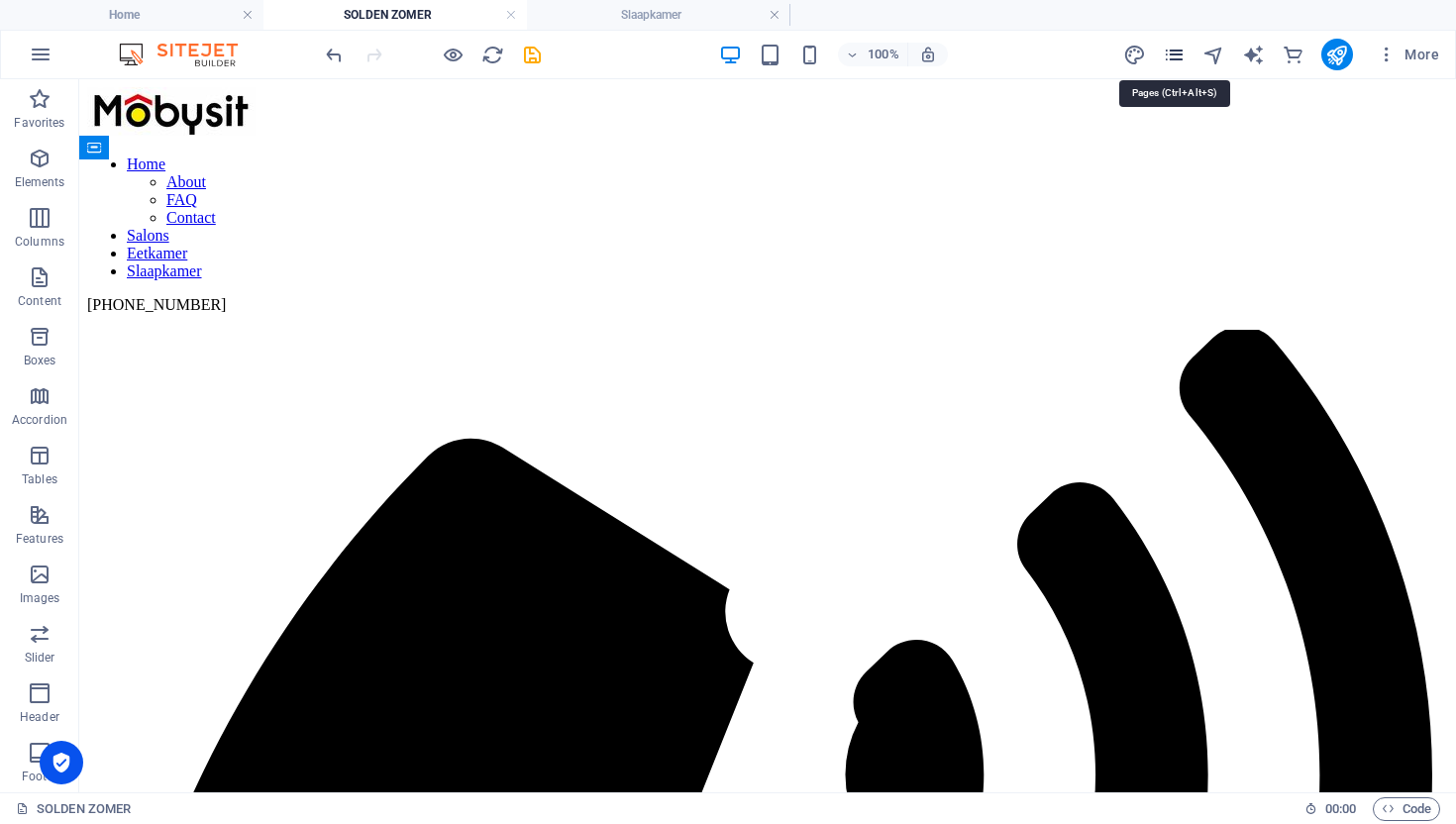 click at bounding box center (1174, 54) 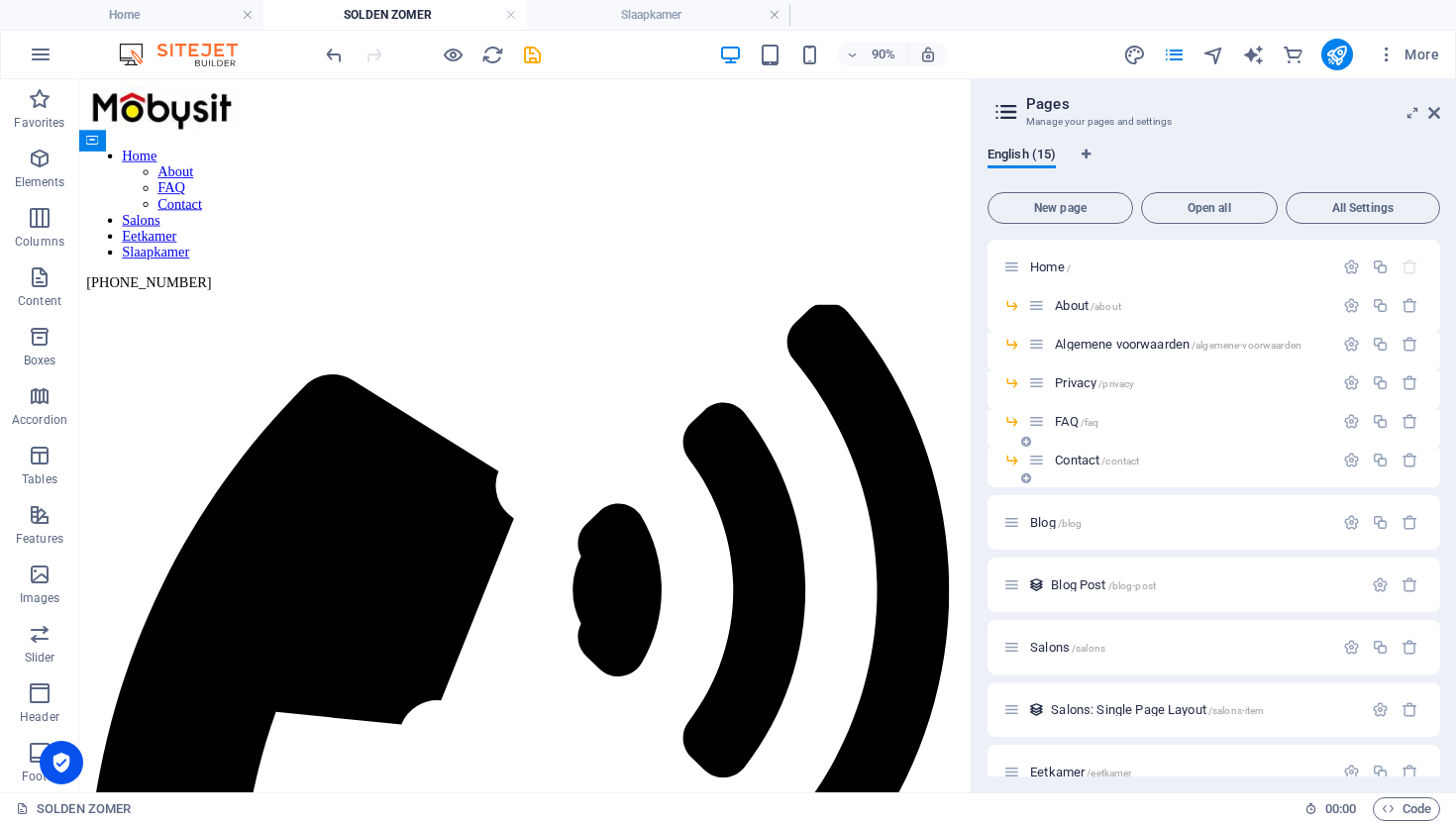 scroll, scrollTop: 280, scrollLeft: 0, axis: vertical 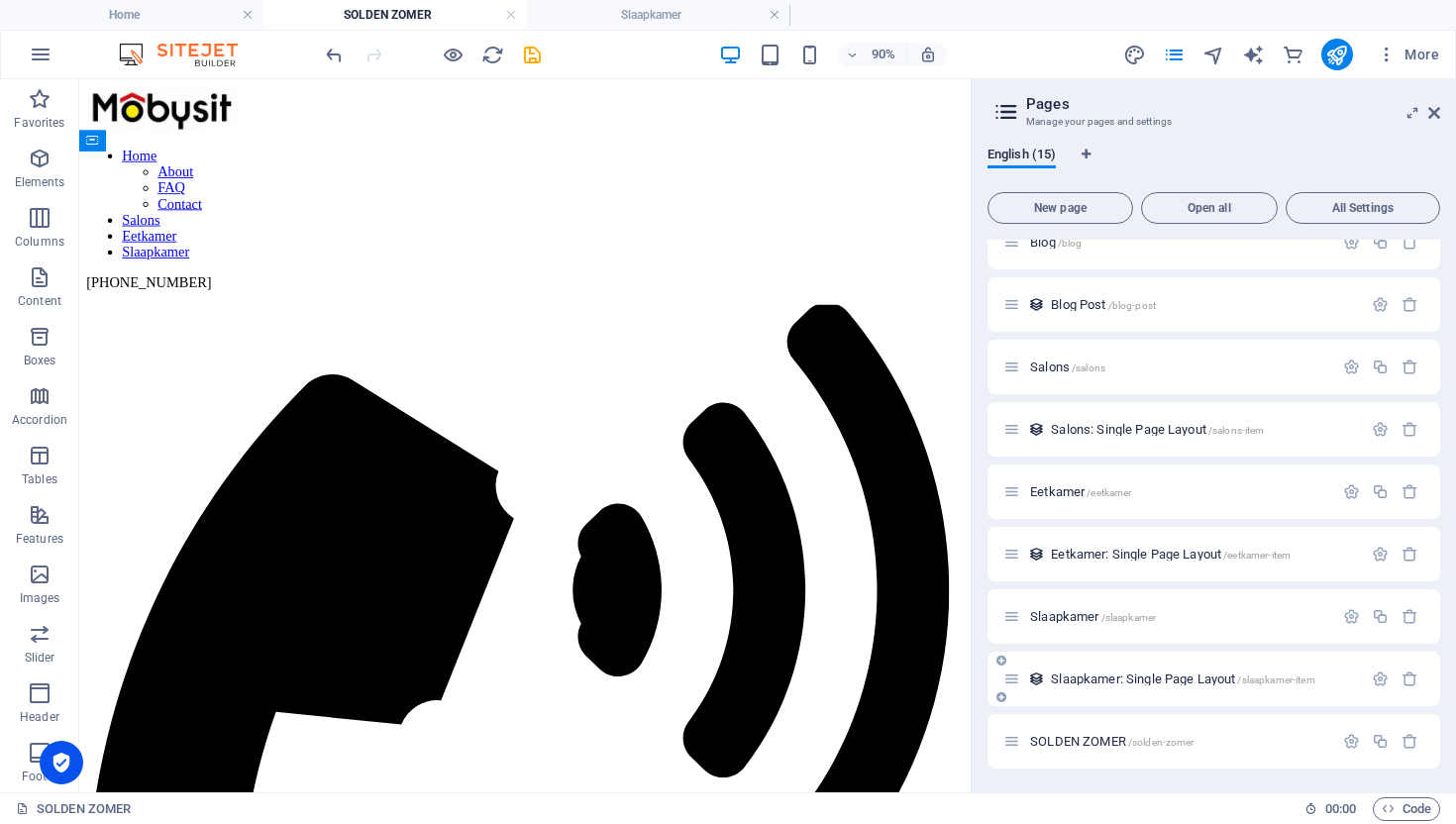 click at bounding box center (1011, 678) 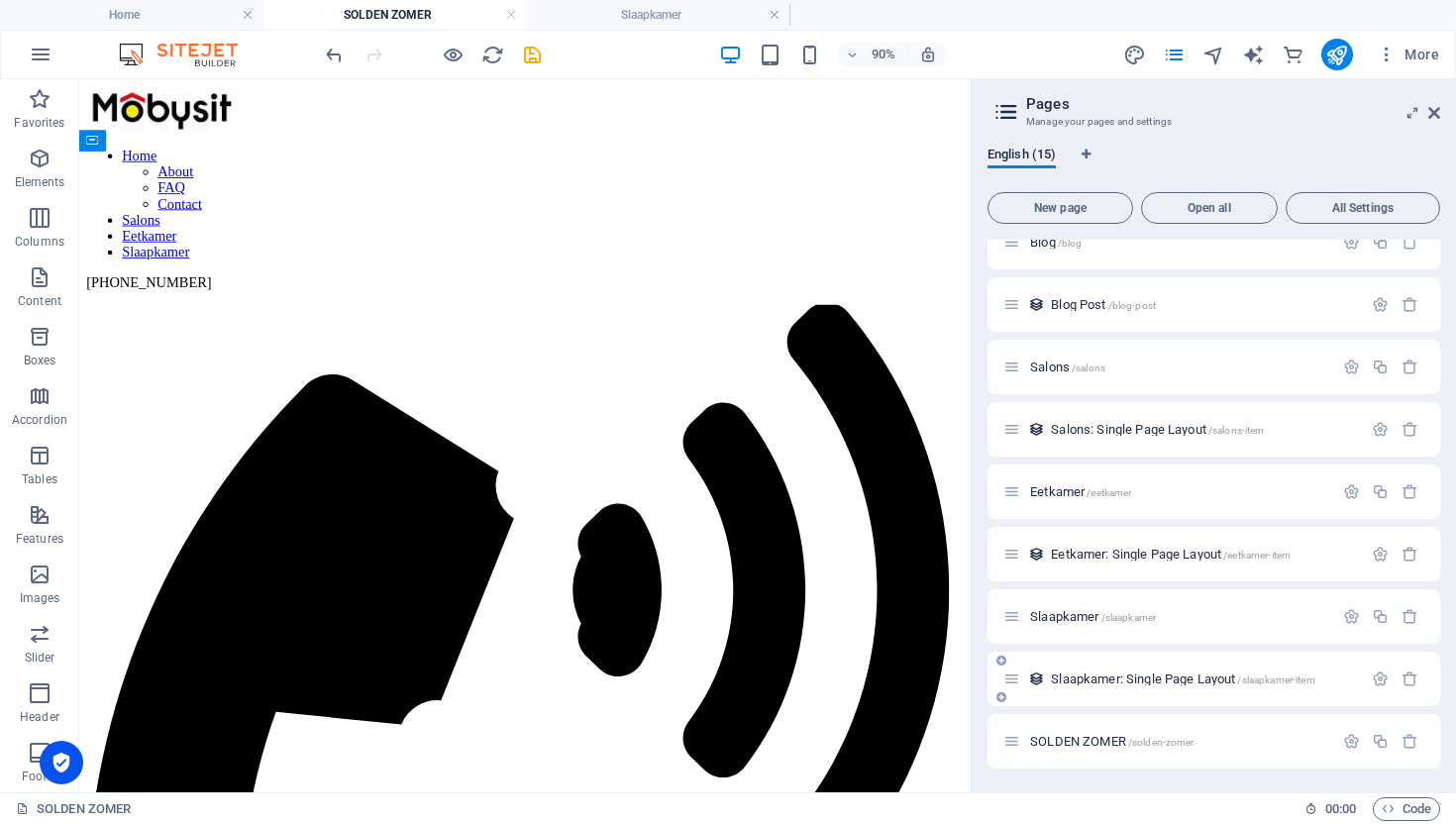 click on "/slaapkamer-item" at bounding box center [1276, 679] 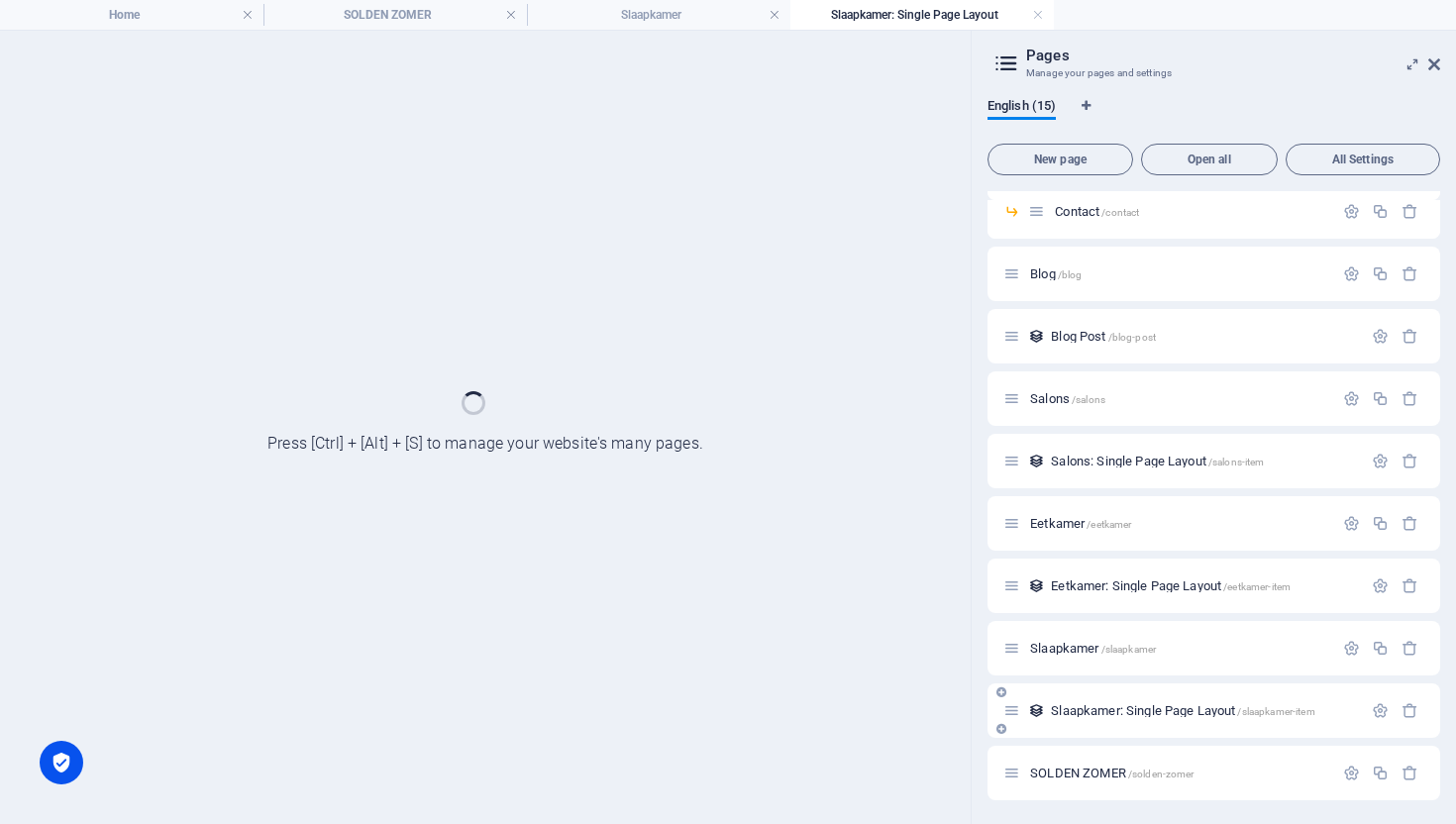 scroll, scrollTop: 200, scrollLeft: 0, axis: vertical 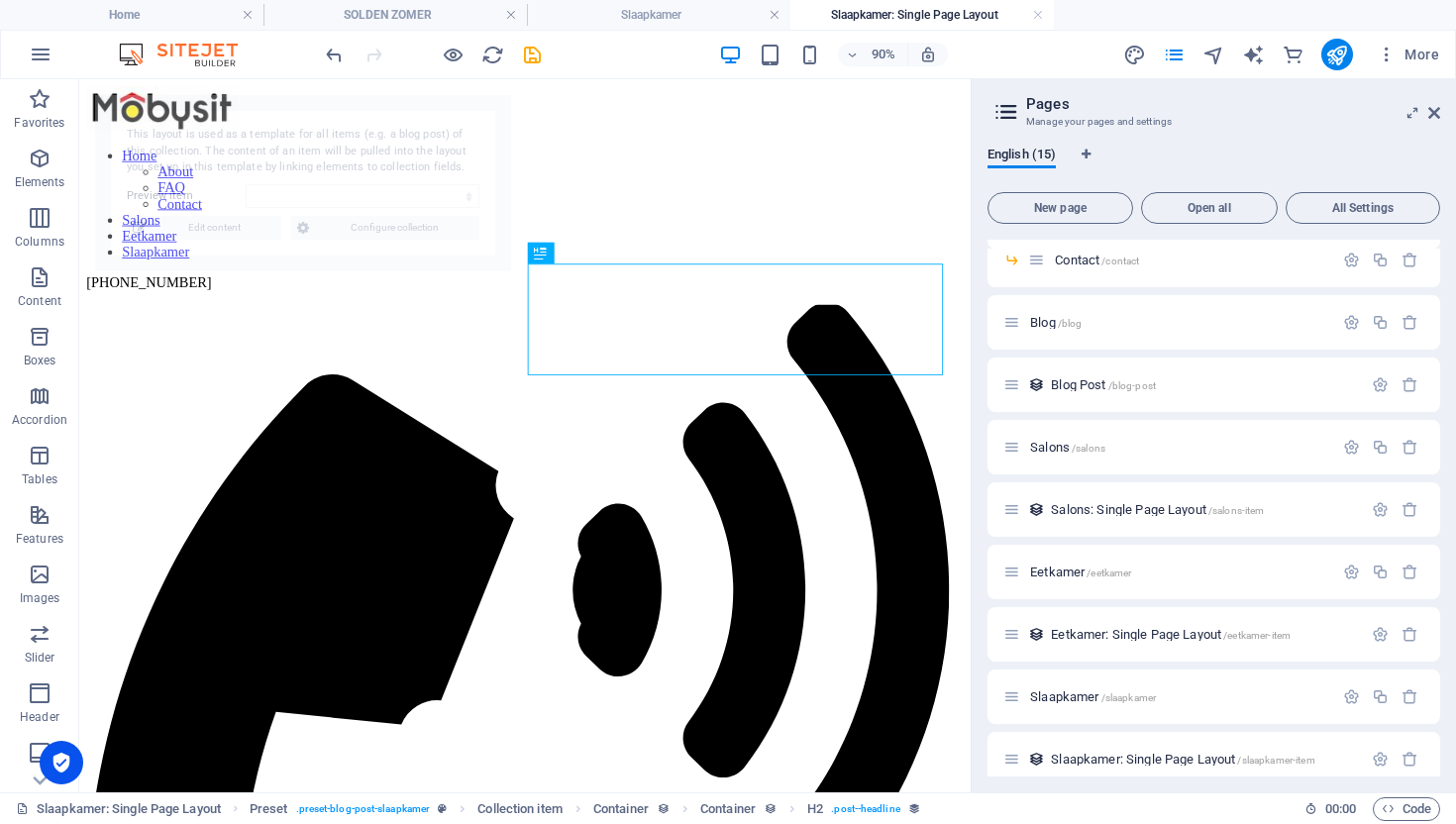 select on "68700031e6c5daa8bf0fd0ec" 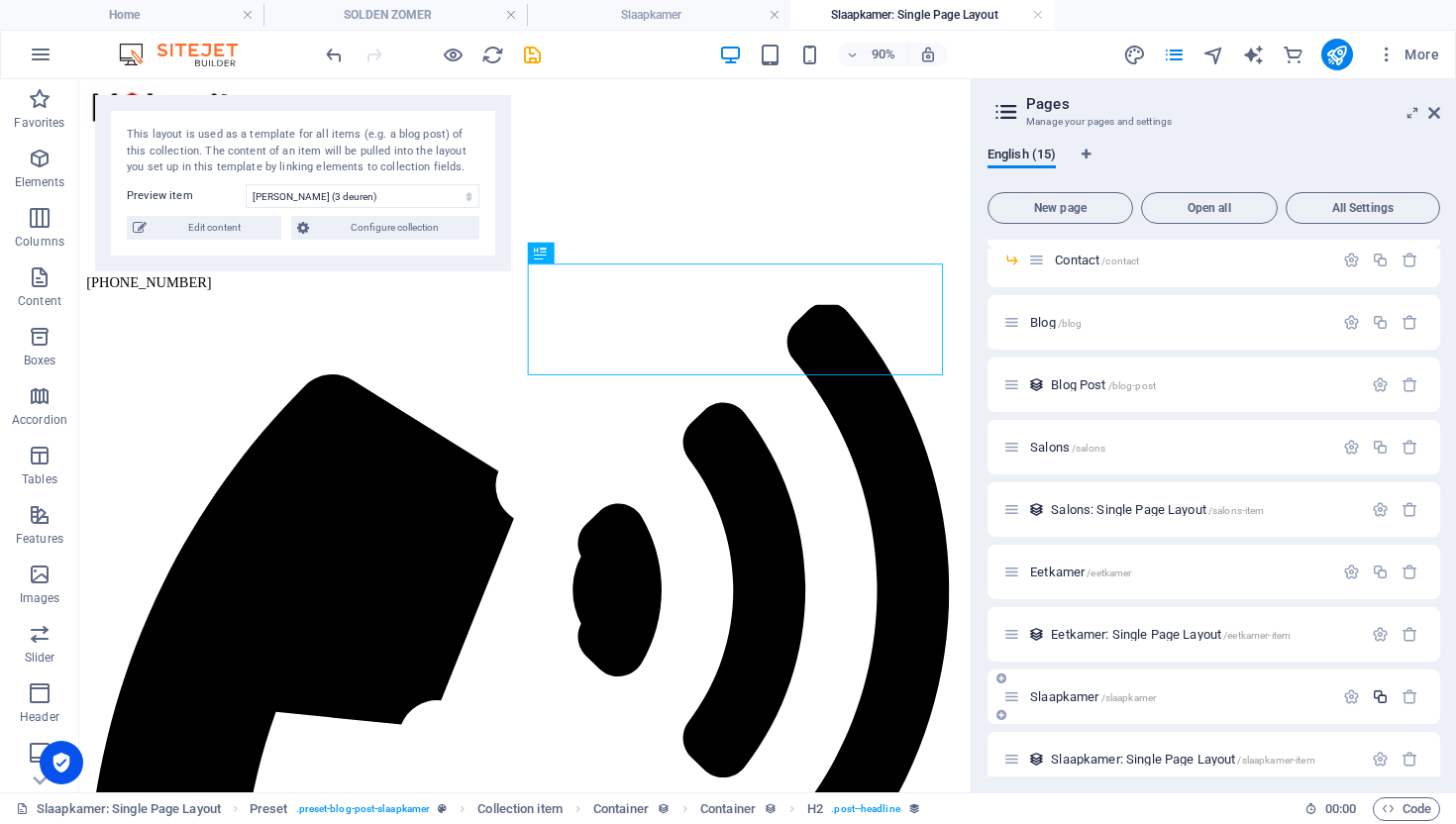 click at bounding box center [1380, 696] 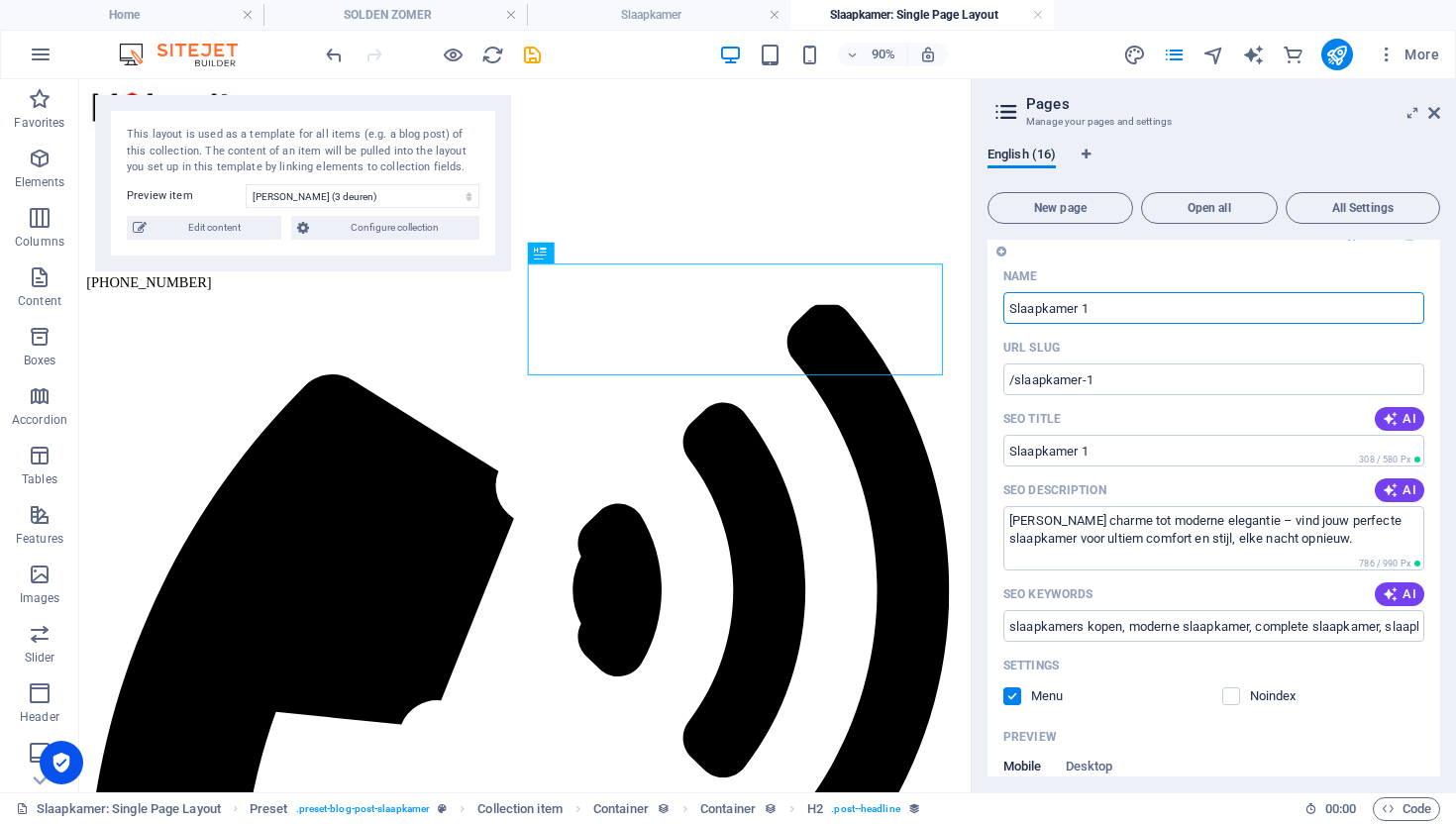 scroll, scrollTop: 439, scrollLeft: 0, axis: vertical 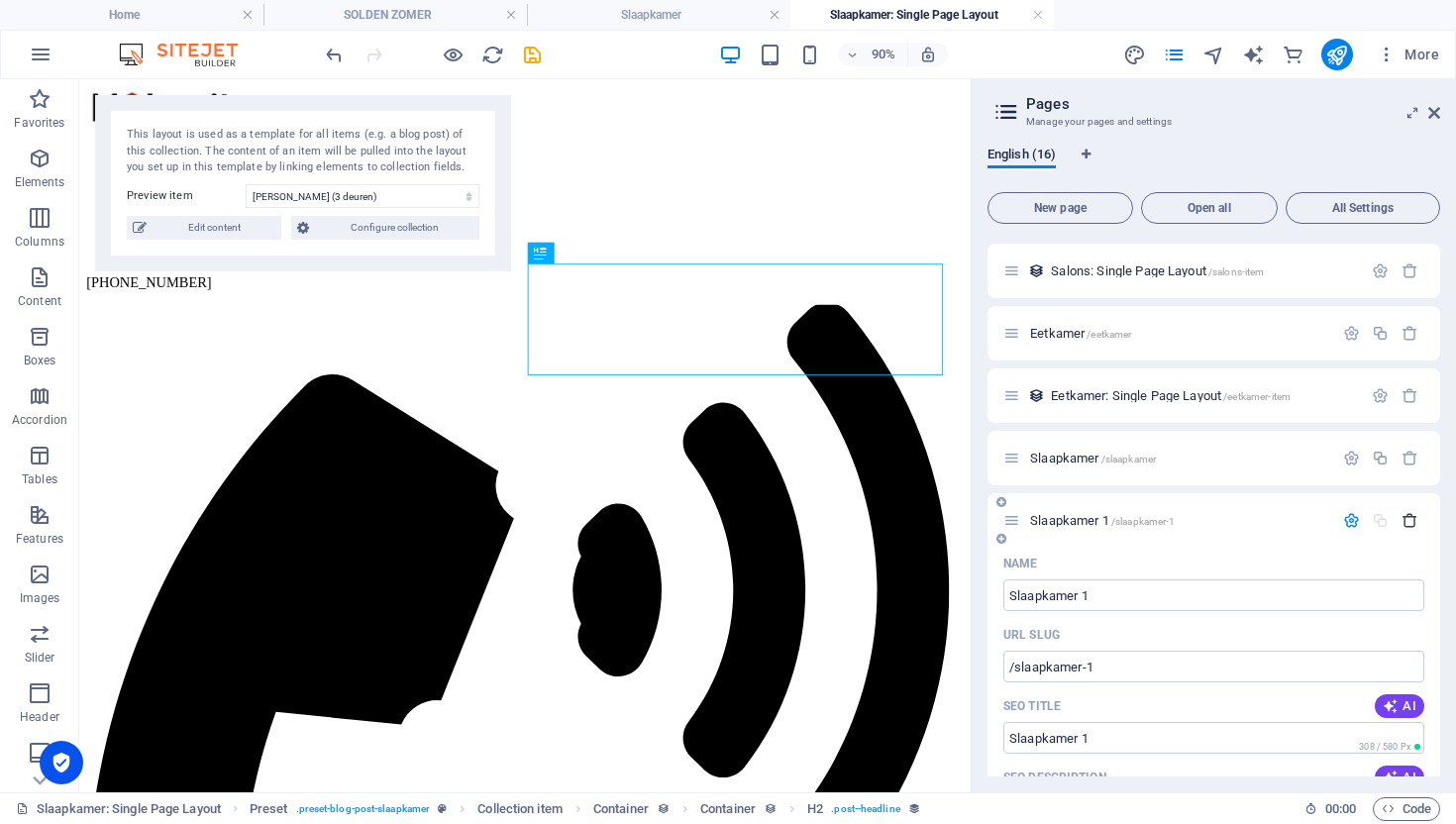 click at bounding box center [1409, 520] 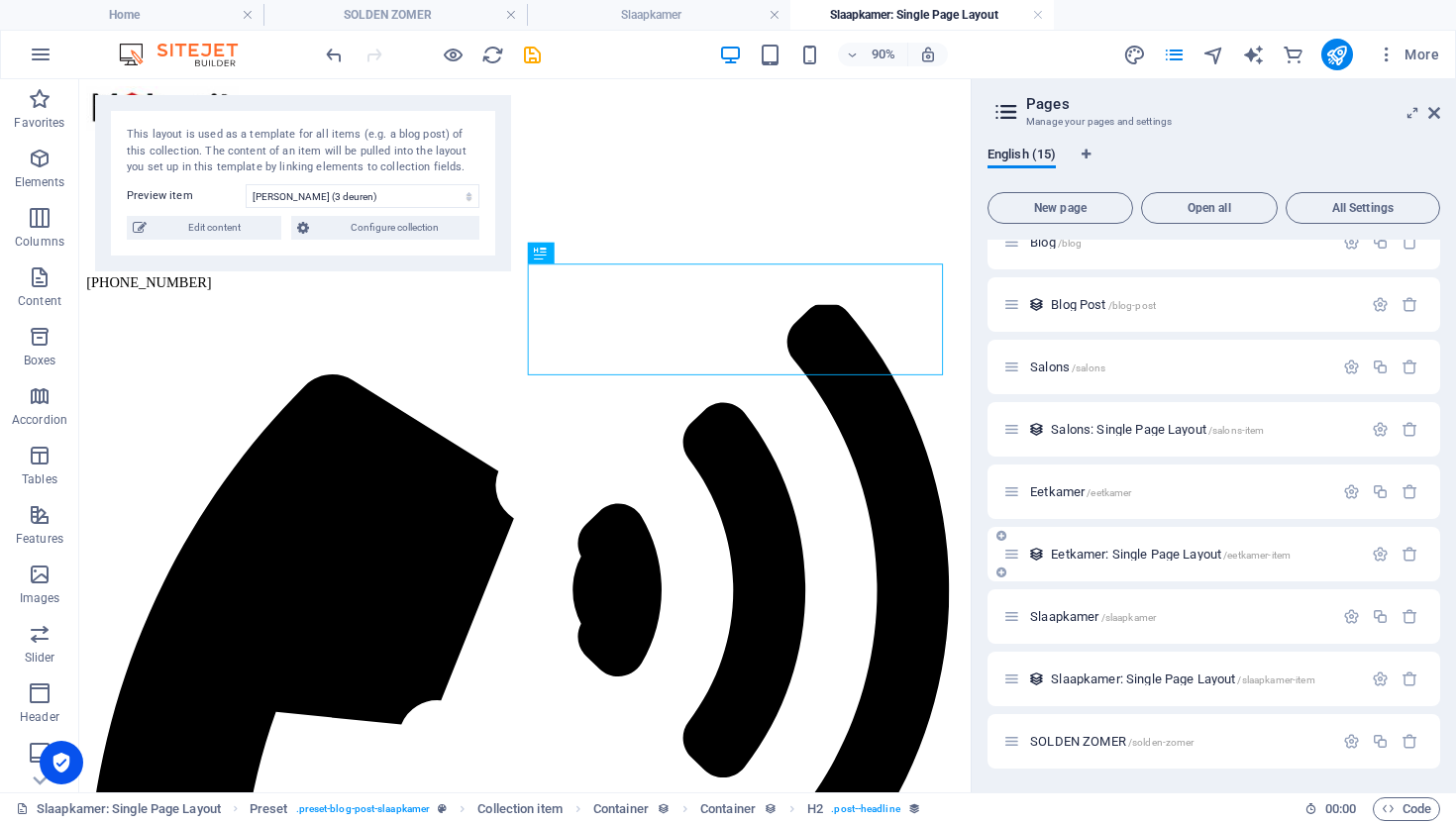 scroll, scrollTop: 280, scrollLeft: 0, axis: vertical 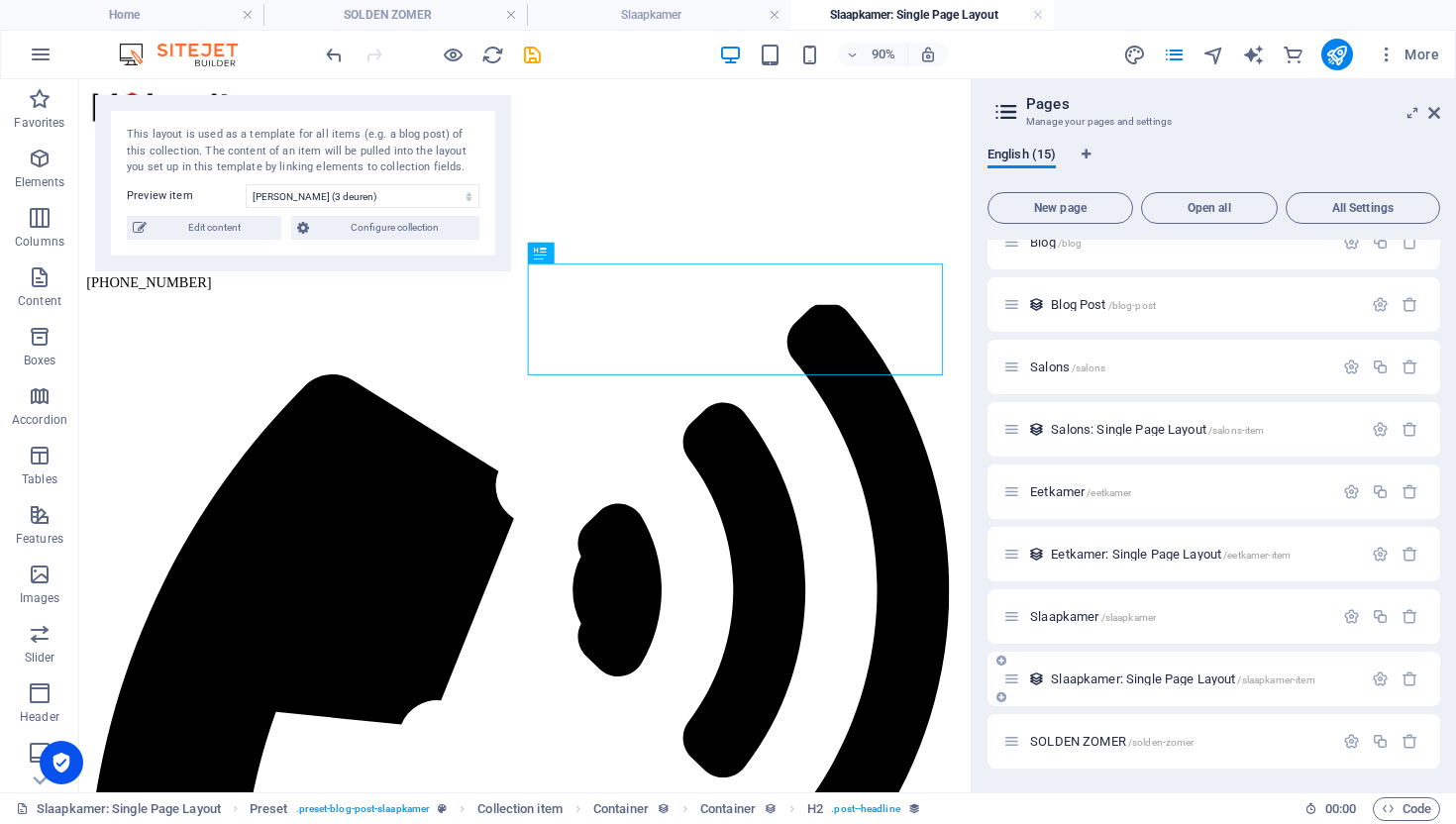 click on "Slaapkamer: Single Page Layout /slaapkamer-item" at bounding box center (1203, 678) 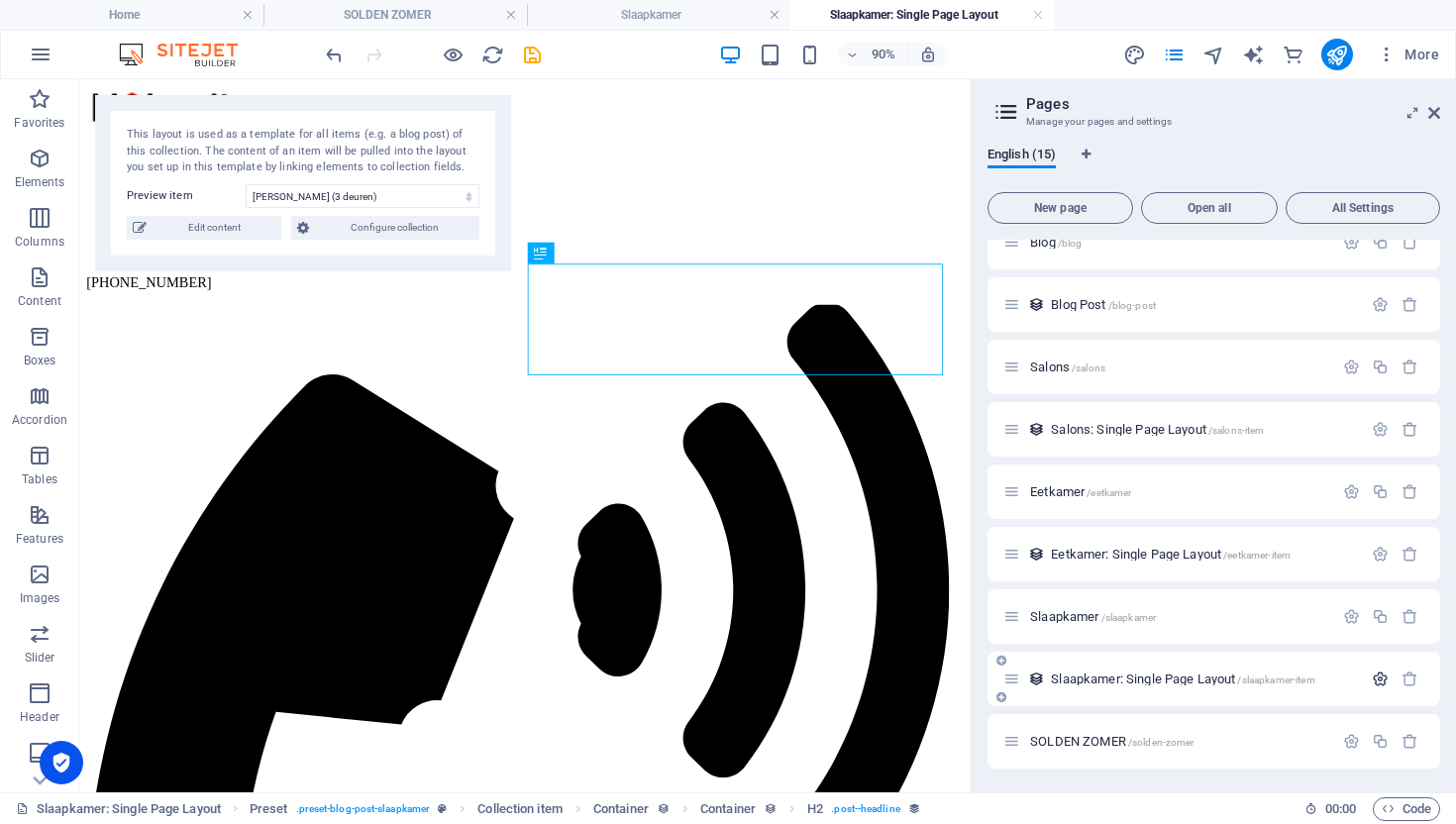click at bounding box center (1380, 678) 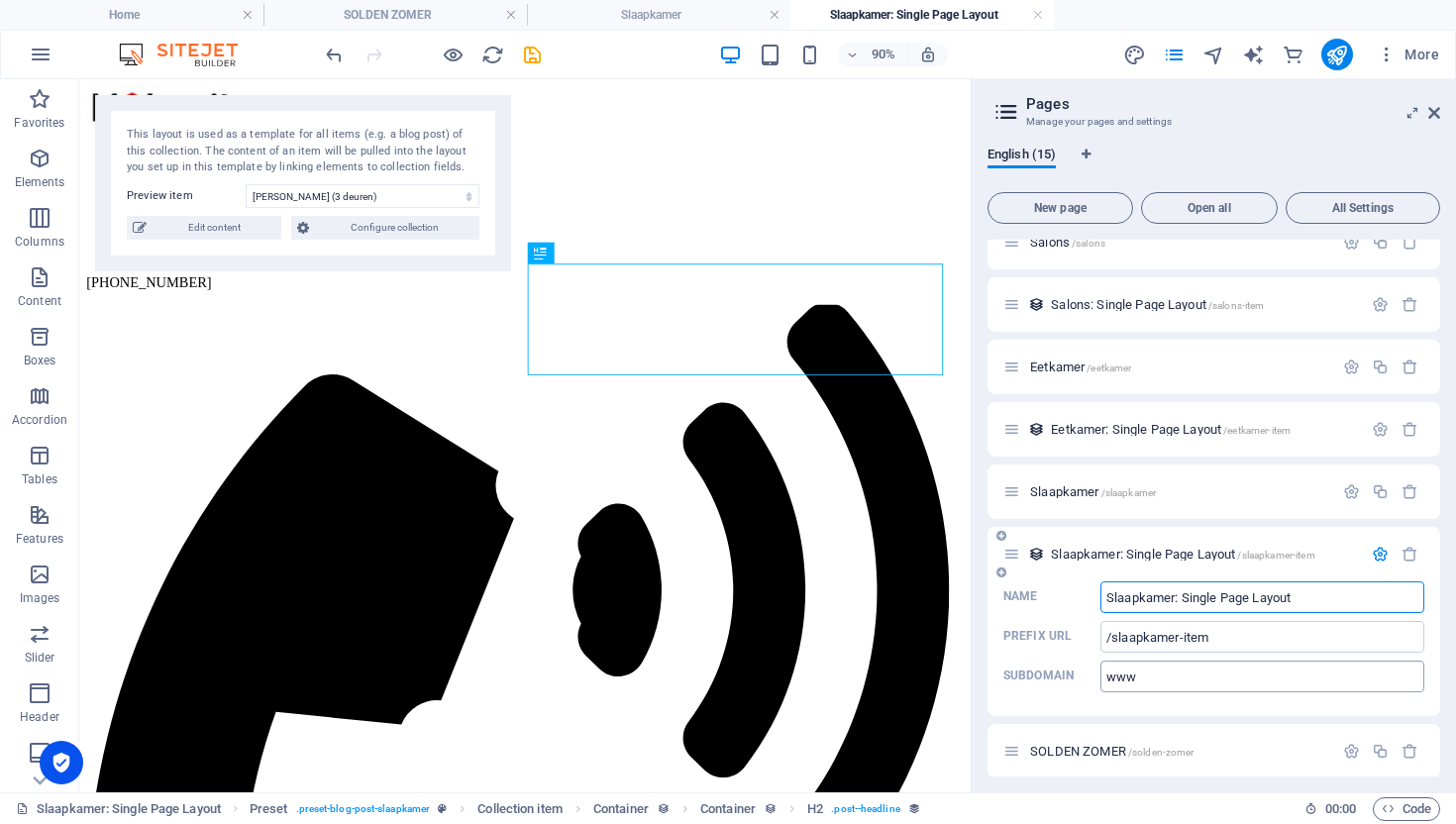 scroll, scrollTop: 415, scrollLeft: 0, axis: vertical 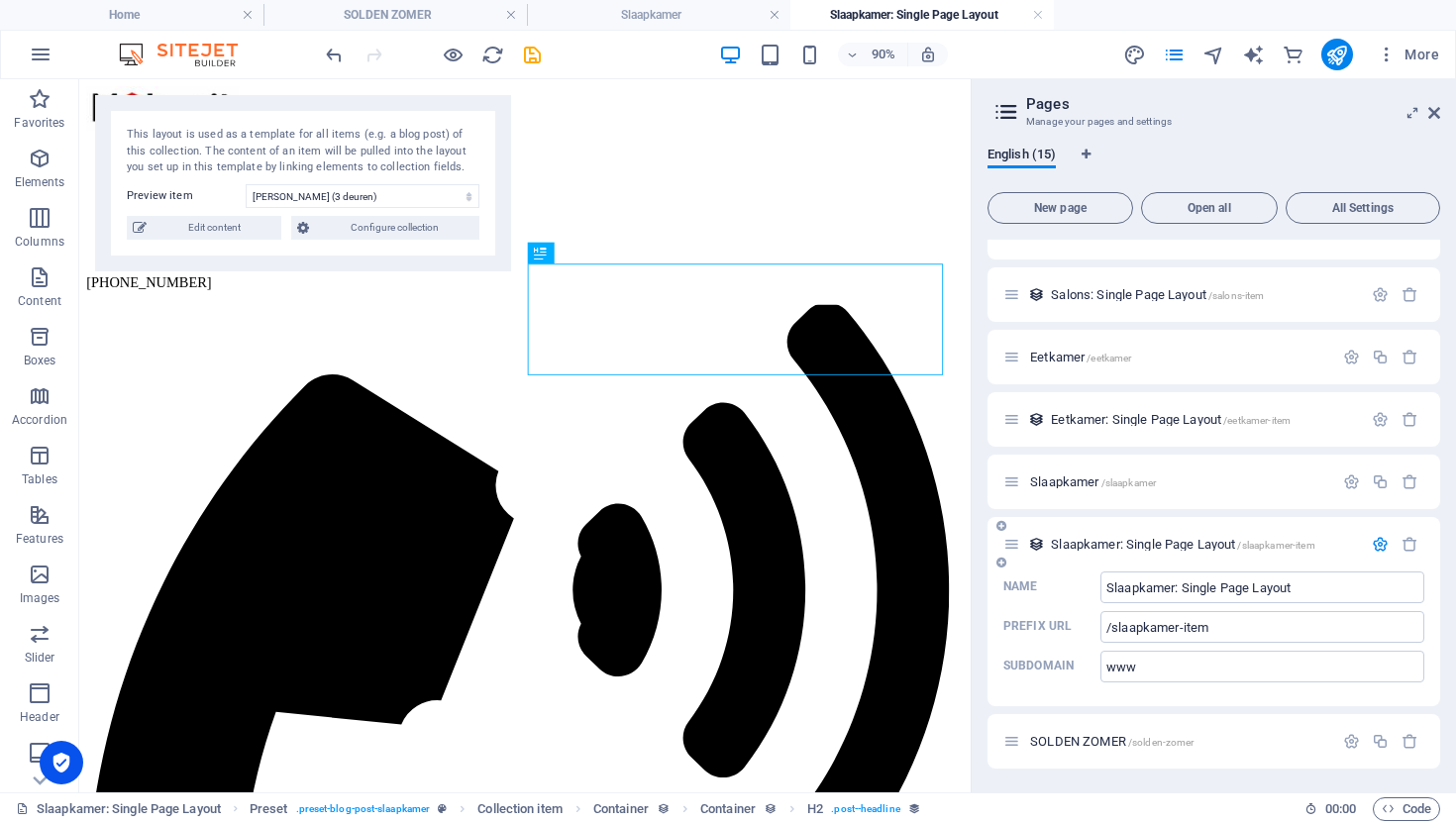 click at bounding box center [1380, 544] 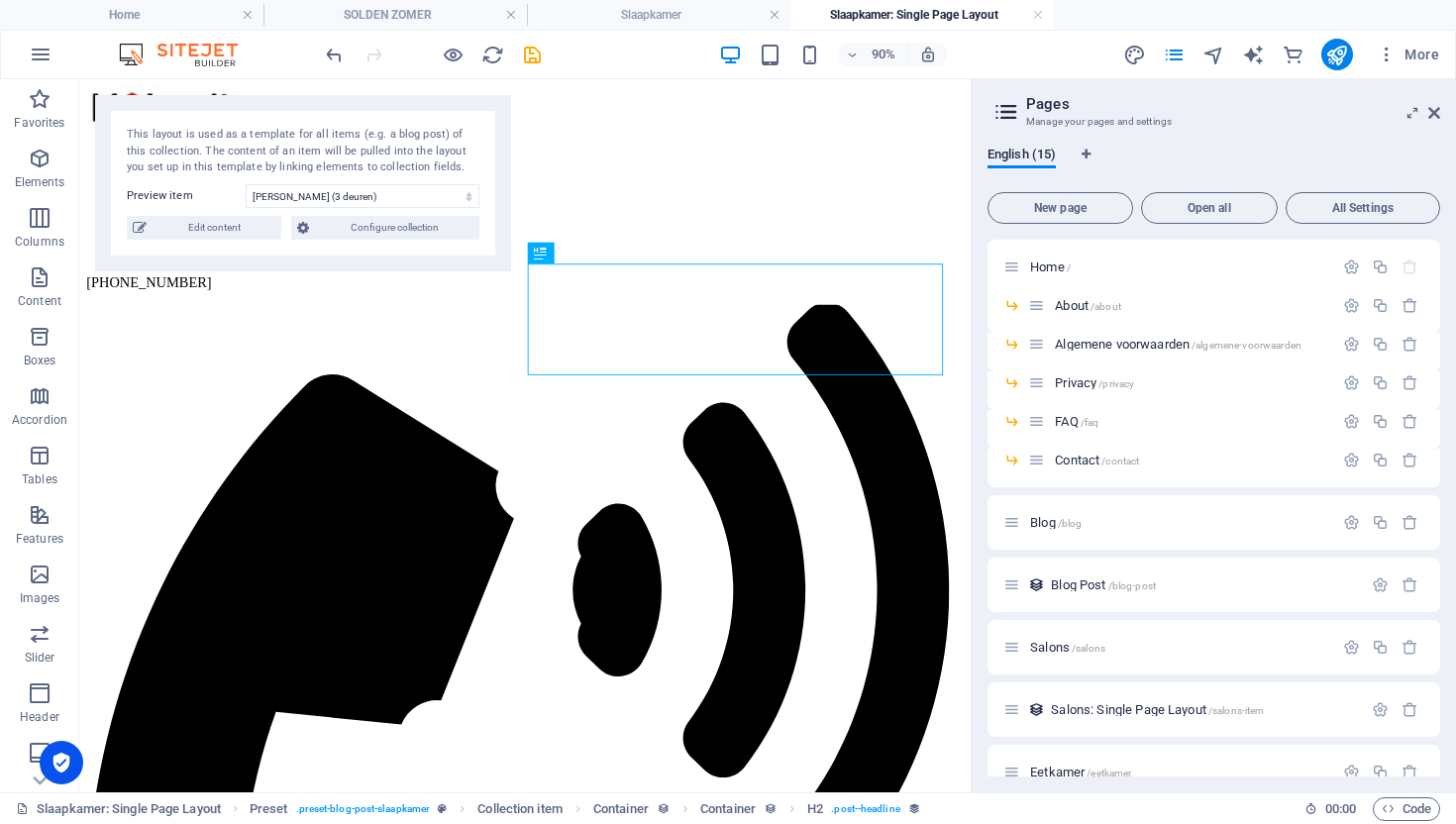 scroll, scrollTop: 280, scrollLeft: 0, axis: vertical 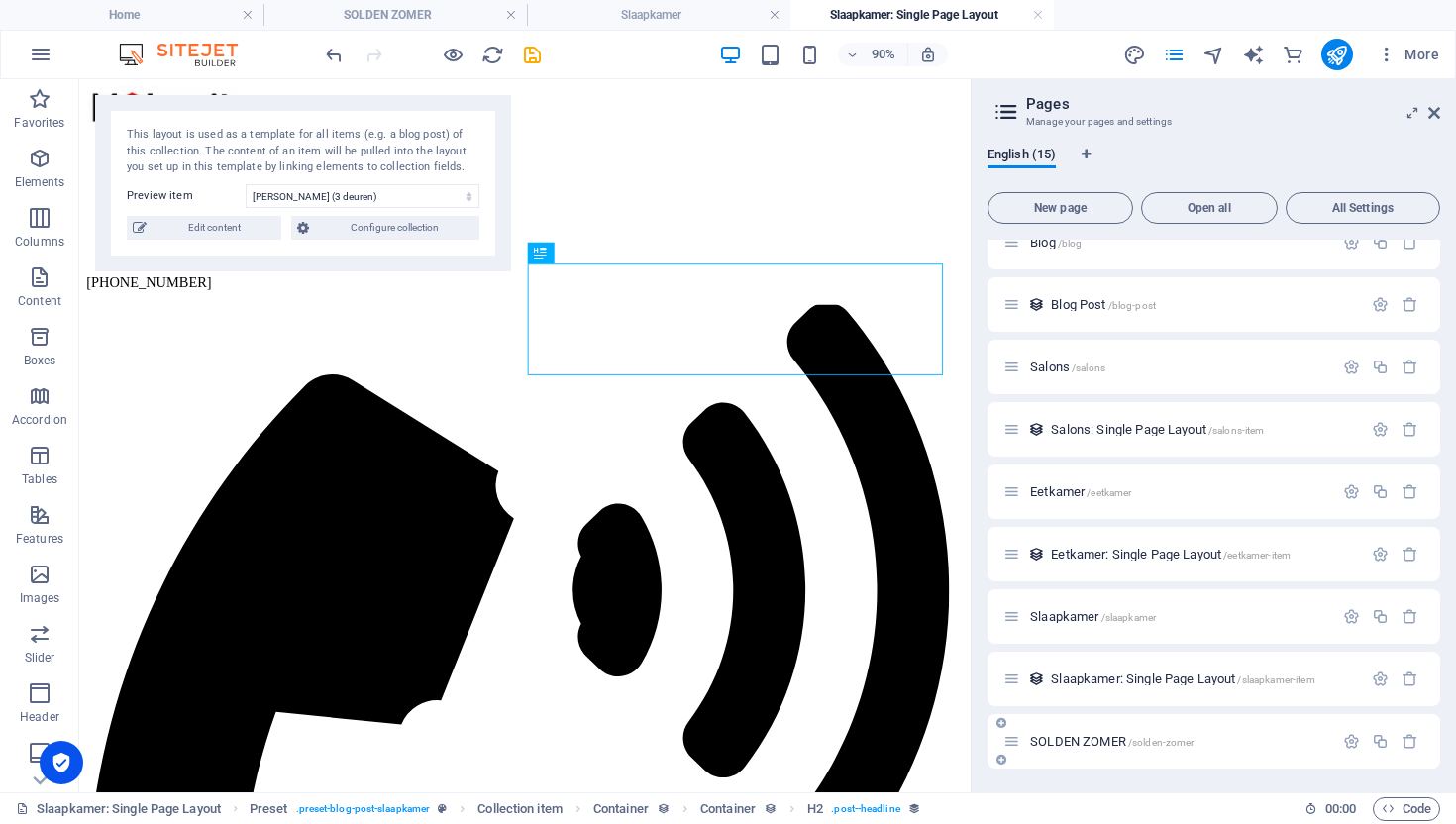 click on "SOLDEN ZOMER /solden-zomer" at bounding box center (1168, 741) 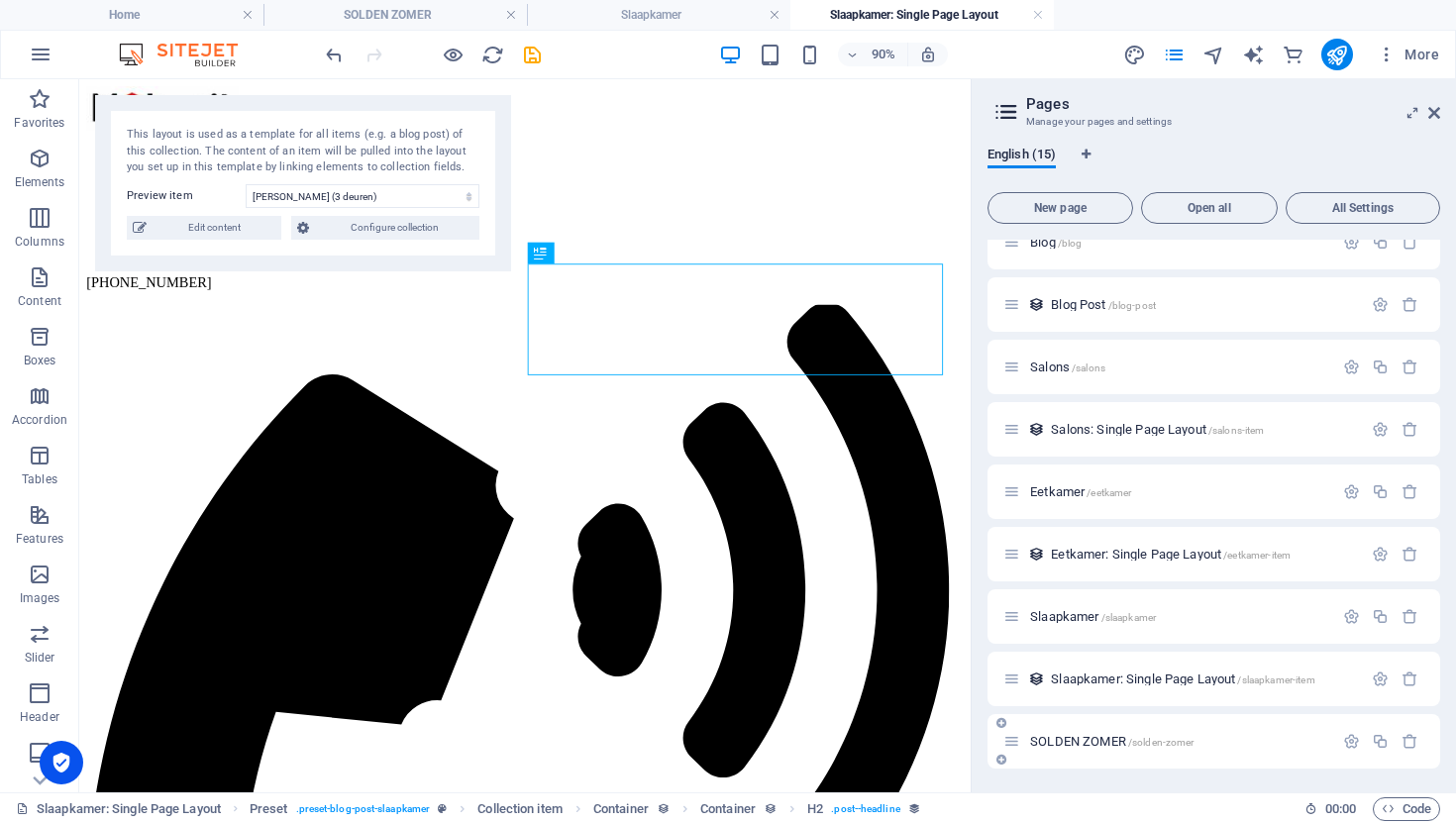 click on "SOLDEN ZOMER /solden-zomer" at bounding box center [1111, 741] 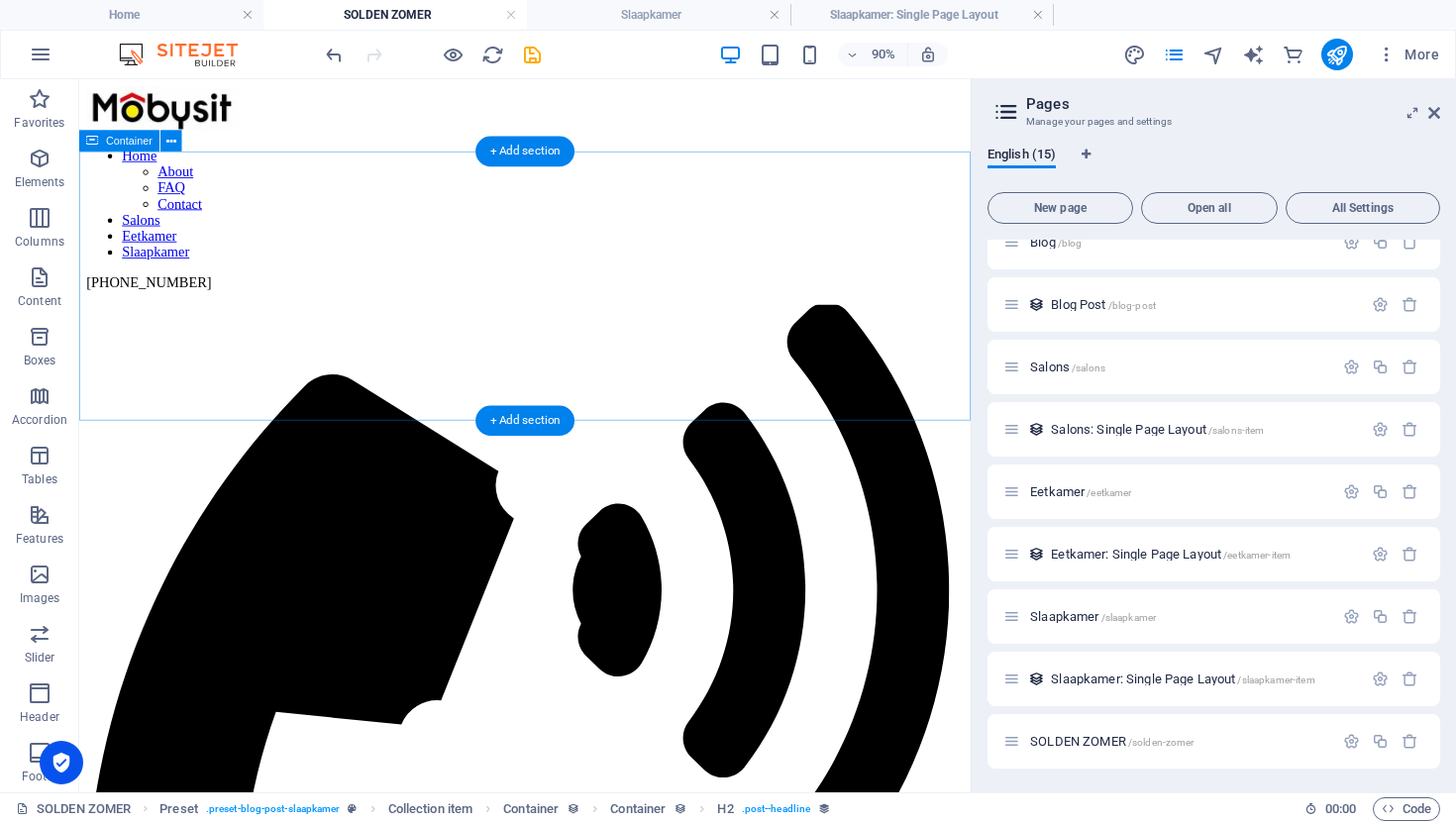 click on "Paste clipboard" at bounding box center [628, 1704] 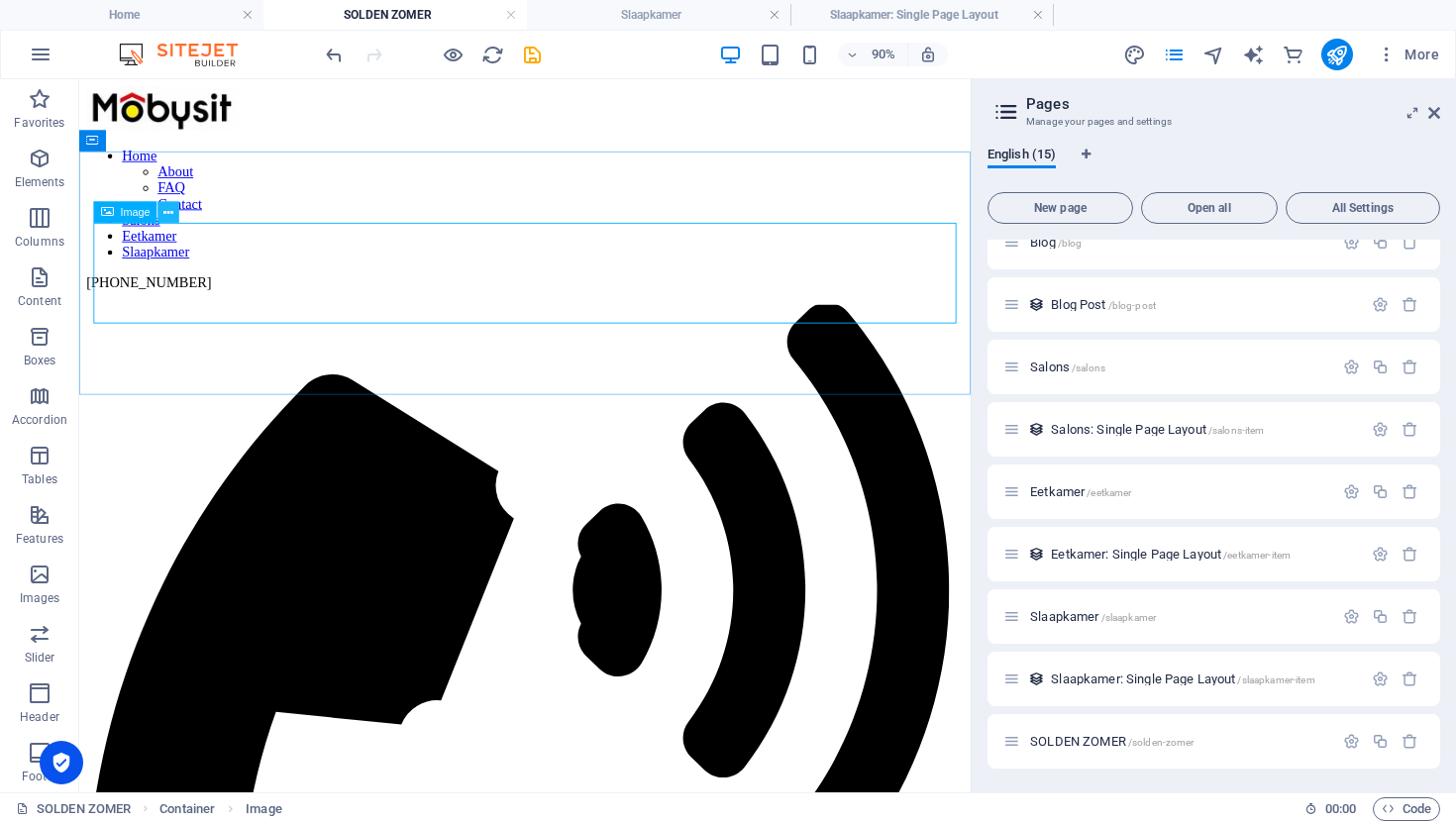 click at bounding box center [169, 212] 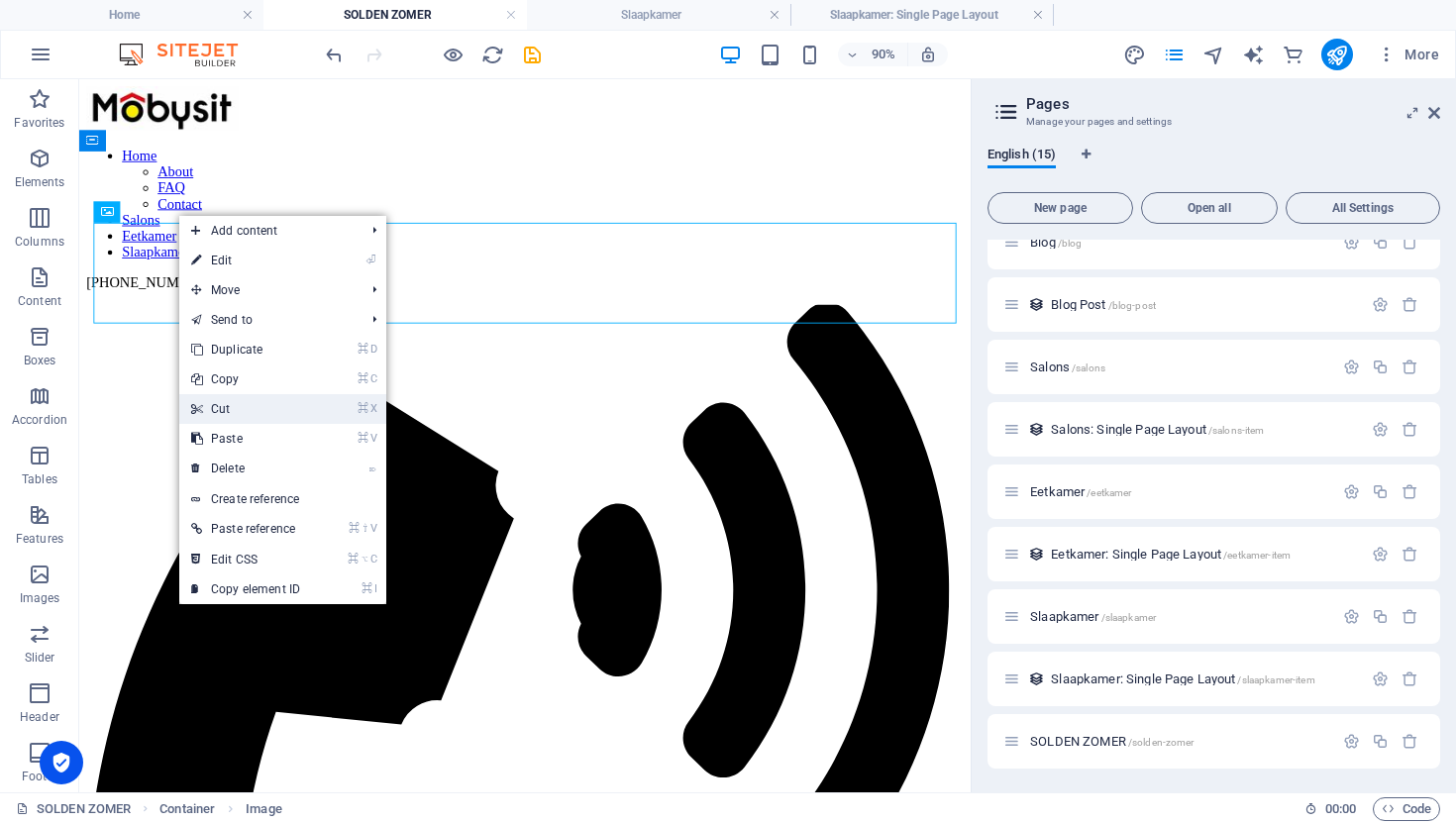click on "⌘ X  Cut" at bounding box center (246, 409) 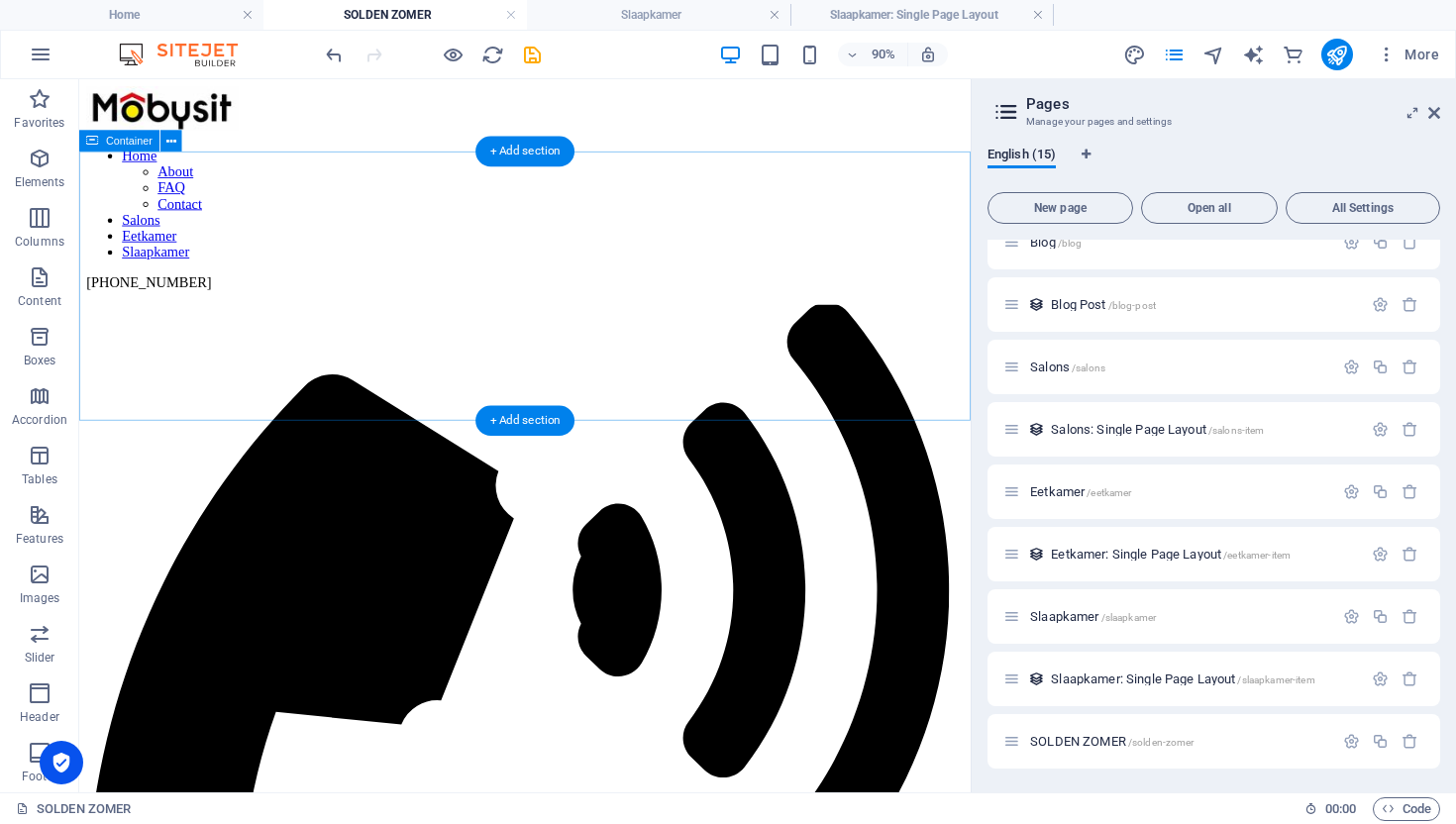 click on "Add elements" at bounding box center (516, 1704) 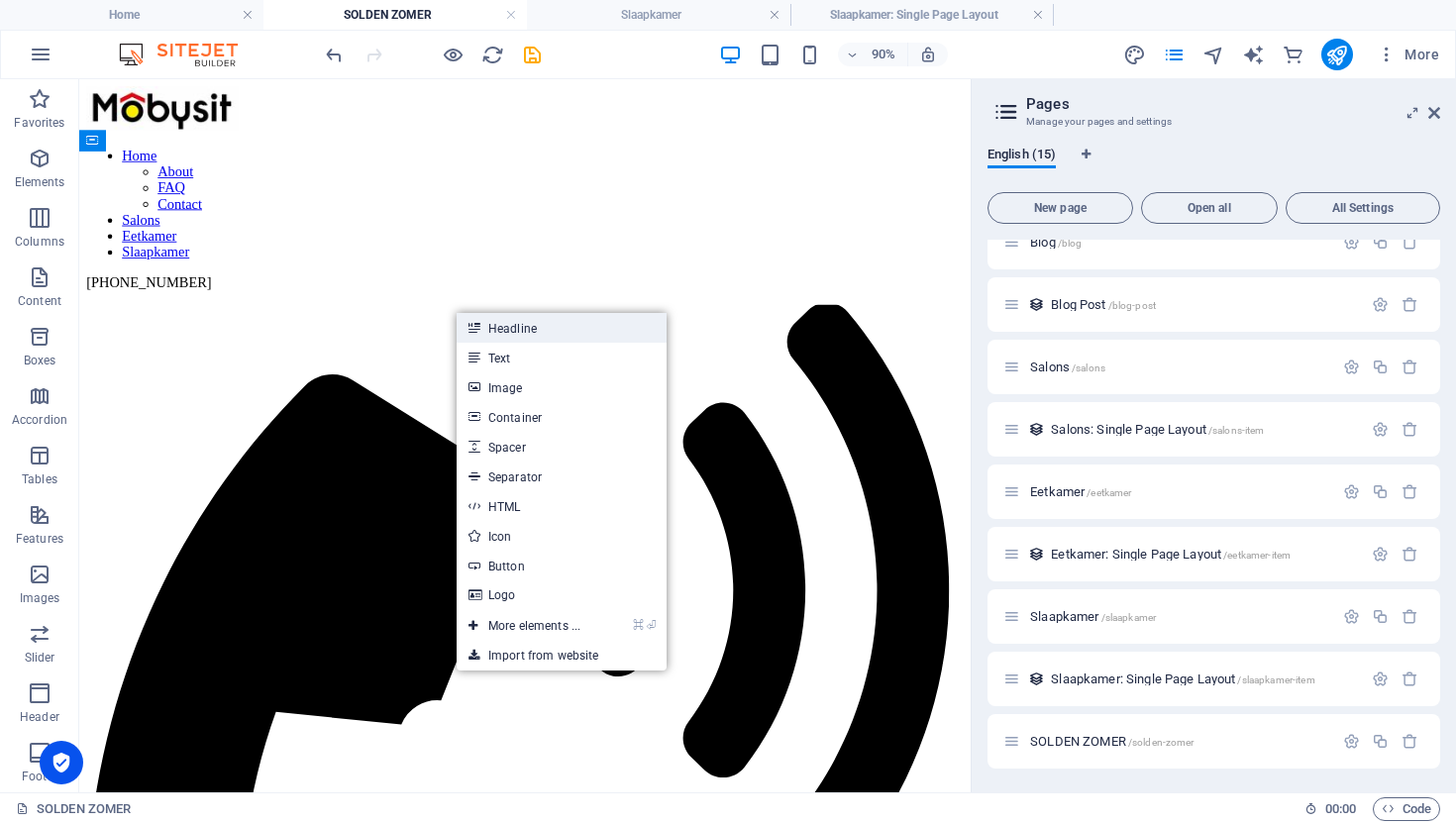 click on "Headline" at bounding box center (562, 328) 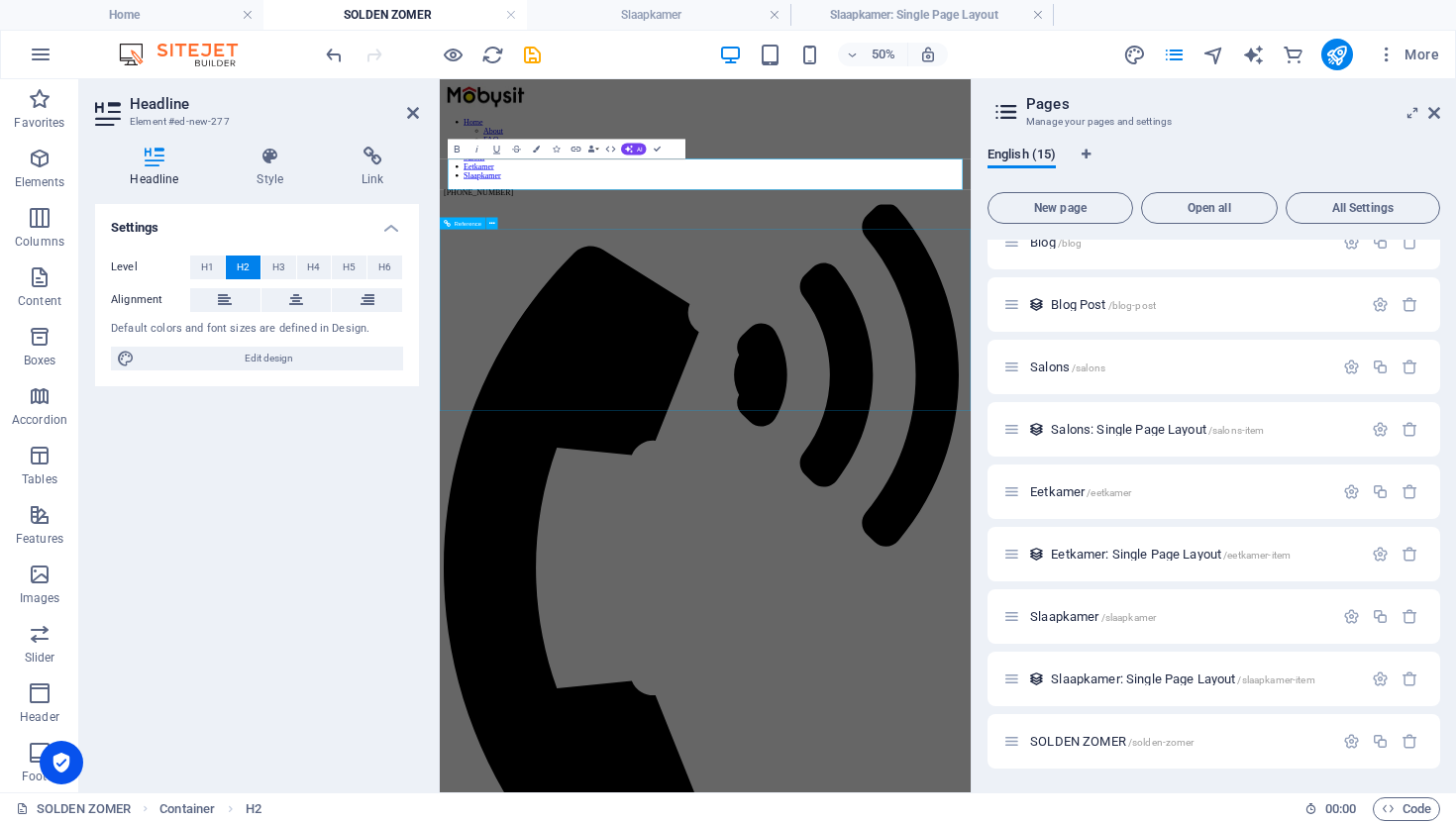 click on "Bezoek onze showroom en laat je inspireren door onze stijlvolle en betaalbare luxe collecties!" at bounding box center (971, 1850) 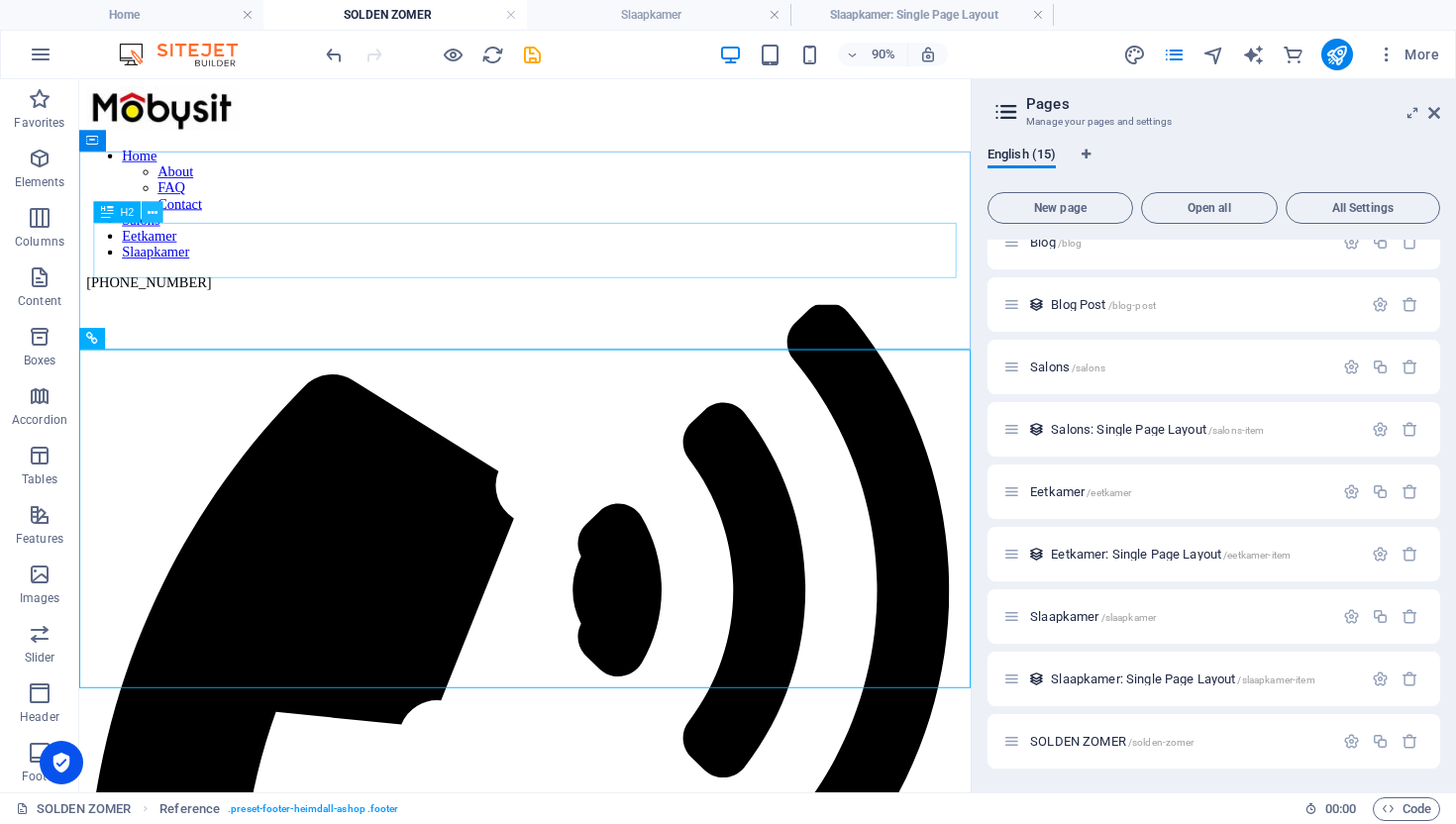 click at bounding box center [153, 212] 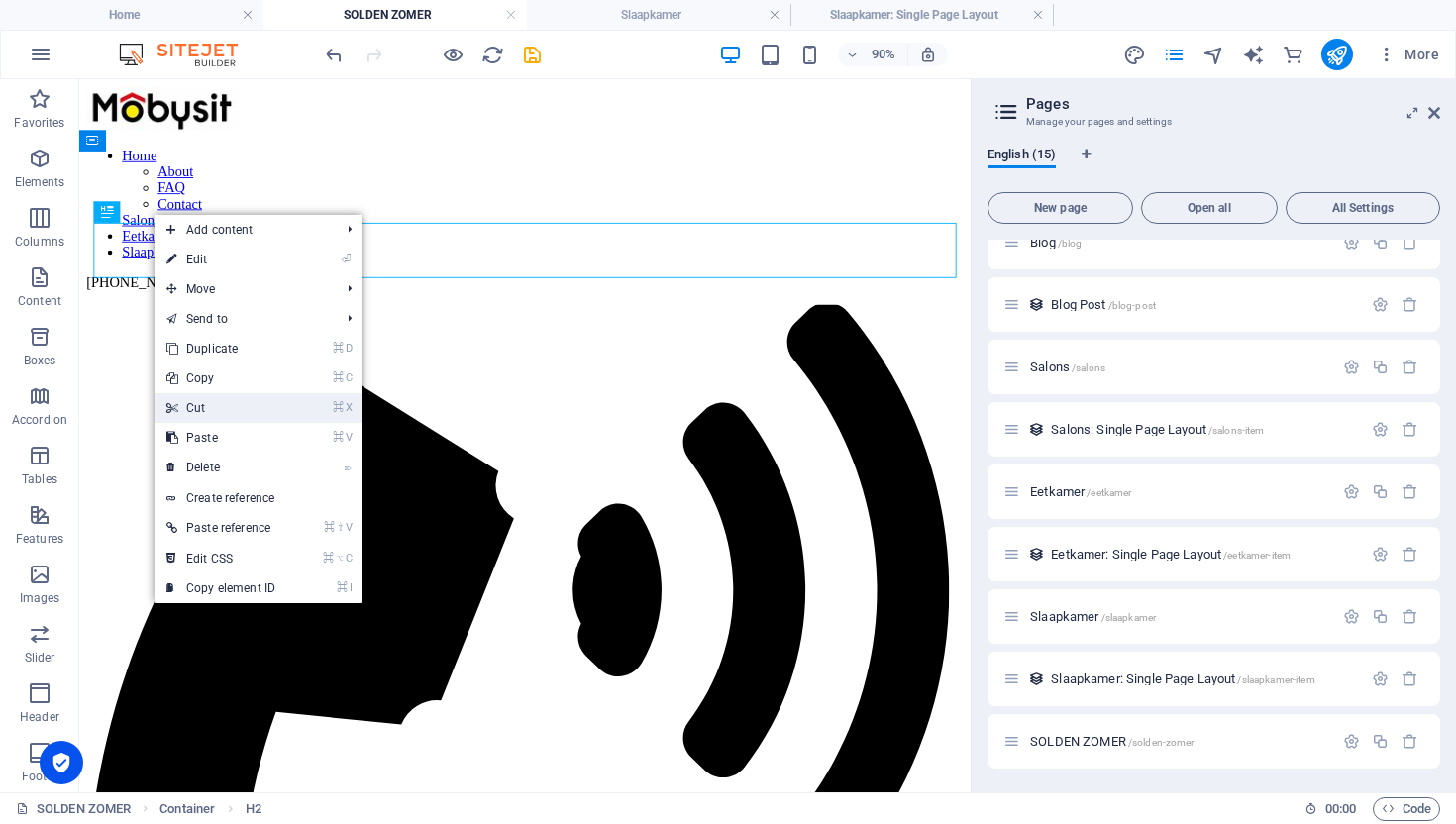 click on "⌘ X  Cut" at bounding box center [221, 408] 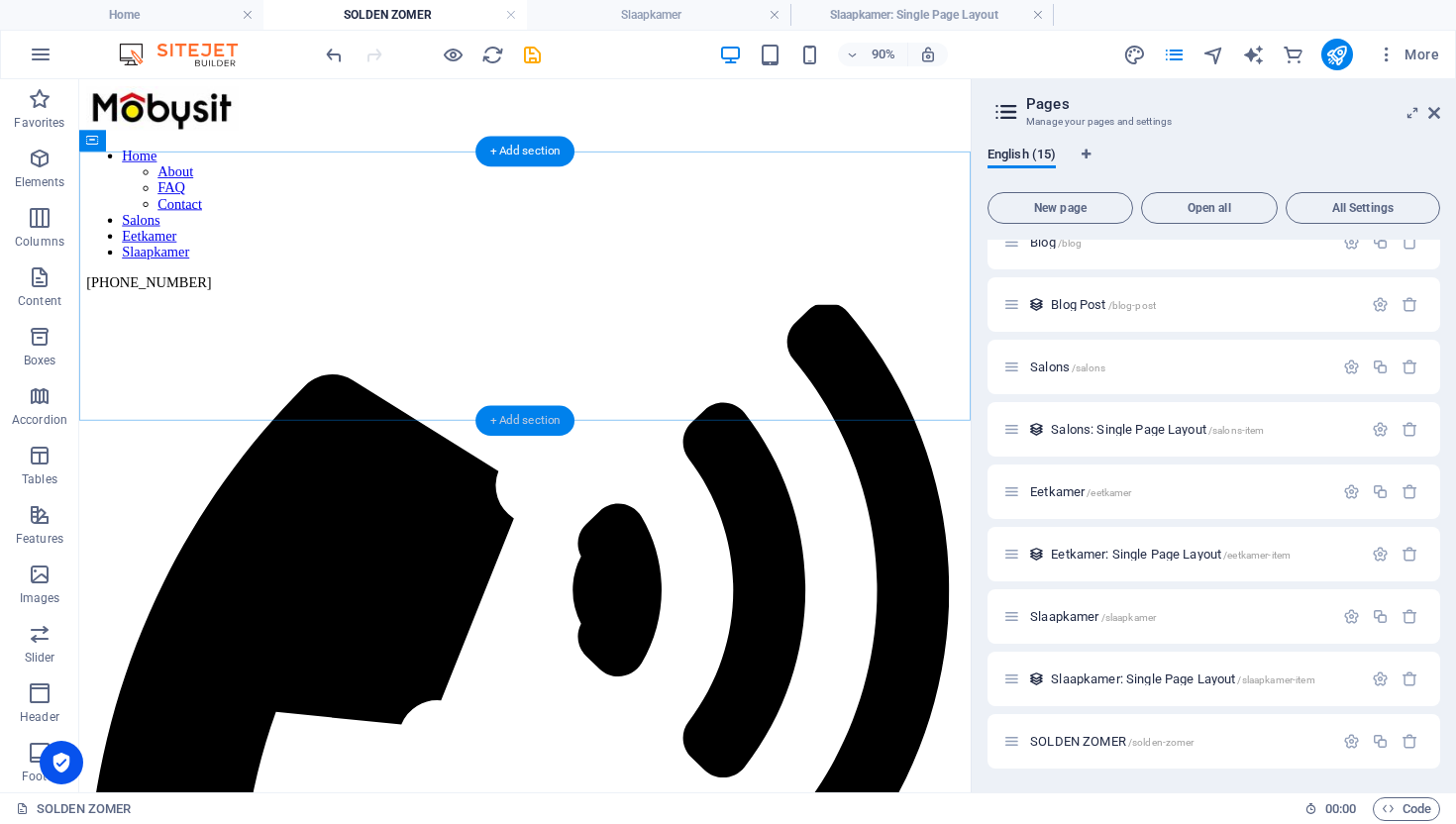 click on "+ Add section" at bounding box center [525, 420] 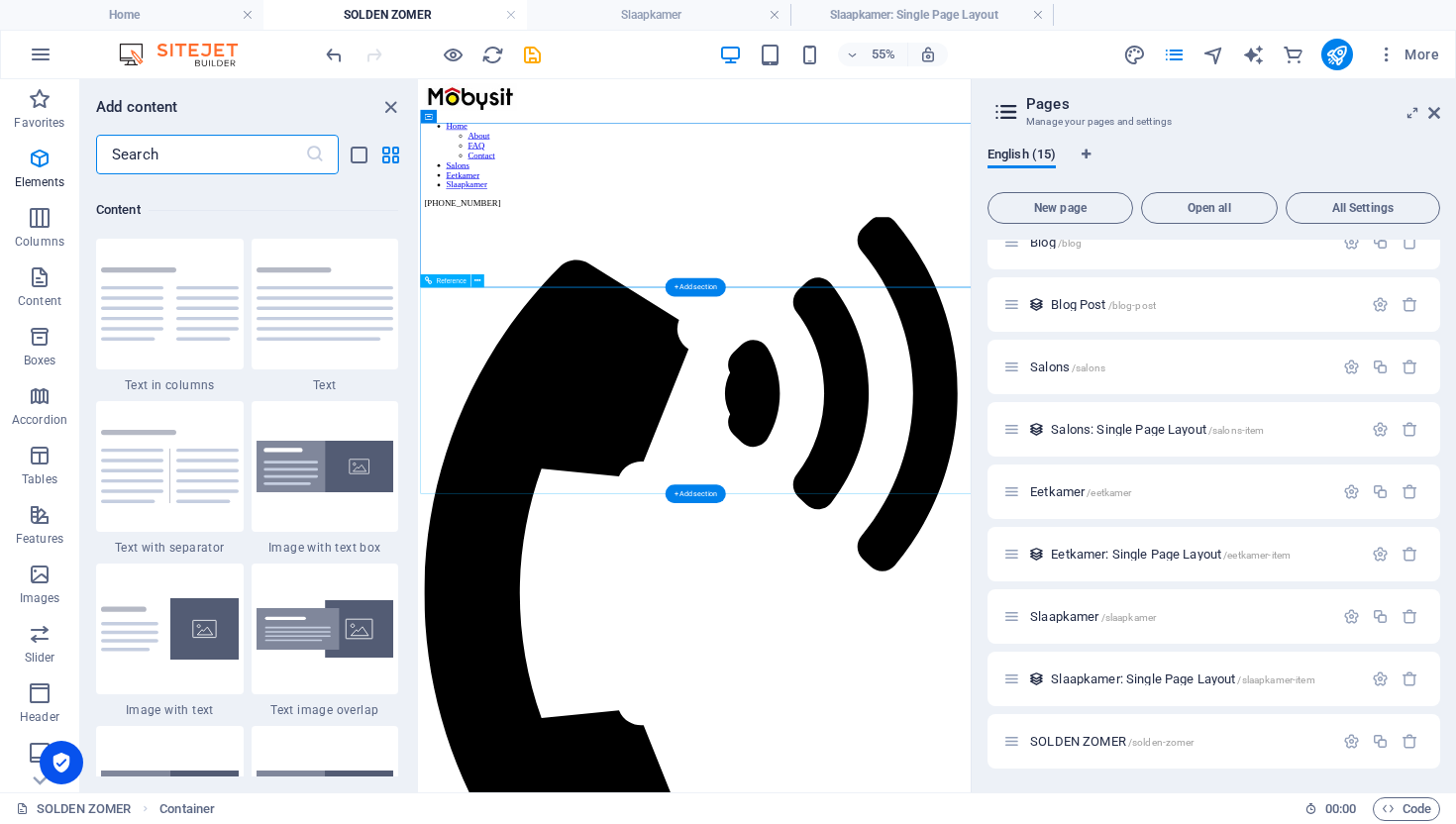 scroll, scrollTop: 3465, scrollLeft: 0, axis: vertical 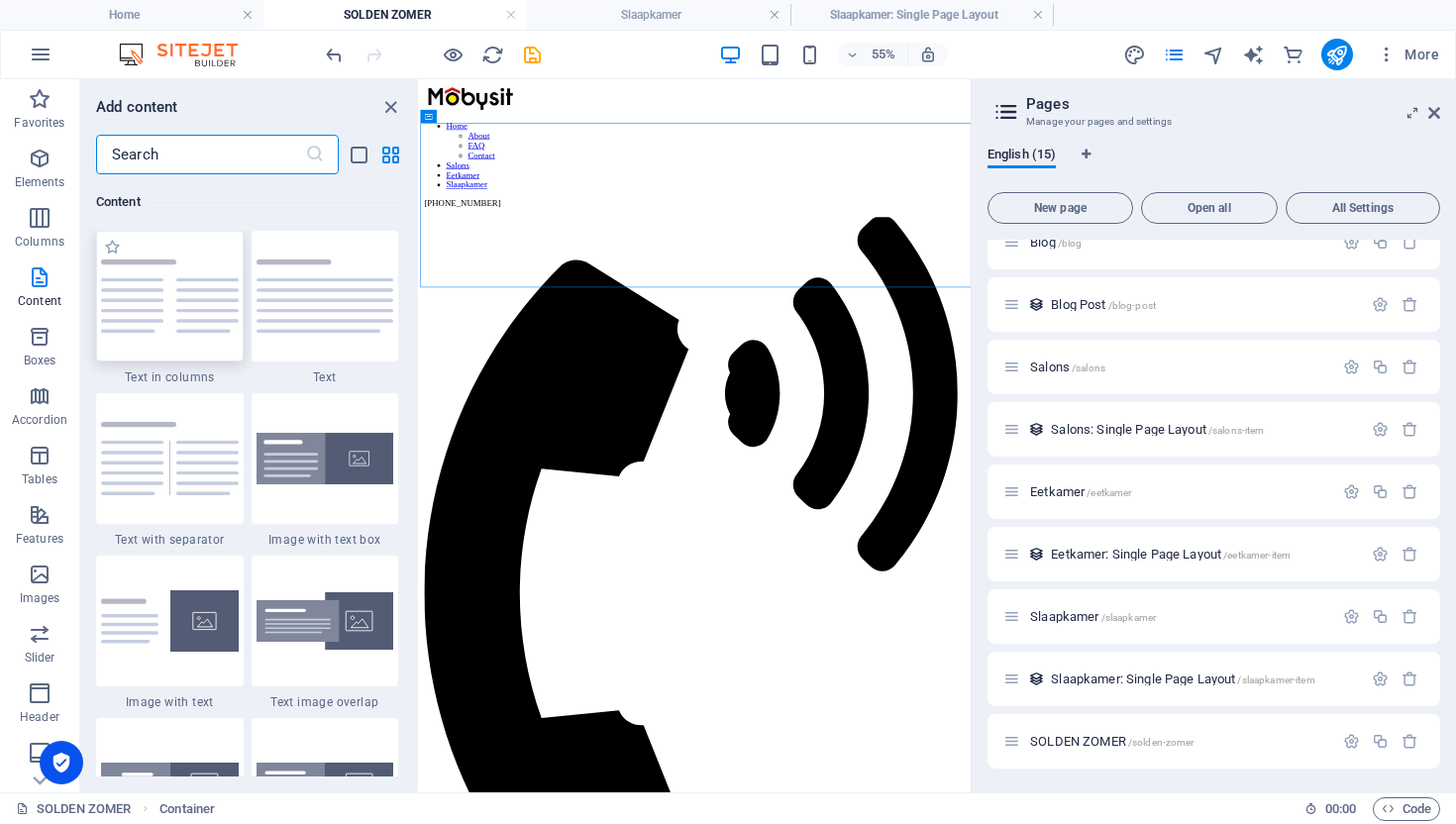 click at bounding box center [169, 296] 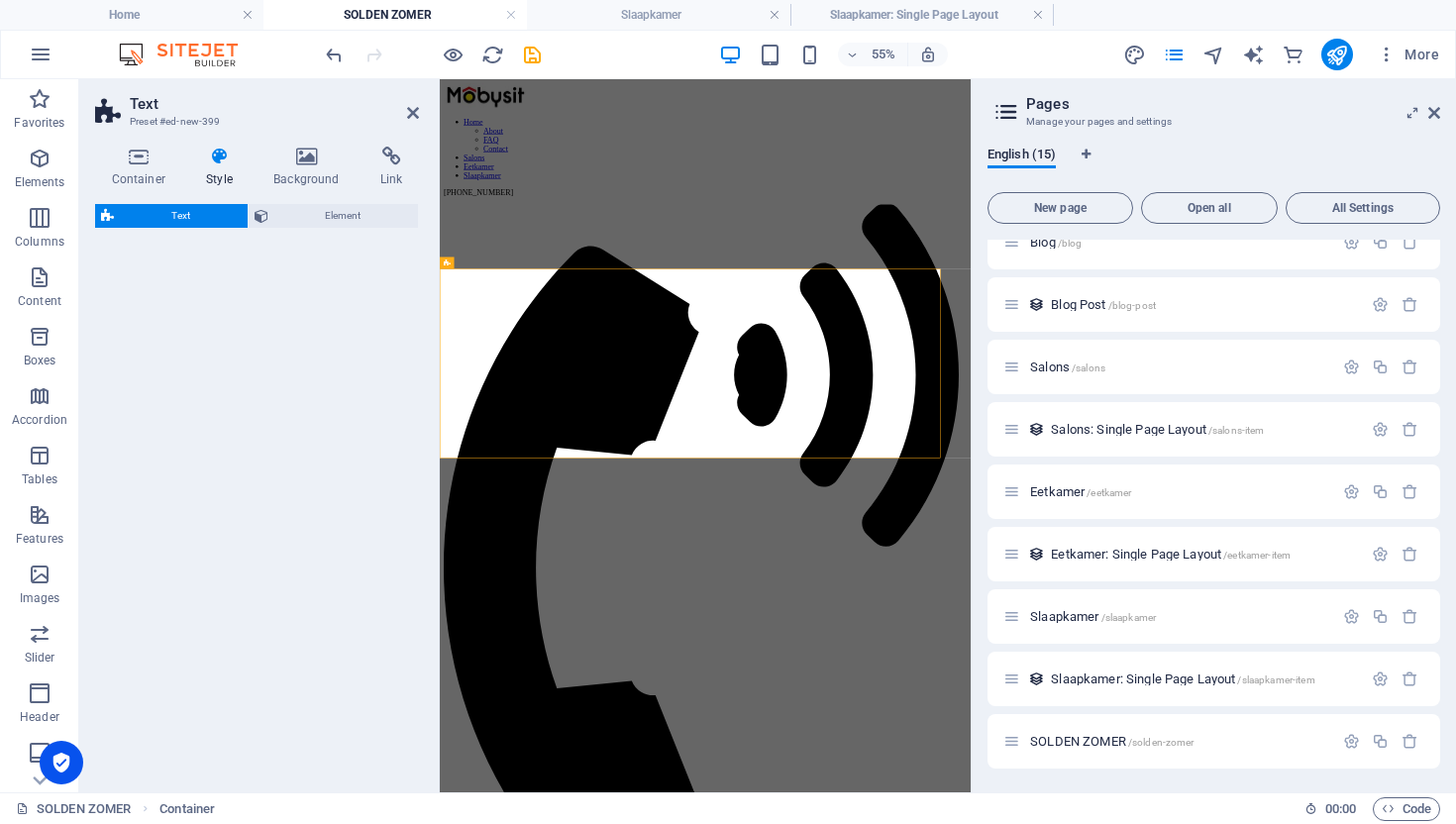 select on "rem" 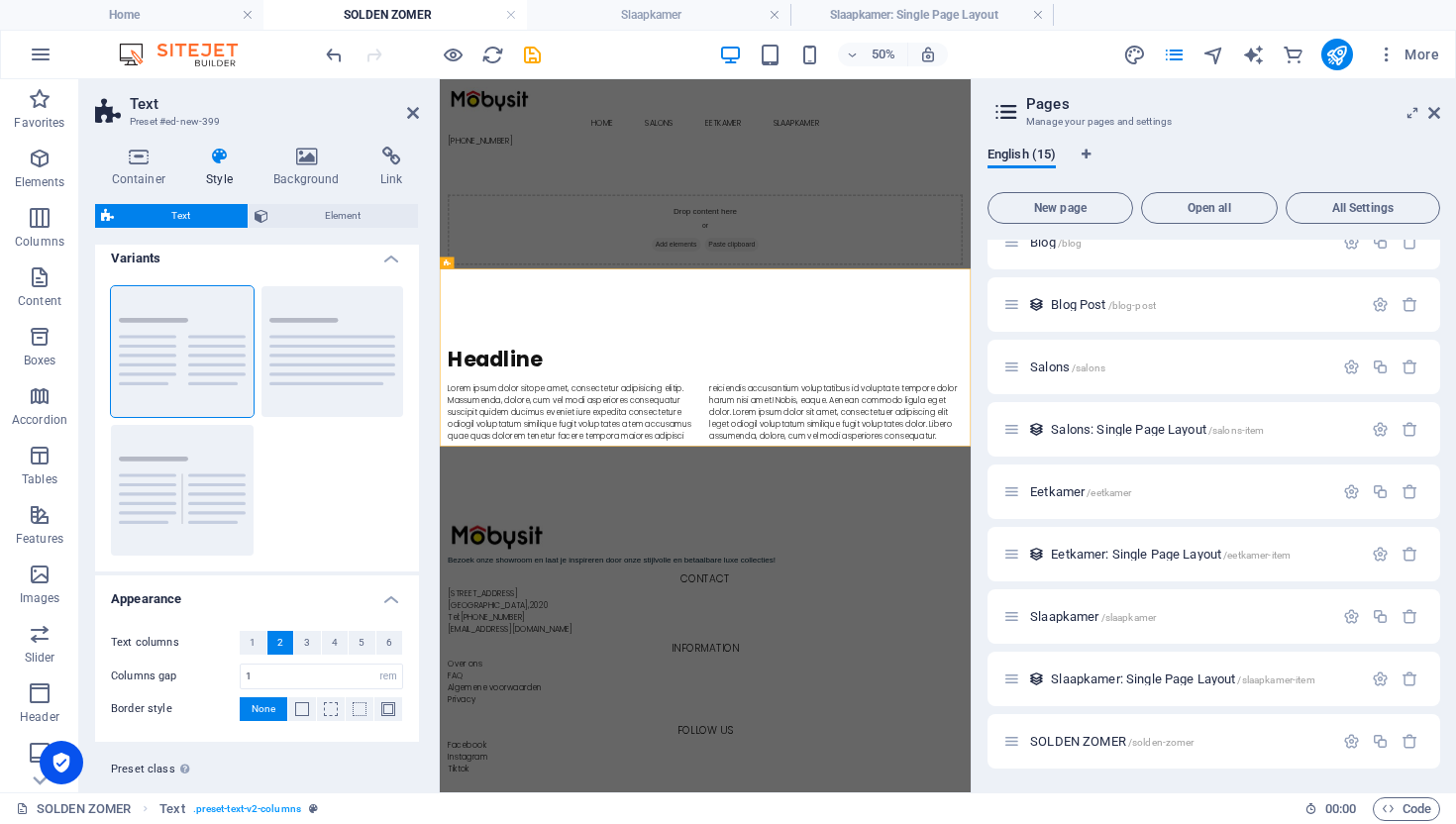 scroll, scrollTop: 0, scrollLeft: 0, axis: both 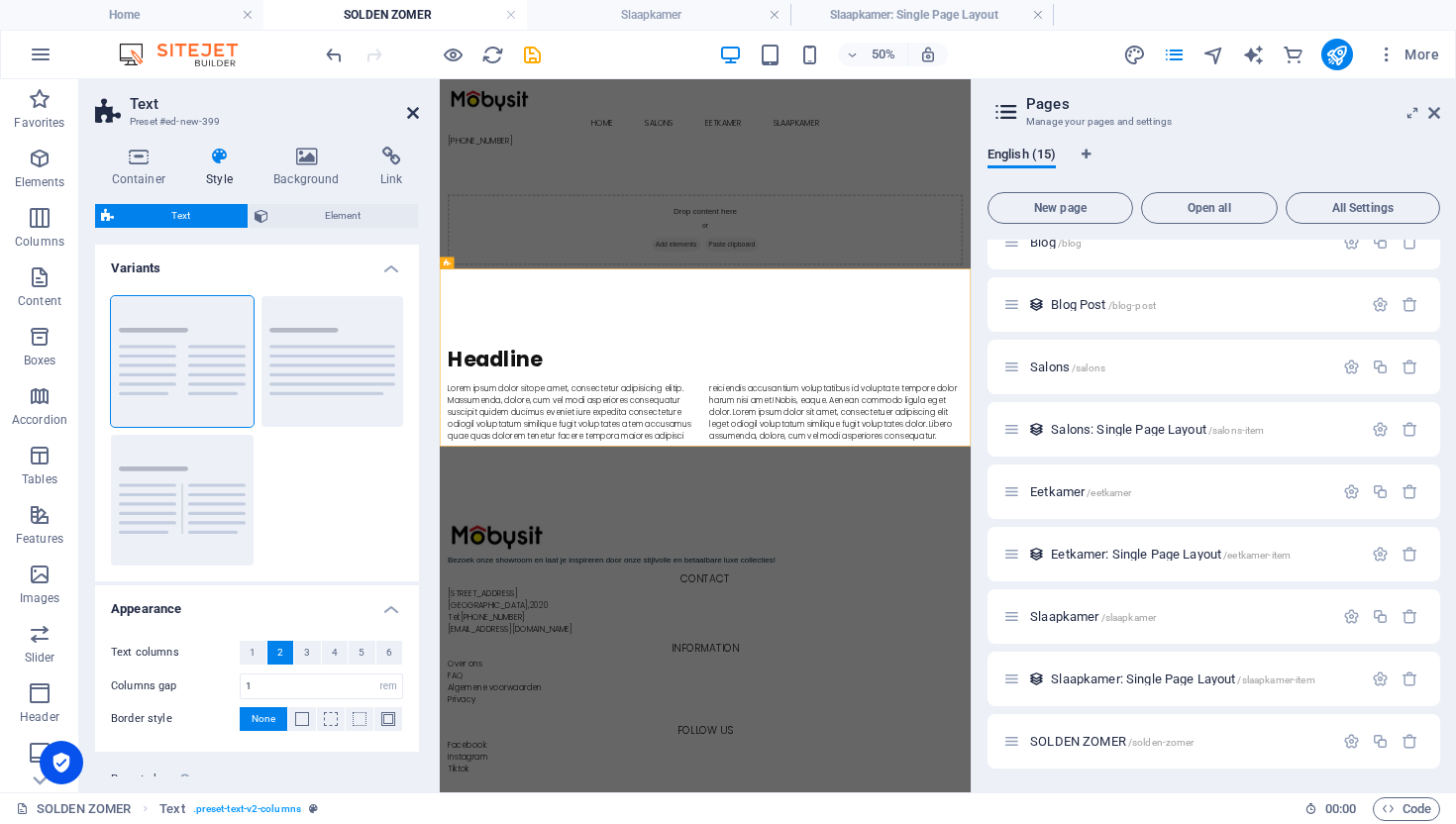 click at bounding box center [413, 113] 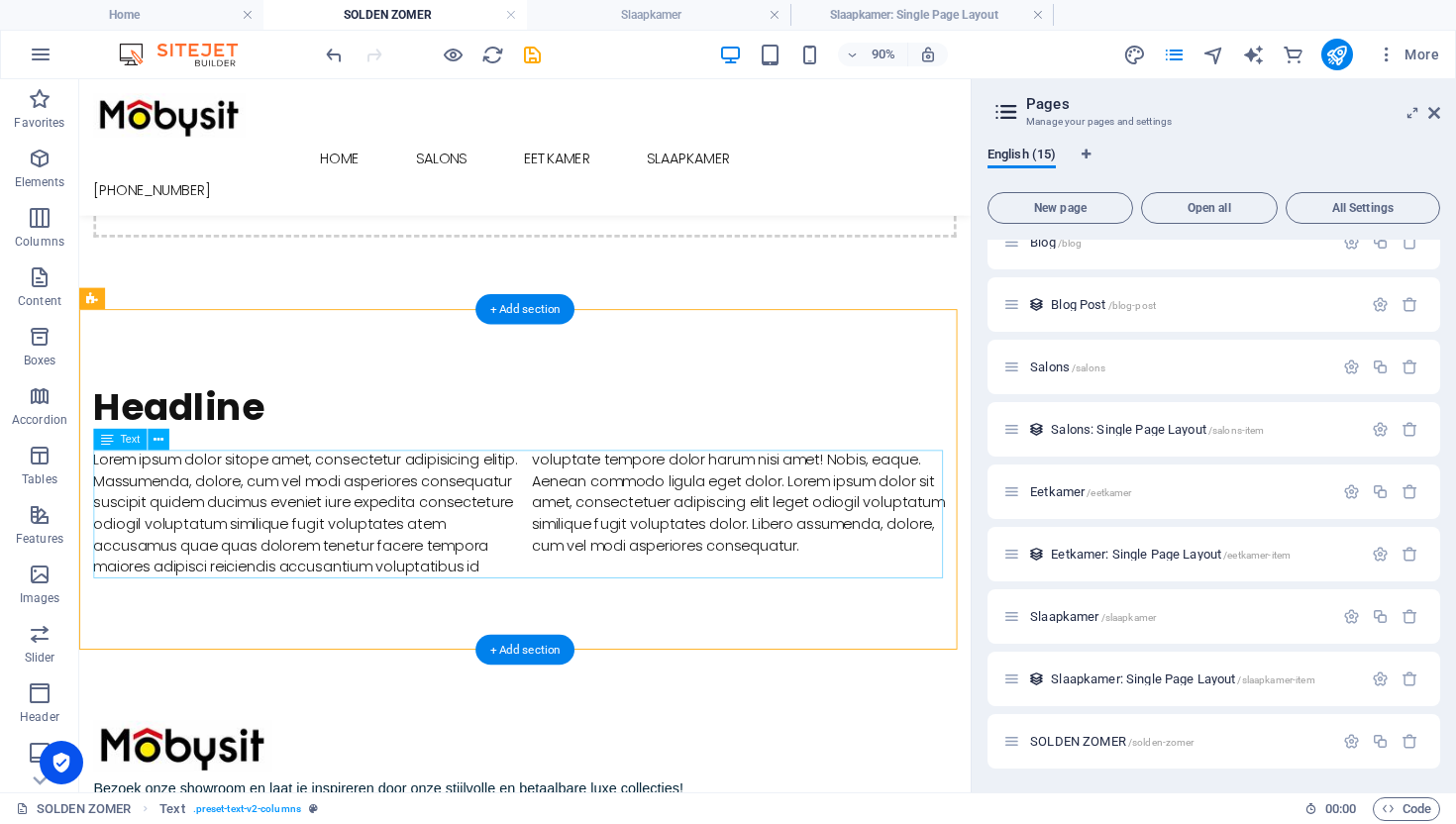 scroll, scrollTop: 124, scrollLeft: 0, axis: vertical 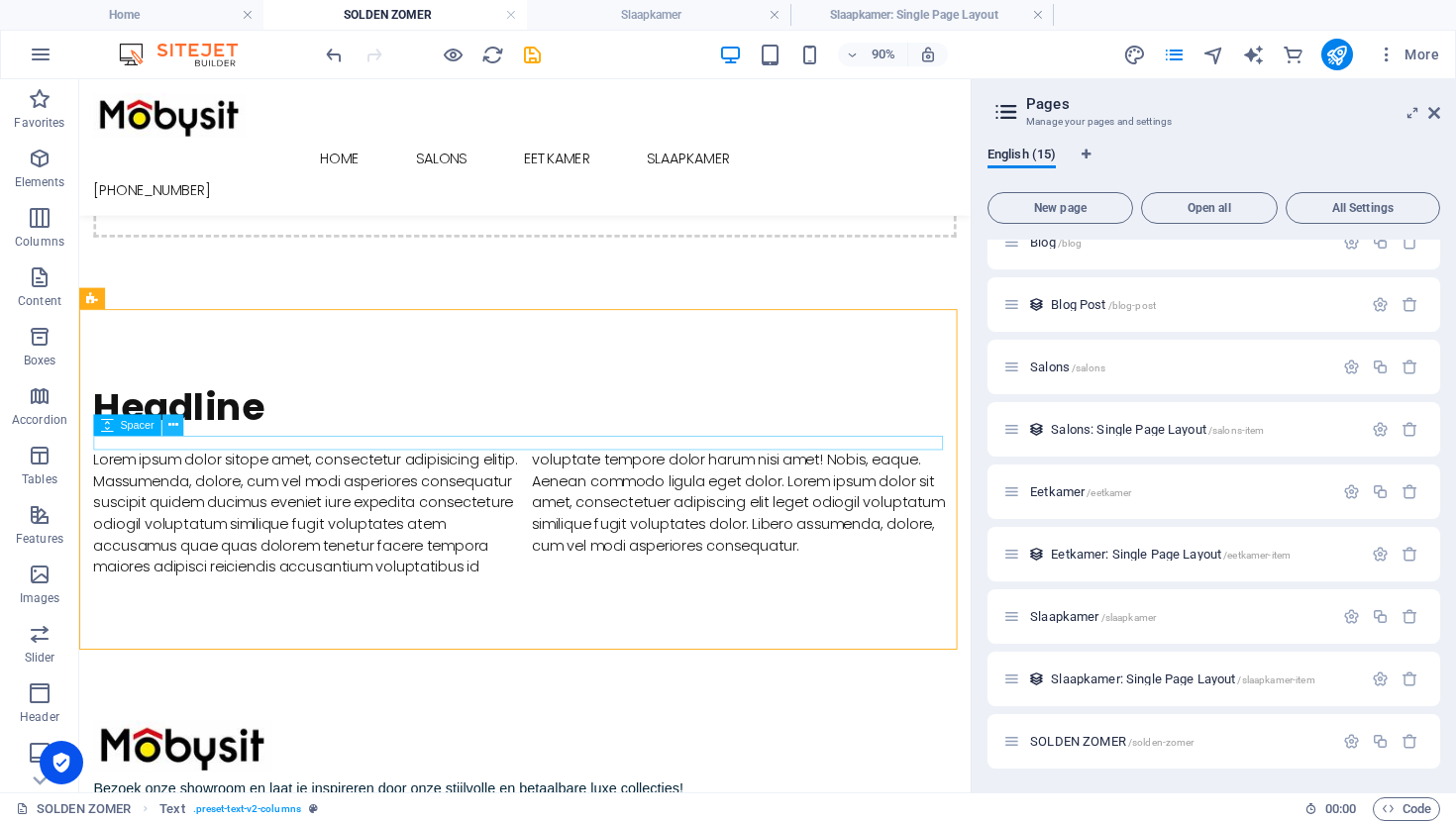 click at bounding box center (173, 425) 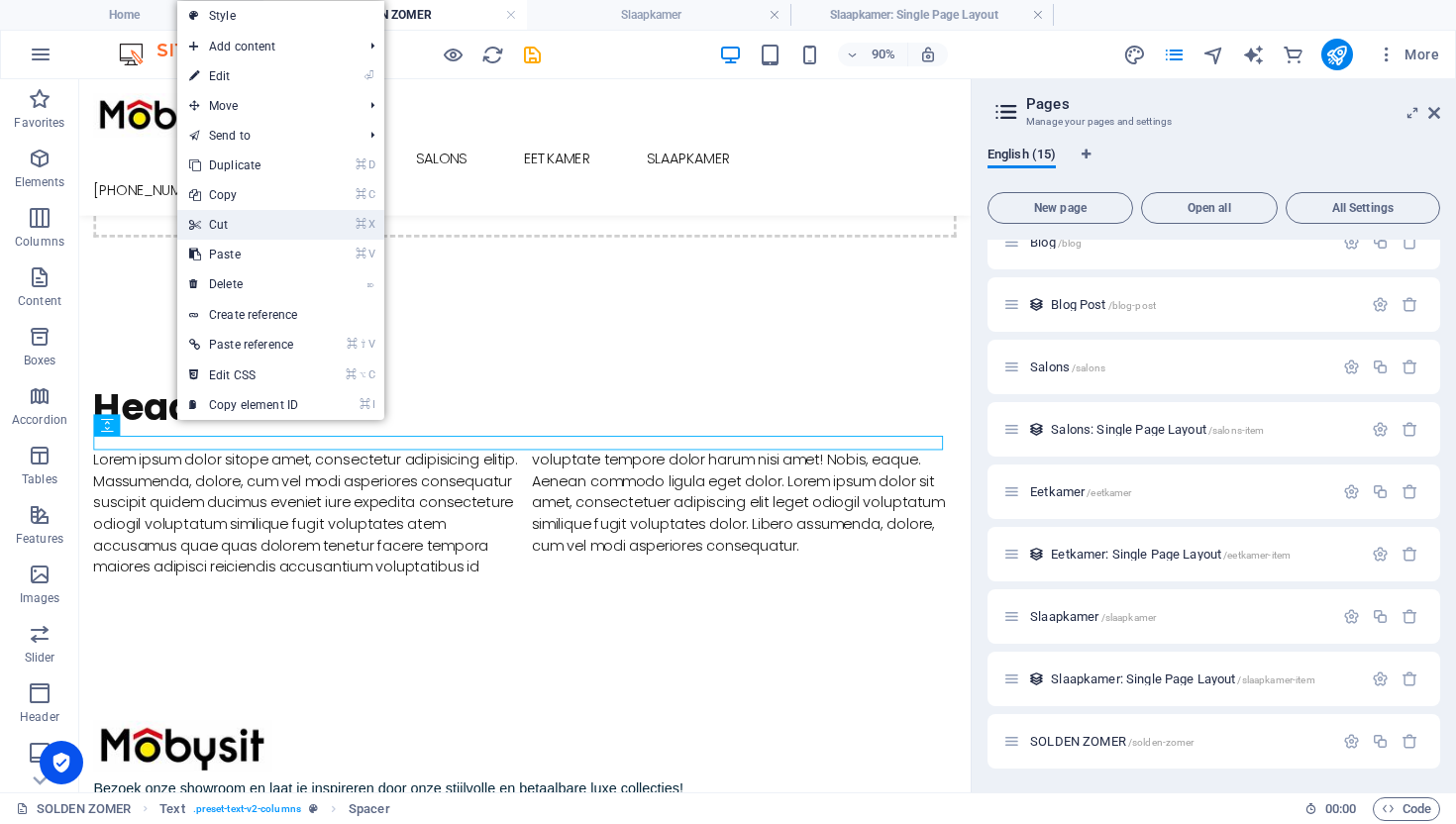 click on "⌘ X  Cut" at bounding box center [244, 225] 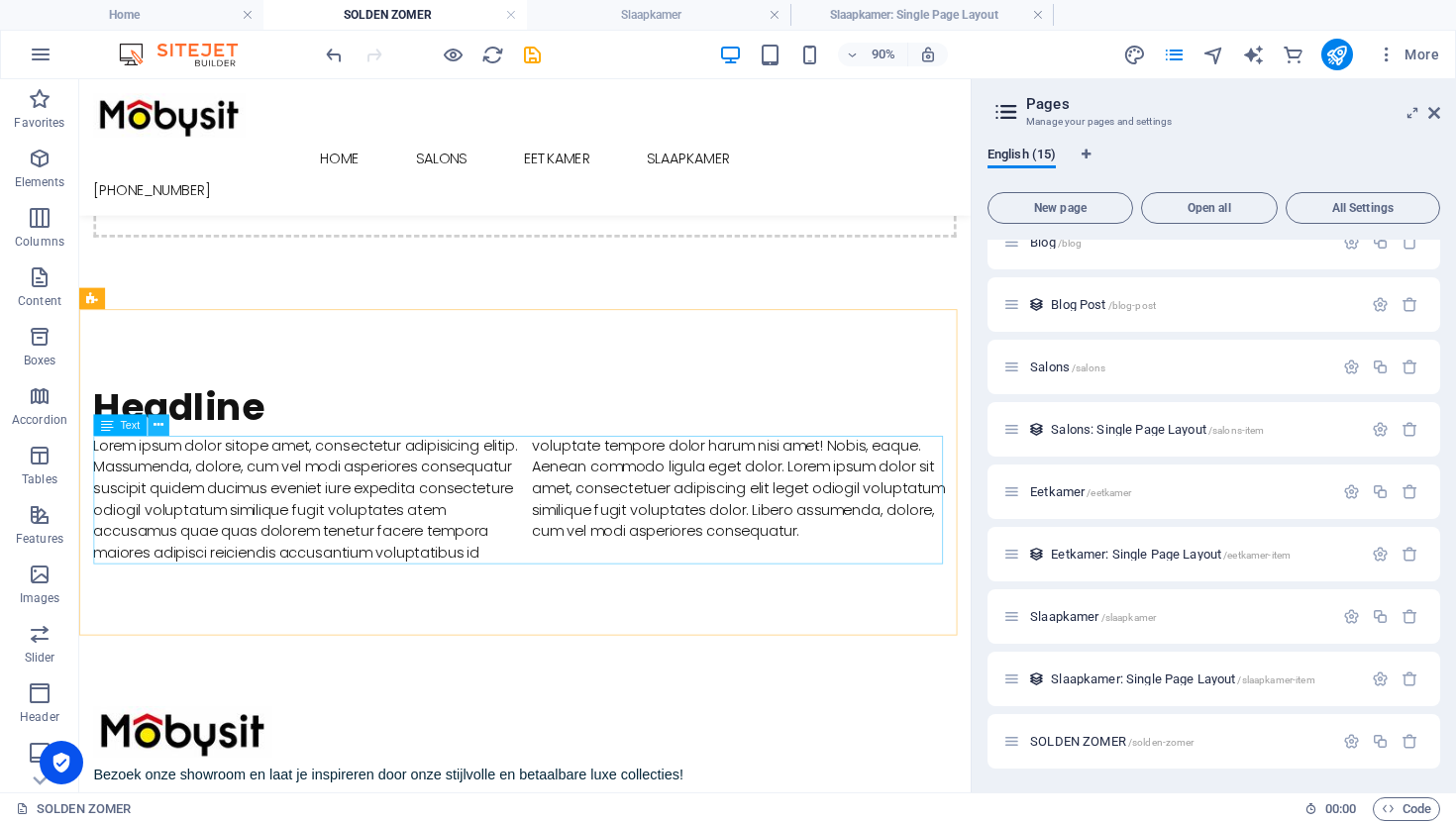 click at bounding box center (158, 425) 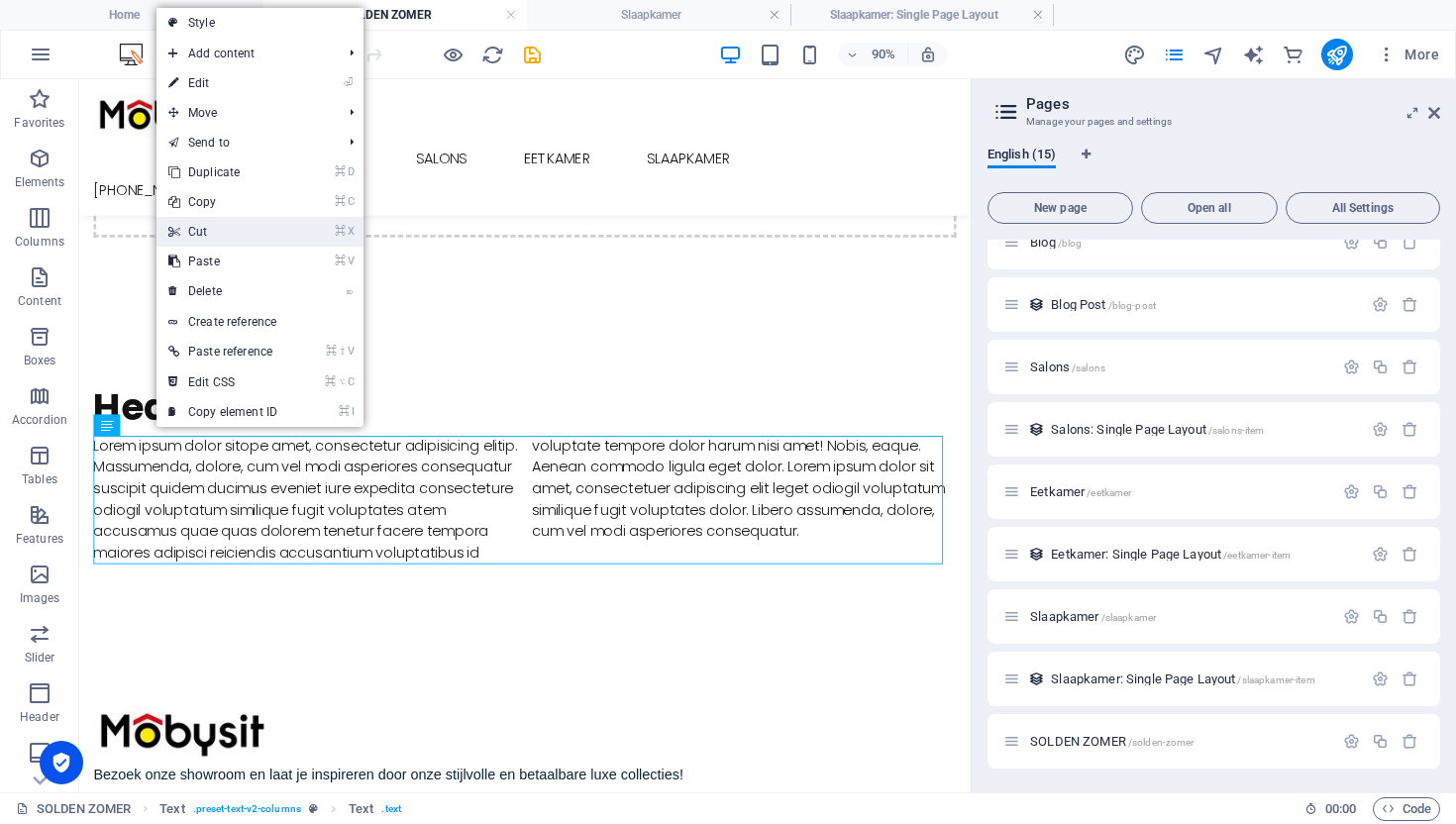 click on "⌘ X  Cut" at bounding box center [223, 232] 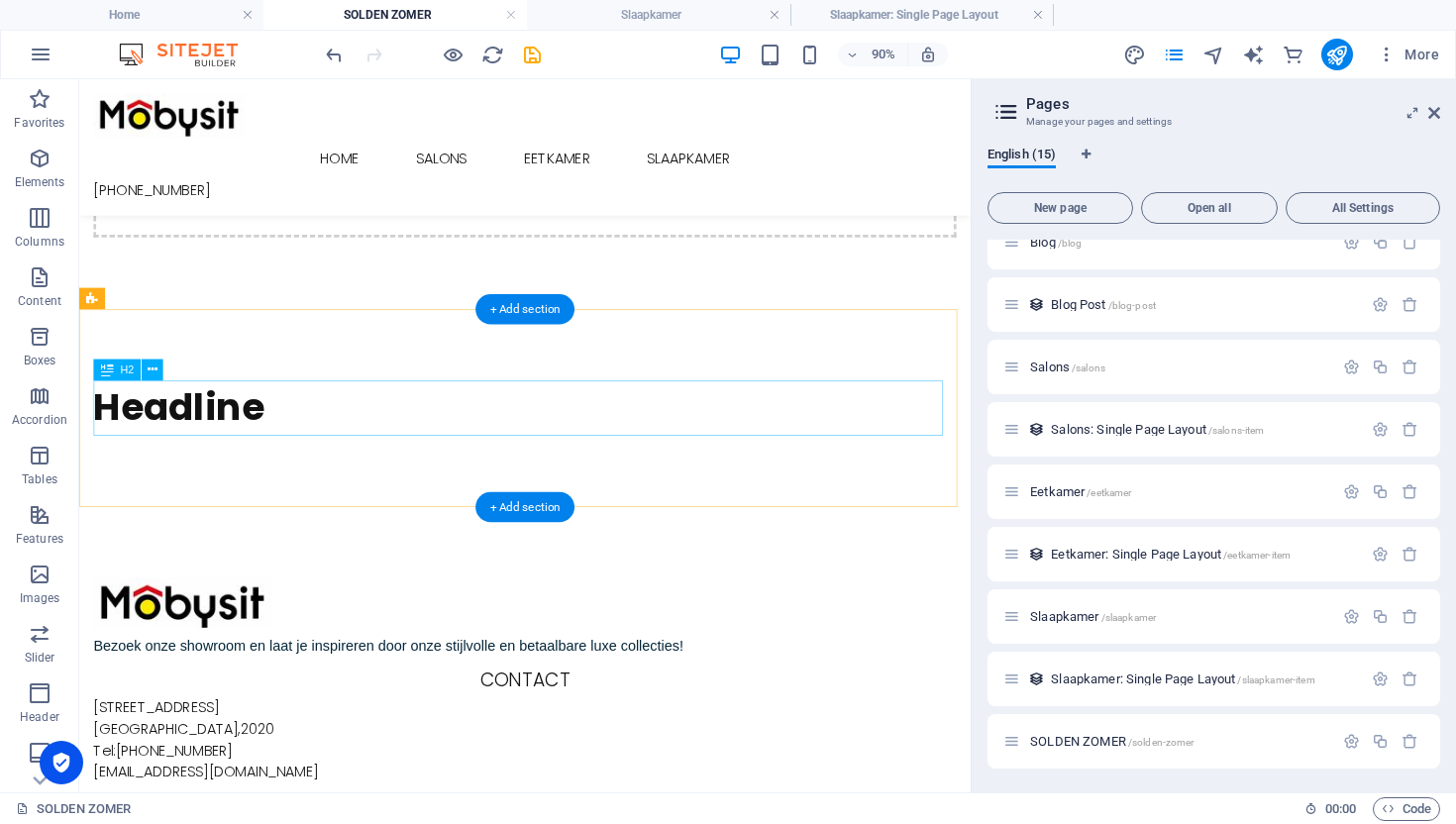 click on "Headline" at bounding box center [574, 445] 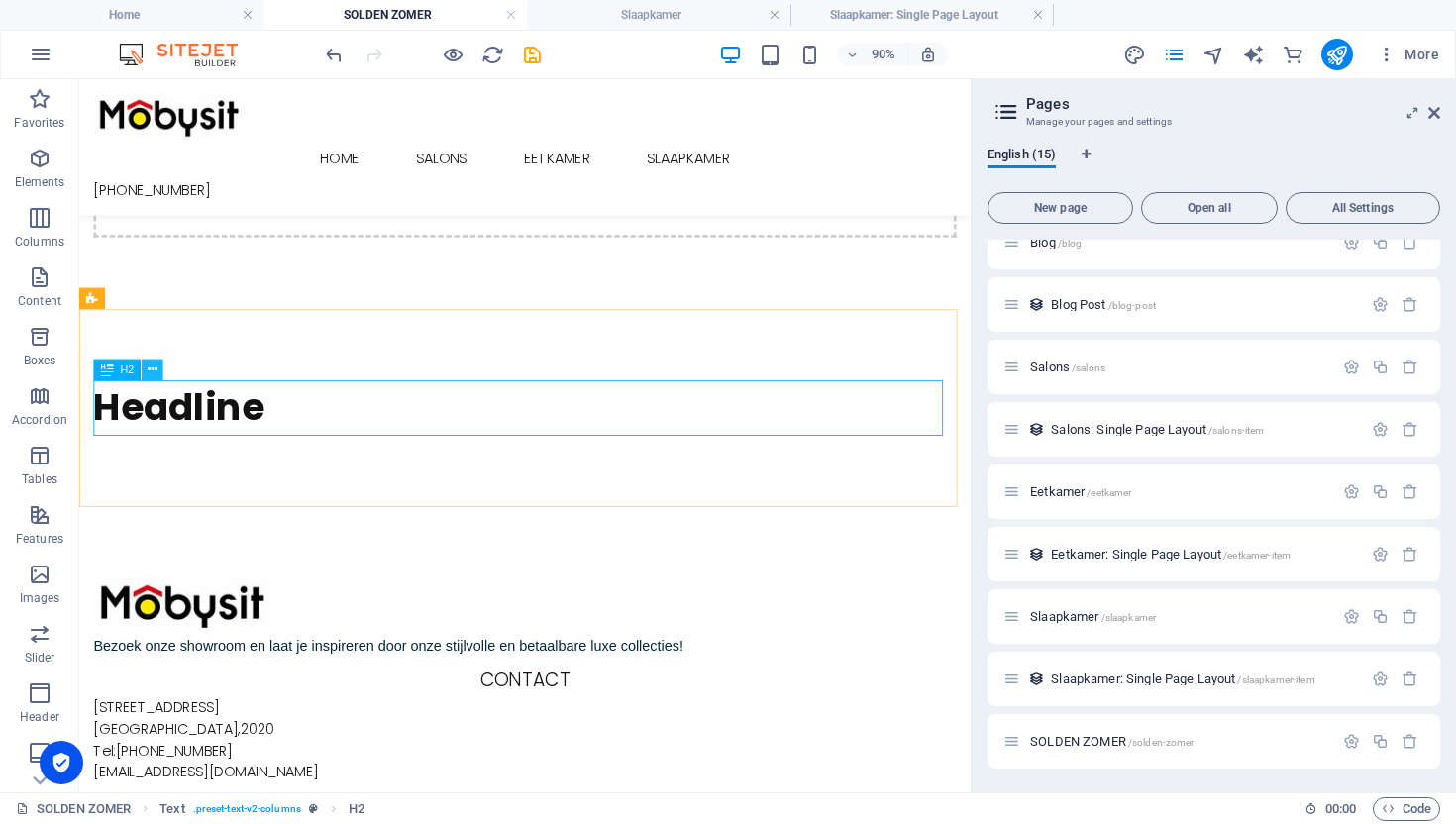 click at bounding box center [153, 369] 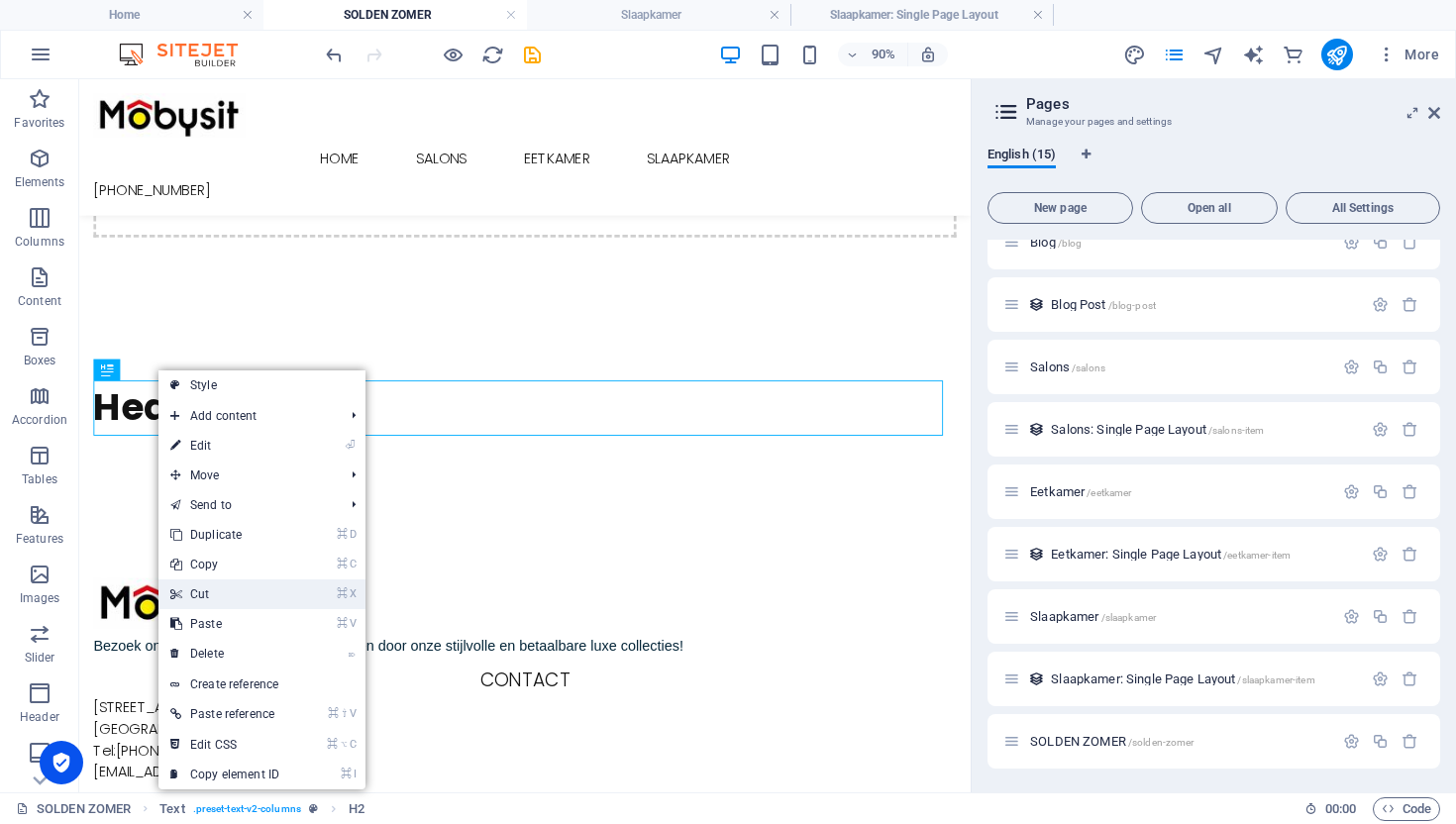 click on "⌘ X  Cut" at bounding box center [225, 594] 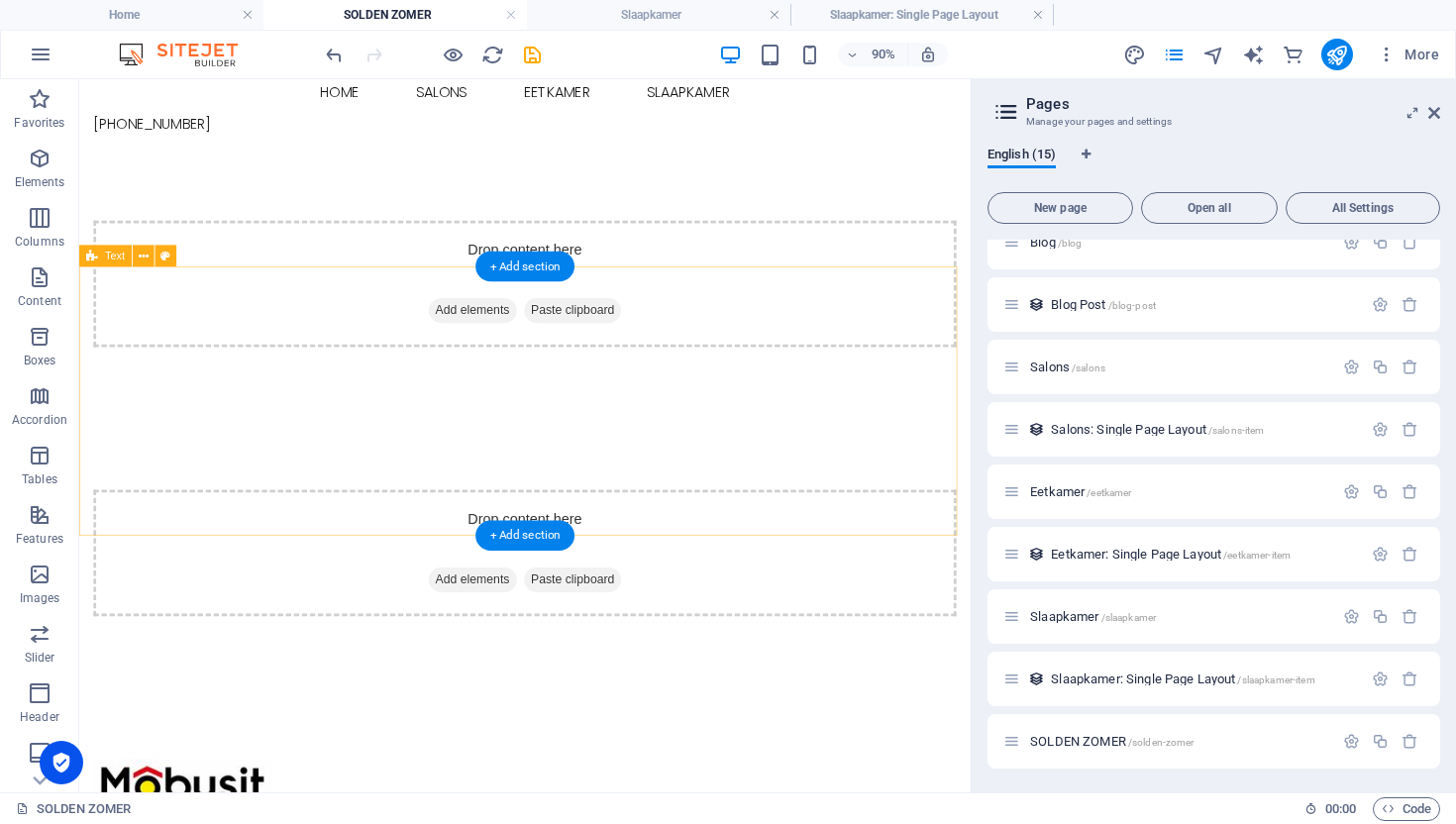 scroll, scrollTop: 0, scrollLeft: 0, axis: both 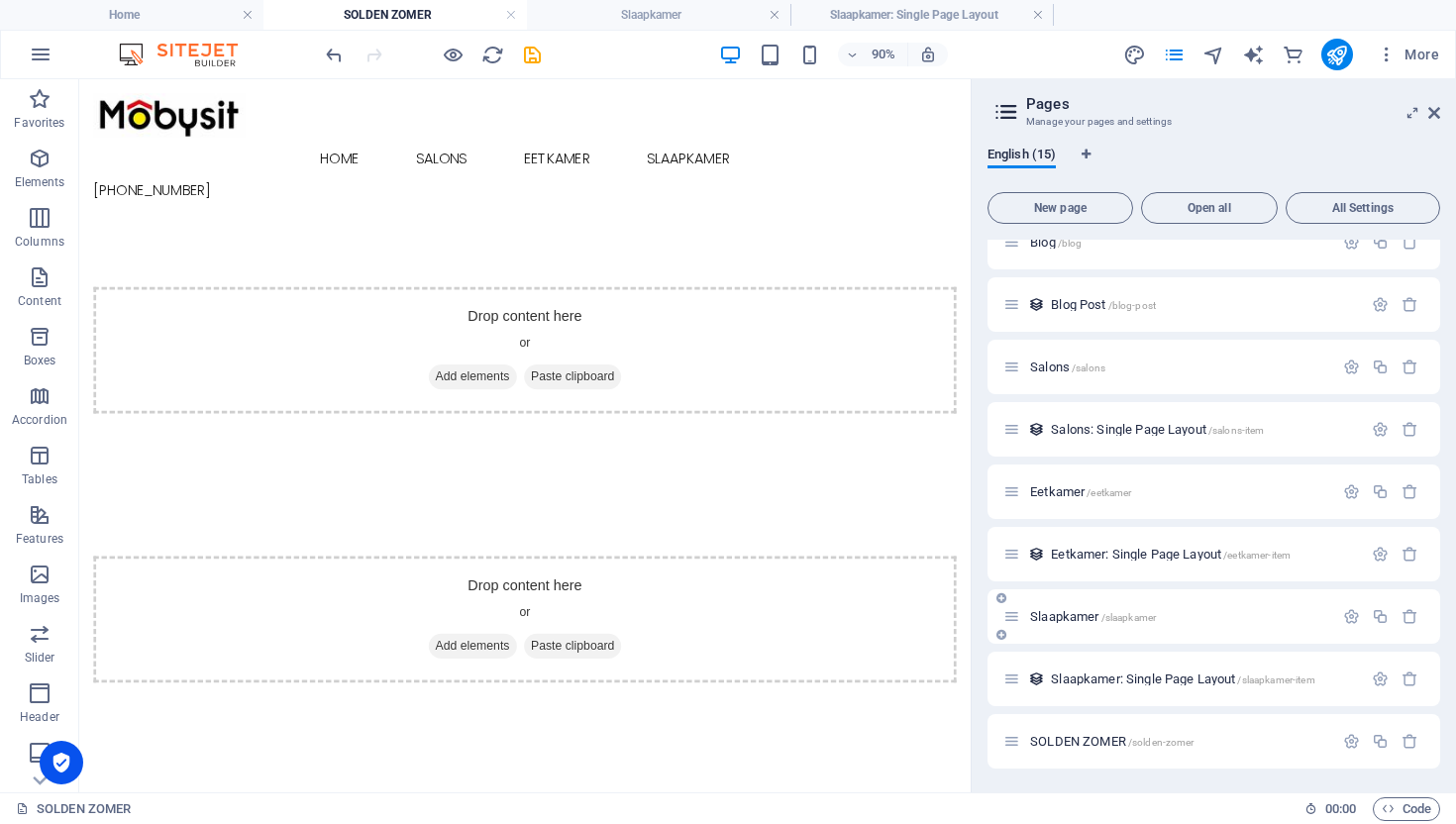click on "Slaapkamer /slaapkamer" at bounding box center [1092, 616] 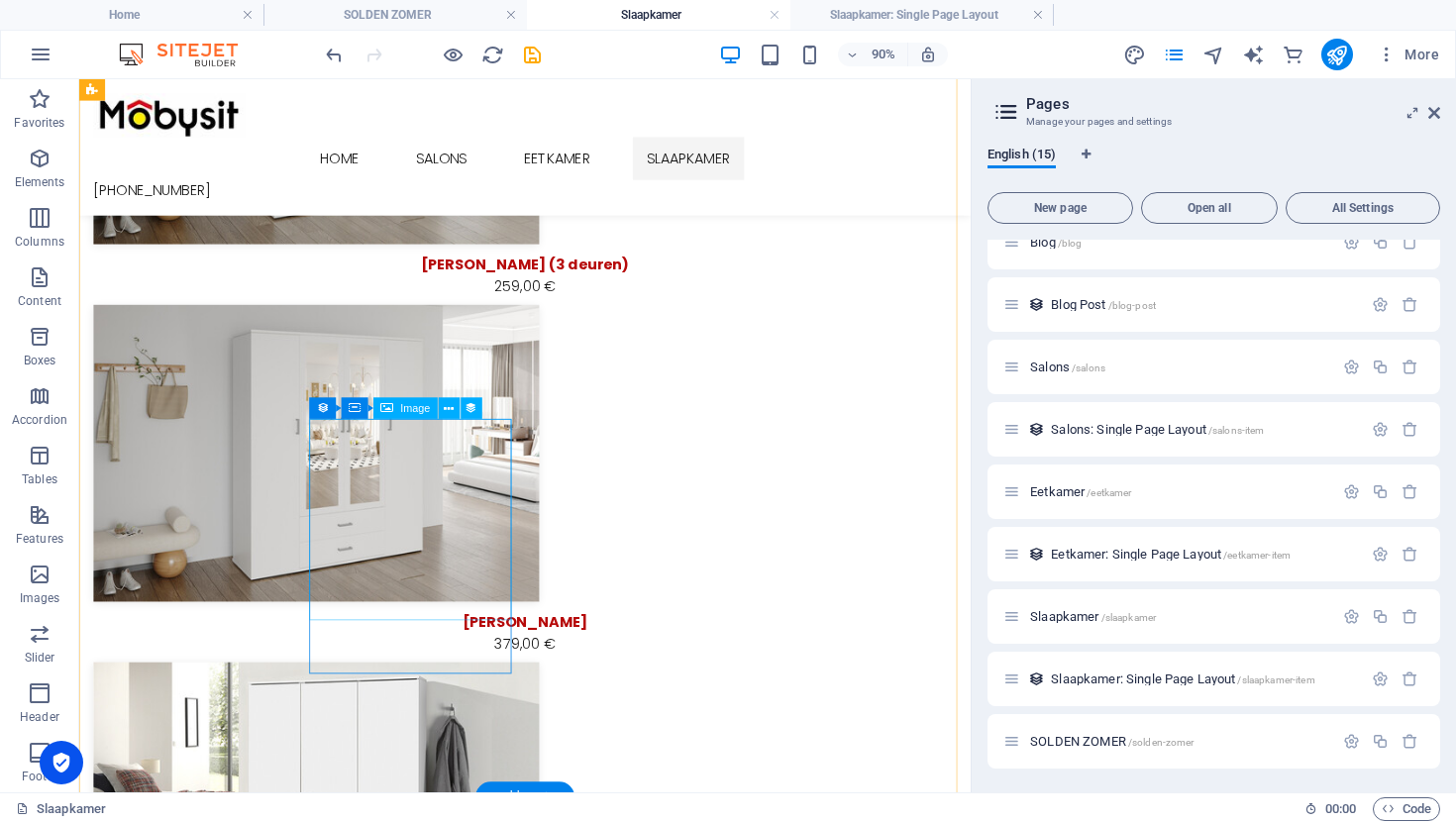 scroll, scrollTop: 0, scrollLeft: 0, axis: both 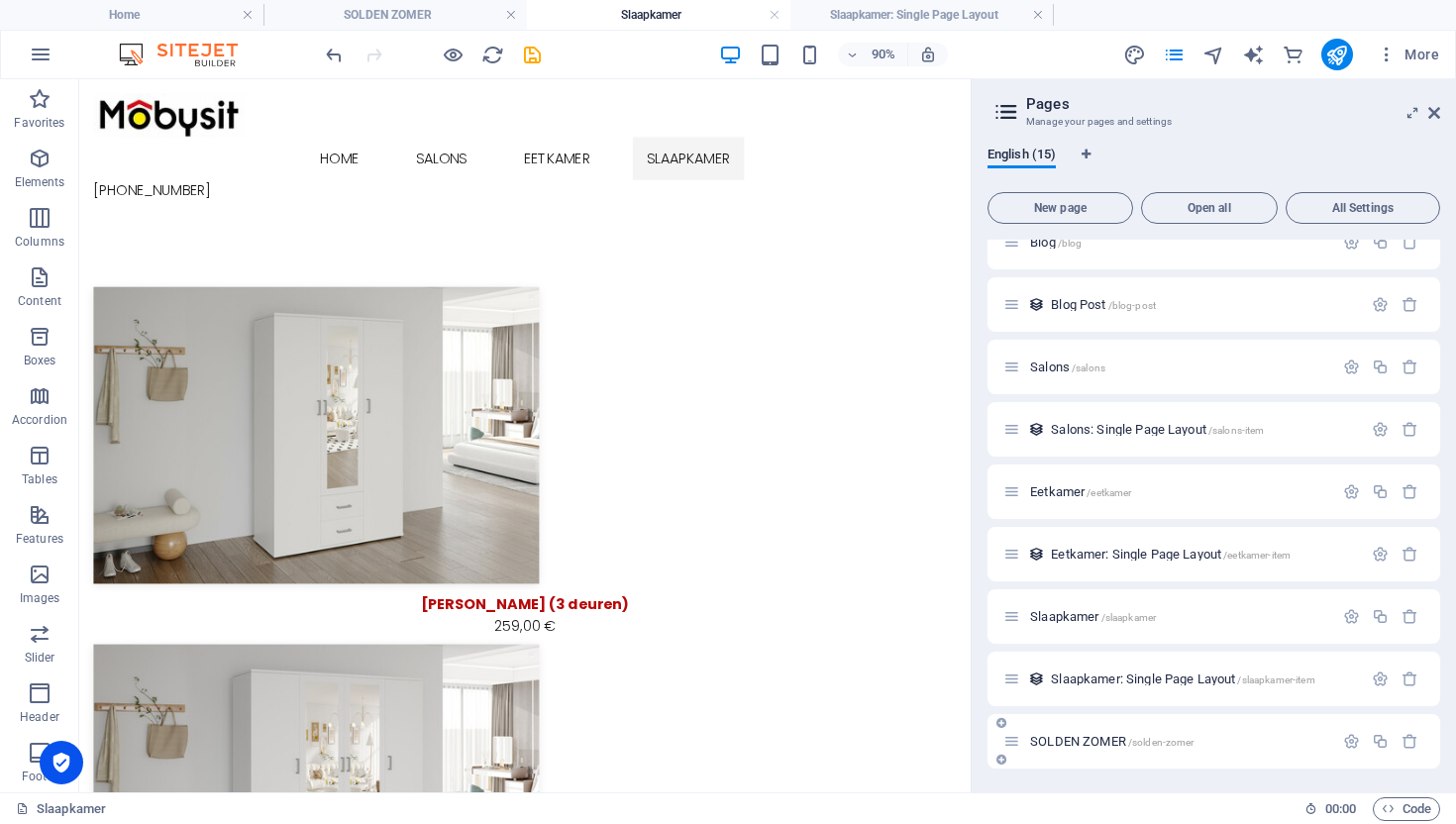 click on "SOLDEN ZOMER /solden-zomer" at bounding box center [1111, 741] 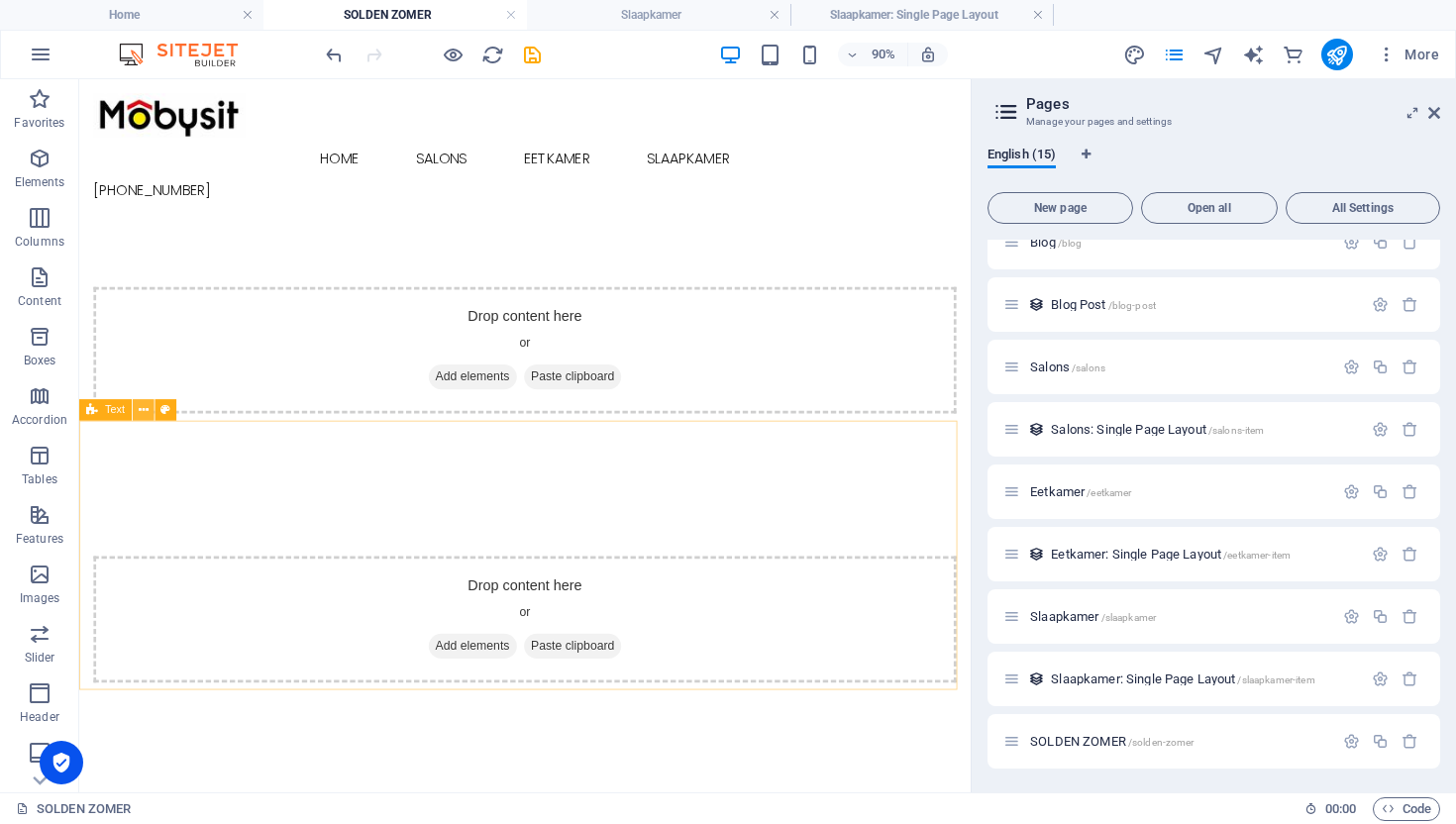 click at bounding box center (144, 409) 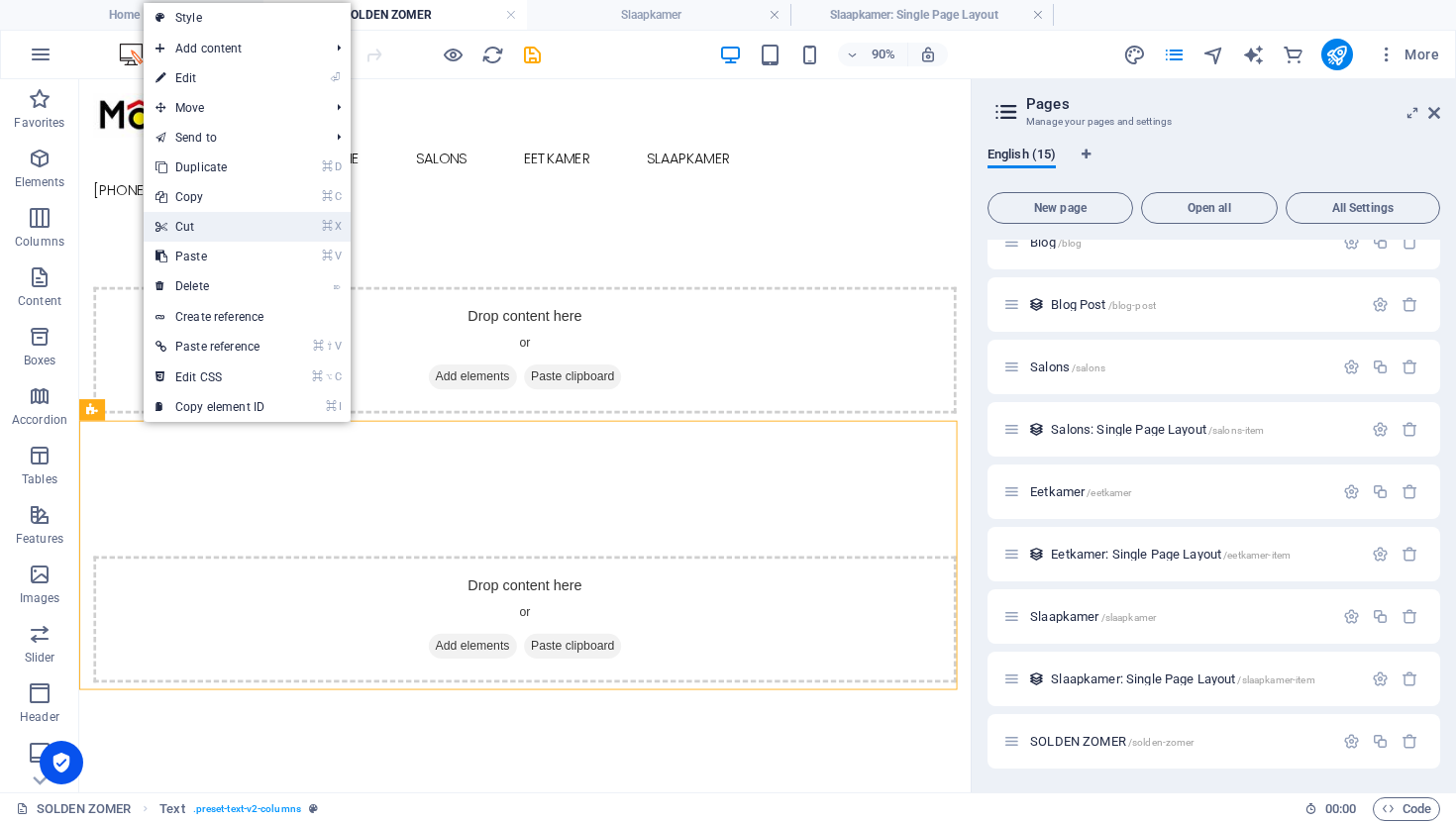 click on "⌘ X  Cut" at bounding box center [210, 227] 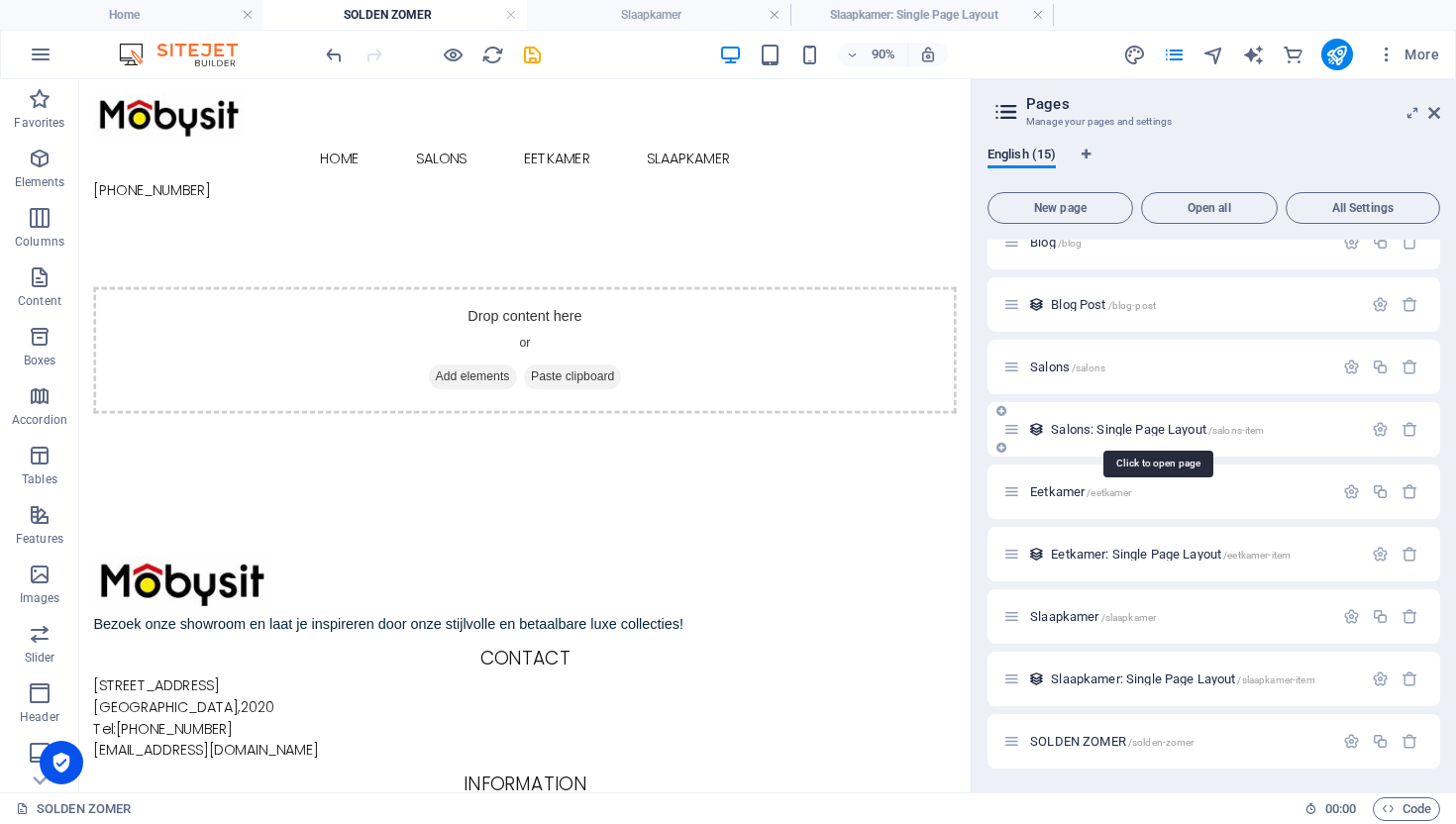 click on "Salons: Single Page Layout /salons-item" at bounding box center (1157, 429) 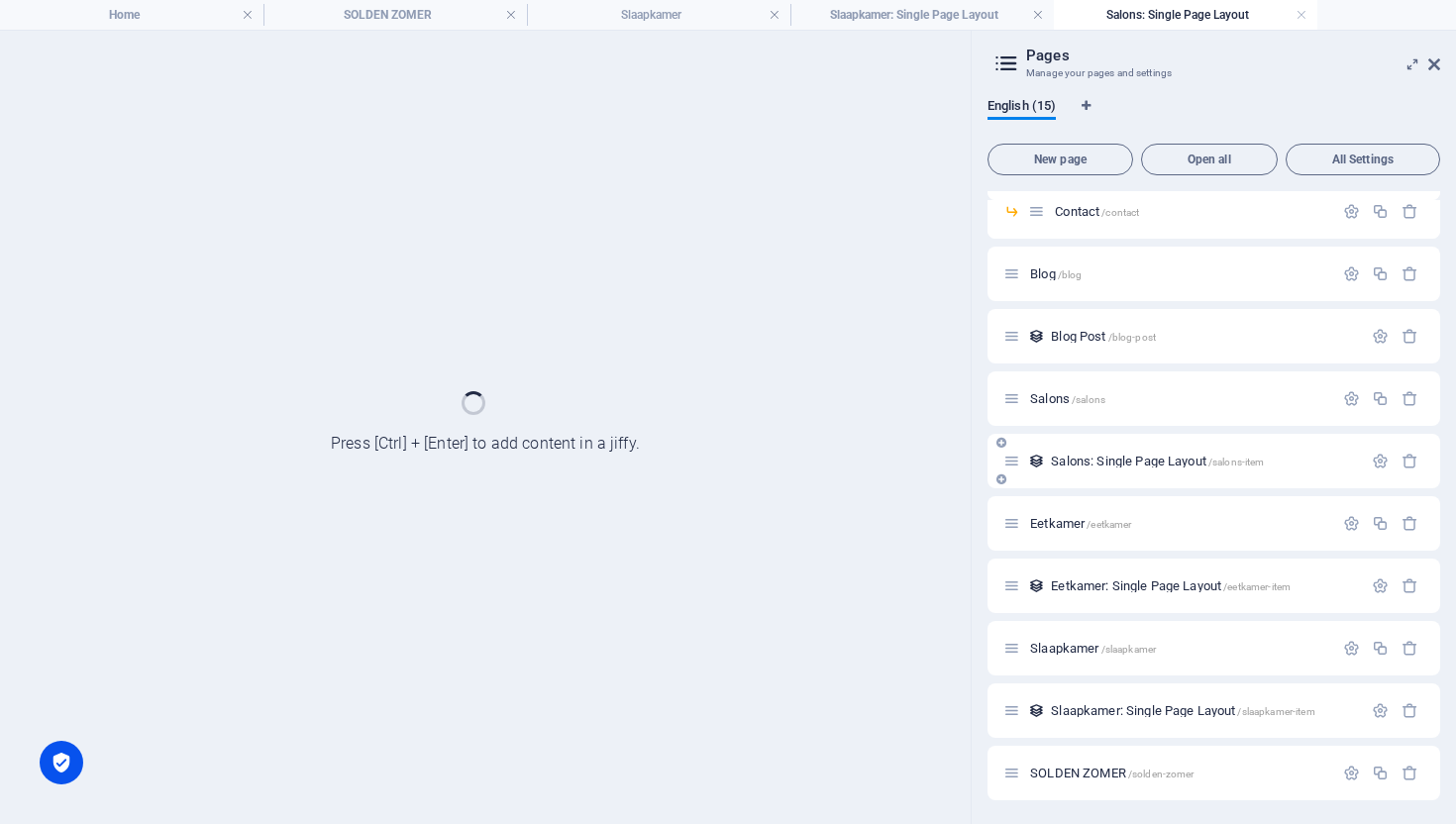 scroll, scrollTop: 200, scrollLeft: 0, axis: vertical 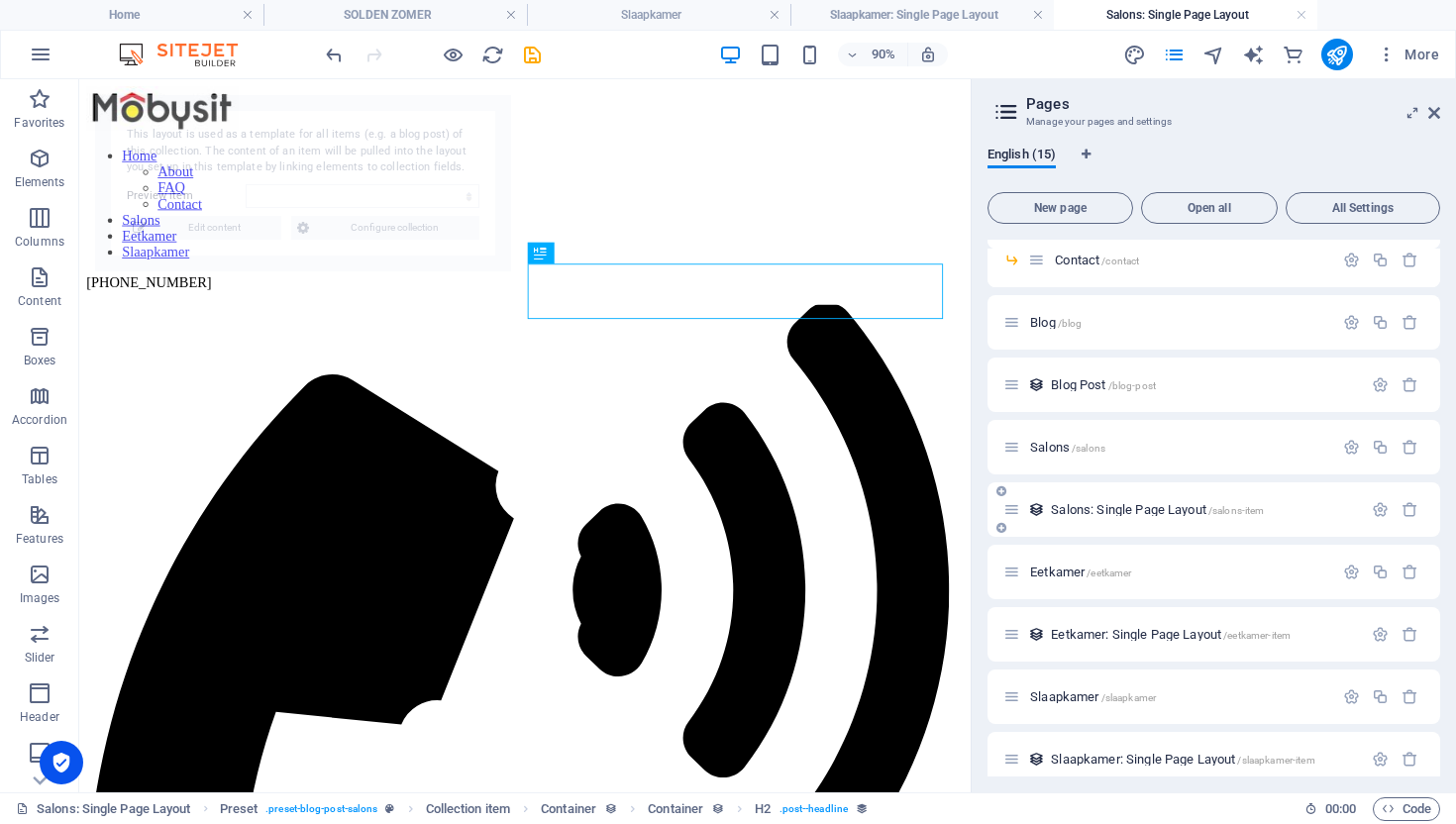 select on "687261337cde55c26f029e42" 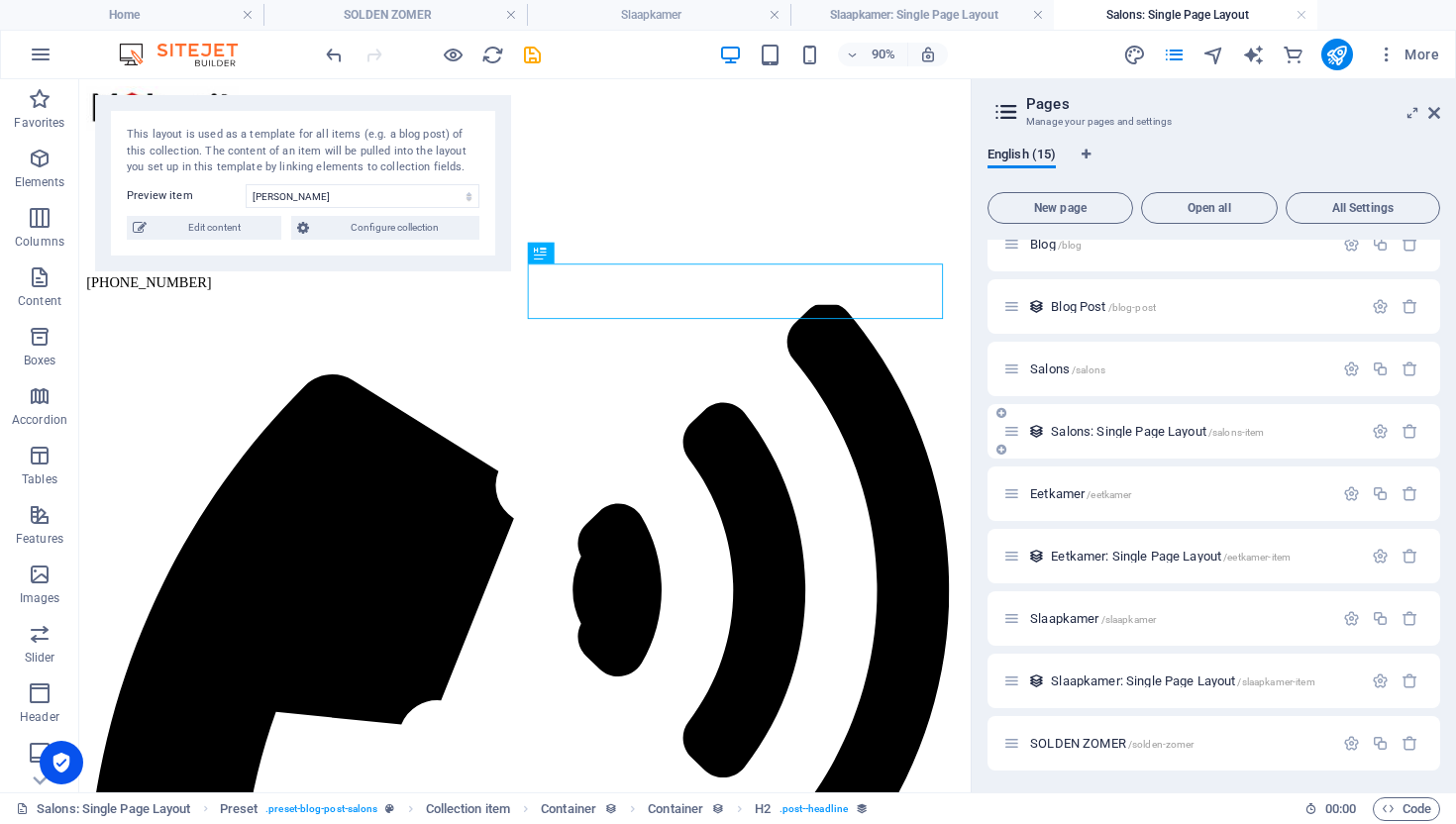 scroll, scrollTop: 280, scrollLeft: 0, axis: vertical 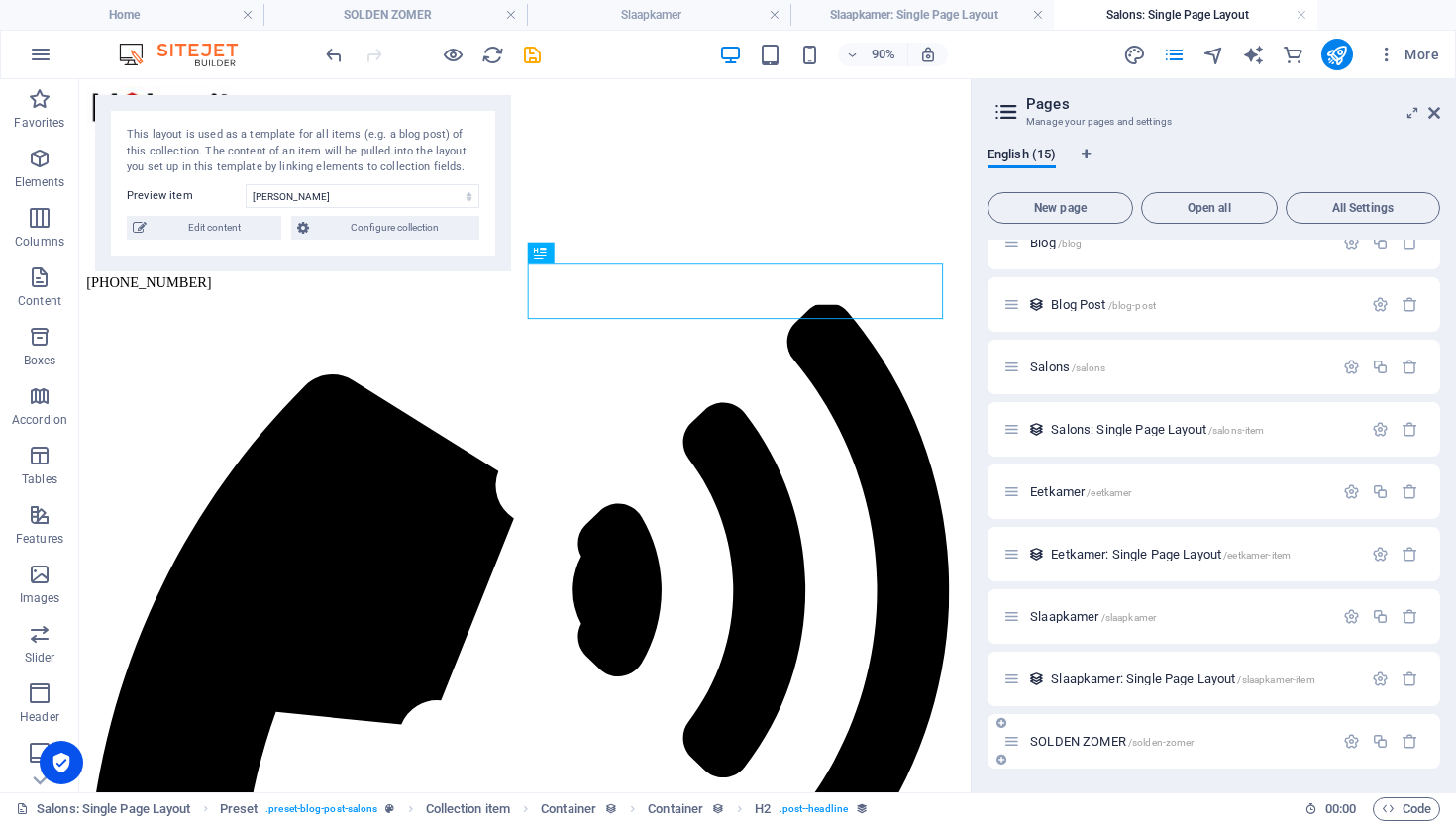 click at bounding box center (1001, 760) 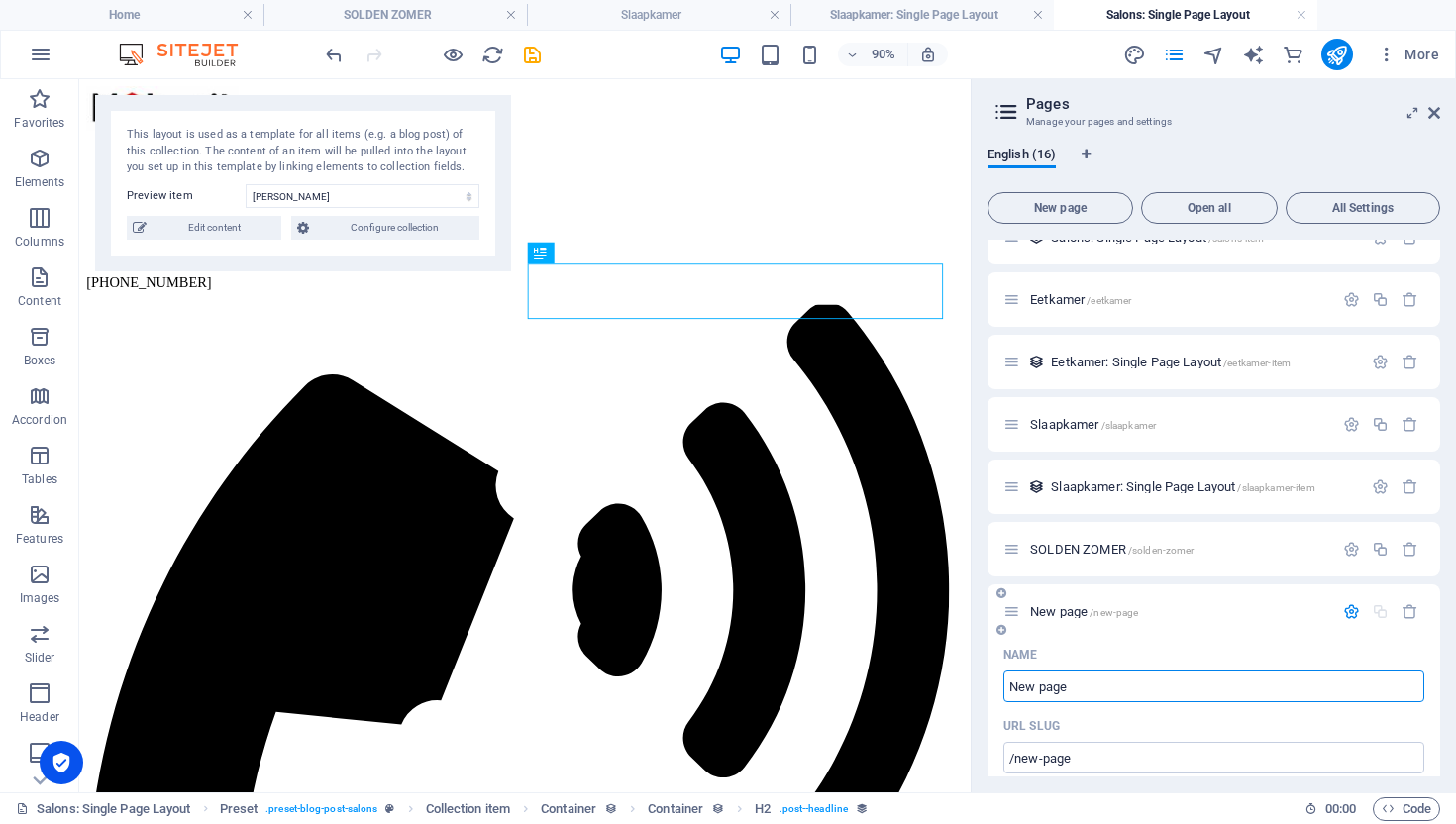 scroll, scrollTop: 472, scrollLeft: 0, axis: vertical 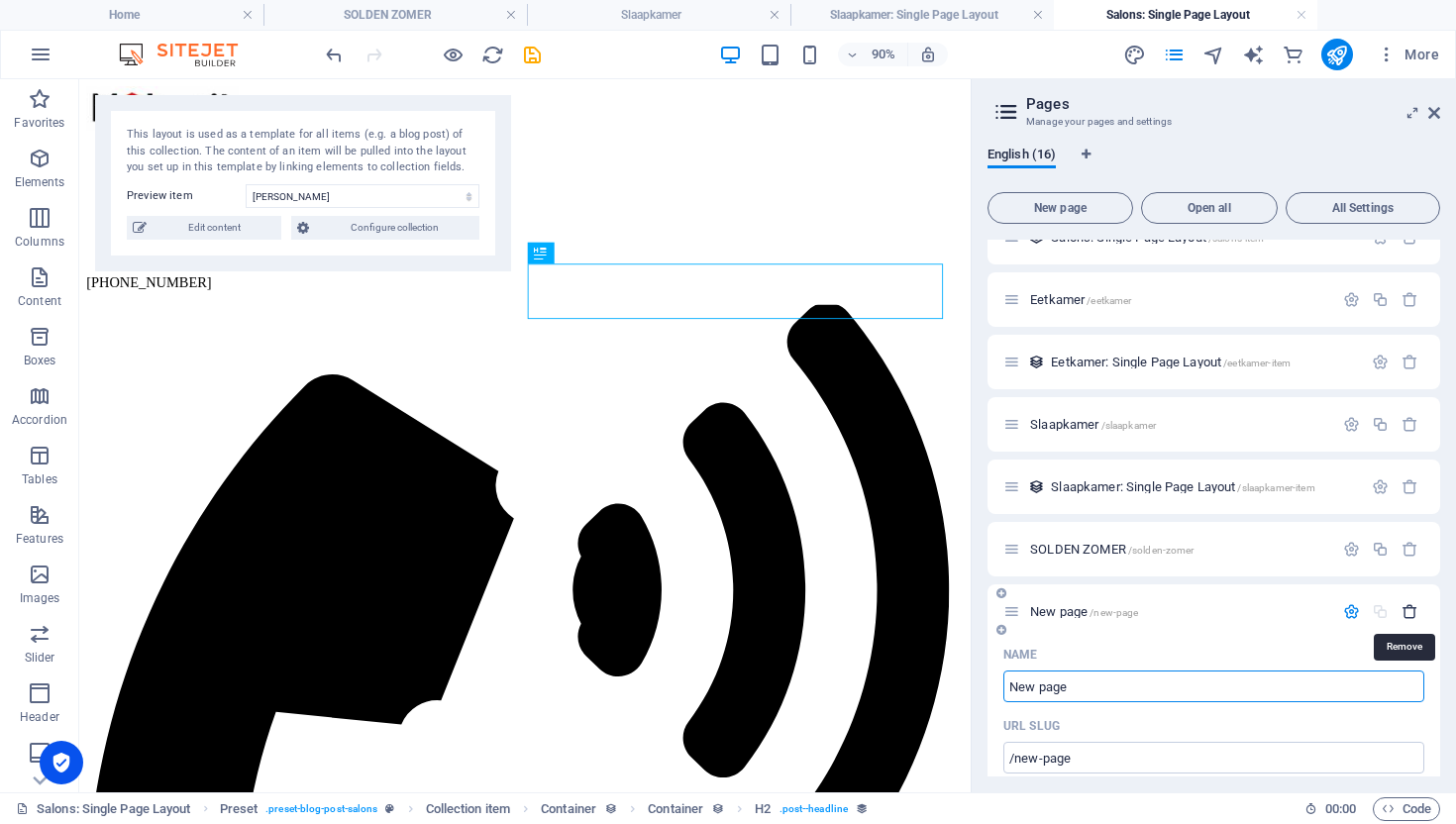 click at bounding box center (1409, 611) 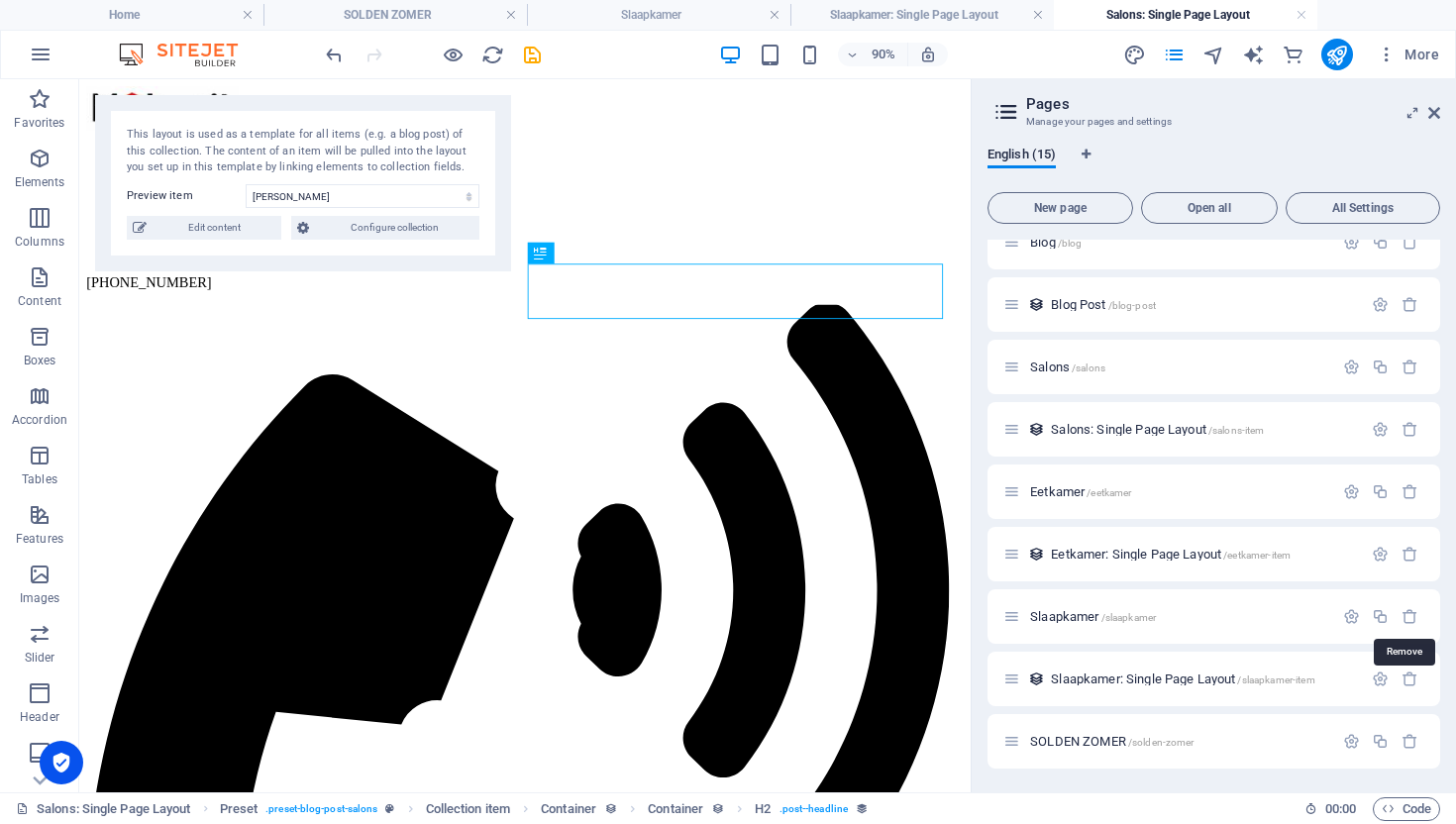 scroll, scrollTop: 280, scrollLeft: 0, axis: vertical 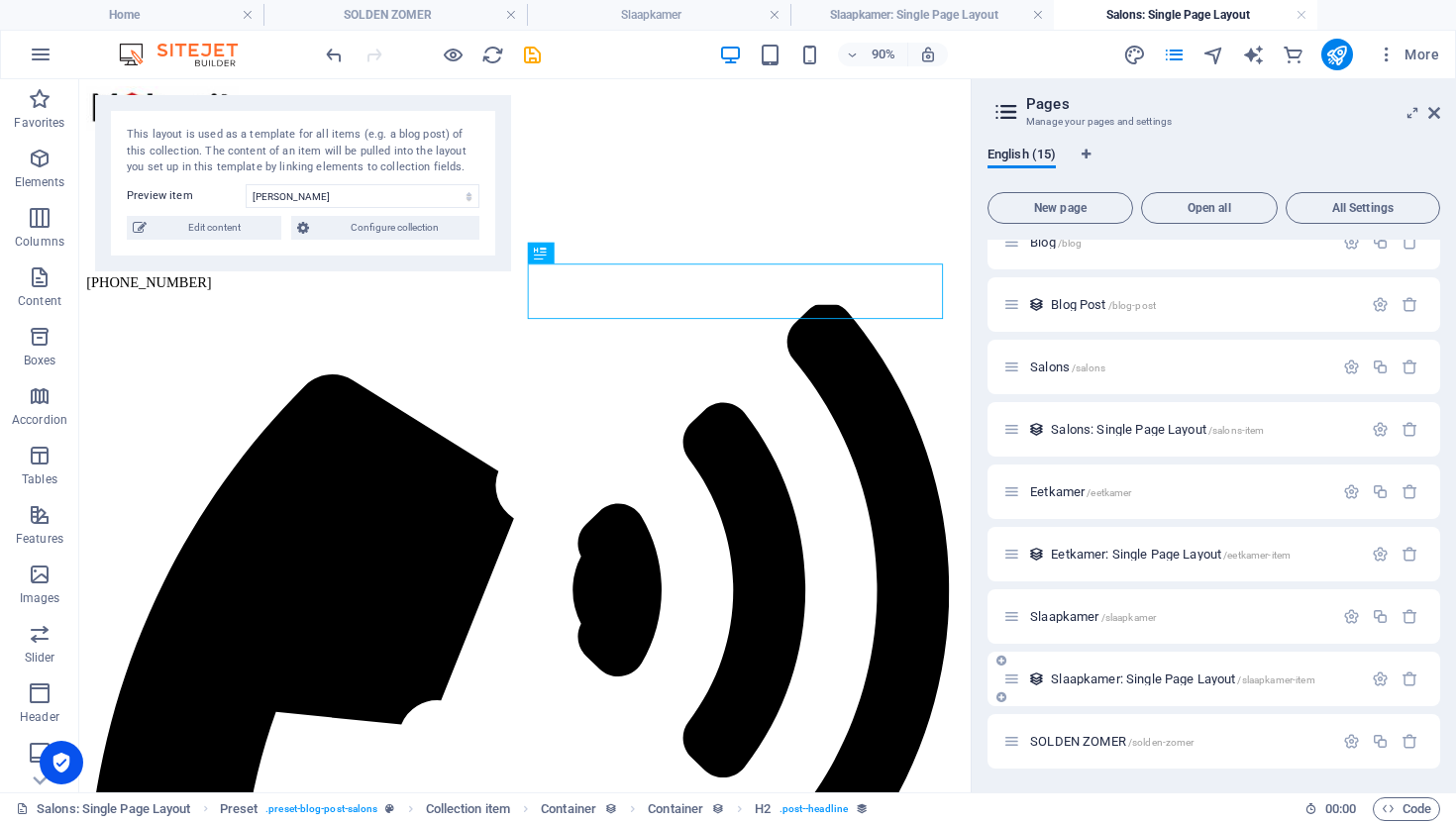 click at bounding box center [1001, 697] 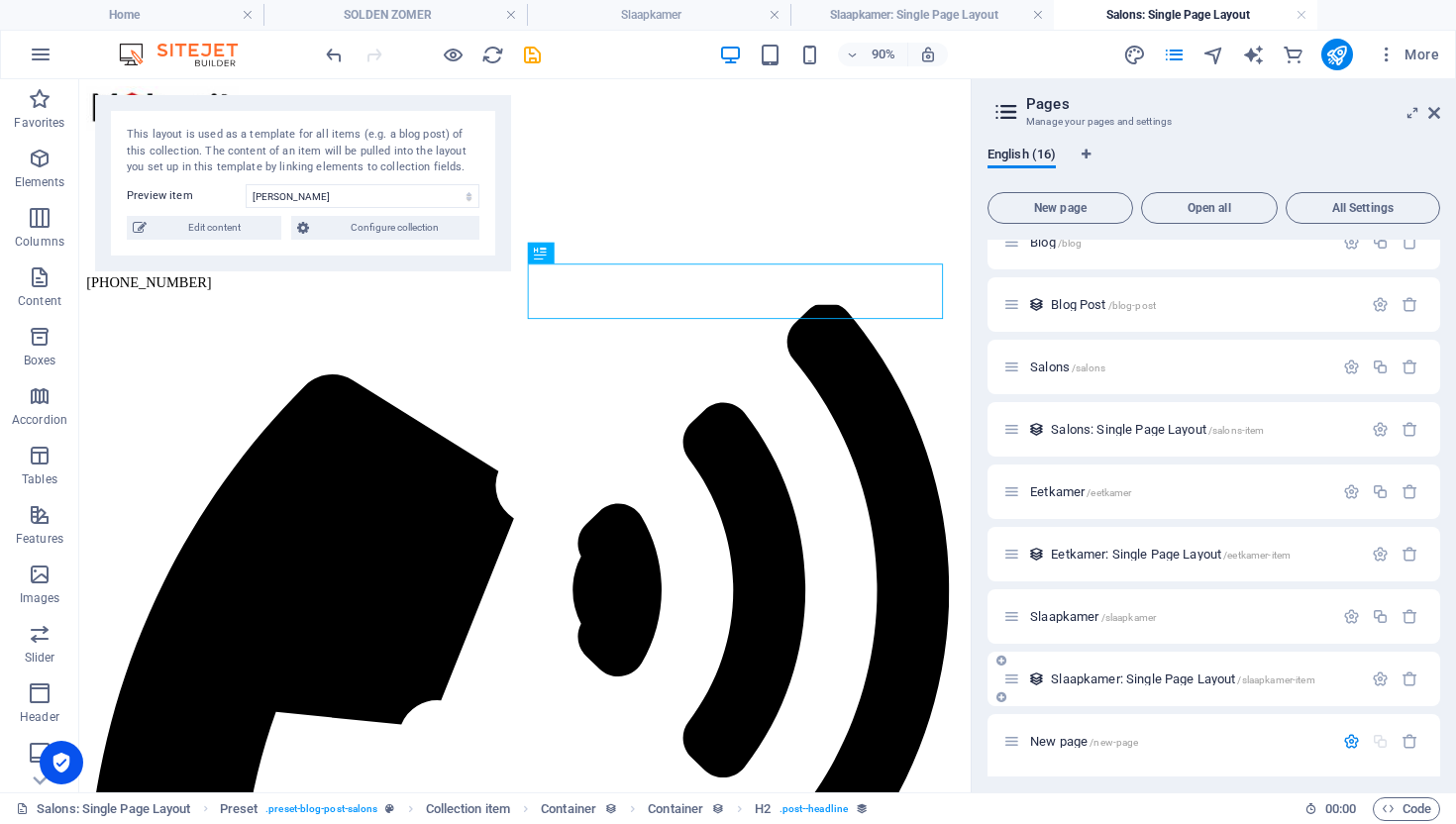 scroll, scrollTop: 588, scrollLeft: 0, axis: vertical 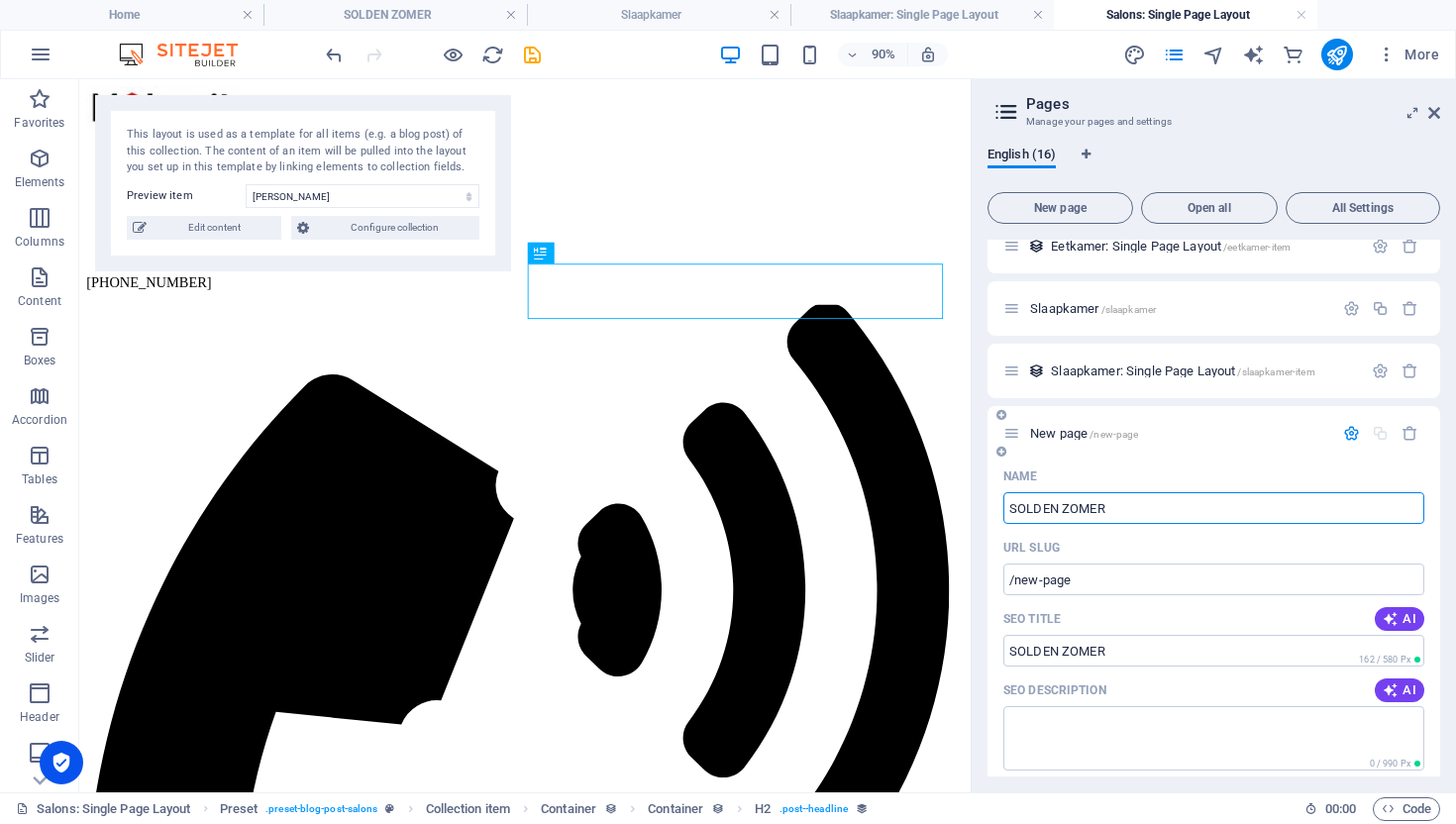 type on "SOLDEN ZOMER" 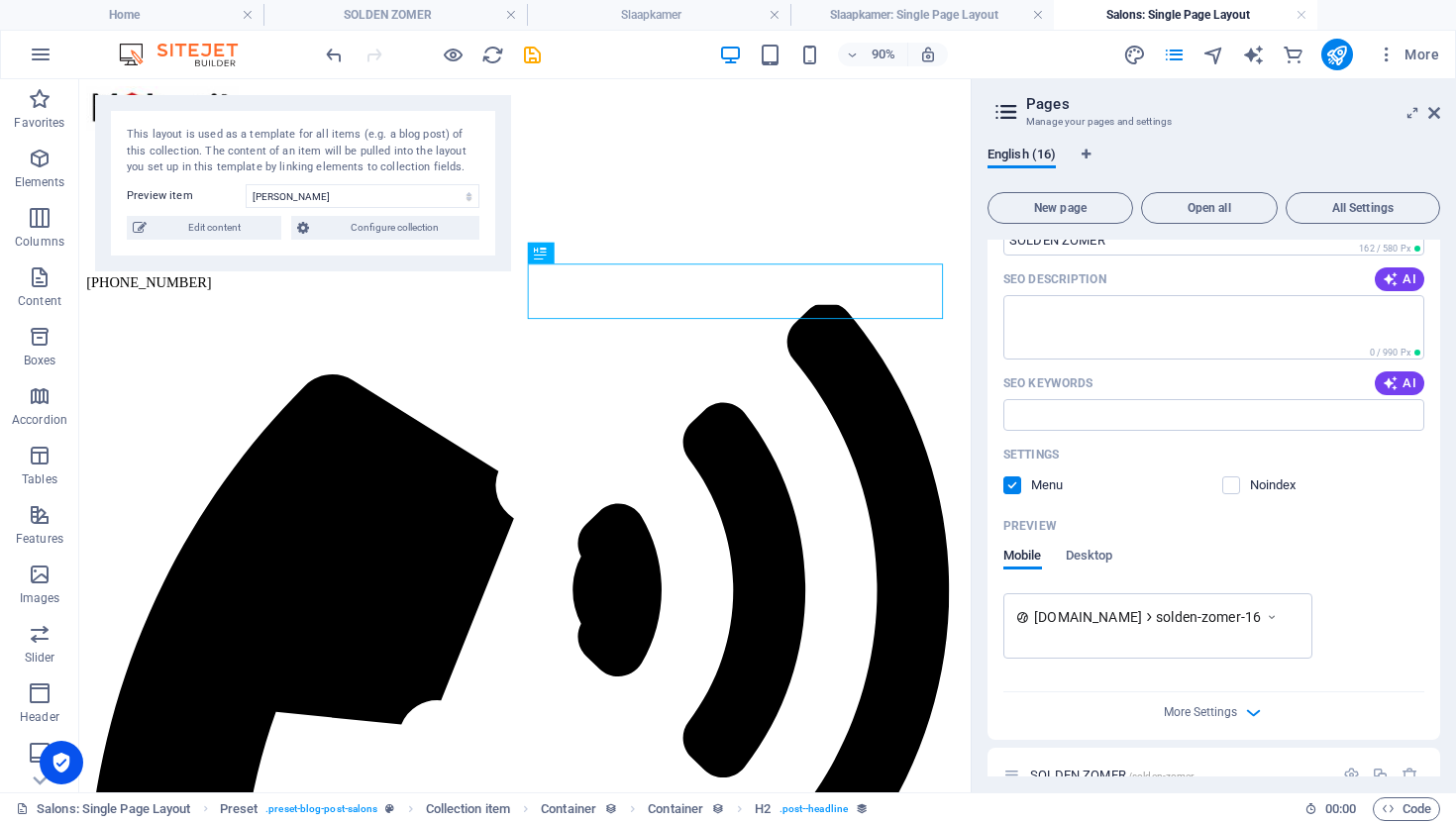 scroll, scrollTop: 1033, scrollLeft: 0, axis: vertical 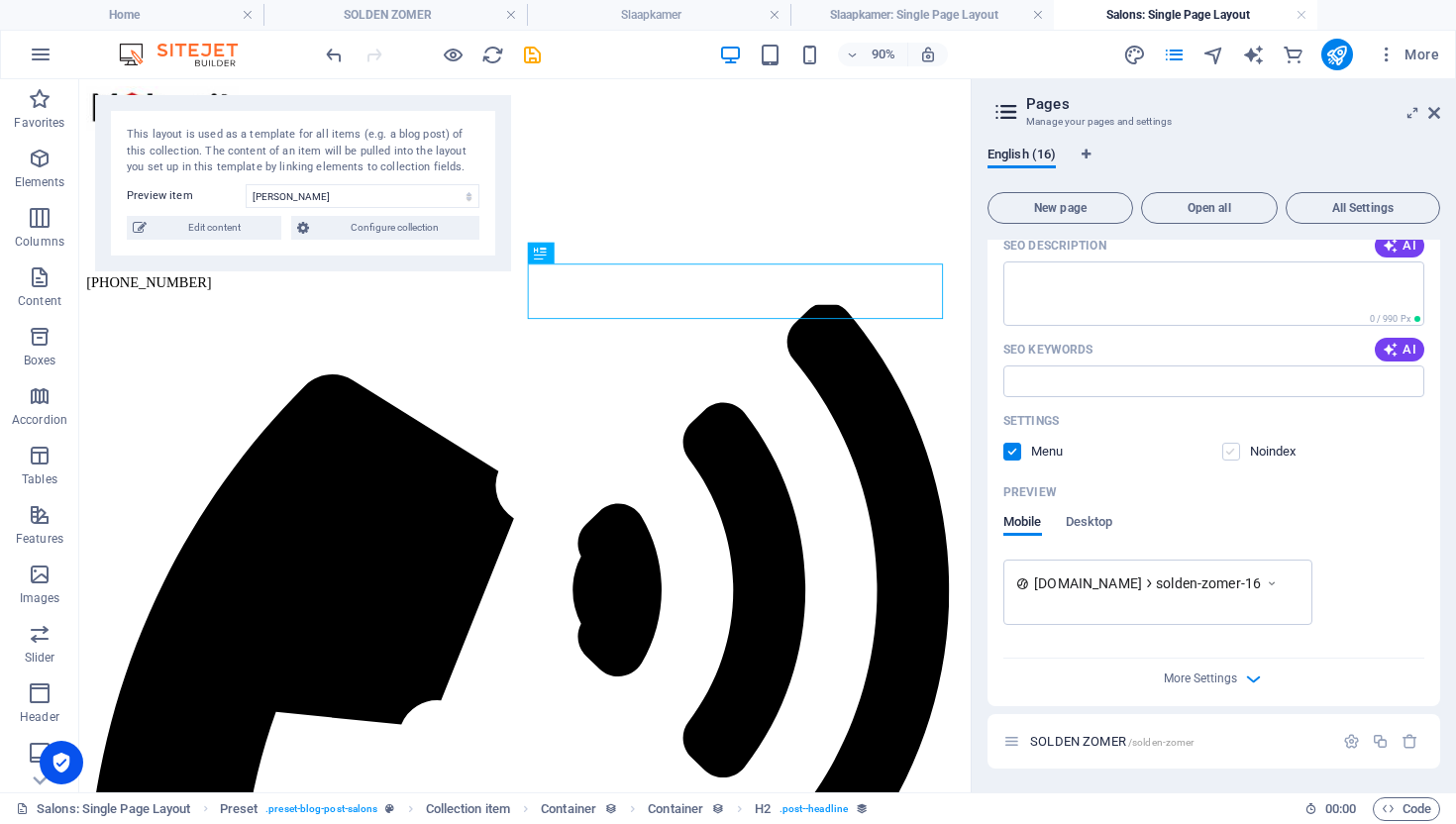 click at bounding box center [1231, 452] 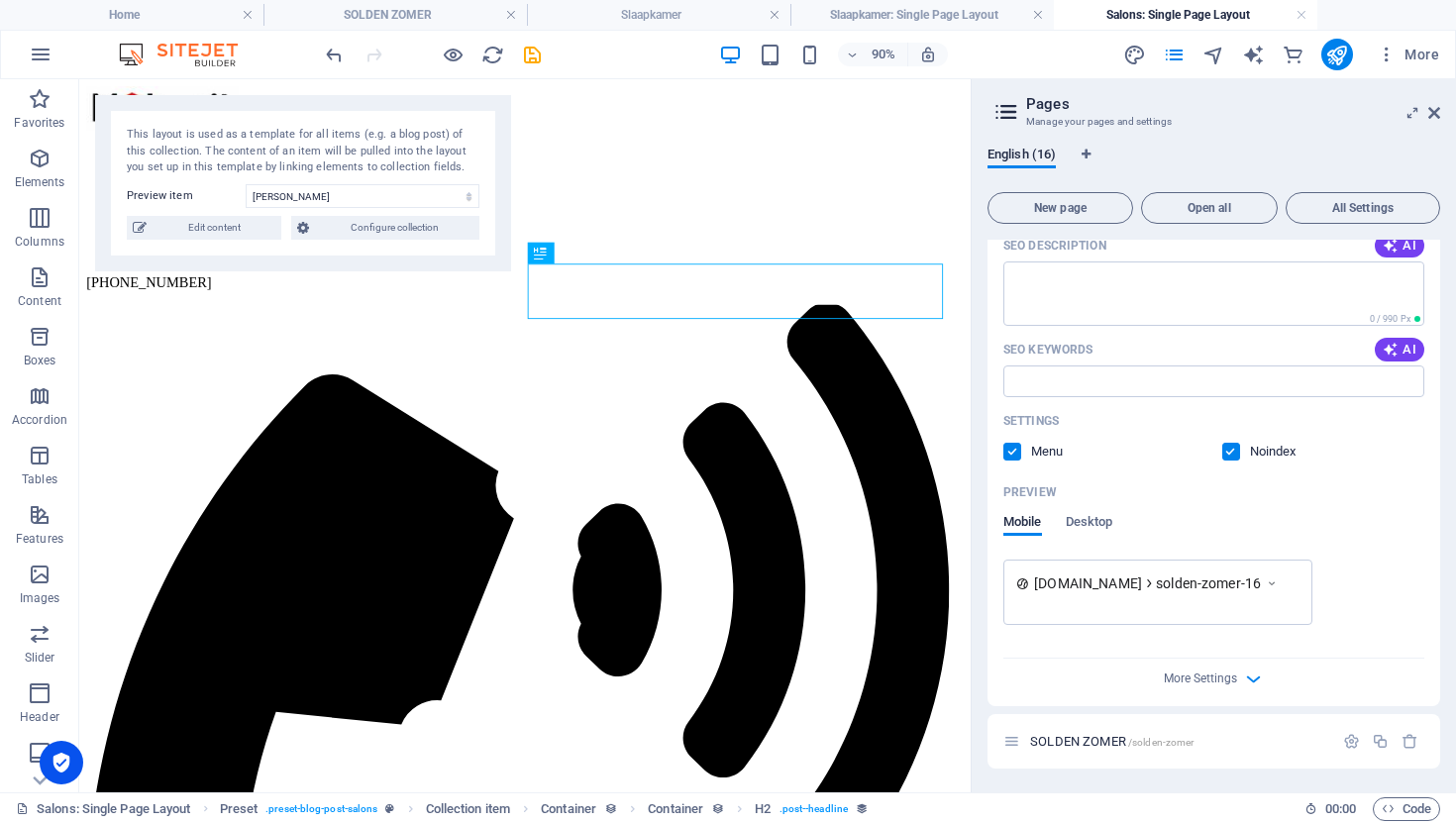 click at bounding box center [1231, 452] 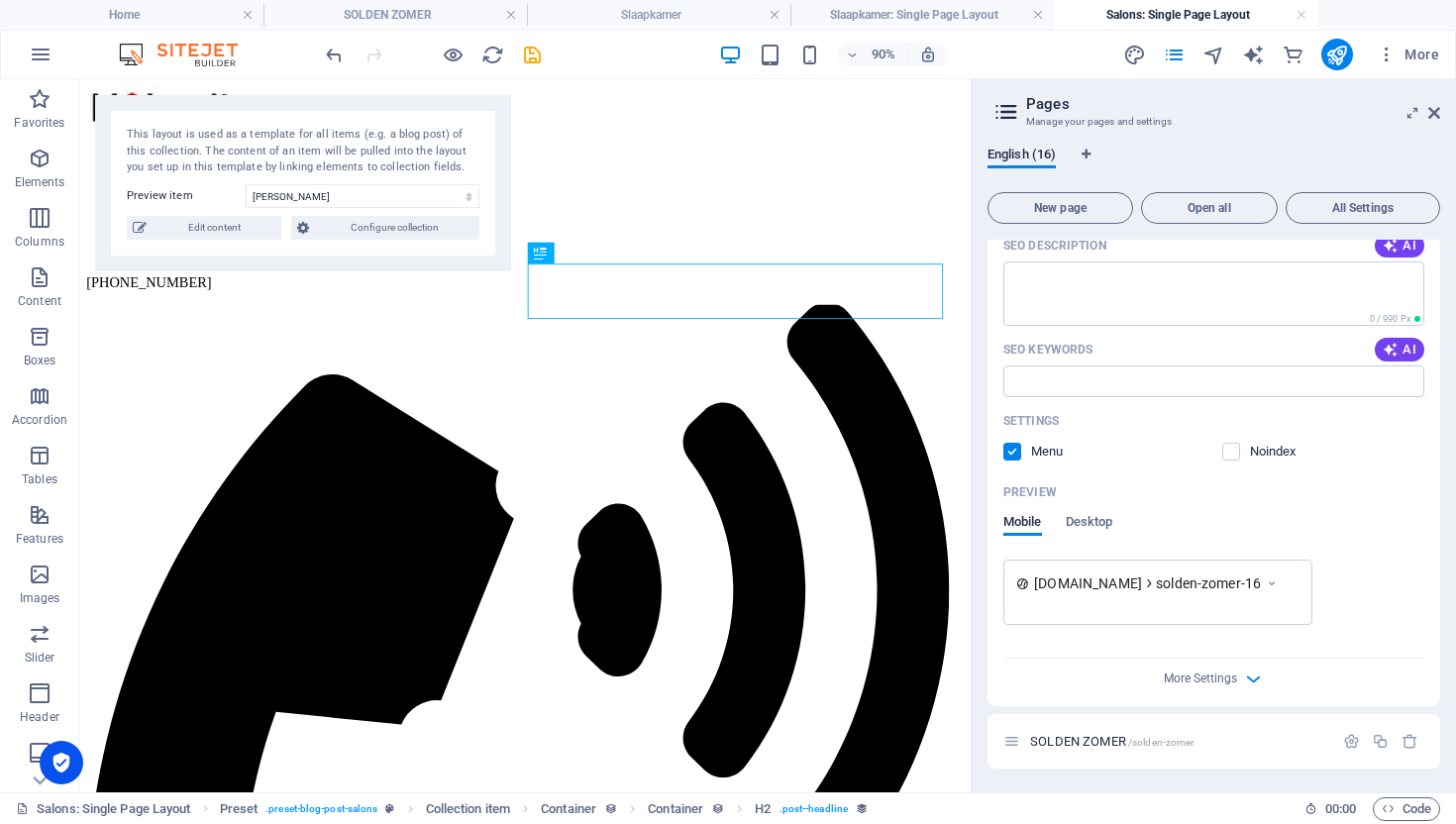 click on "www.example.com solden-zomer-16" at bounding box center (1213, 592) 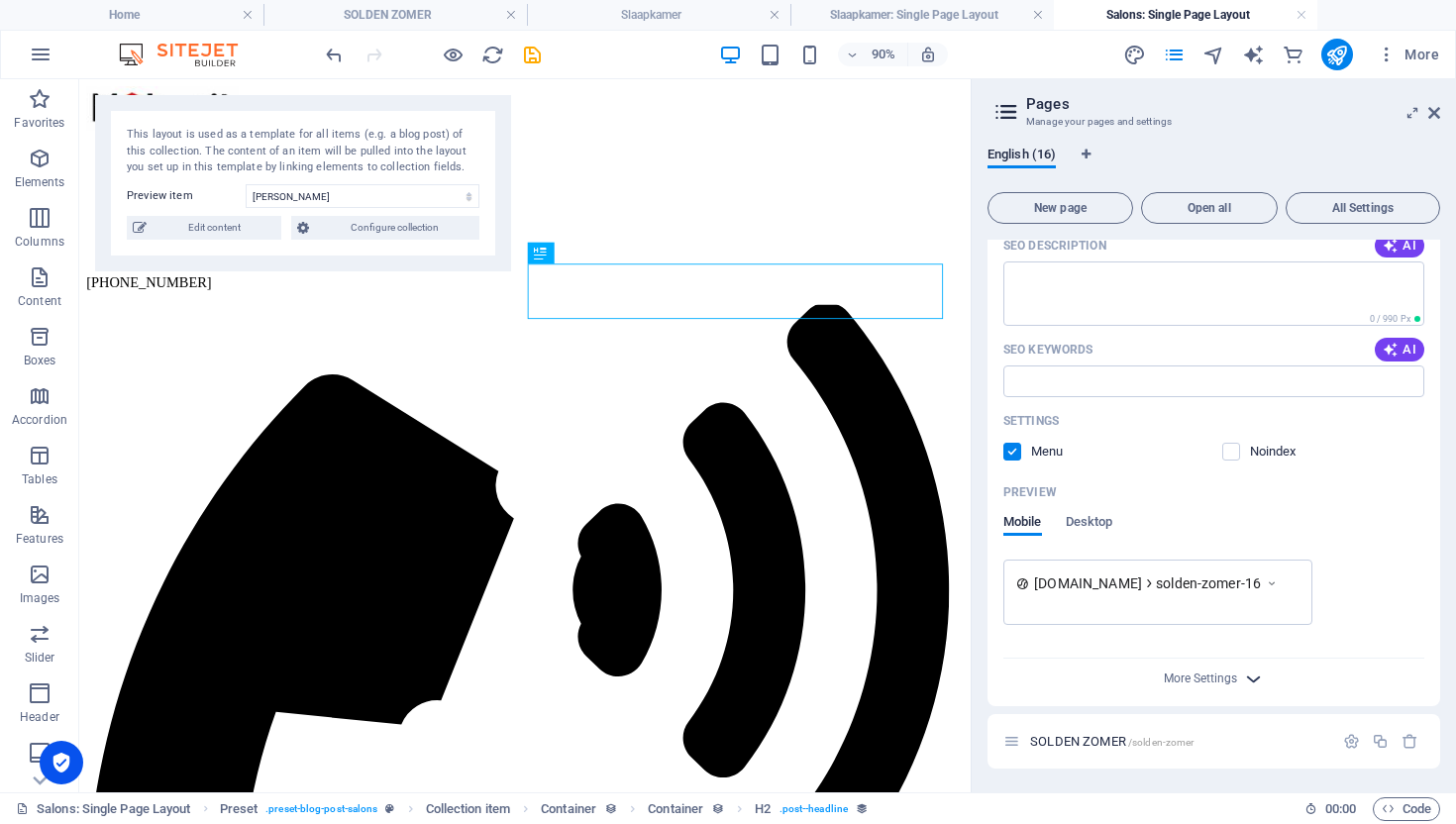 click at bounding box center [1253, 678] 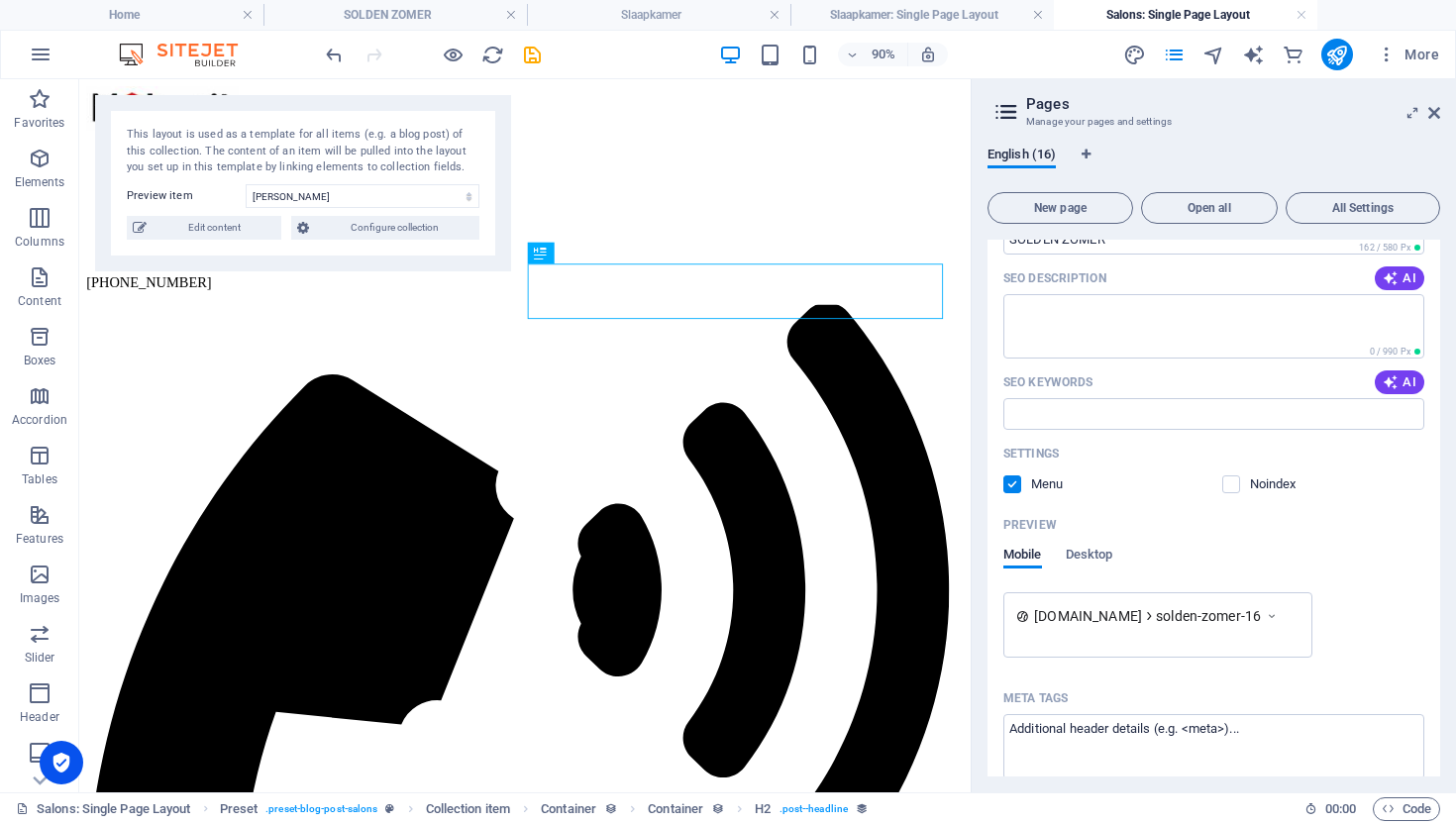scroll, scrollTop: 1078, scrollLeft: 0, axis: vertical 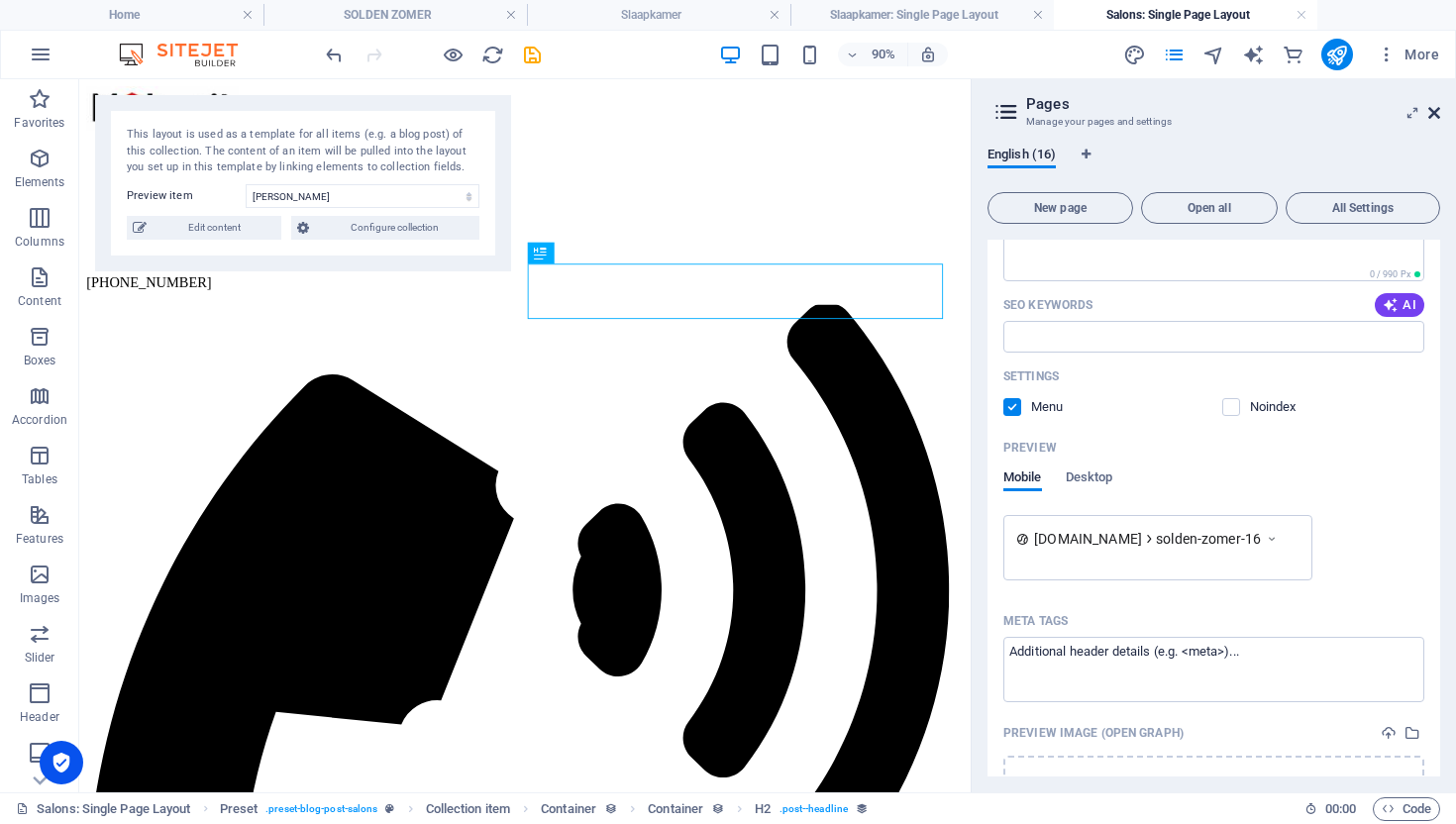 click at bounding box center (1434, 113) 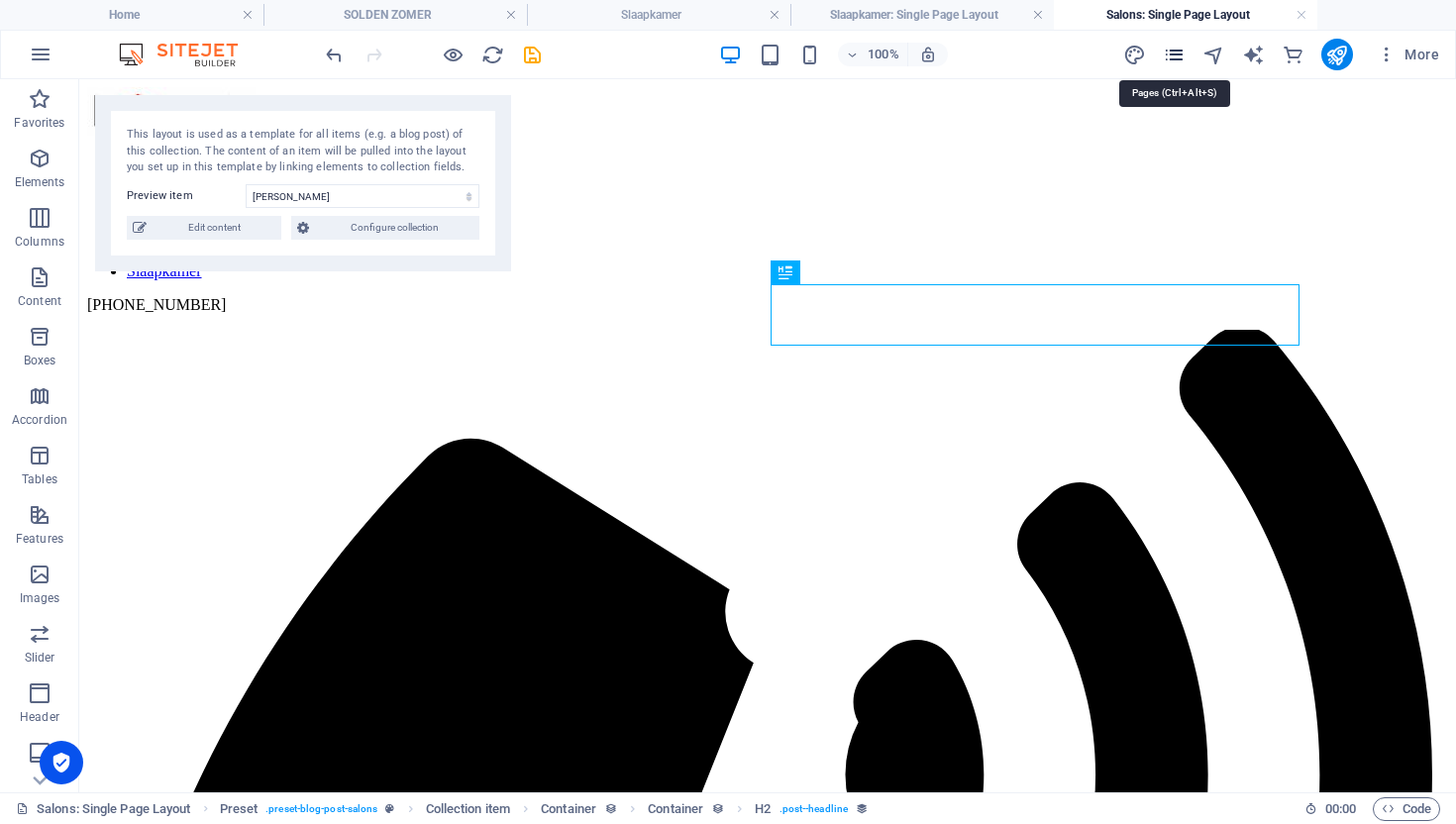 click at bounding box center [1174, 54] 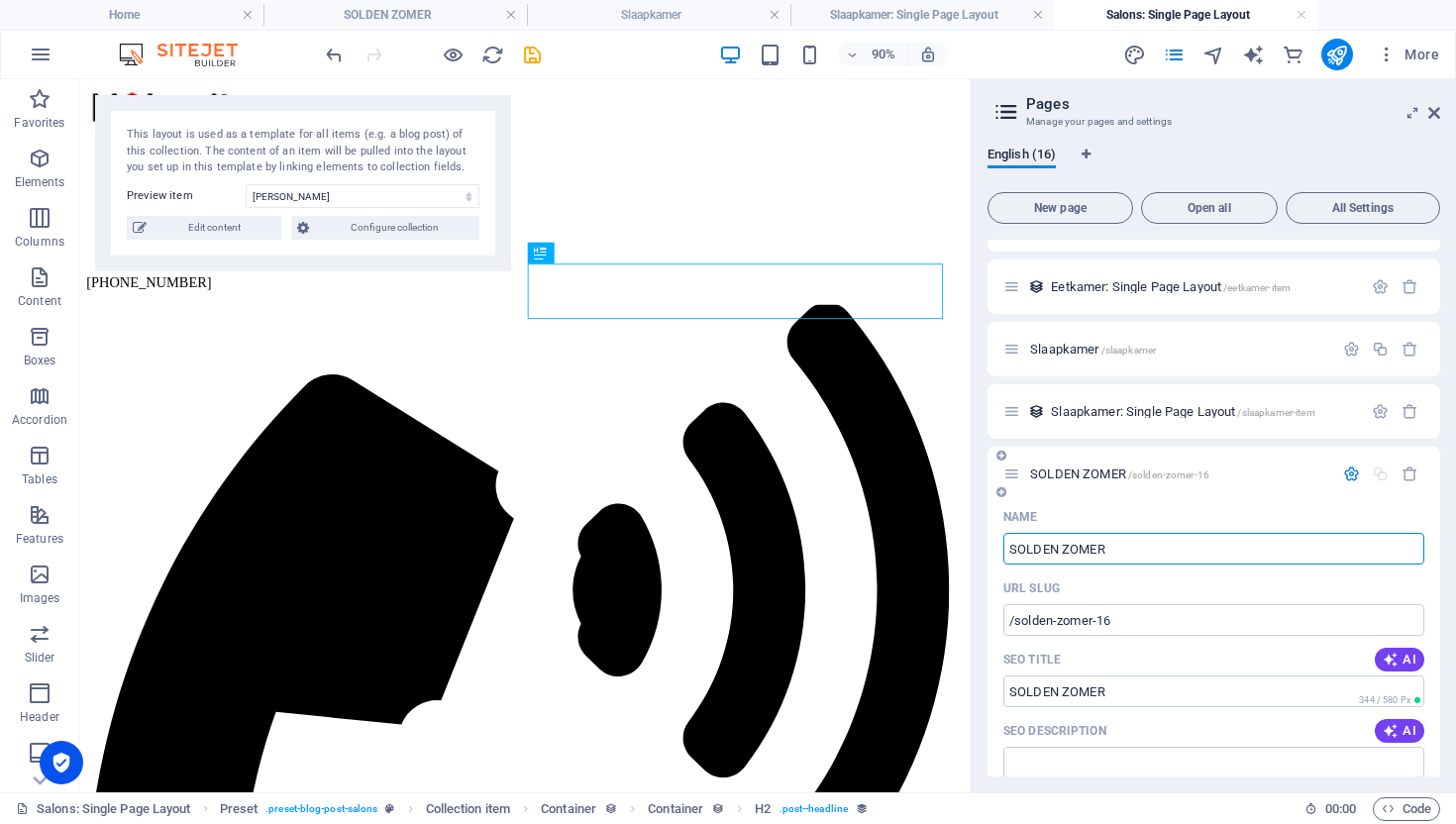 scroll, scrollTop: 534, scrollLeft: 0, axis: vertical 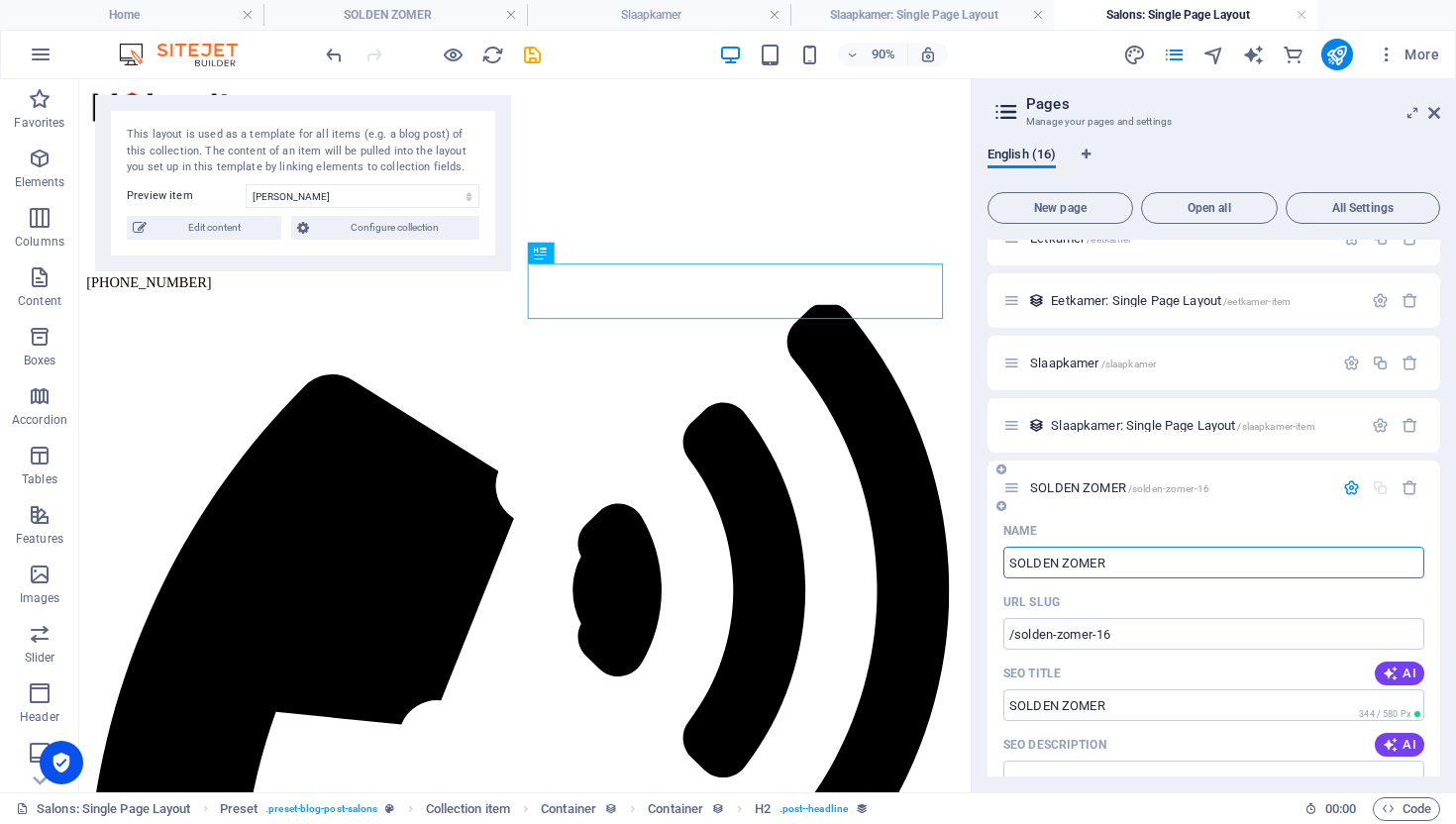 click on "Name" at bounding box center [1213, 531] 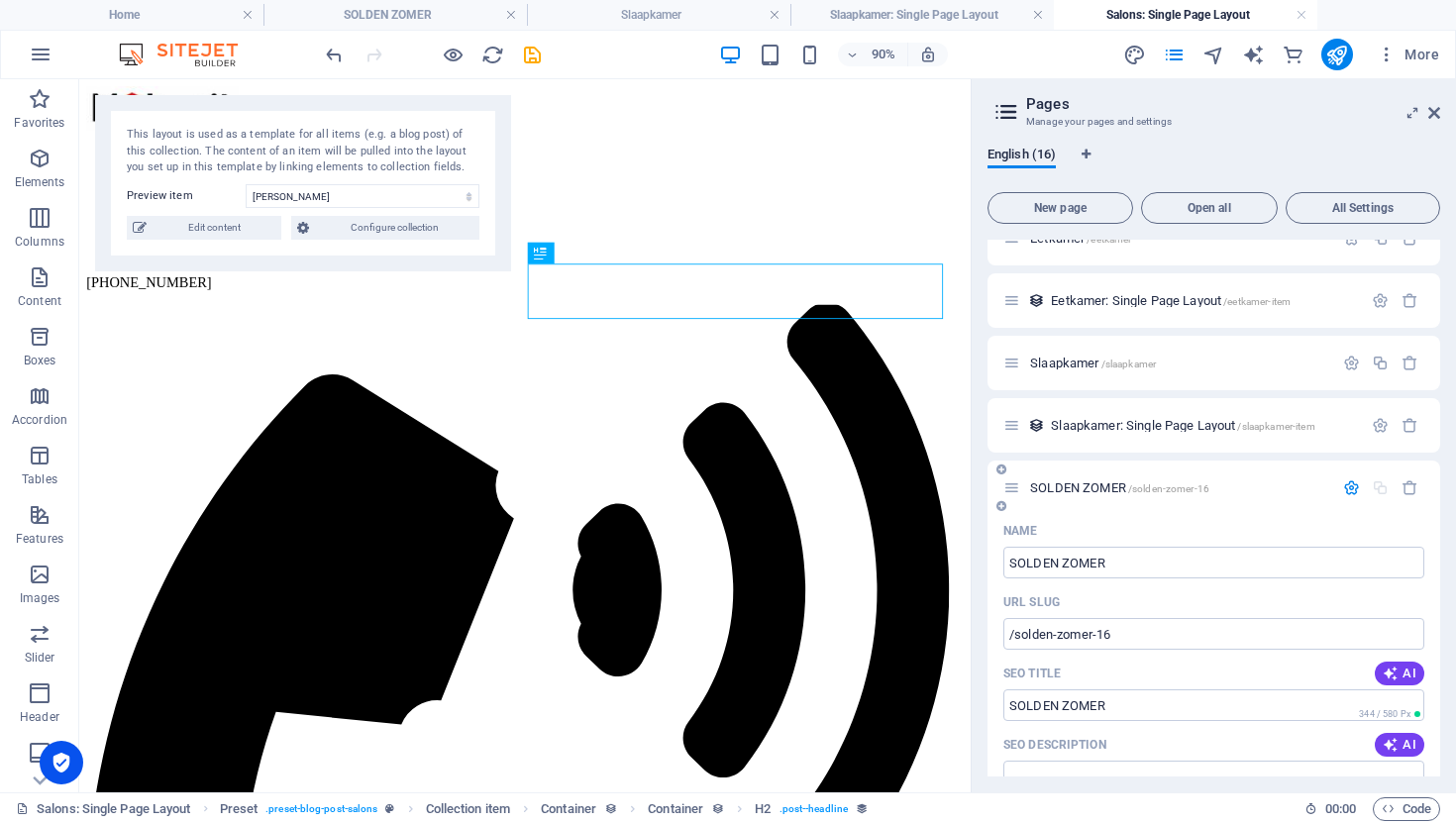 click on "SOLDEN ZOMER /solden-zomer-16" at bounding box center [1213, 487] 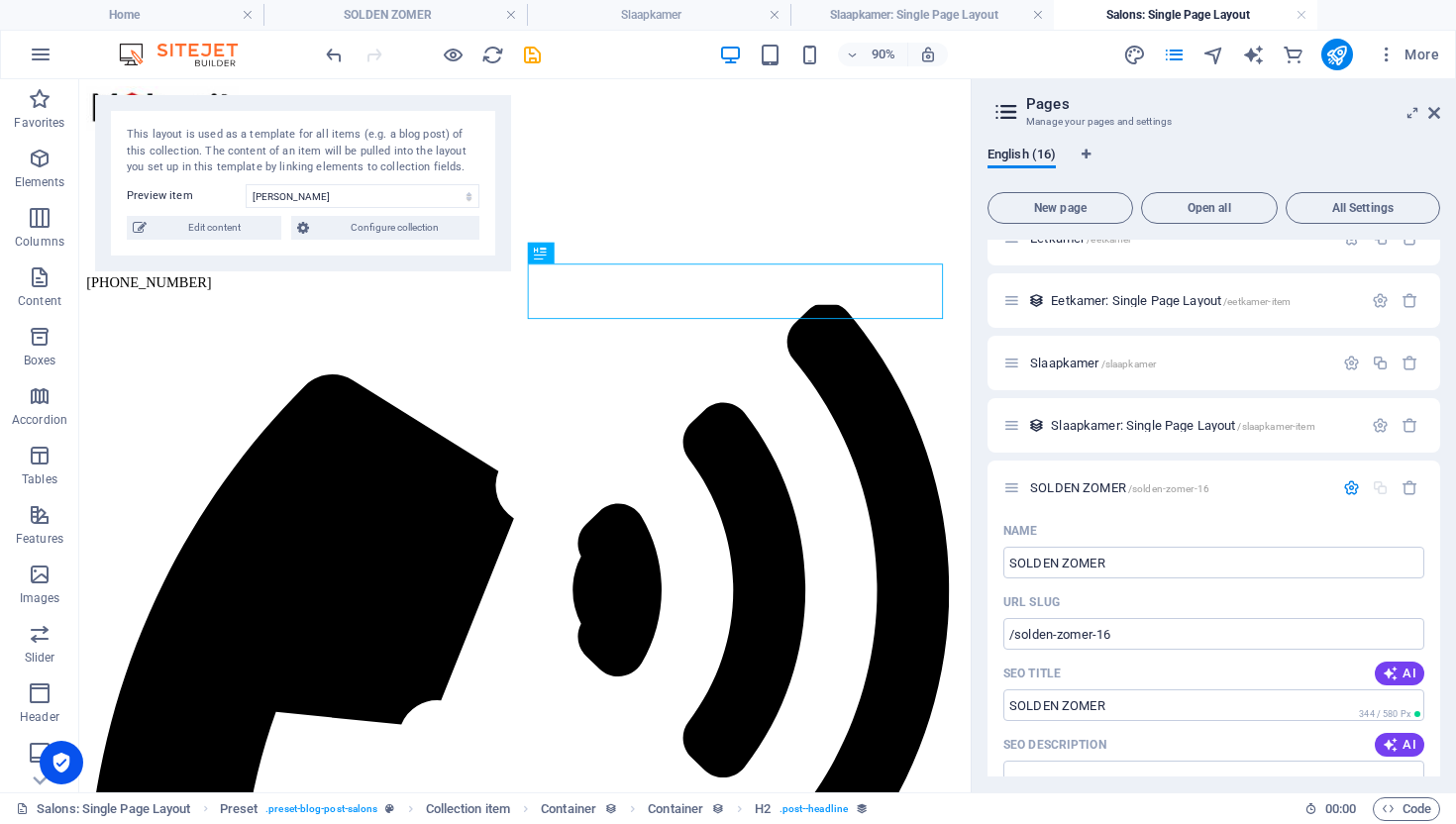 click on "English (16) New page Open all All Settings Home / About /about Algemene voorwaarden /algemene-voorwaarden Privacy /privacy FAQ /faq Contact /contact Blog /blog Blog Post /blog-post Salons /salons Salons: Single Page Layout /salons-item Eetkamer /eetkamer Eetkamer: Single Page Layout /eetkamer-item Slaapkamer /slaapkamer Slaapkamer: Single Page Layout /slaapkamer-item SOLDEN ZOMER /solden-zomer-16 Name SOLDEN ZOMER ​ URL SLUG /solden-zomer-16 ​ SEO Title AI ​ 344 / 580 Px SEO Description AI ​ 512 / 990 Px SEO Keywords AI ​ Settings Menu Noindex Preview Mobile Desktop www.example.com solden-zomer-16 SOLDEN ZOMER - Mobysit Meubelen Betaalbaar, Design en Kwaliteit Meubelen voor uw Interieur bij www.mobysit.com Meta tags ​ Preview Image (Open Graph) Drag files here, click to choose files or select files from Files or our free stock photos & videos More Settings SOLDEN ZOMER /solden-zomer" at bounding box center [1213, 462] 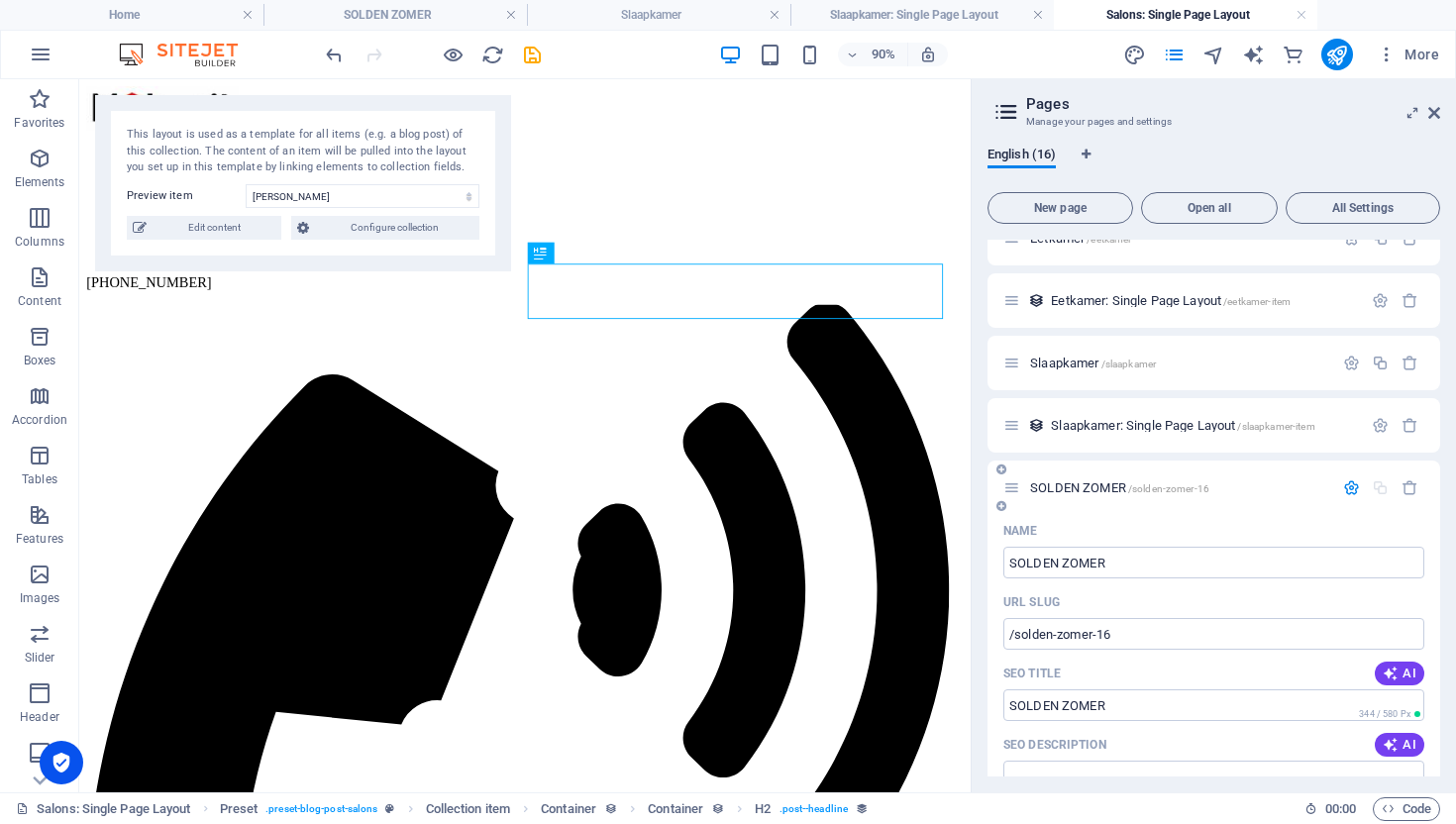 click at bounding box center (1351, 487) 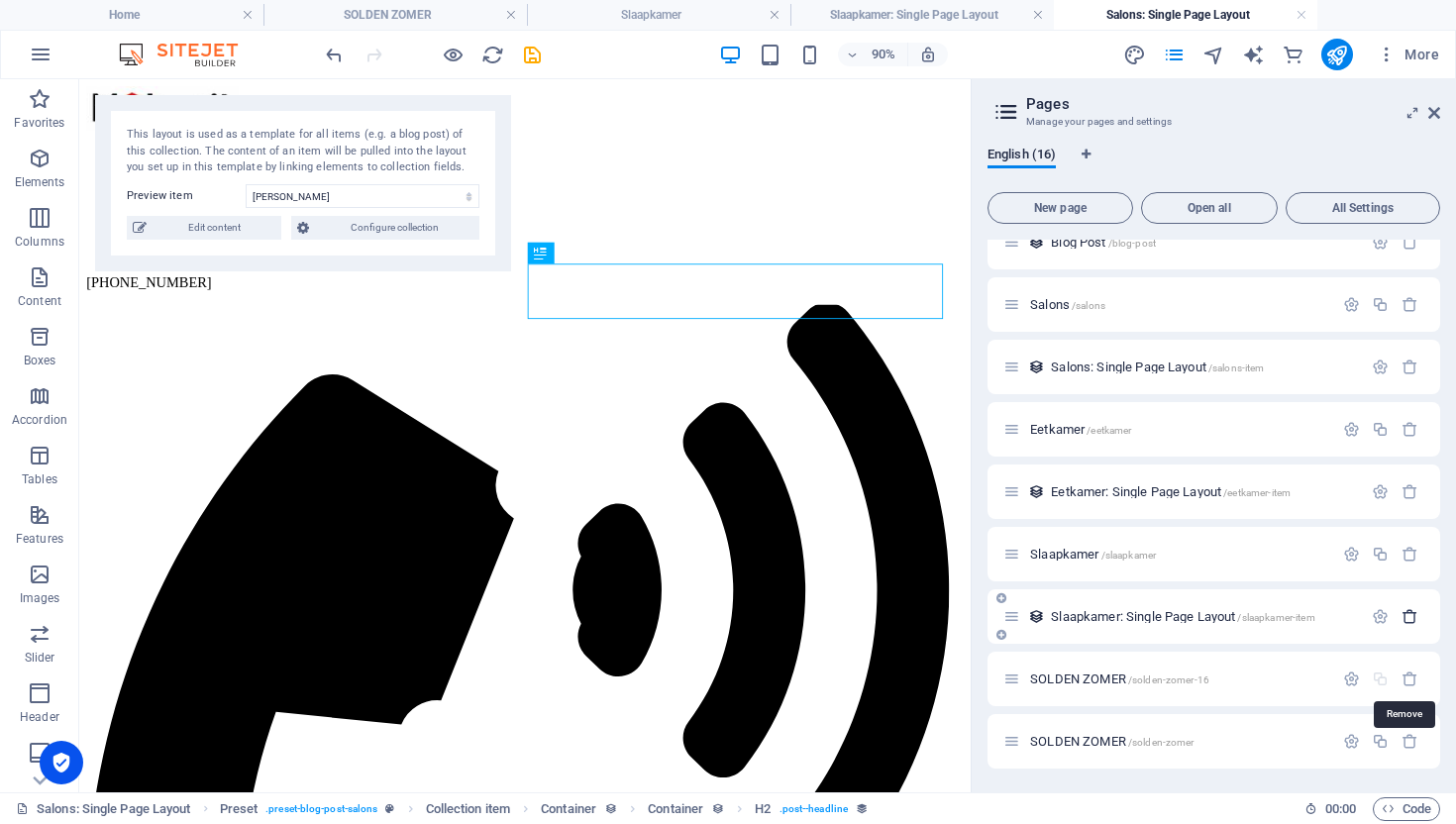 click at bounding box center [1409, 678] 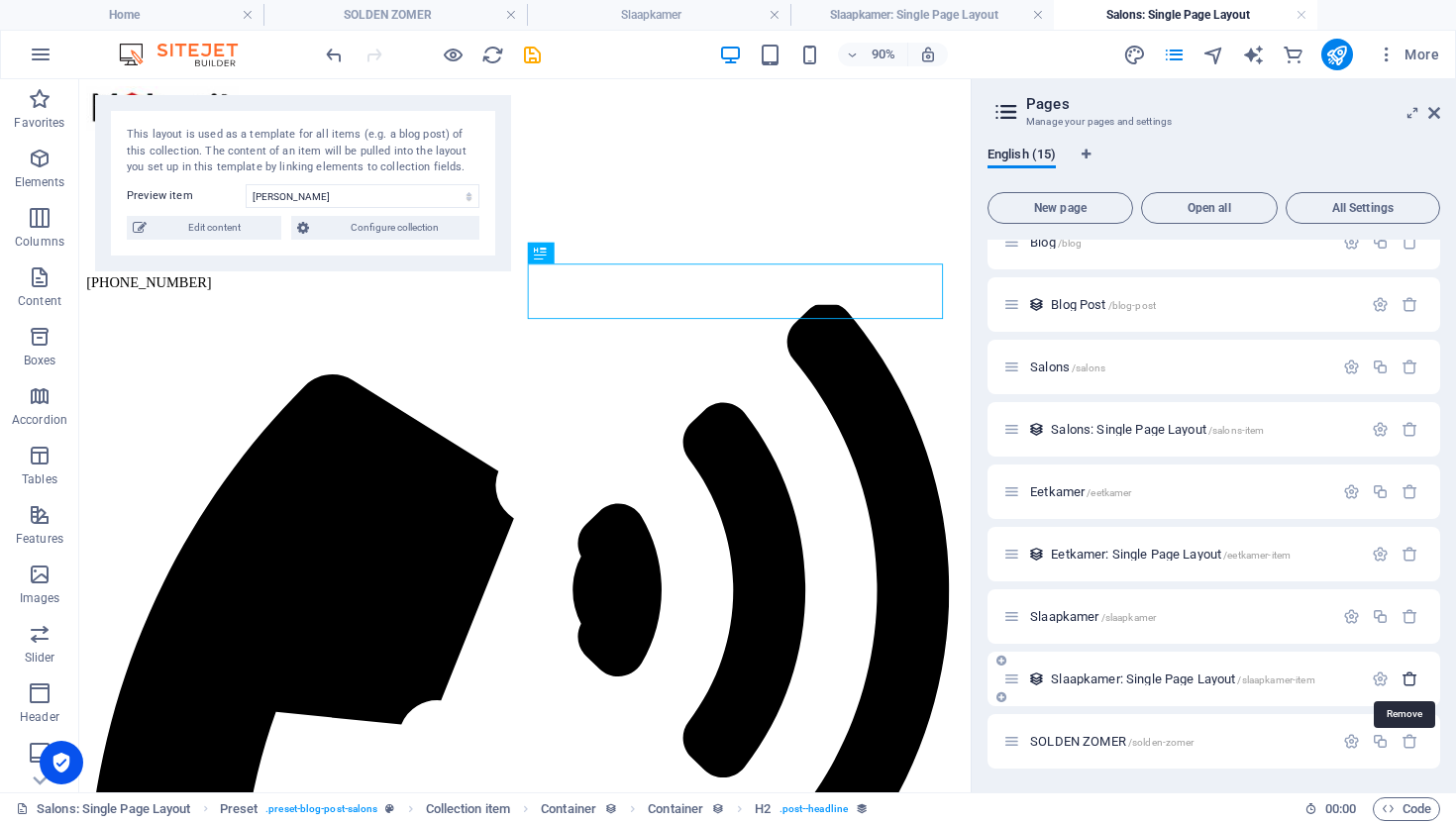 scroll, scrollTop: 280, scrollLeft: 0, axis: vertical 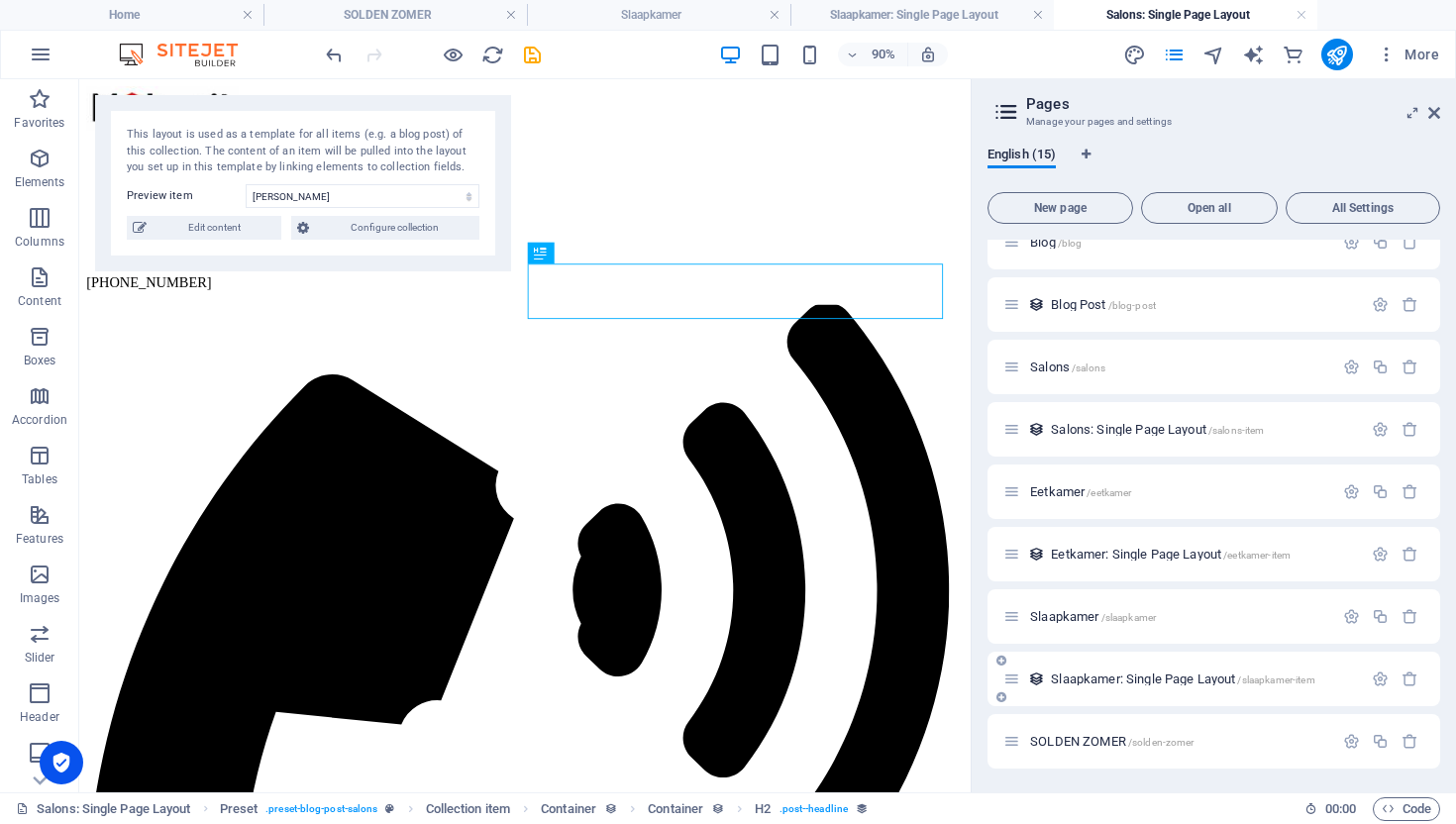 click at bounding box center (1001, 661) 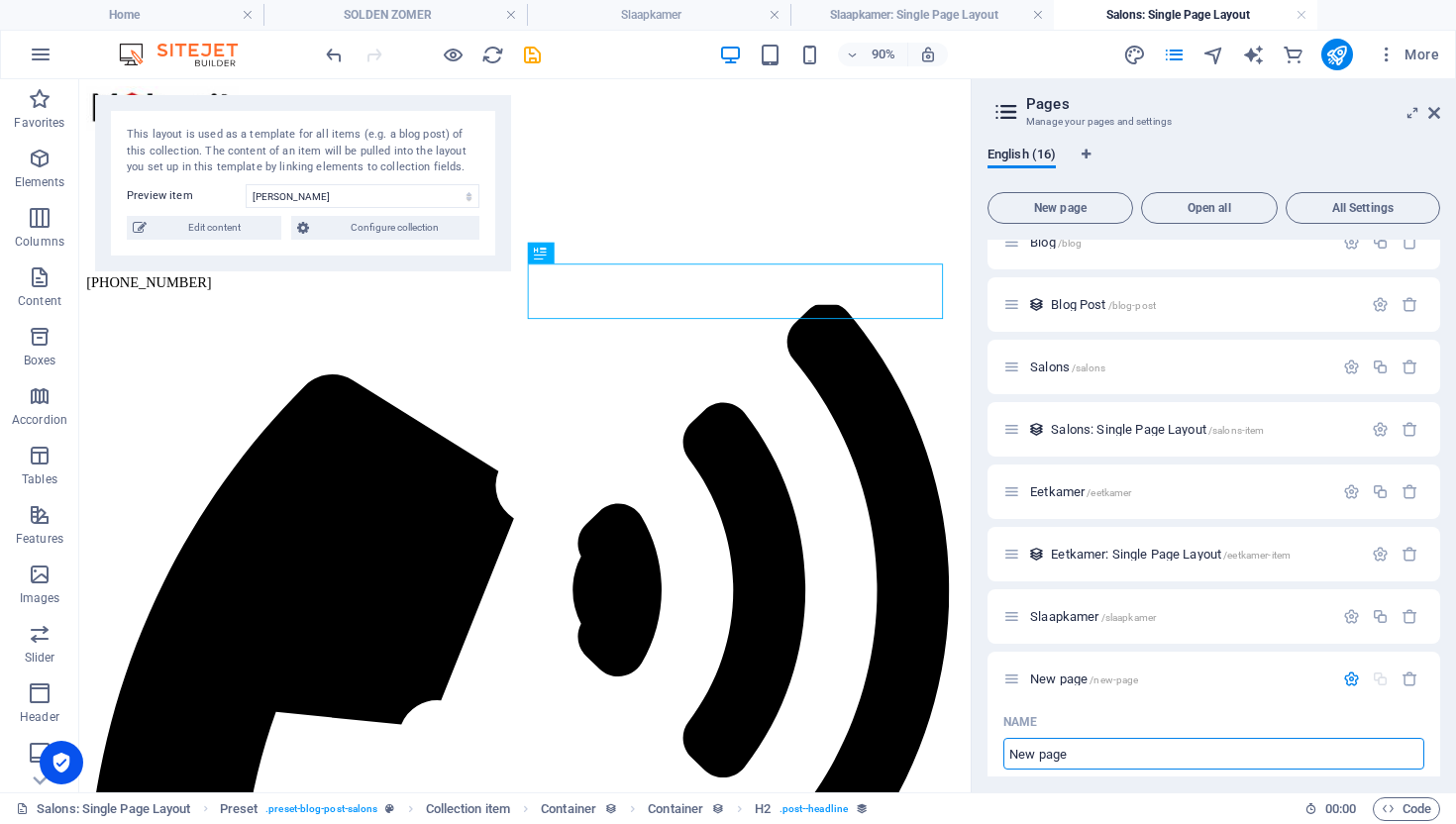 click at bounding box center [1409, 678] 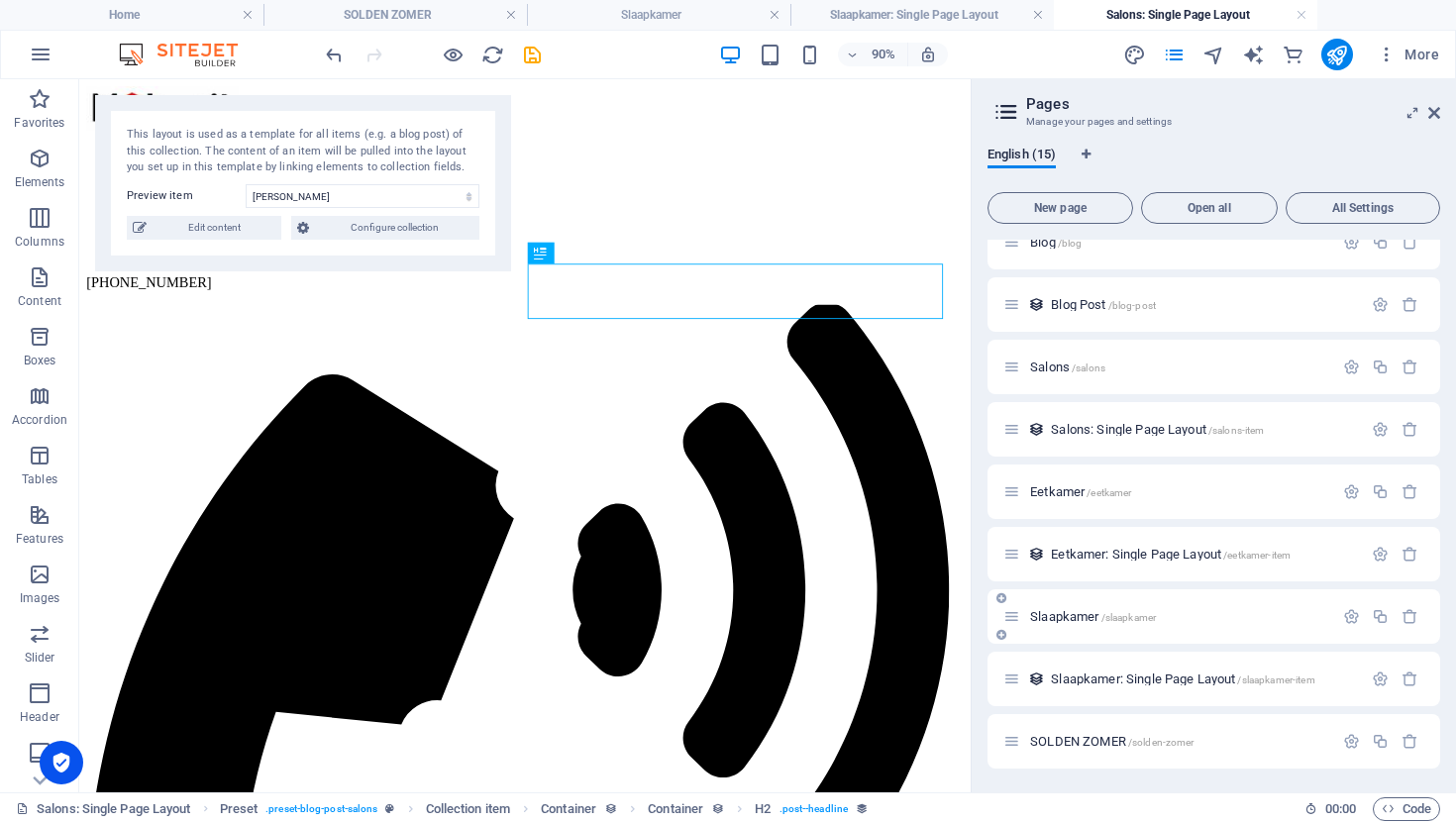 click at bounding box center [1001, 598] 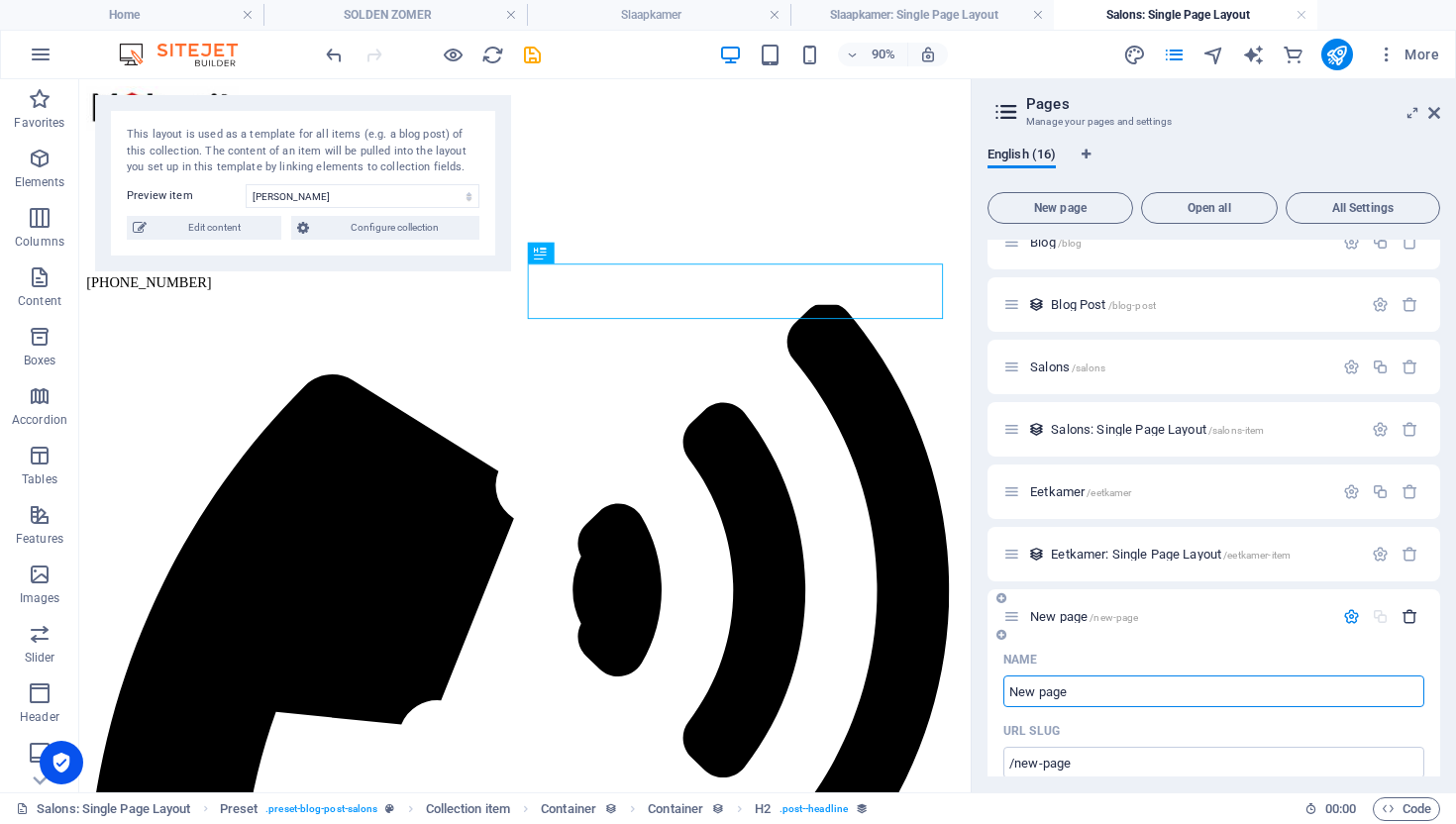 click at bounding box center (1409, 616) 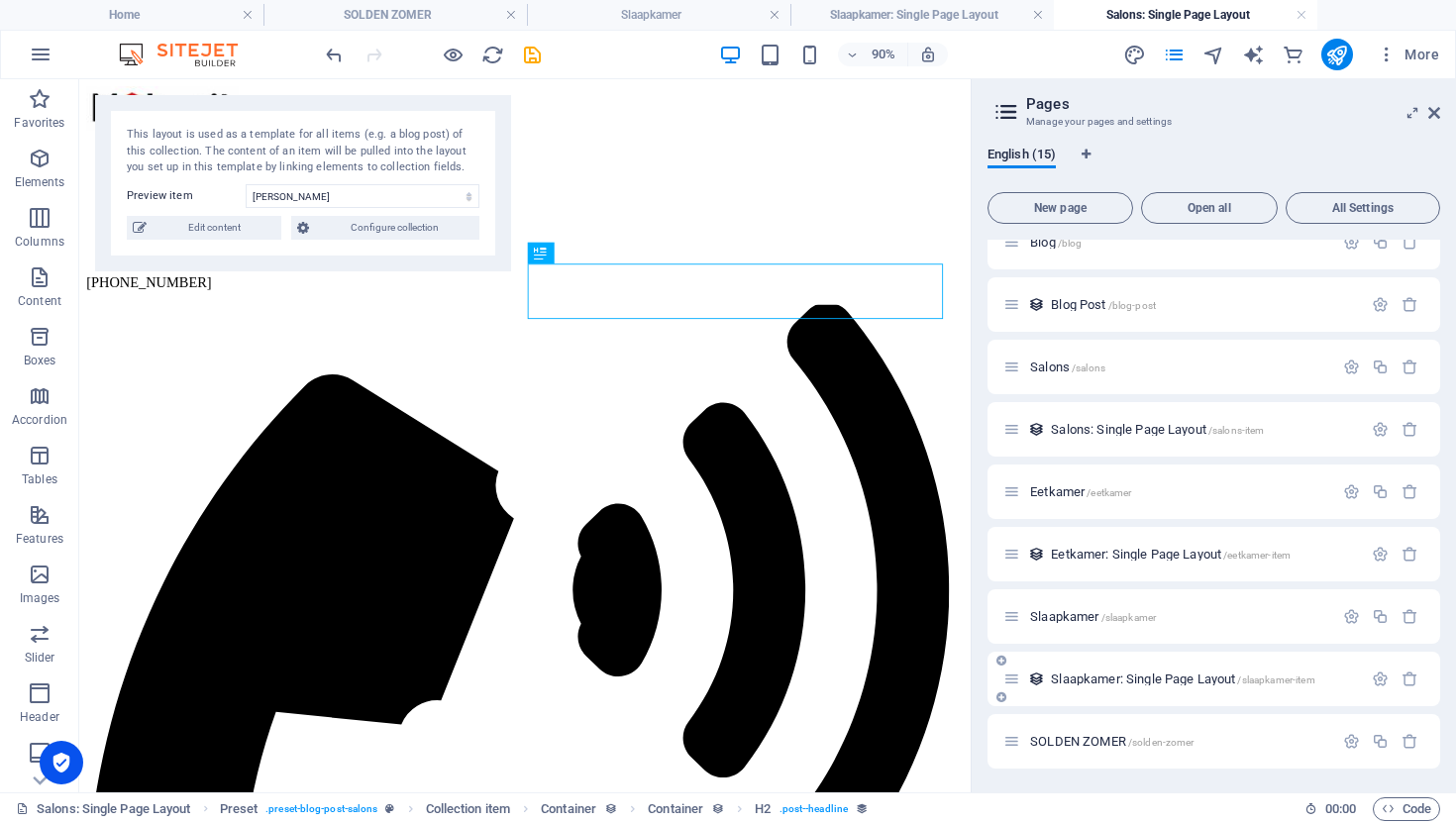 click at bounding box center [1001, 697] 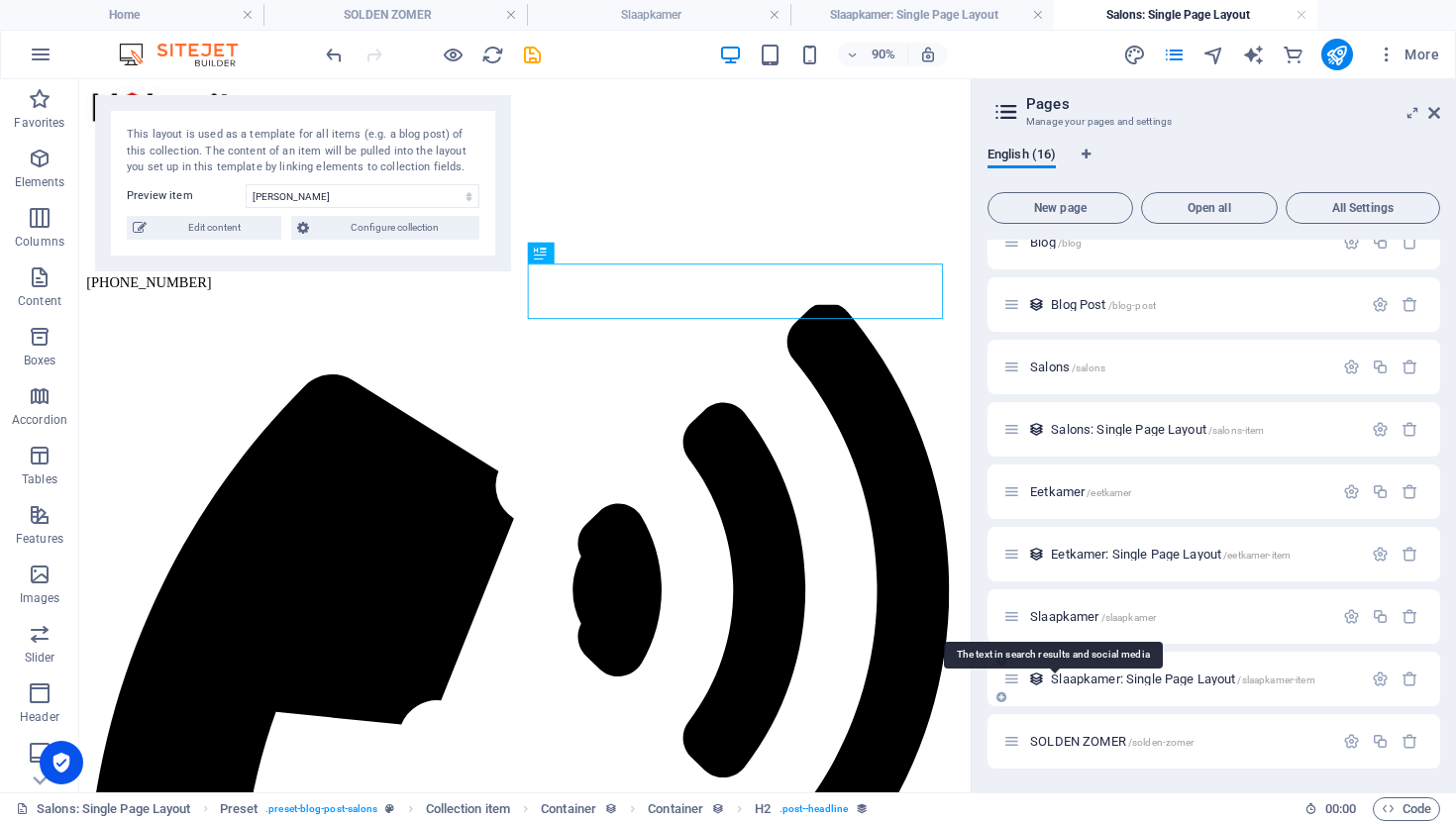 scroll, scrollTop: 651, scrollLeft: 0, axis: vertical 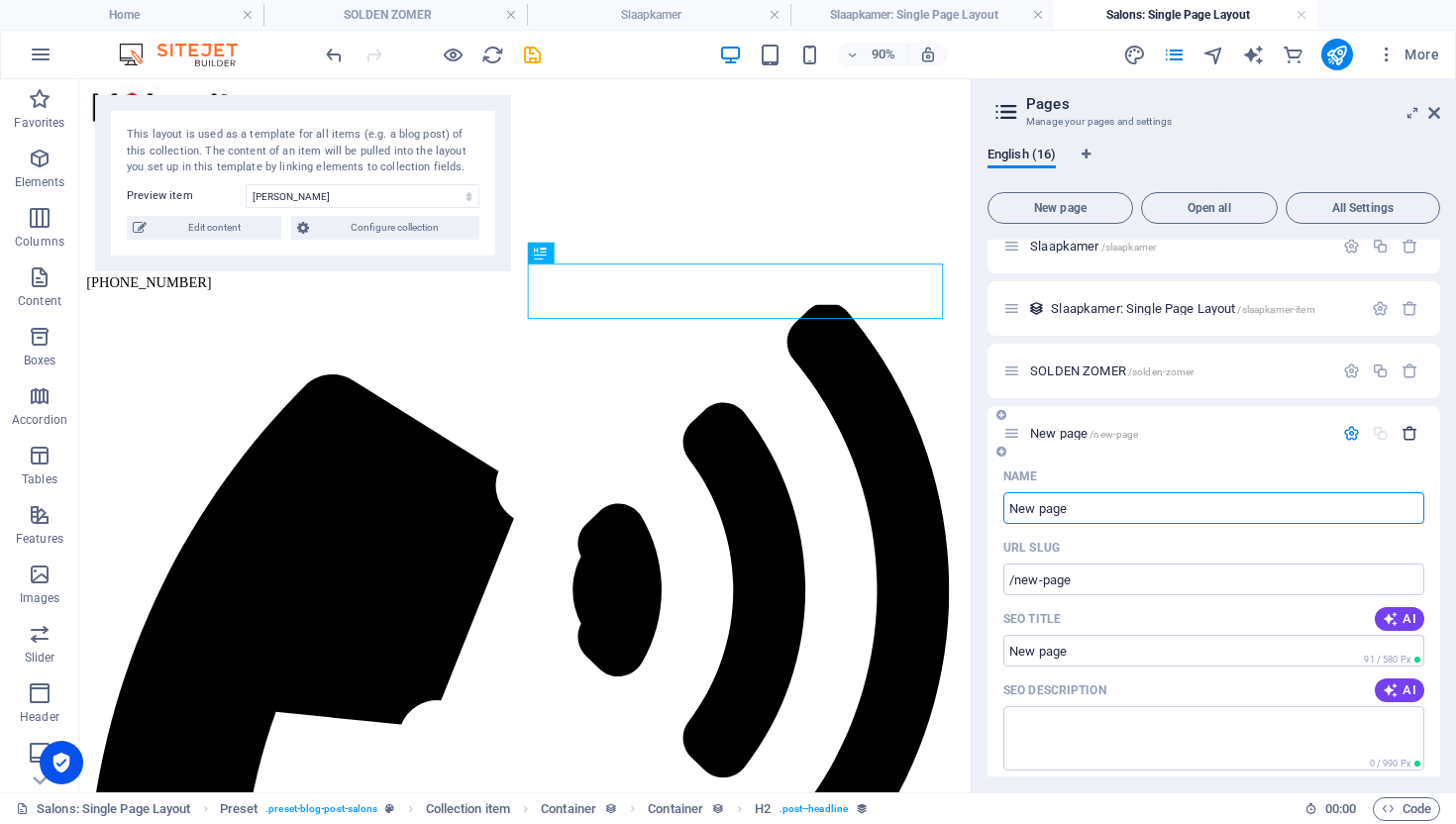 click at bounding box center (1409, 433) 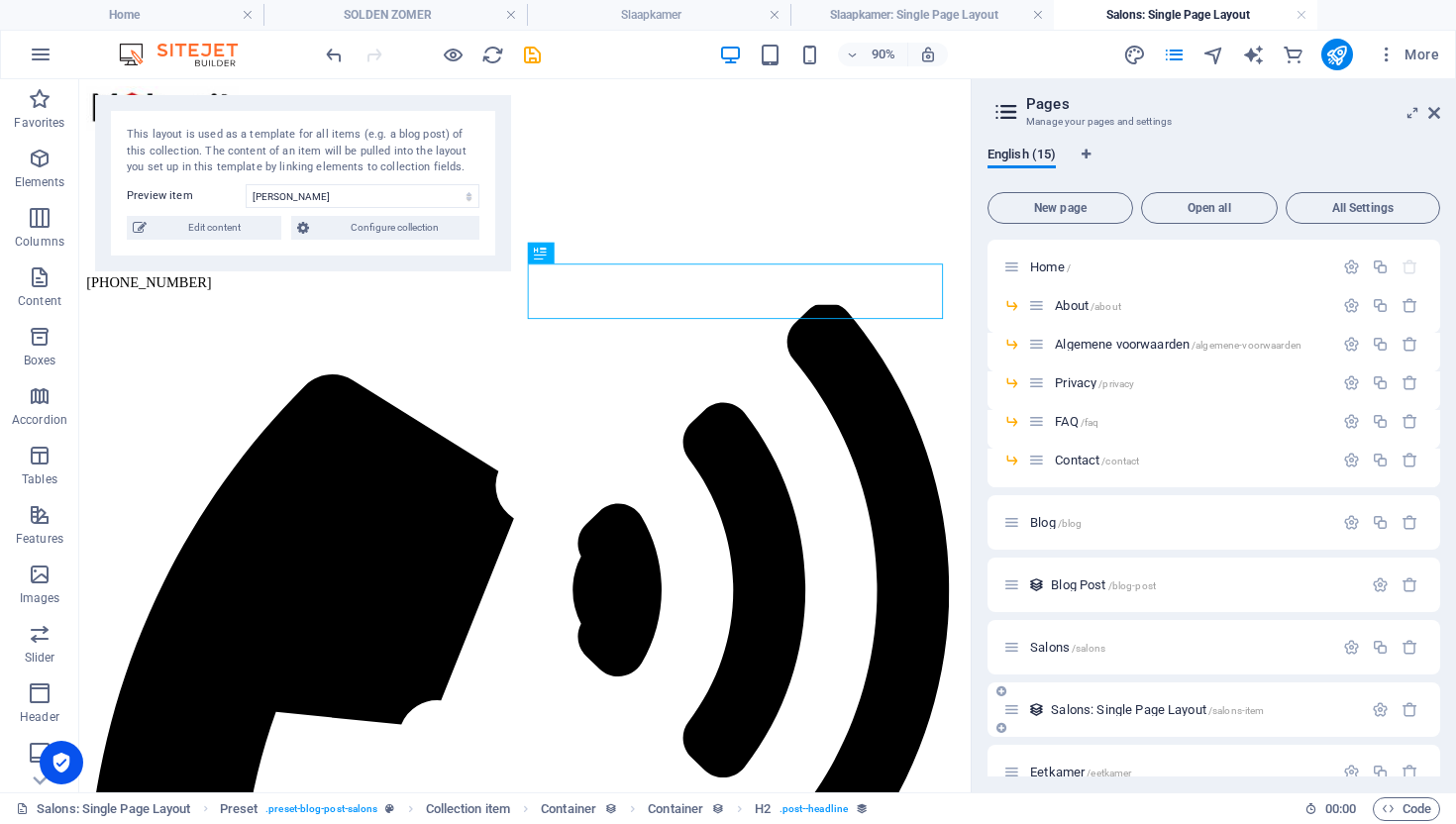 scroll, scrollTop: 280, scrollLeft: 0, axis: vertical 